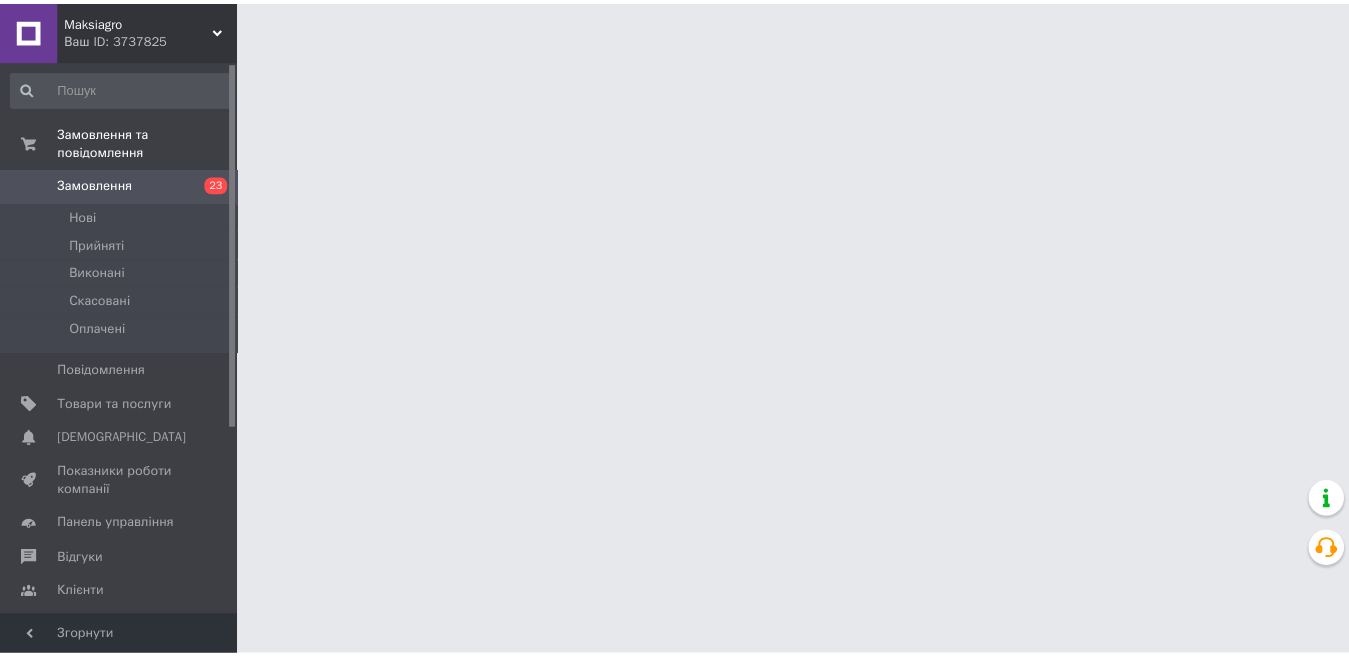 scroll, scrollTop: 0, scrollLeft: 0, axis: both 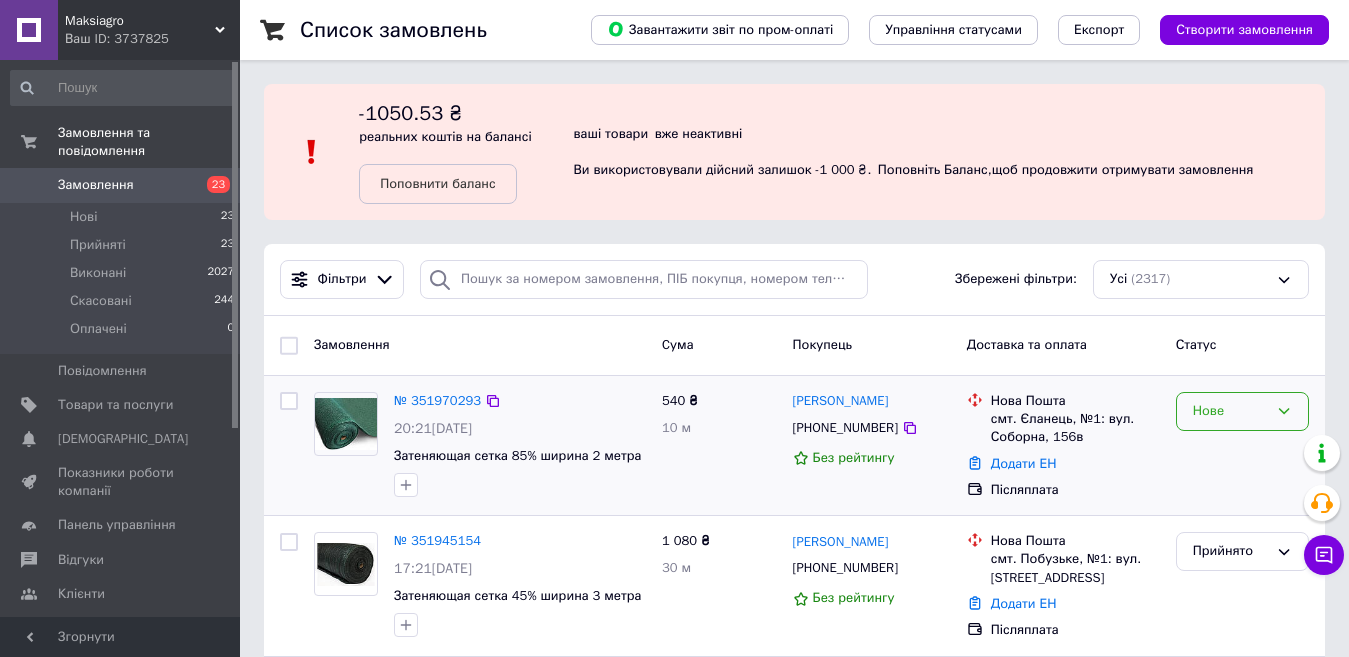 click on "Нове" at bounding box center (1230, 411) 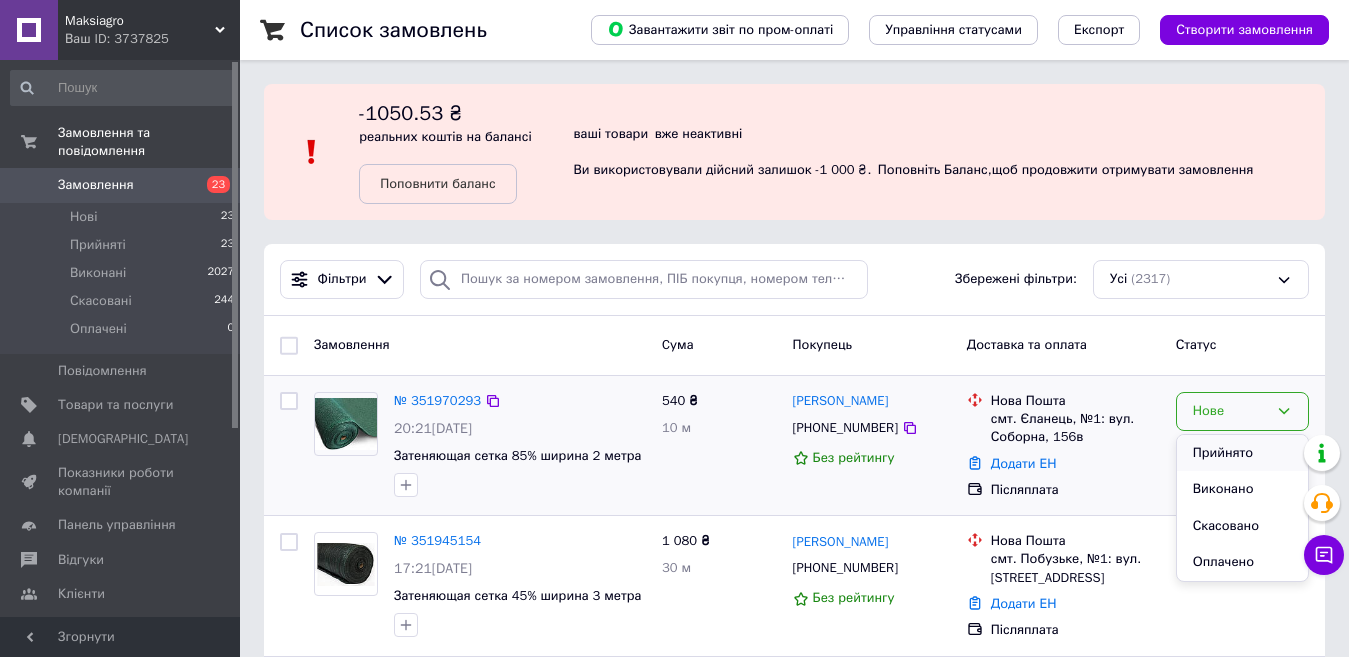 click on "Прийнято" at bounding box center (1242, 453) 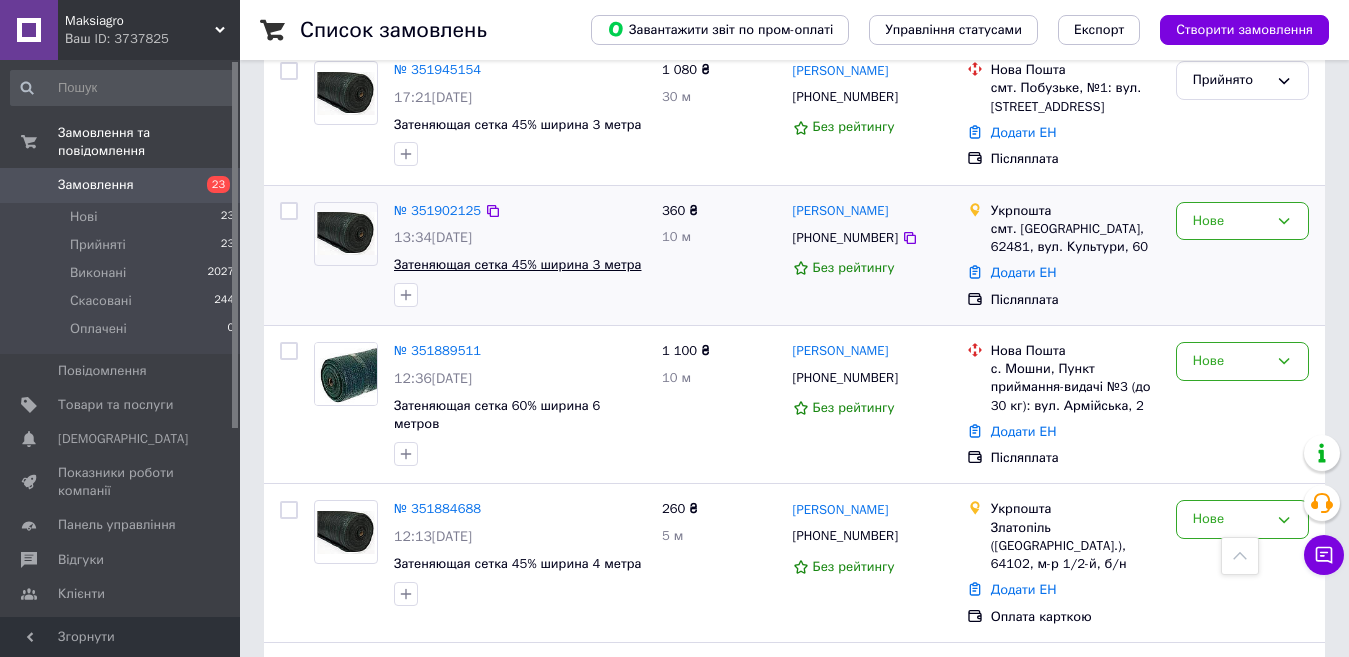 scroll, scrollTop: 500, scrollLeft: 0, axis: vertical 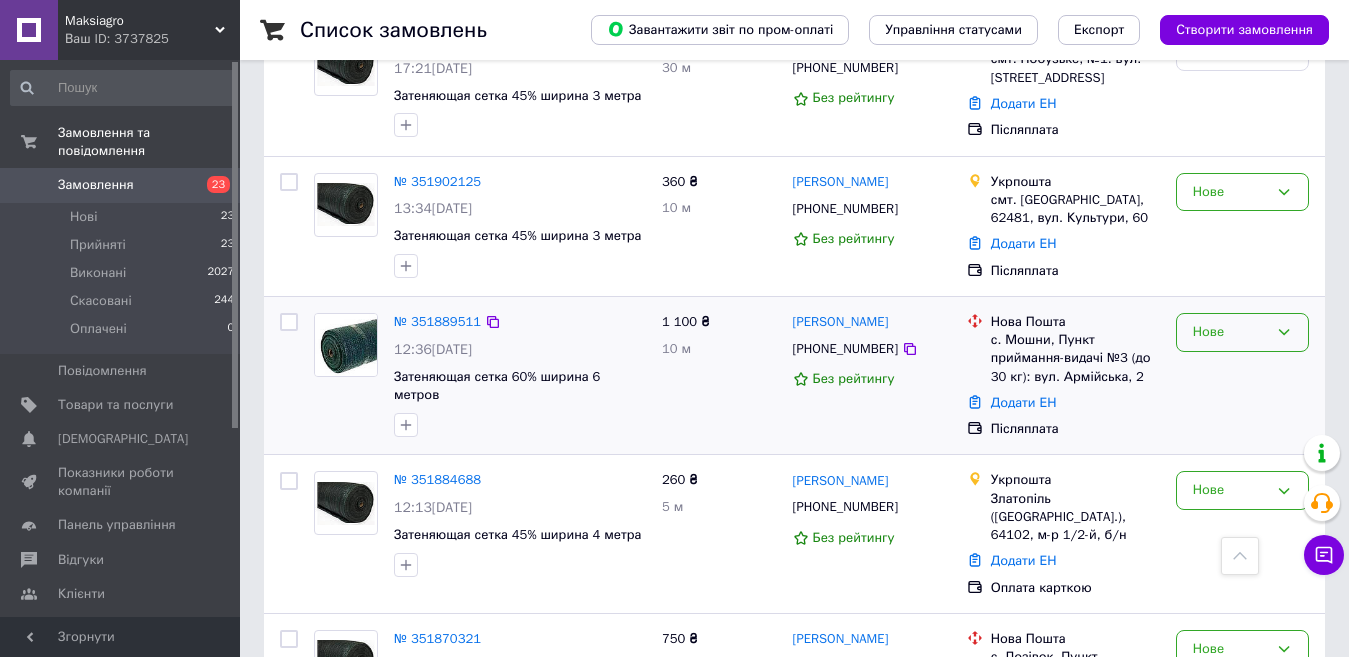 click on "Нове" at bounding box center (1230, 332) 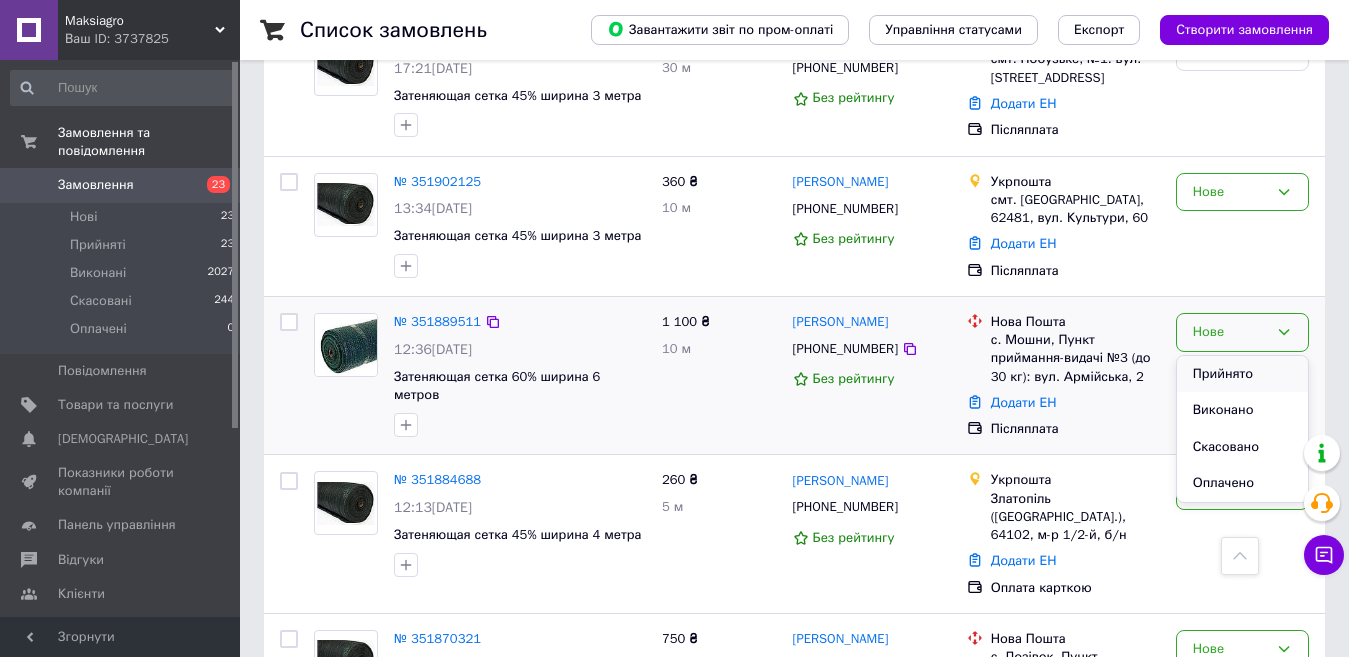 click on "Прийнято" at bounding box center [1242, 374] 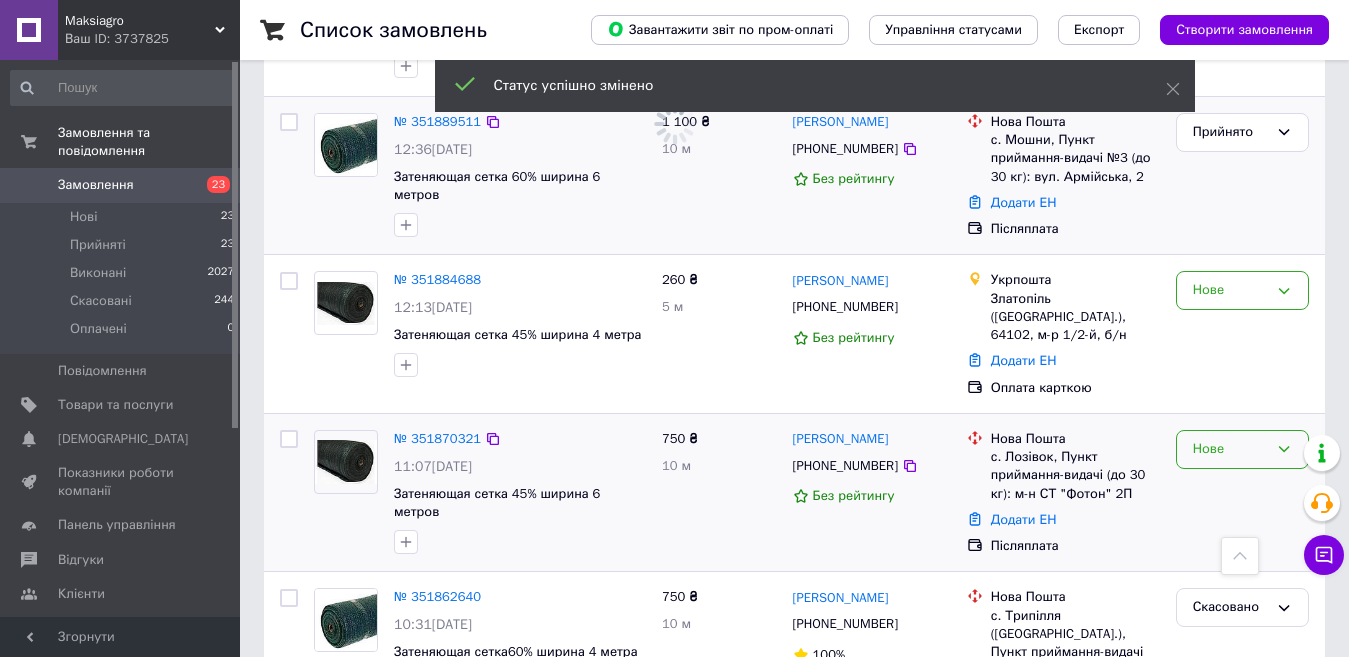 scroll, scrollTop: 800, scrollLeft: 0, axis: vertical 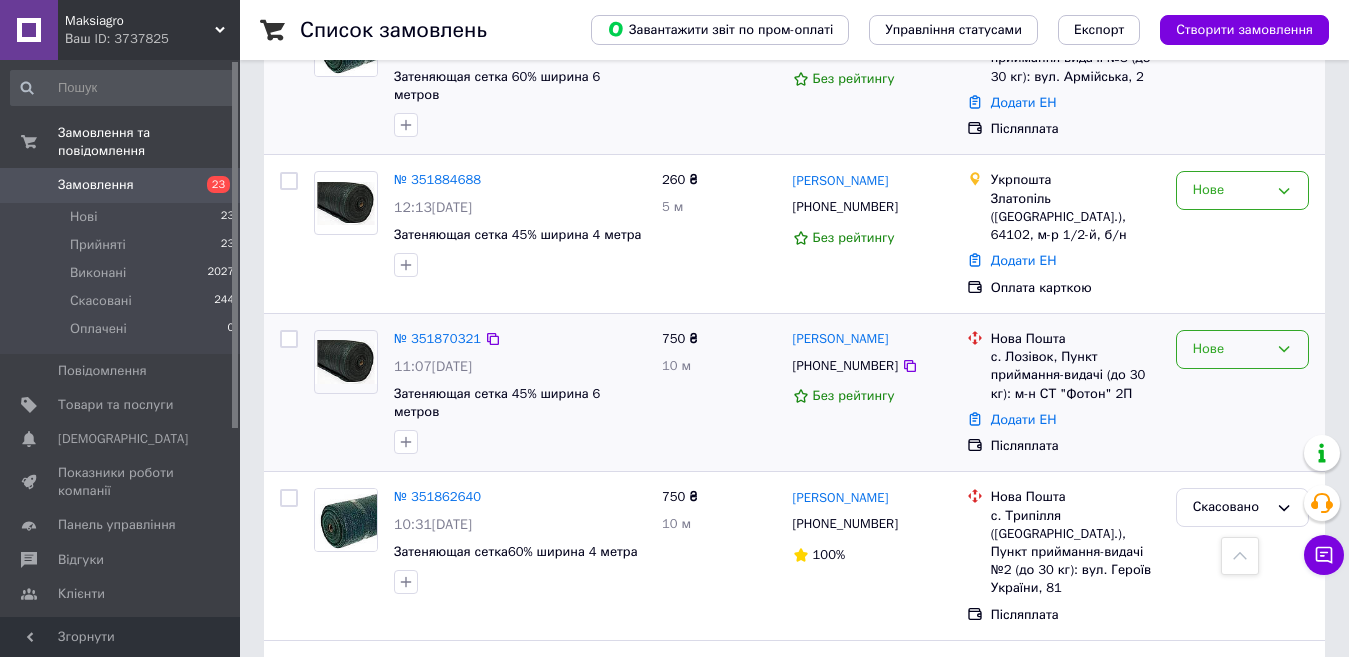 click on "Нове" at bounding box center (1230, 349) 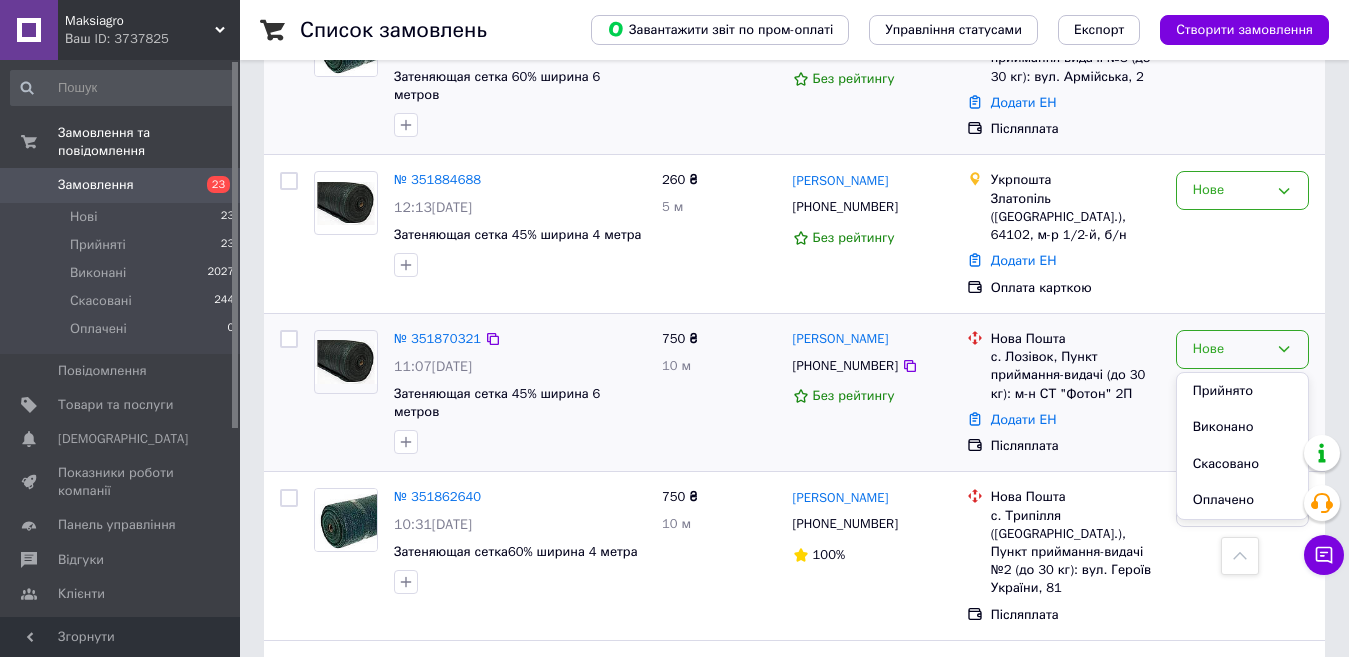drag, startPoint x: 1206, startPoint y: 372, endPoint x: 1108, endPoint y: 361, distance: 98.61542 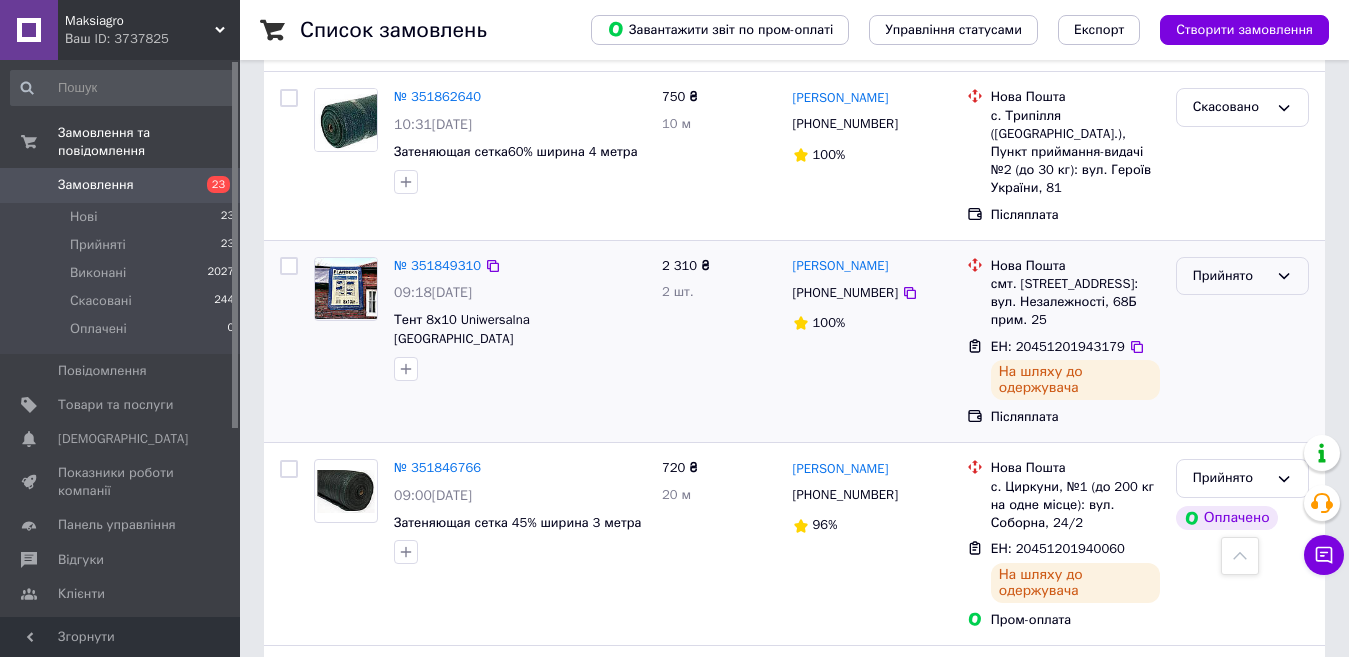 click on "Прийнято" at bounding box center [1230, 276] 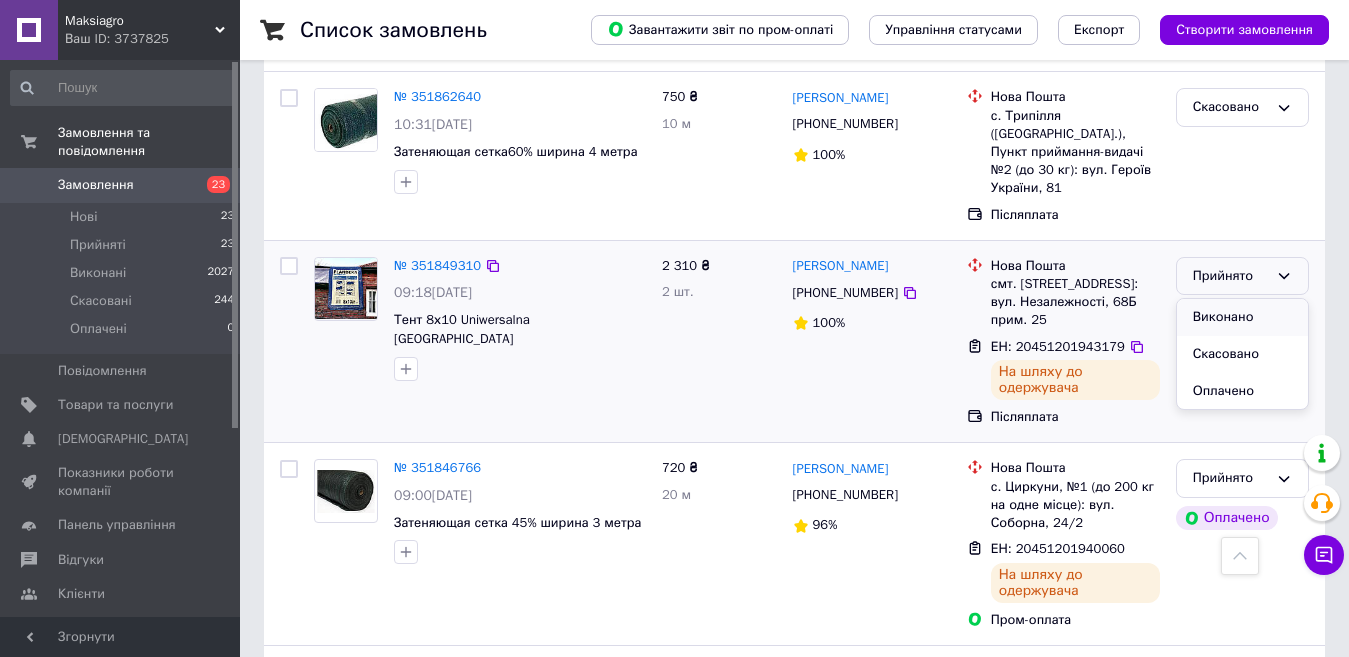 click on "Виконано" at bounding box center [1242, 317] 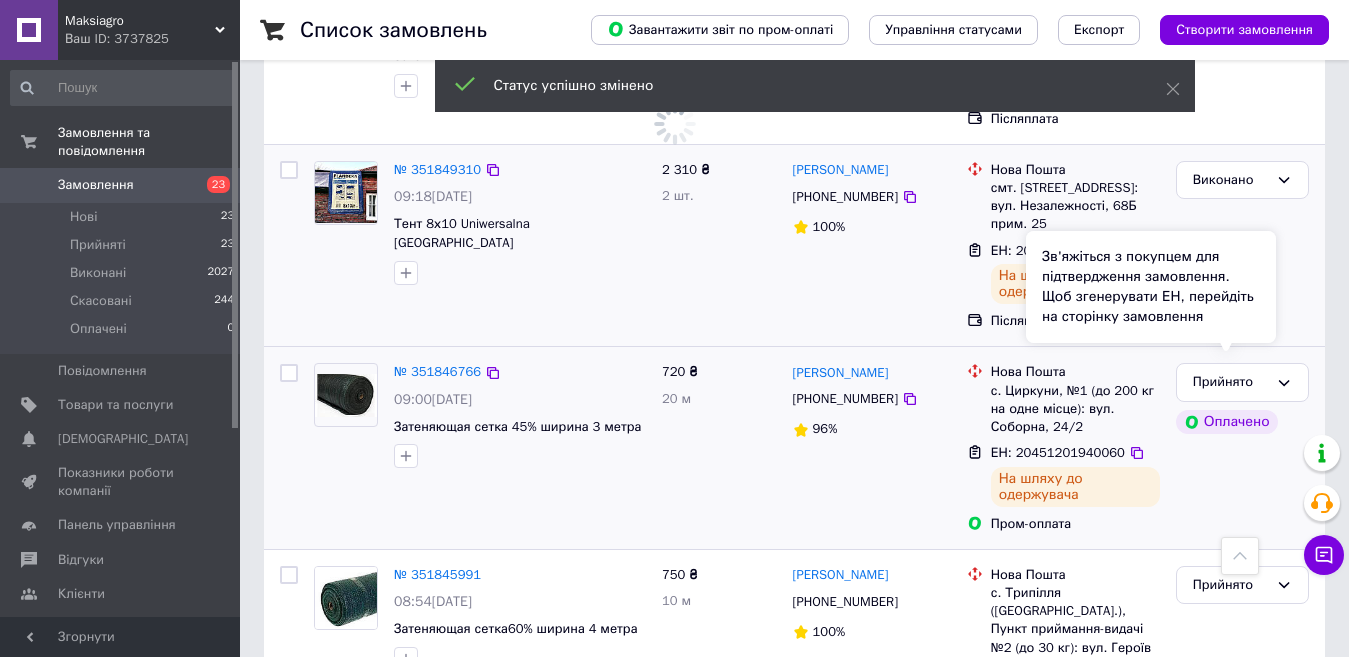 scroll, scrollTop: 1400, scrollLeft: 0, axis: vertical 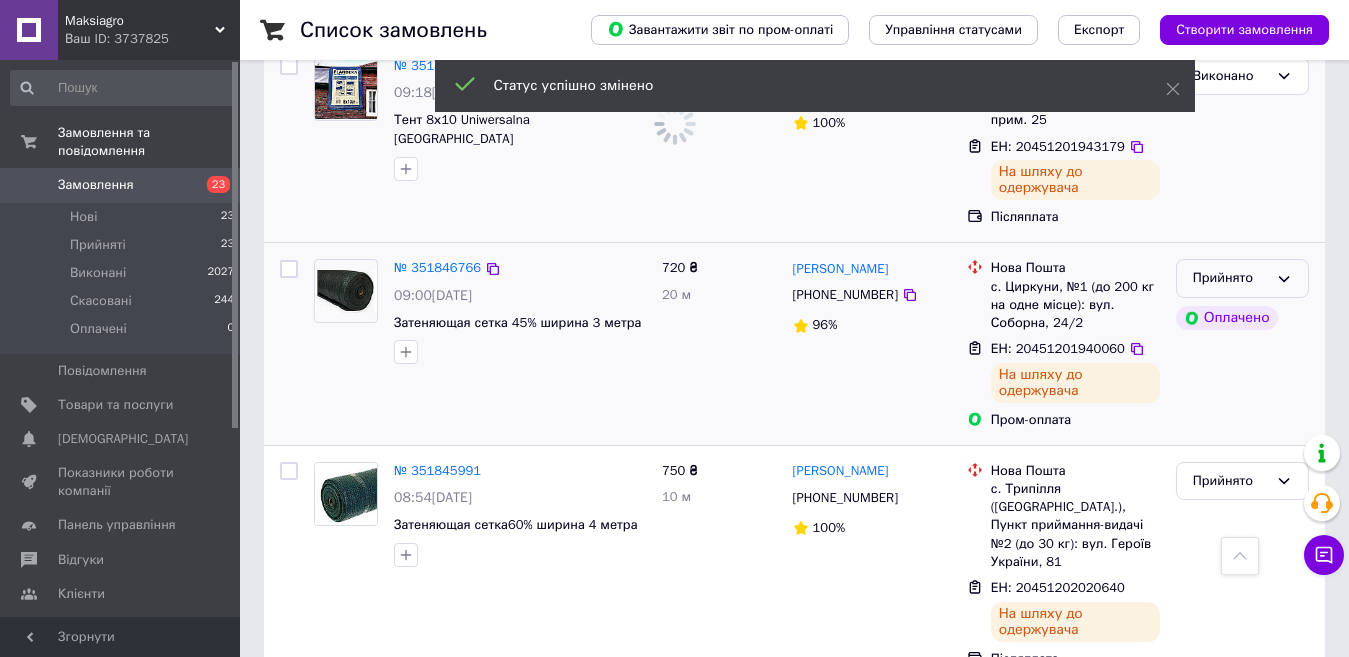click on "Прийнято" at bounding box center [1230, 278] 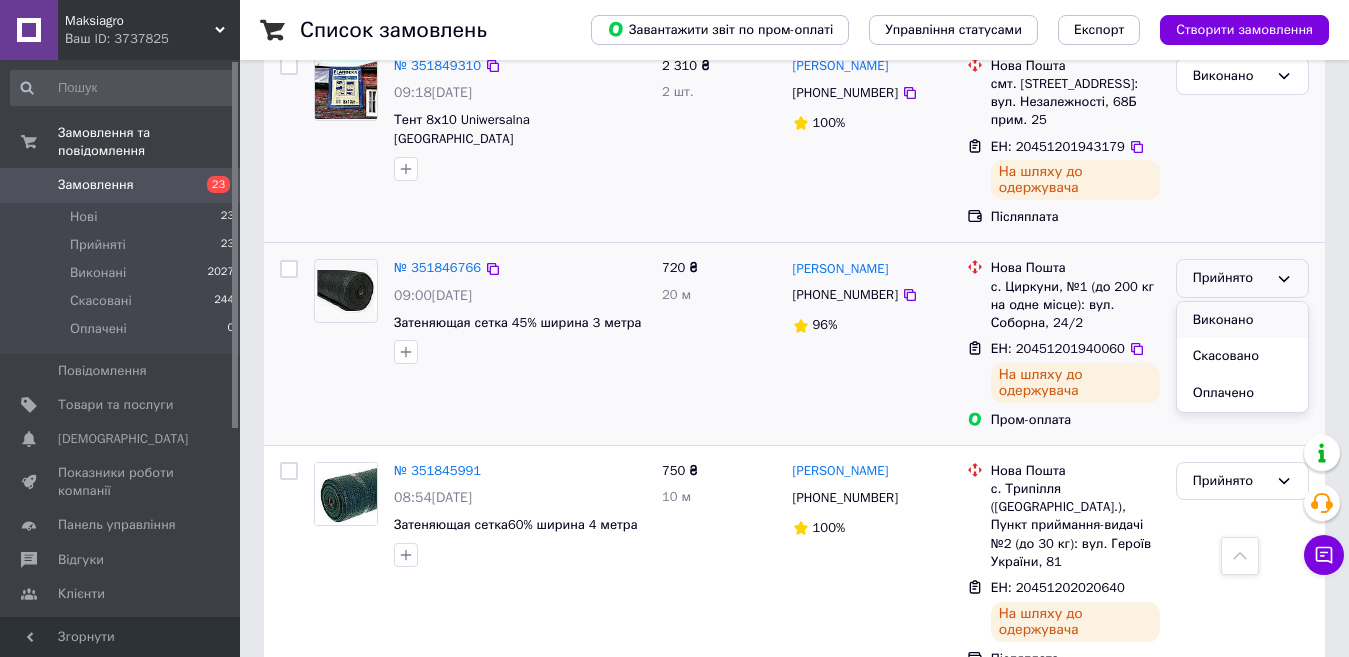 click on "Виконано" at bounding box center [1242, 320] 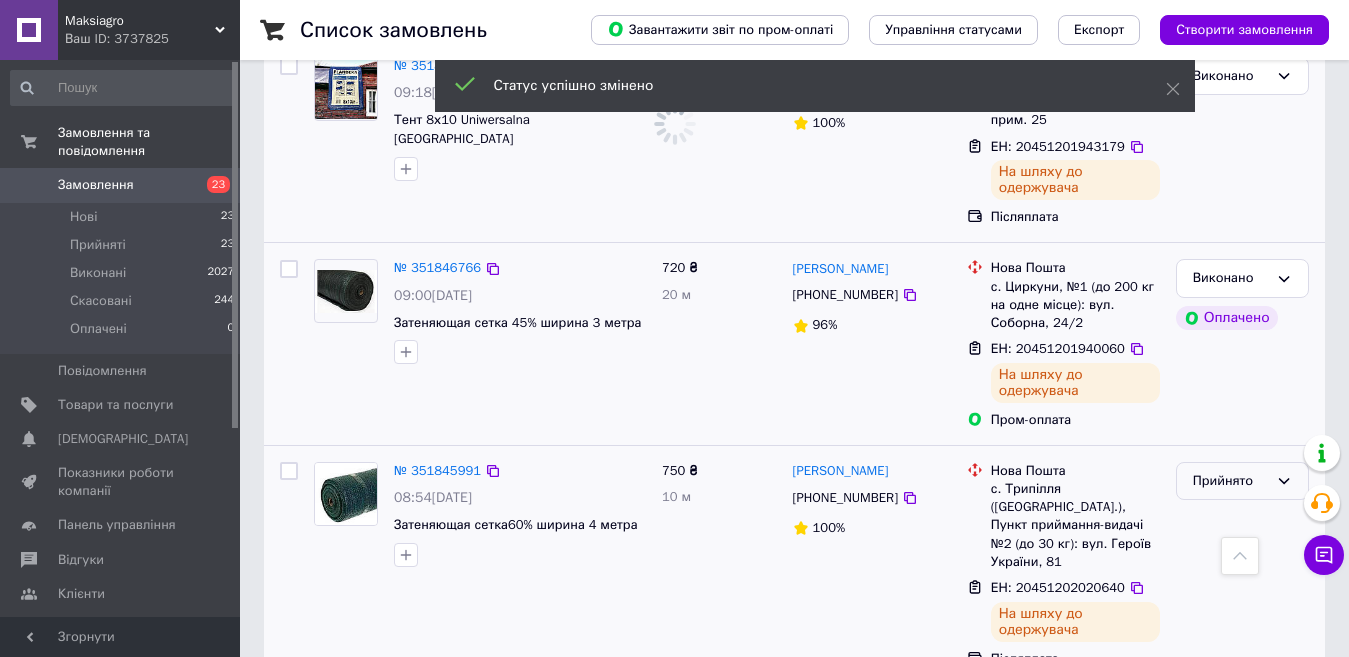 scroll, scrollTop: 1600, scrollLeft: 0, axis: vertical 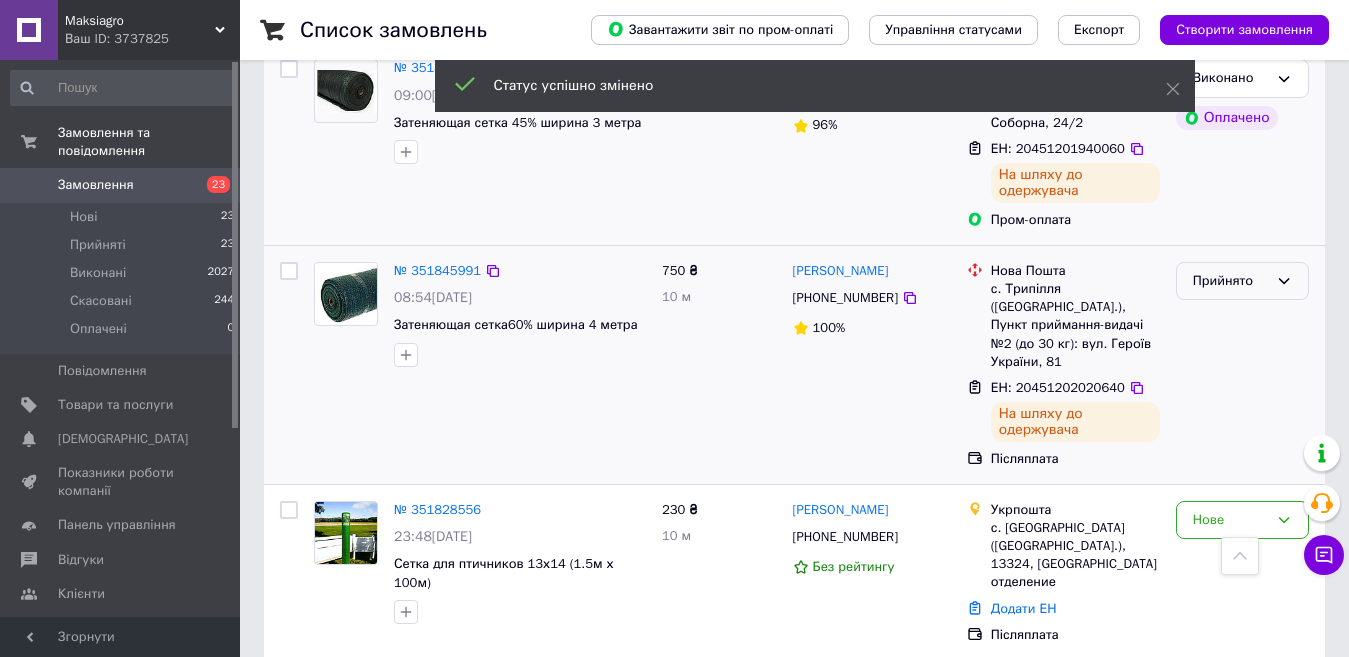 click on "Прийнято" at bounding box center (1230, 281) 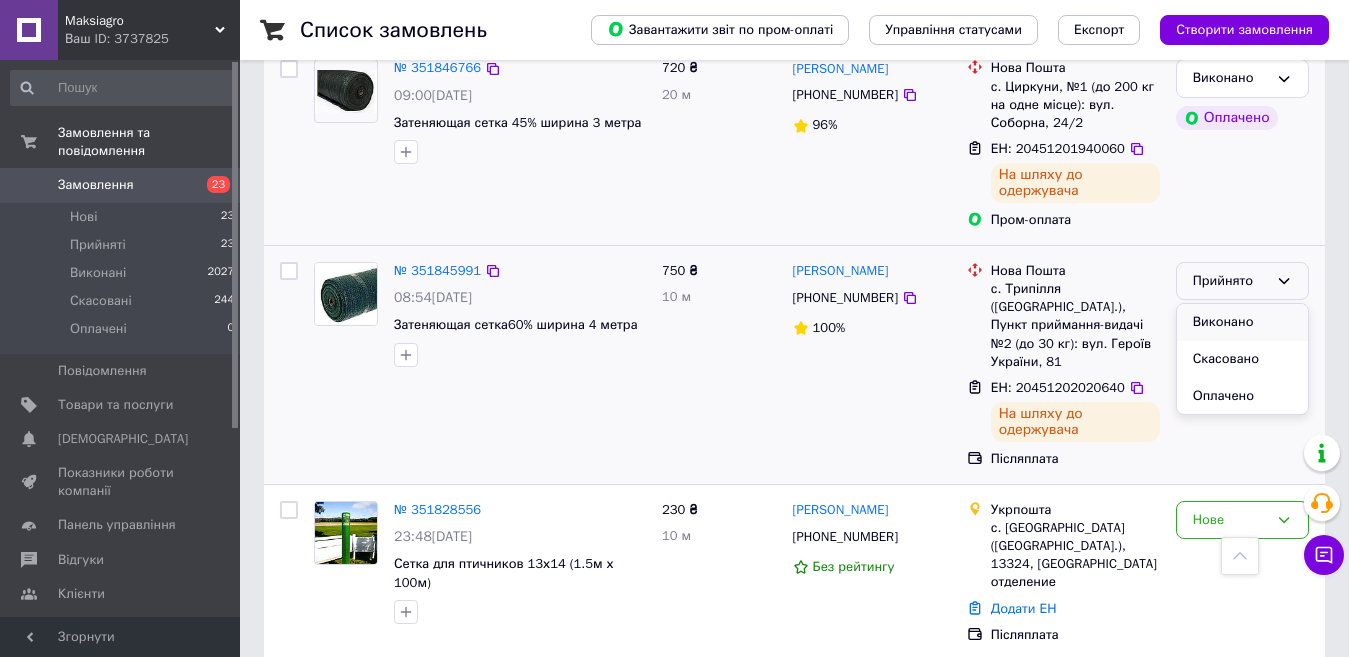click on "Виконано" at bounding box center (1242, 322) 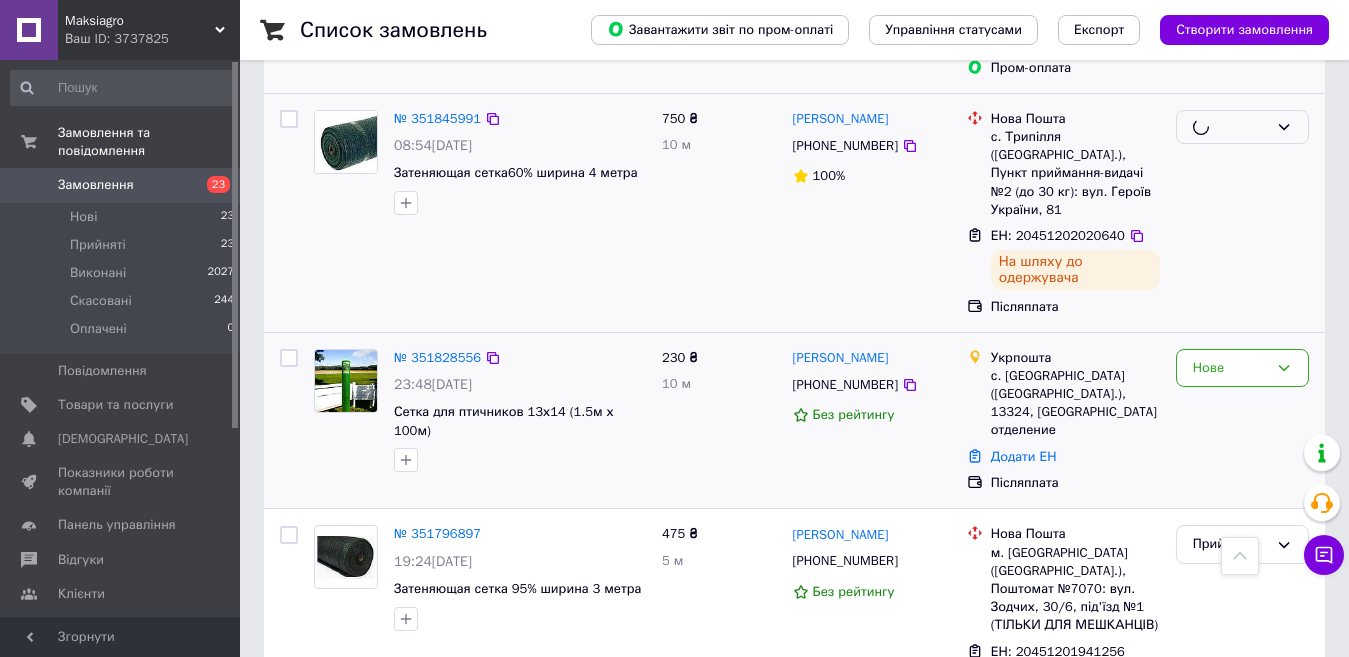 scroll, scrollTop: 1900, scrollLeft: 0, axis: vertical 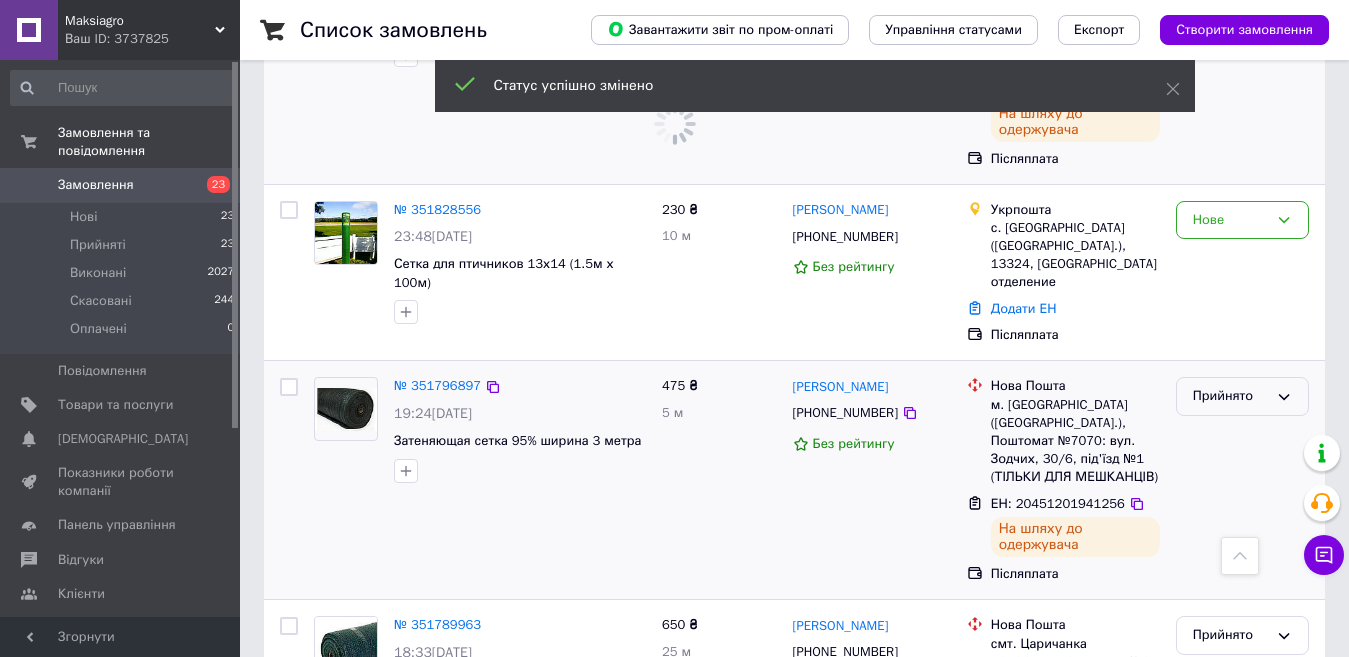 click on "Прийнято" at bounding box center [1230, 396] 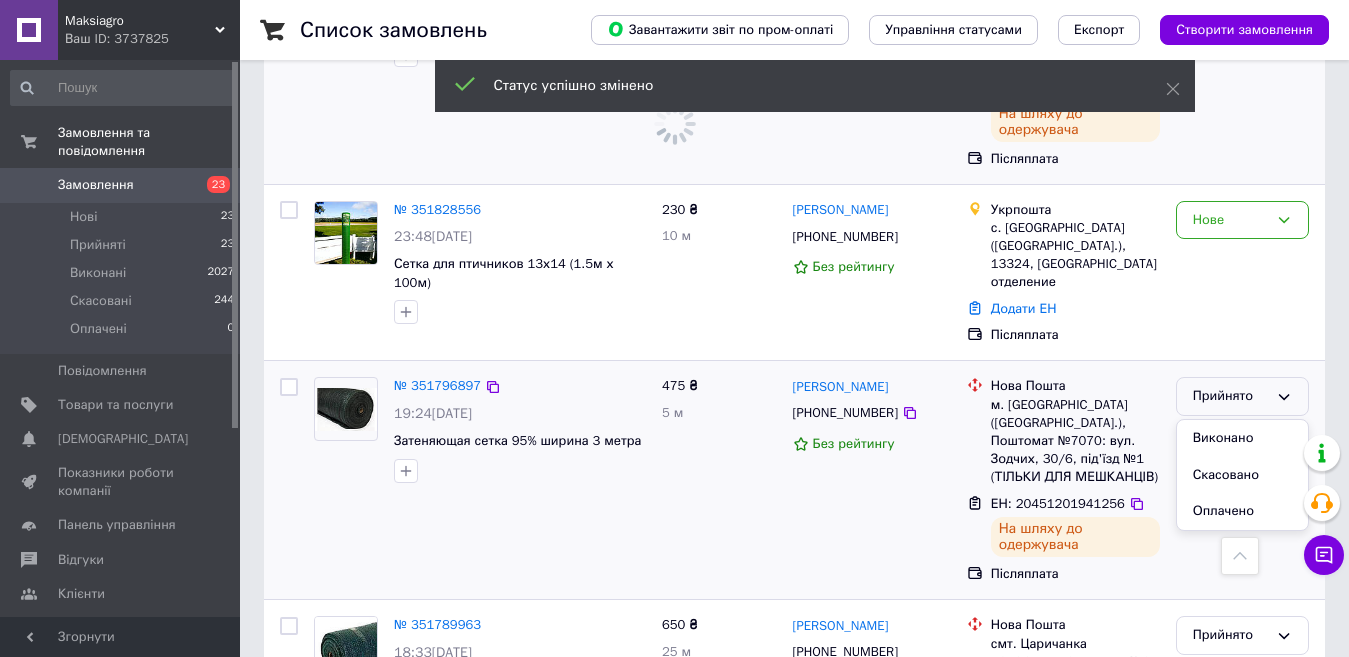 click on "Виконано" at bounding box center [1242, 438] 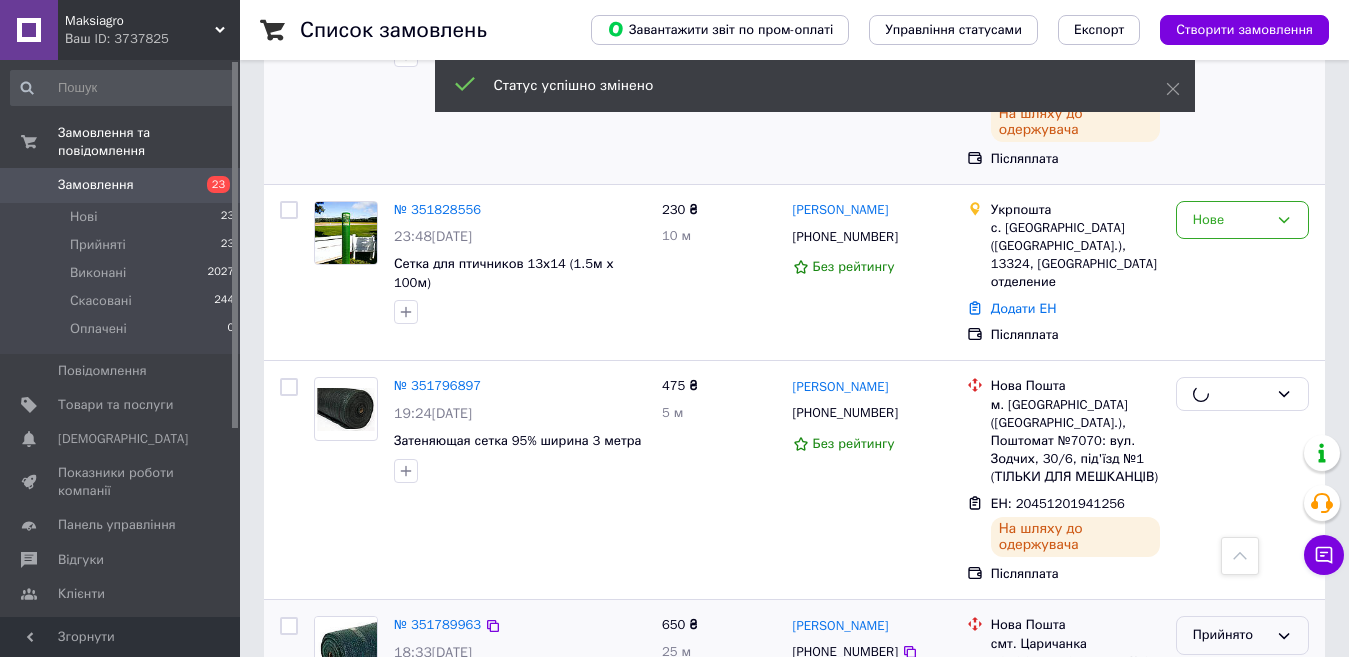 scroll, scrollTop: 2200, scrollLeft: 0, axis: vertical 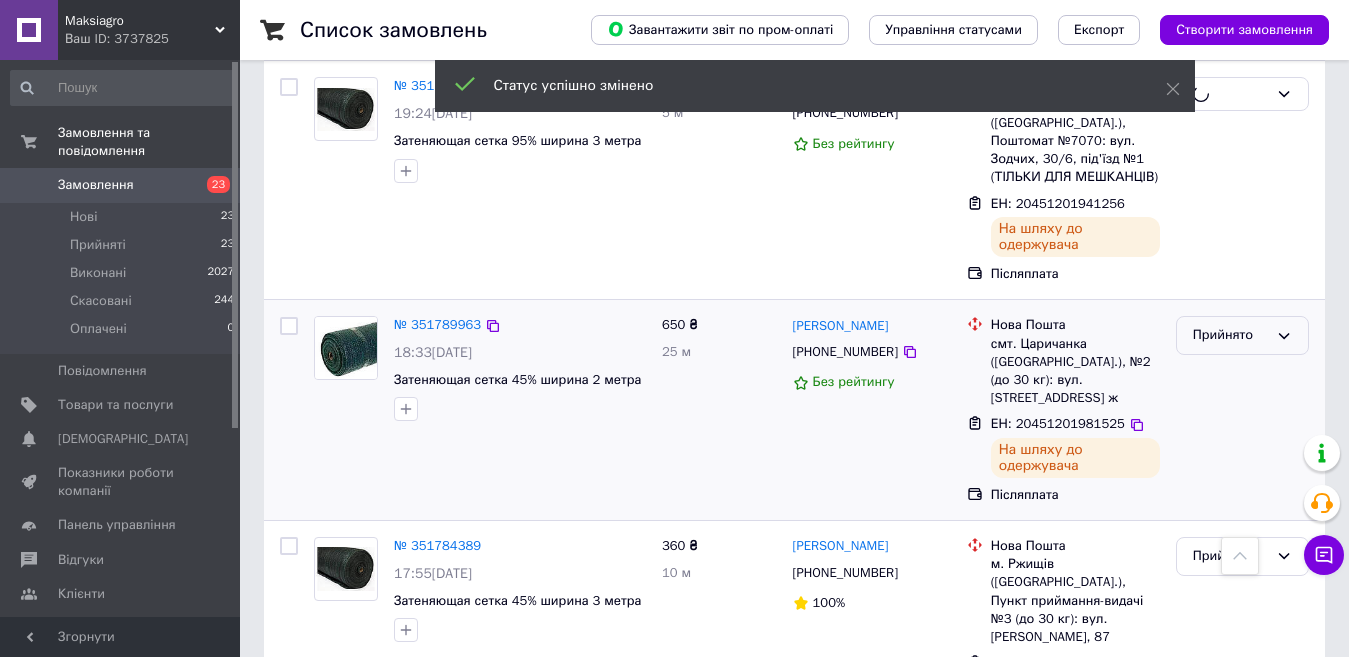 click on "Прийнято" at bounding box center [1230, 335] 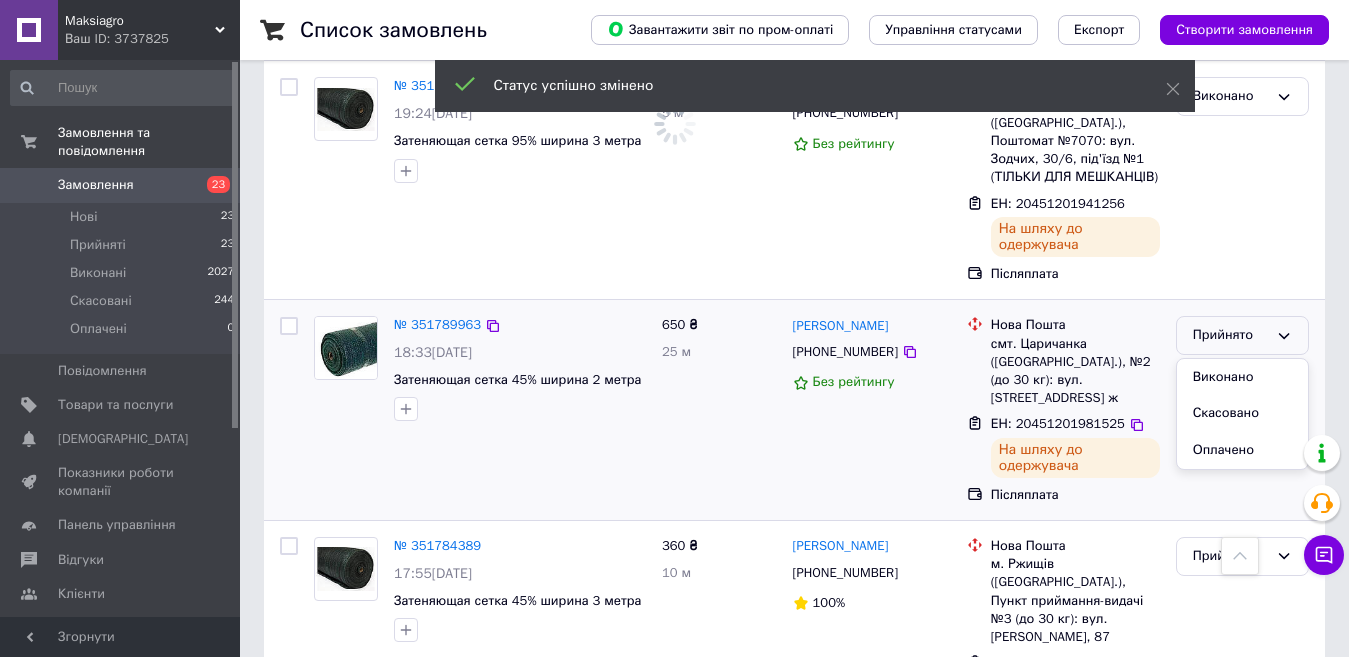 drag, startPoint x: 1225, startPoint y: 274, endPoint x: 1218, endPoint y: 258, distance: 17.464249 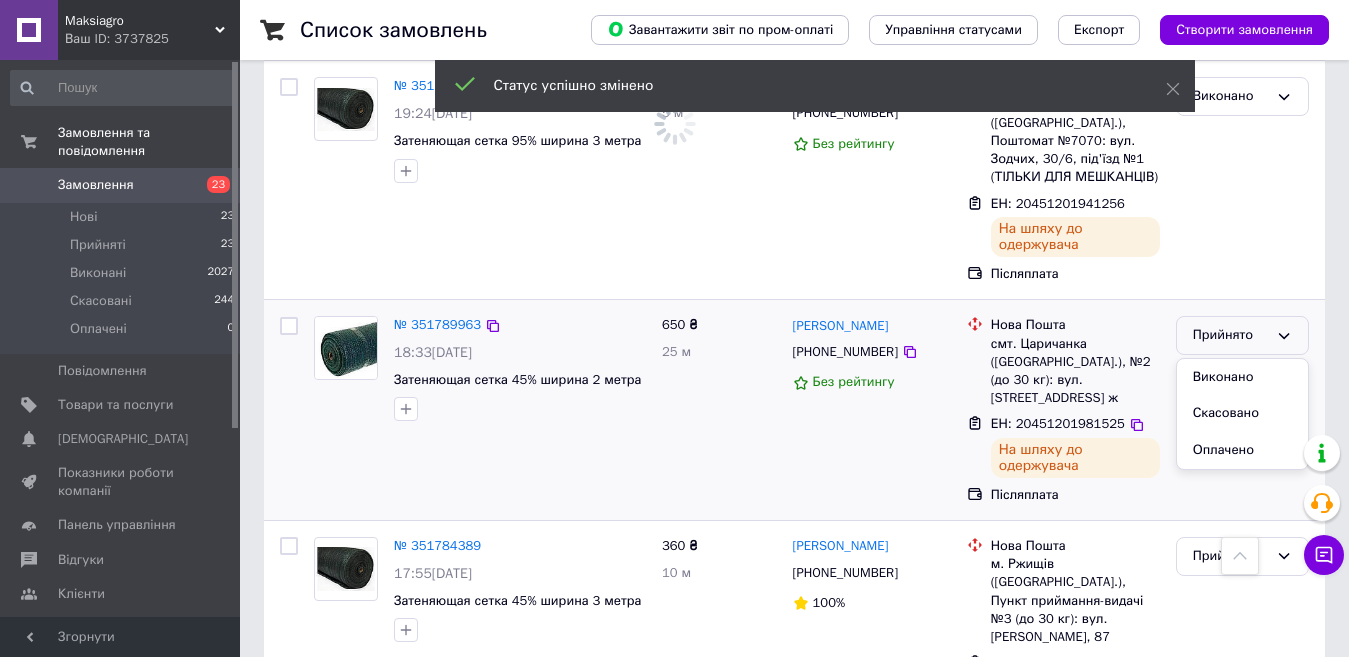 click on "Виконано" at bounding box center (1242, 377) 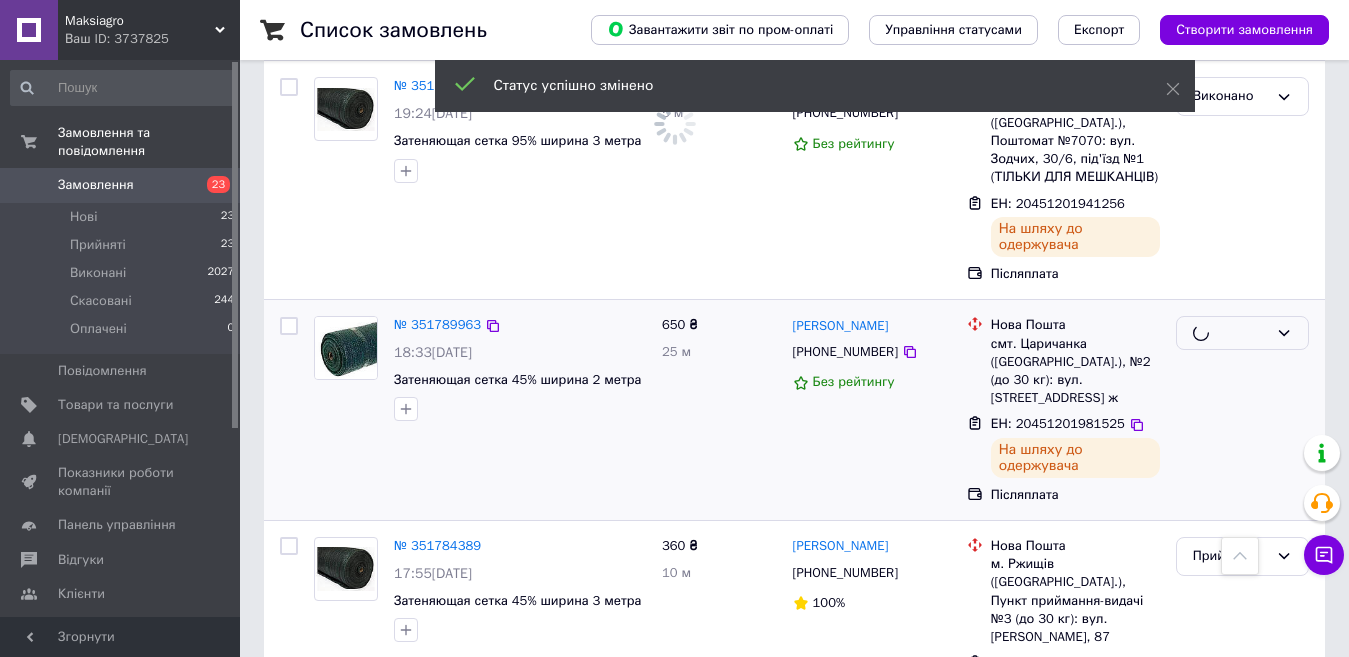 scroll, scrollTop: 2286, scrollLeft: 0, axis: vertical 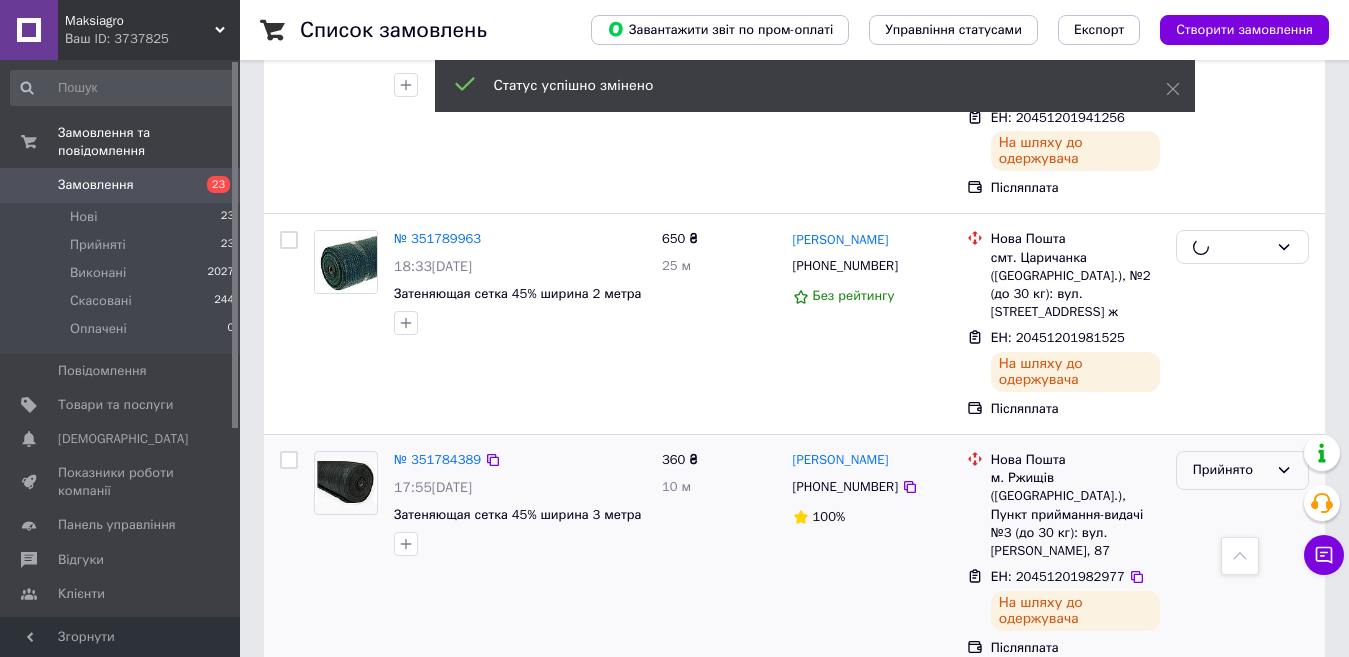 click on "Прийнято" at bounding box center [1230, 470] 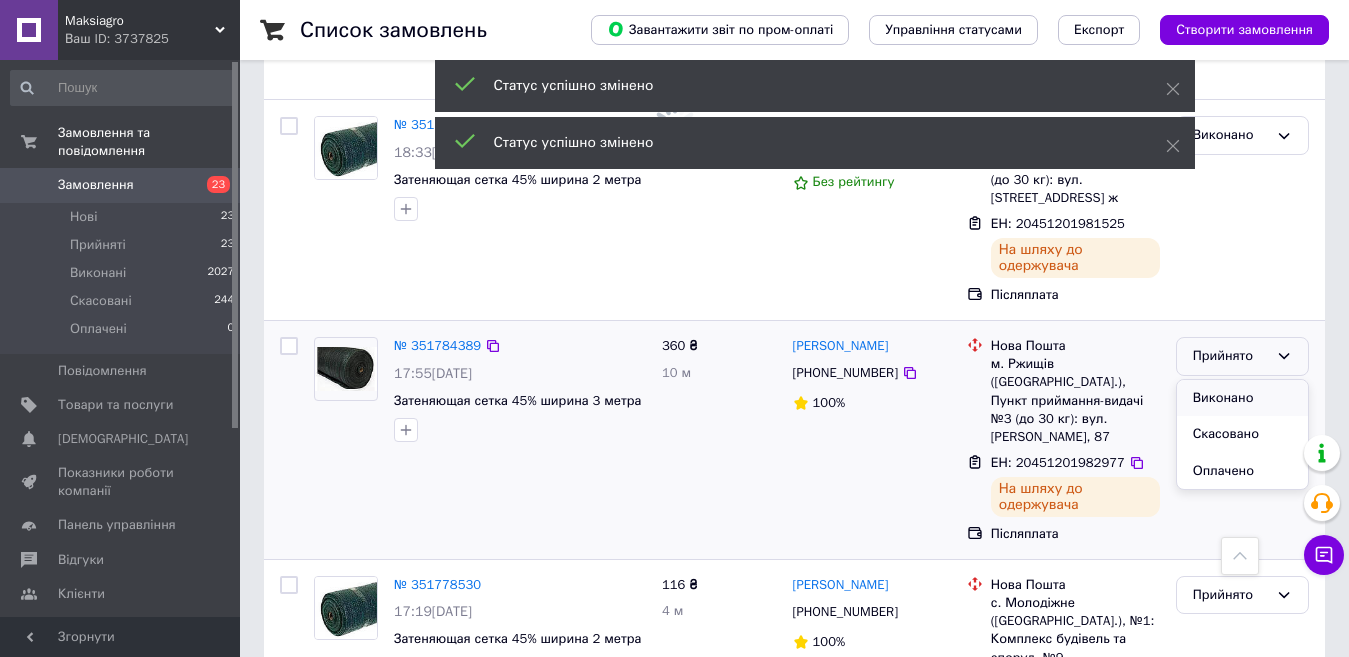 click on "Виконано" at bounding box center [1242, 398] 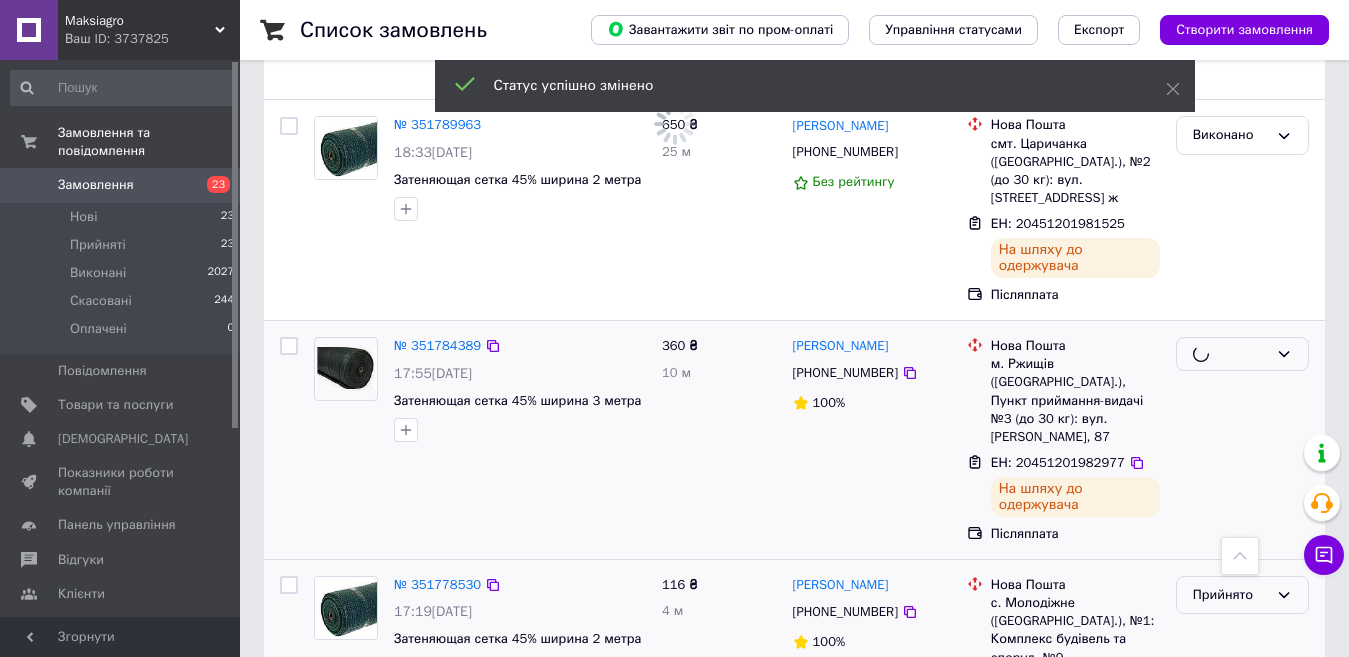 scroll, scrollTop: 2600, scrollLeft: 0, axis: vertical 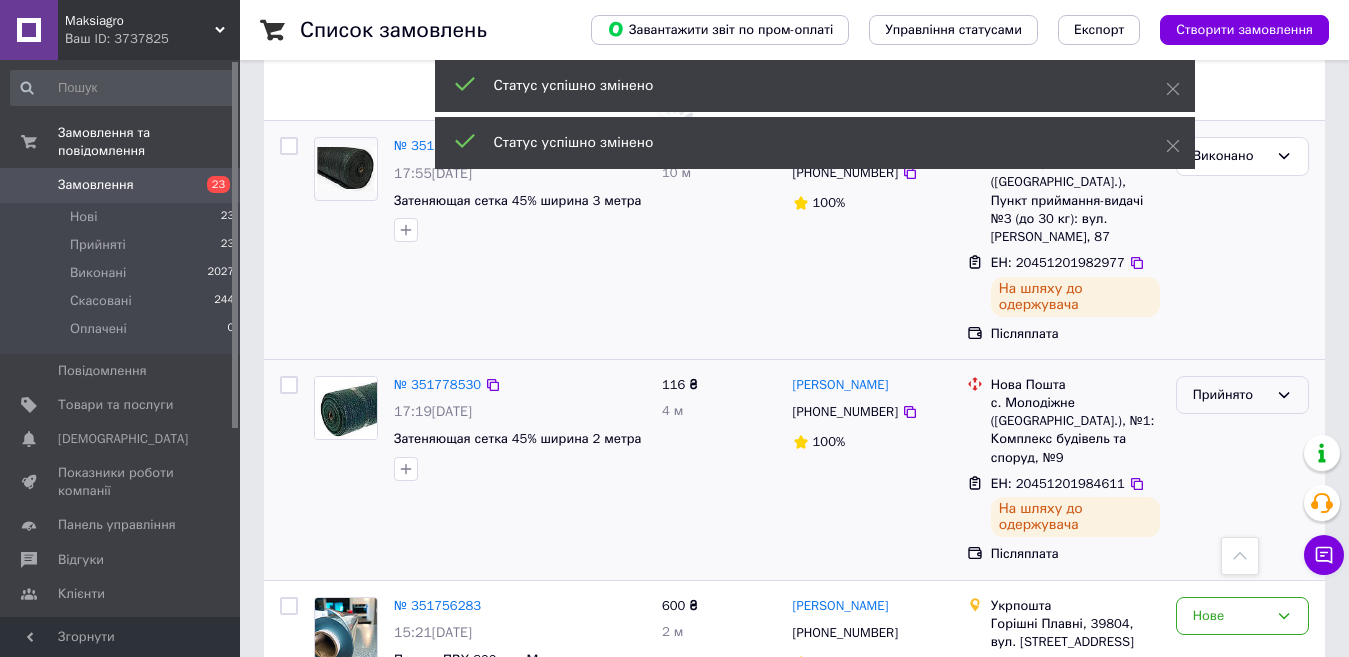 click on "Прийнято" at bounding box center [1230, 395] 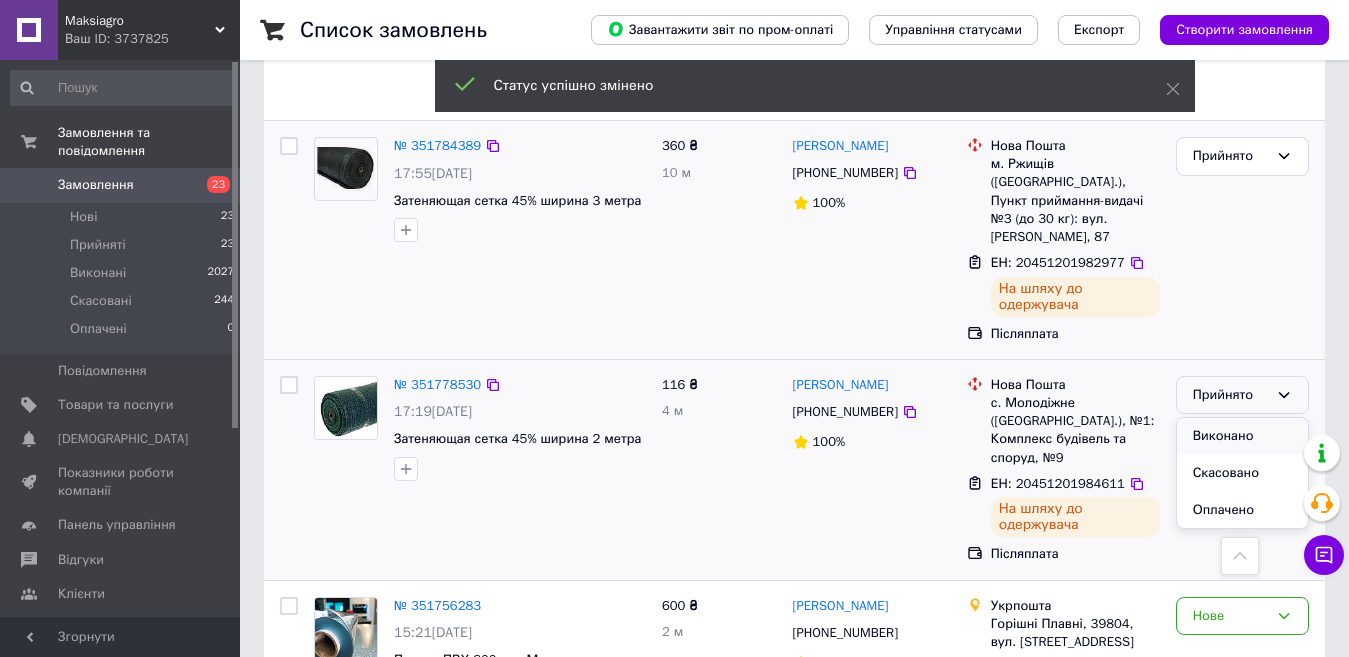 click on "Виконано" at bounding box center (1242, 436) 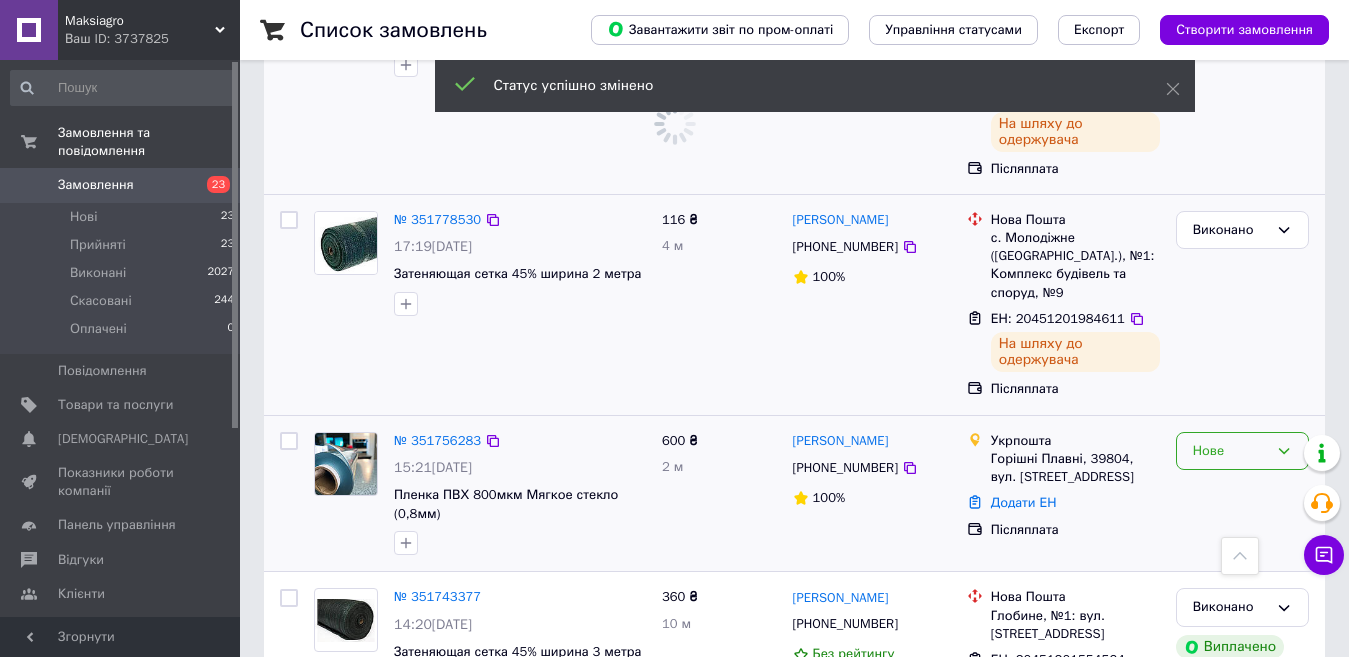 scroll, scrollTop: 2800, scrollLeft: 0, axis: vertical 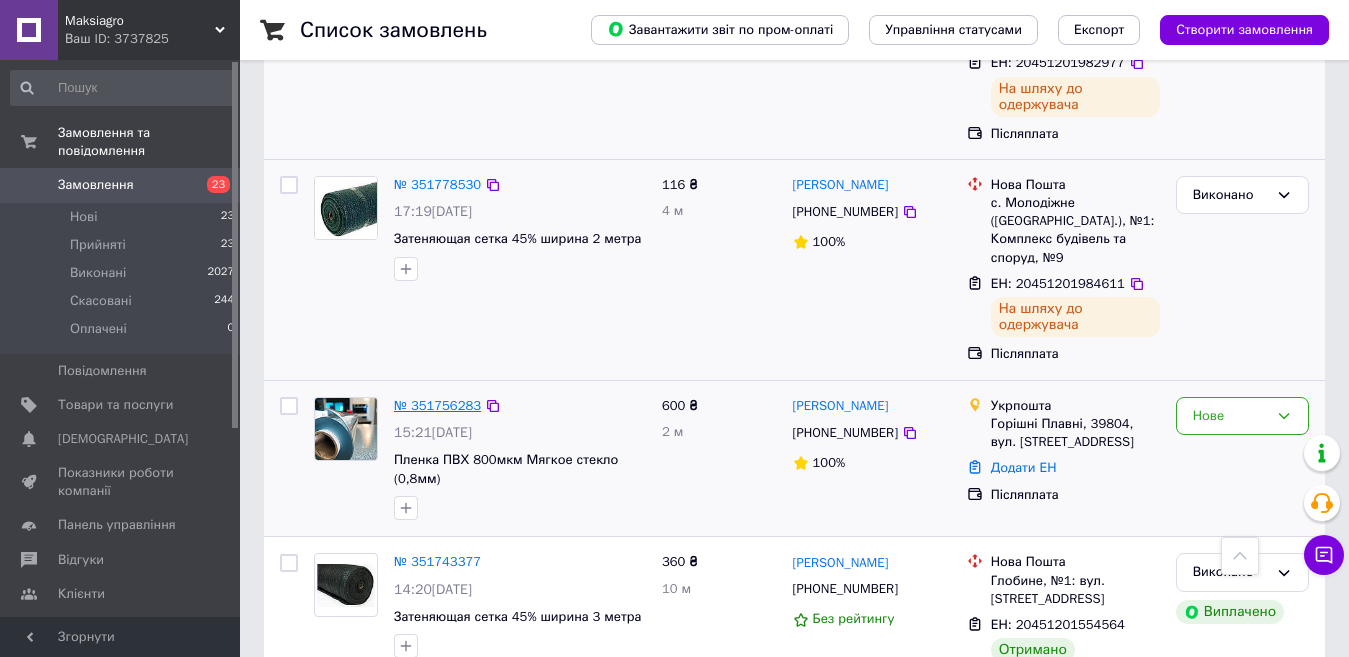 click on "№ 351756283" at bounding box center [437, 405] 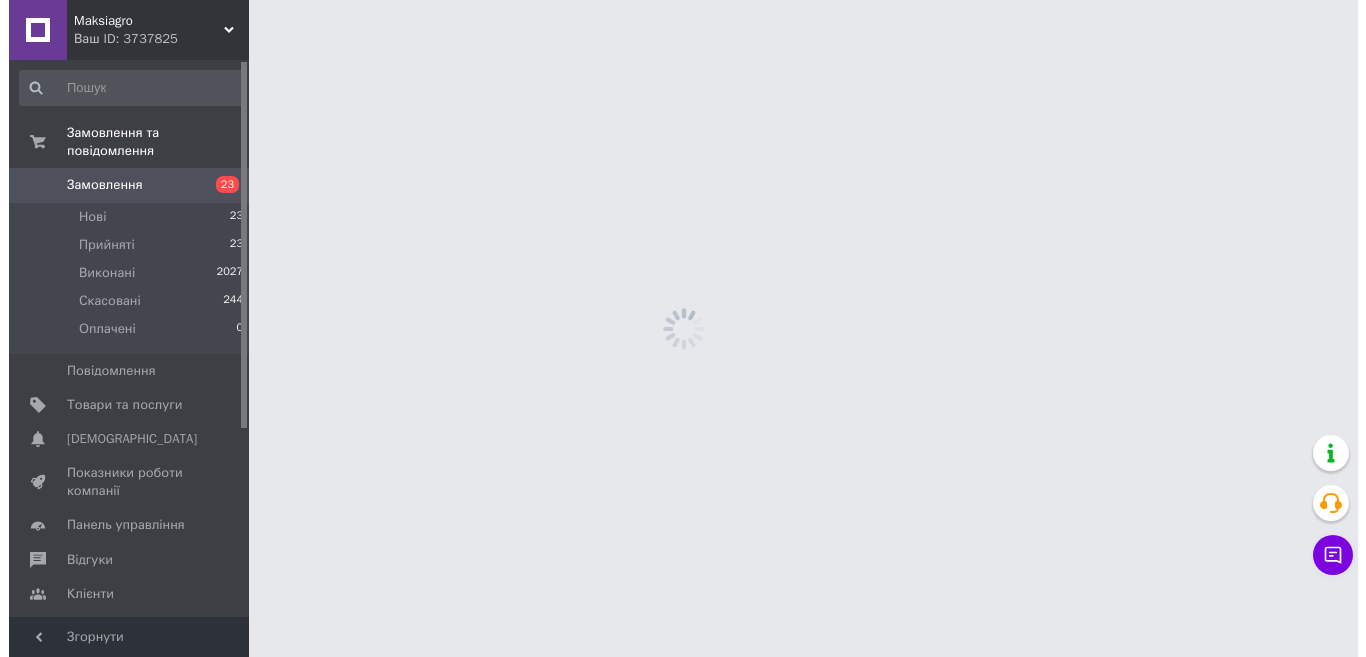 scroll, scrollTop: 0, scrollLeft: 0, axis: both 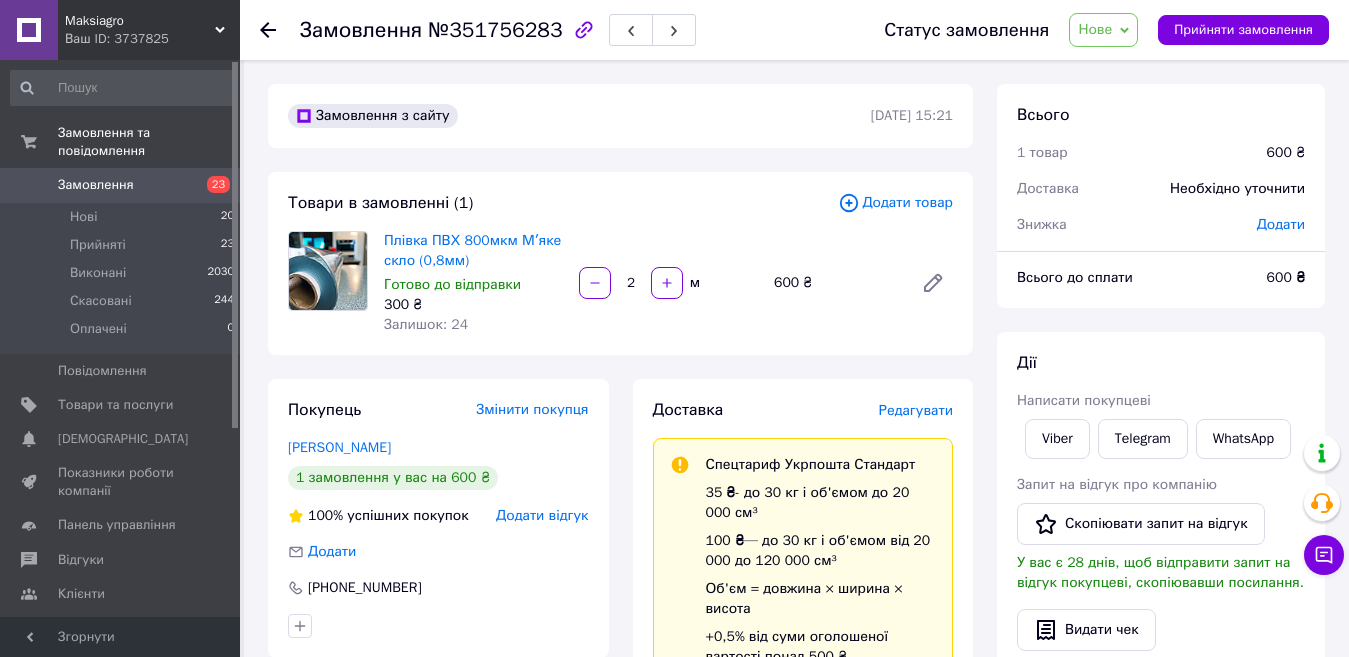 drag, startPoint x: 1198, startPoint y: 27, endPoint x: 867, endPoint y: 328, distance: 447.39468 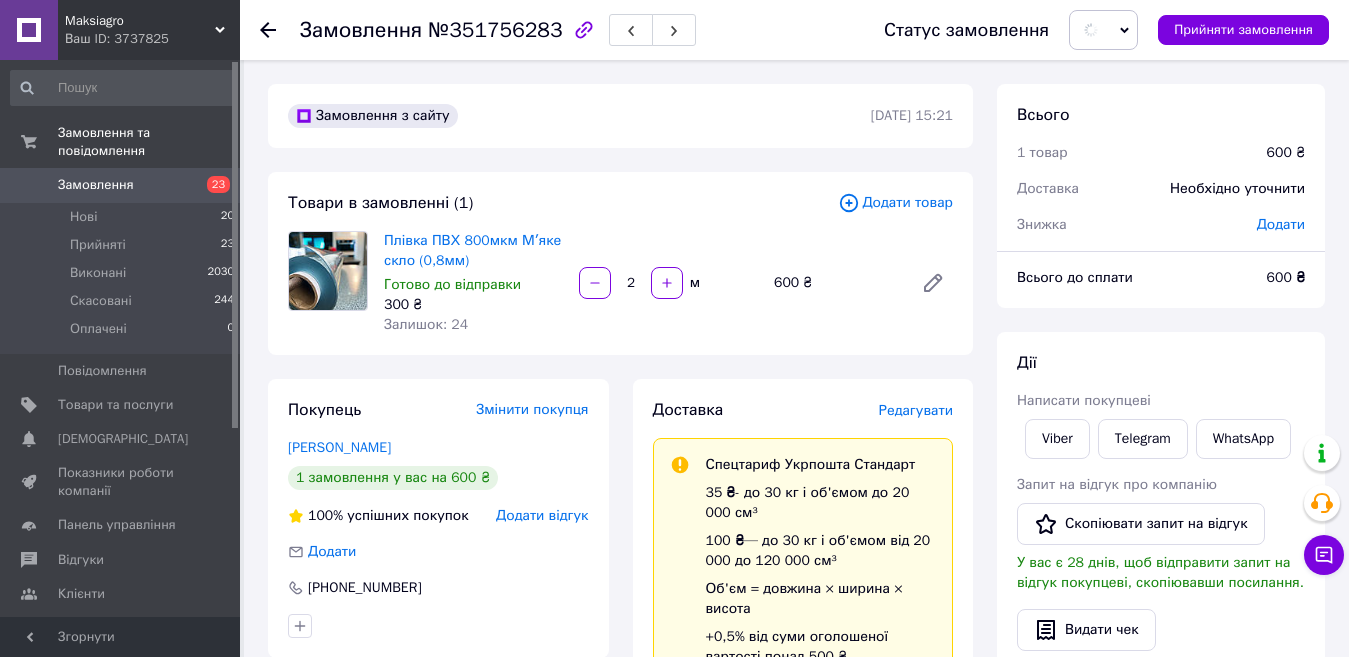 click on "Редагувати" at bounding box center [916, 410] 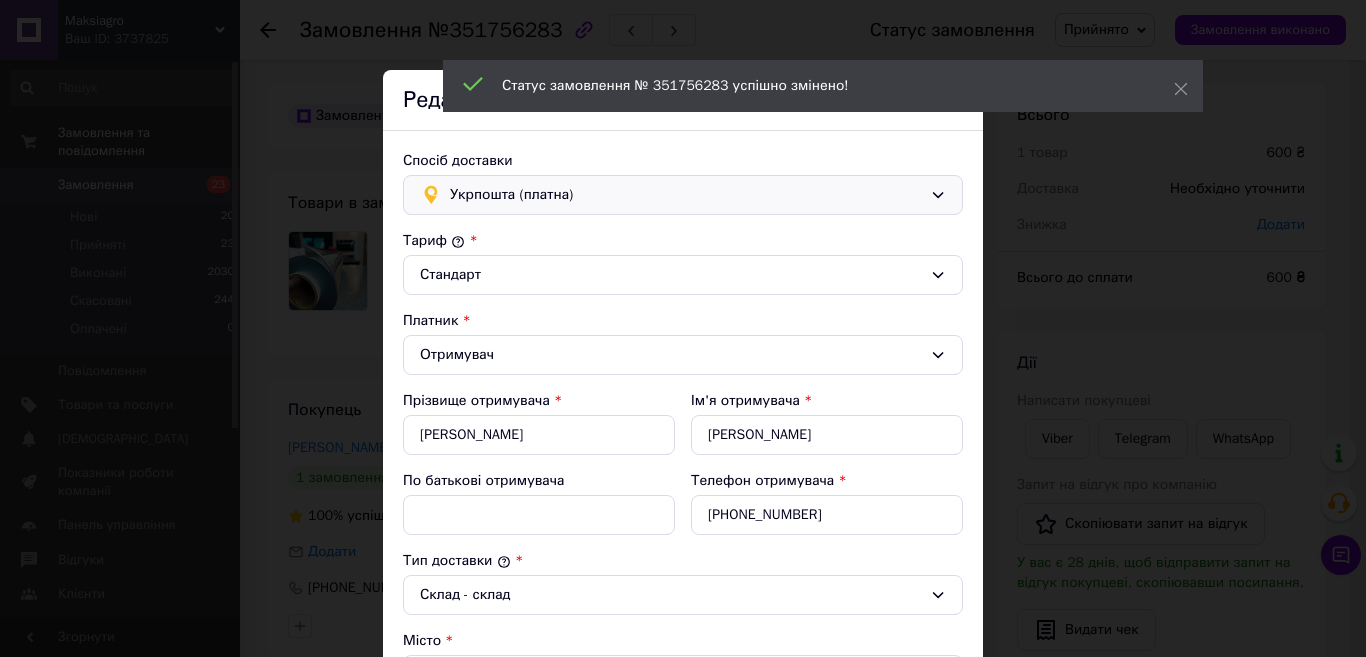 click on "Укрпошта (платна)" at bounding box center [686, 195] 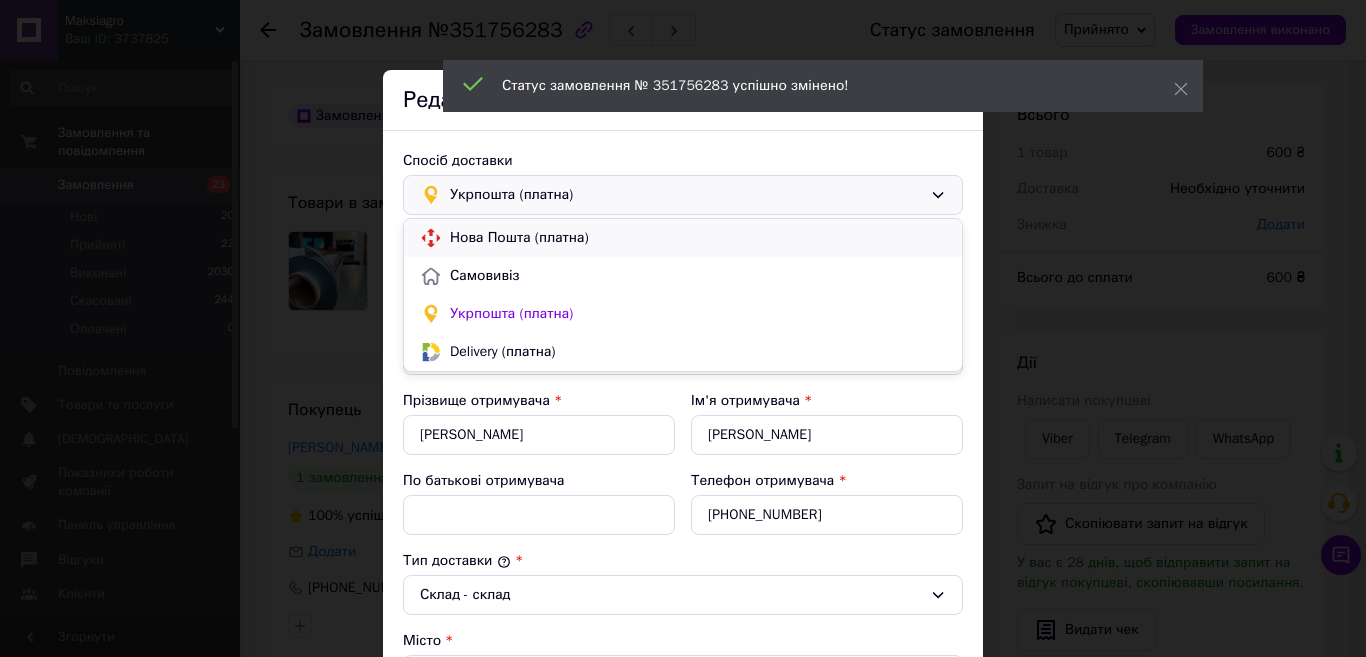 click on "Нова Пошта (платна)" at bounding box center [698, 238] 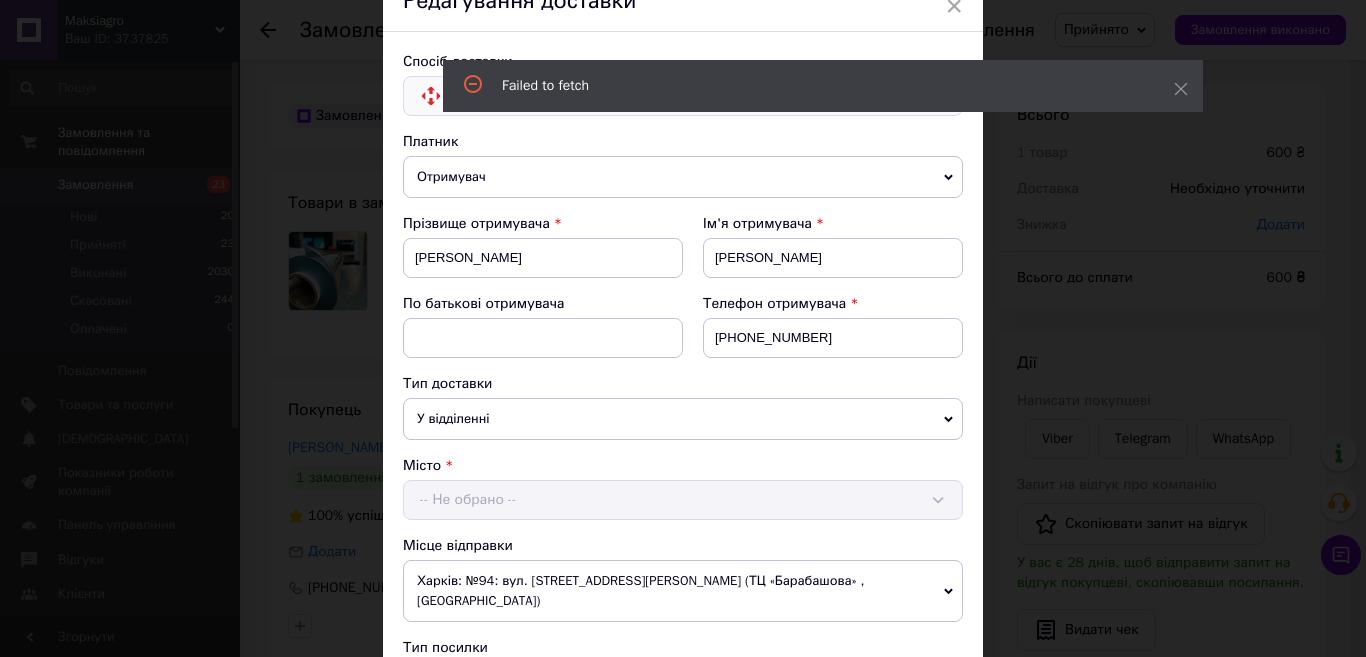 scroll, scrollTop: 100, scrollLeft: 0, axis: vertical 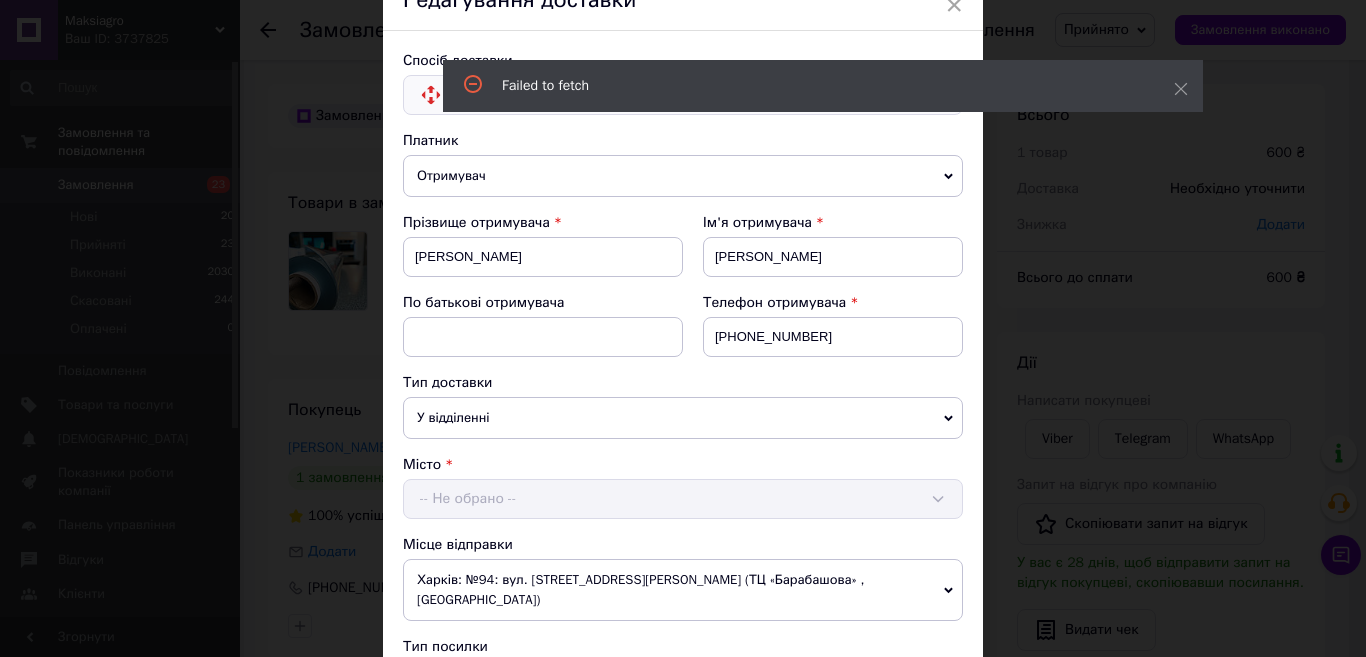 click on "У відділенні" at bounding box center (683, 418) 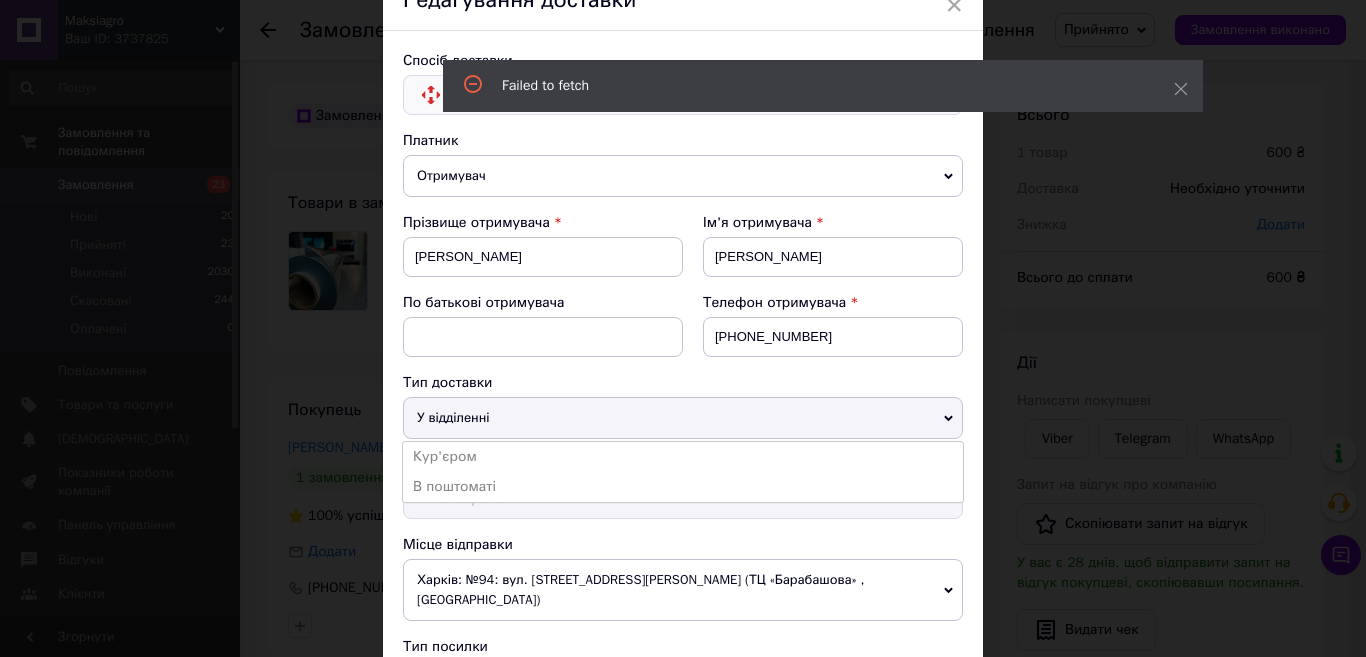 click on "У відділенні" at bounding box center (683, 418) 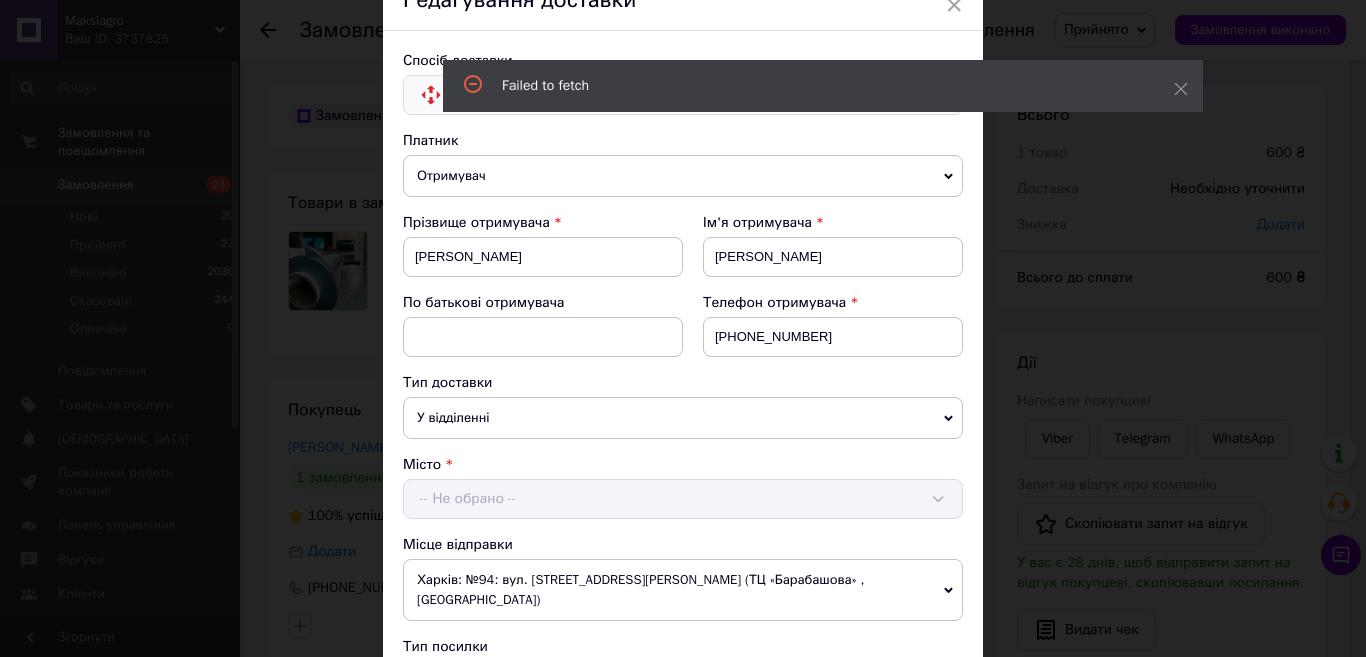 click on "Місто -- Не обрано --" at bounding box center (683, 487) 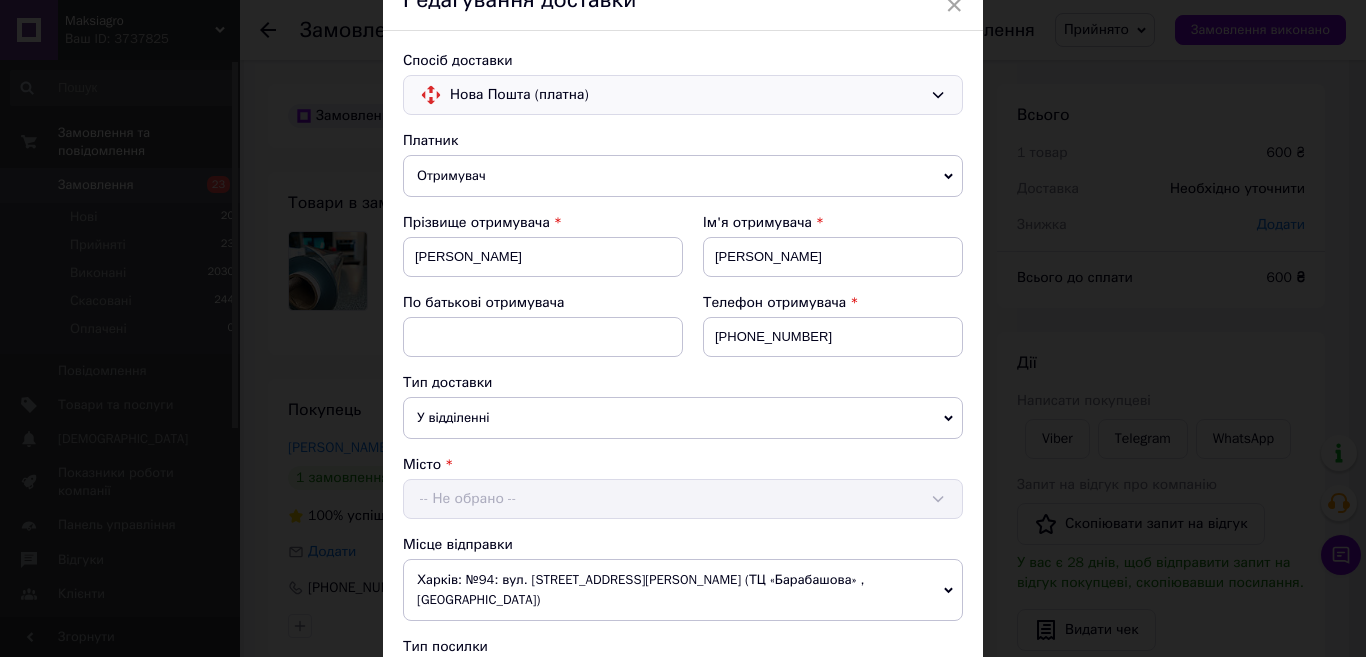 click on "Місто -- Не обрано --" at bounding box center [683, 487] 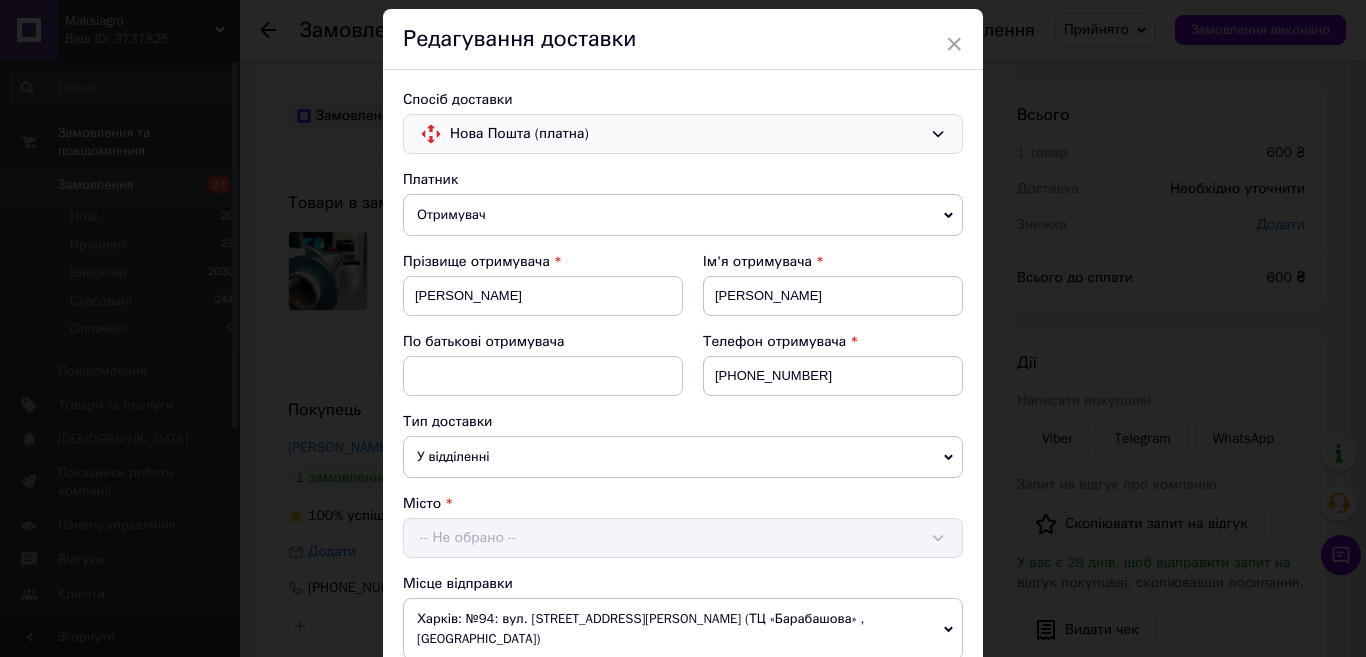 scroll, scrollTop: 300, scrollLeft: 0, axis: vertical 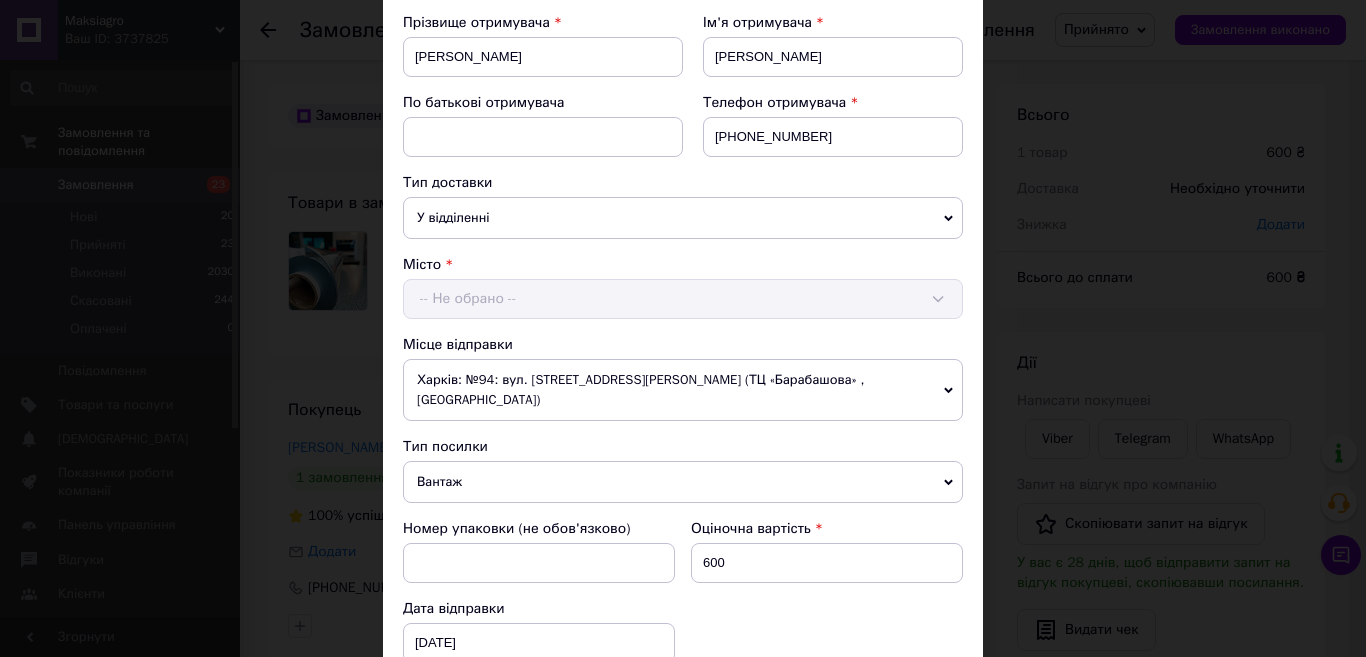 click on "Місто -- Не обрано --" at bounding box center (683, 287) 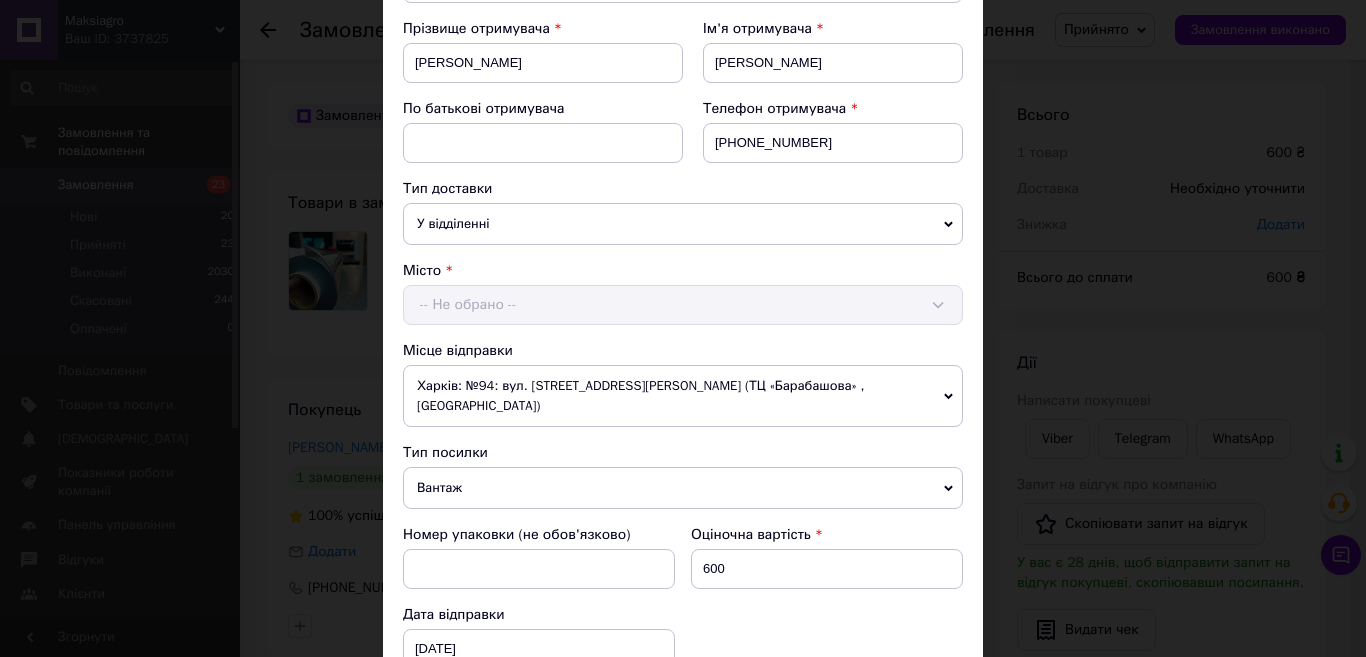 scroll, scrollTop: 209, scrollLeft: 0, axis: vertical 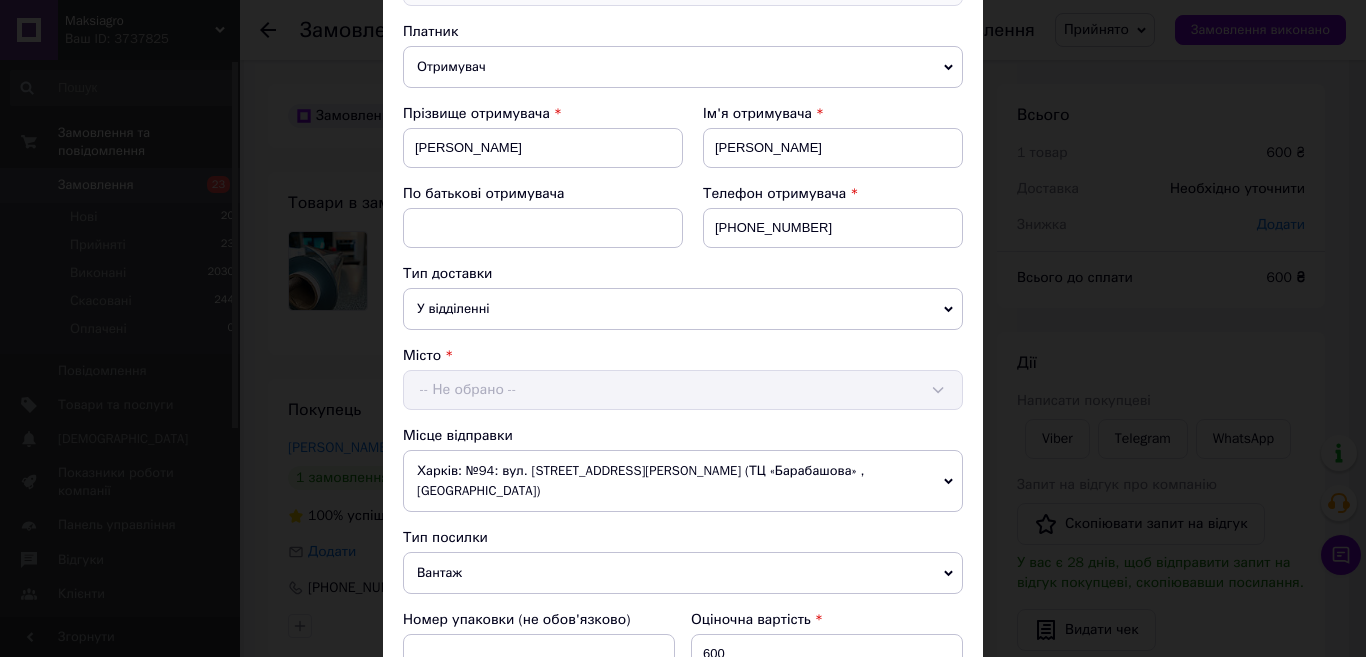 click on "Місто -- Не обрано --" at bounding box center [683, 378] 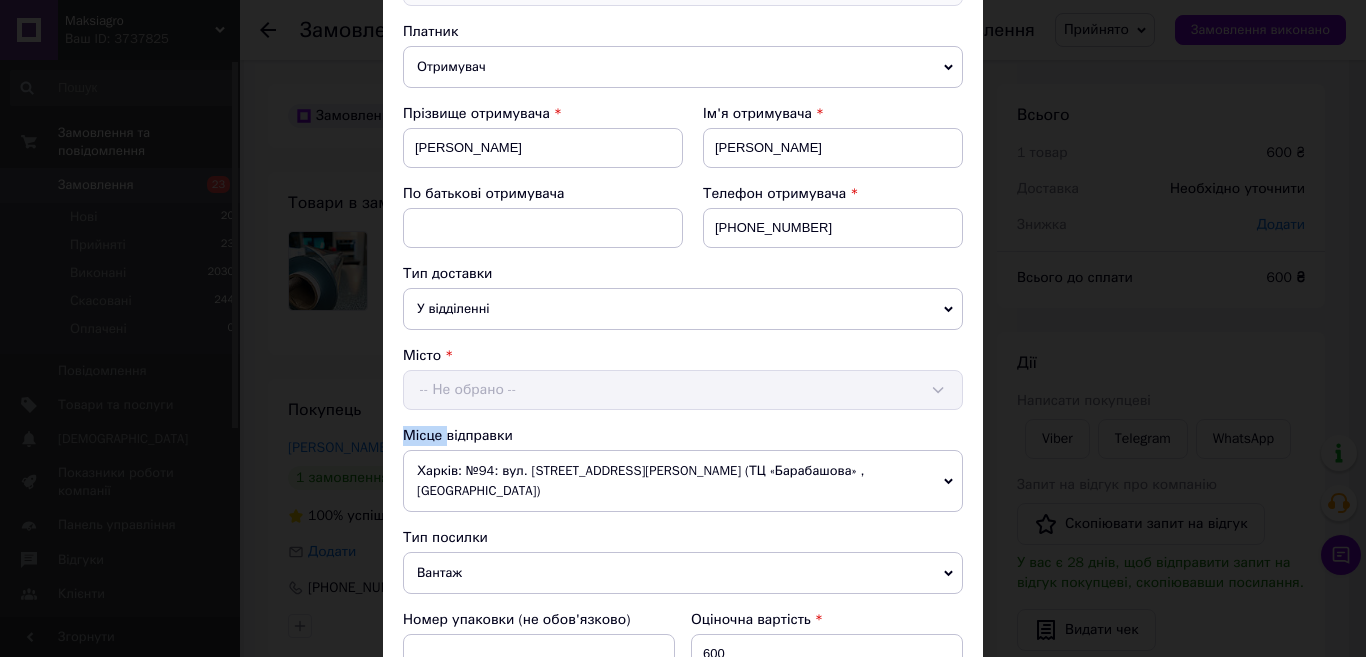click on "Місто -- Не обрано --" at bounding box center [683, 378] 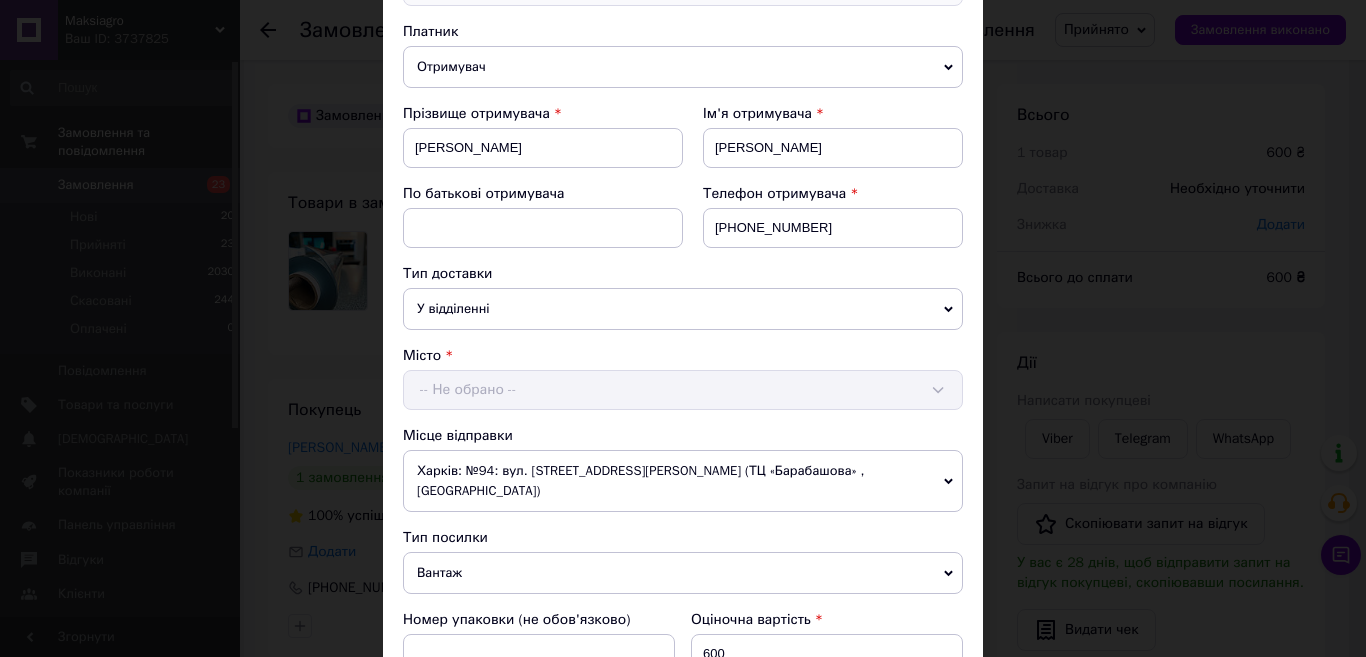 click on "Місто -- Не обрано --" at bounding box center [683, 378] 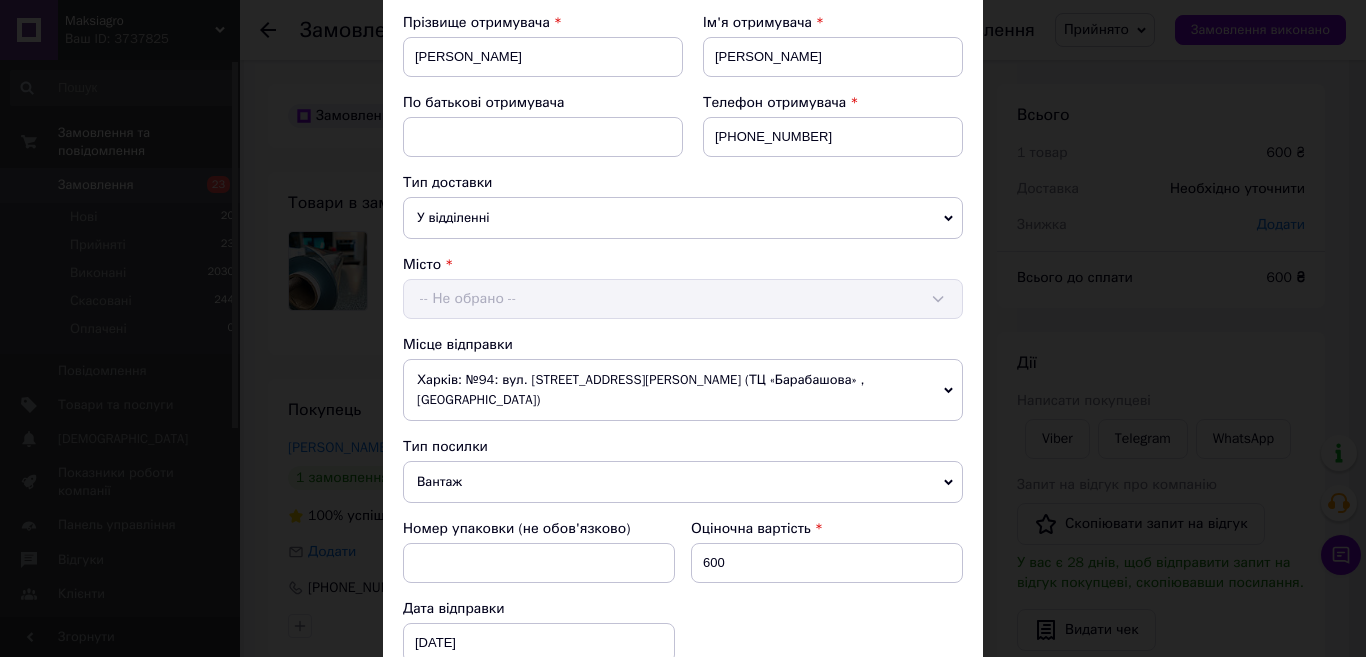 scroll, scrollTop: 400, scrollLeft: 0, axis: vertical 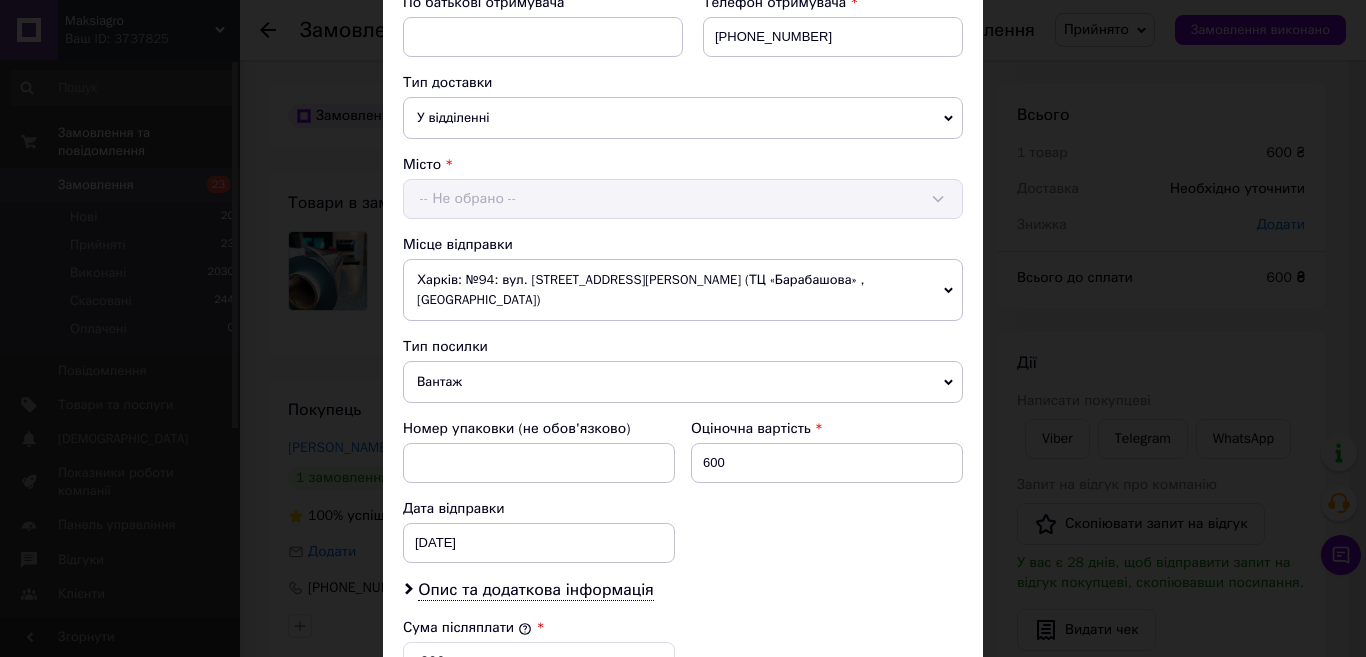 click on "Місто -- Не обрано --" at bounding box center (683, 187) 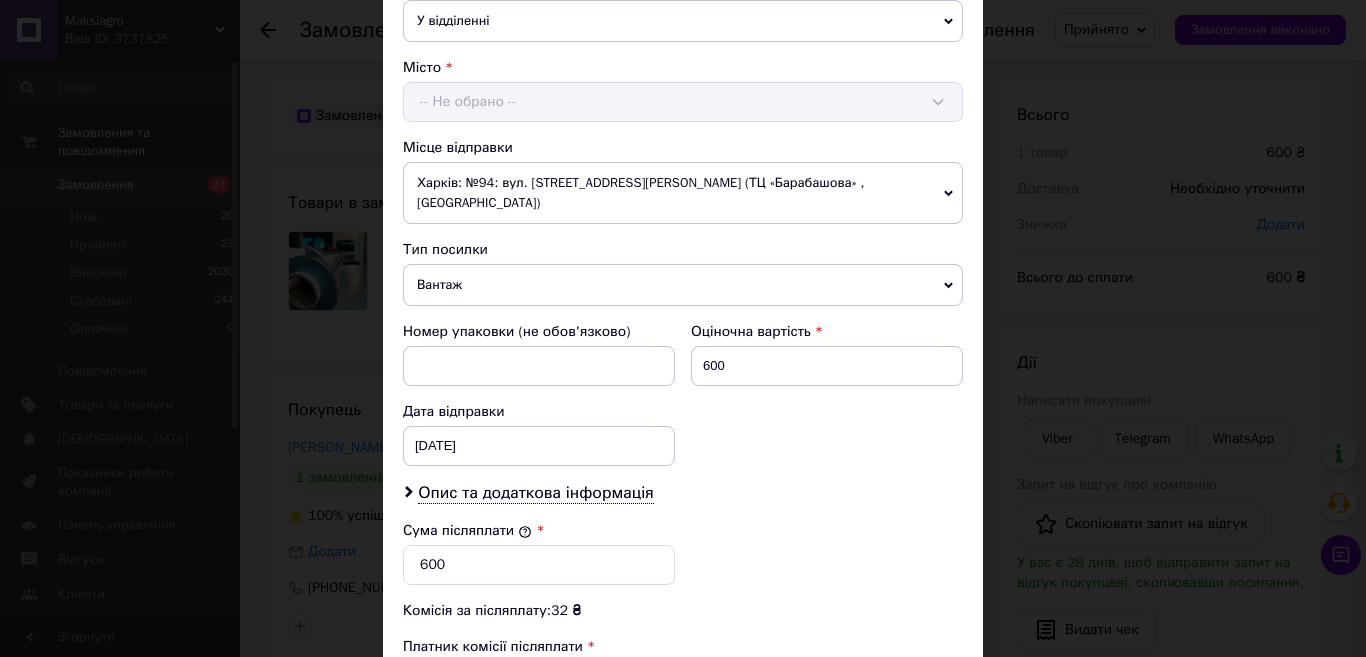 scroll, scrollTop: 800, scrollLeft: 0, axis: vertical 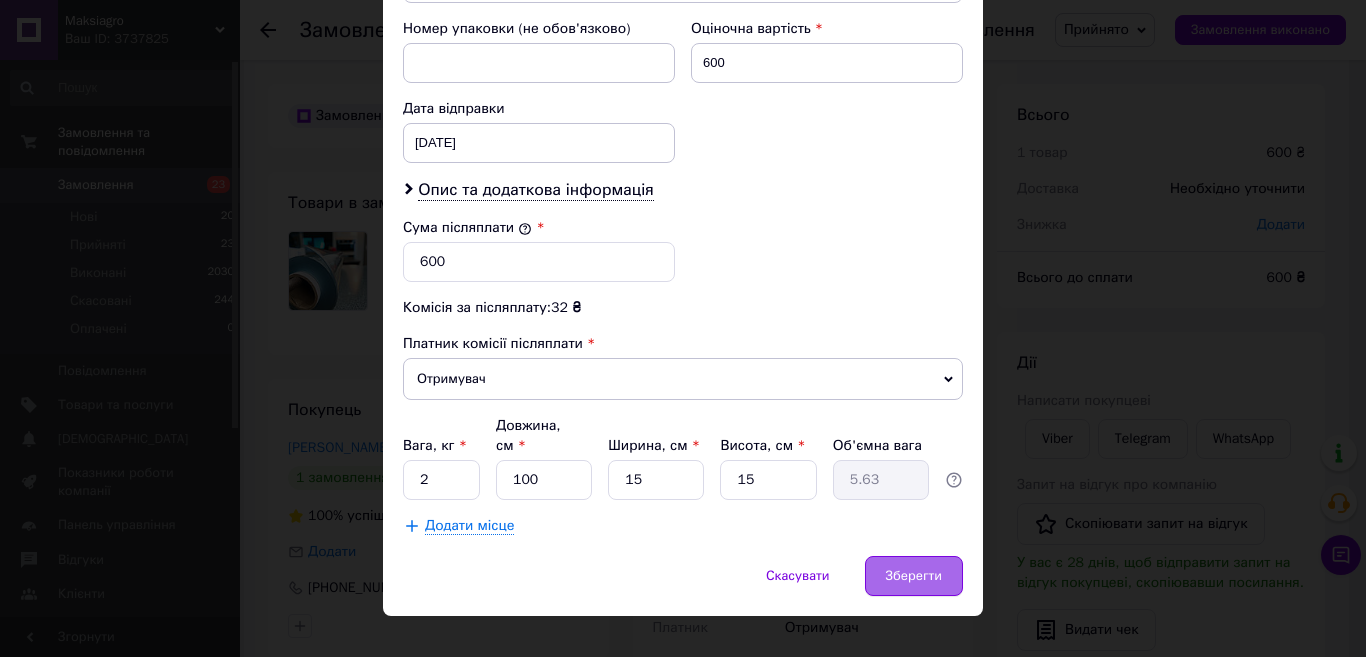 click on "Зберегти" at bounding box center [914, 576] 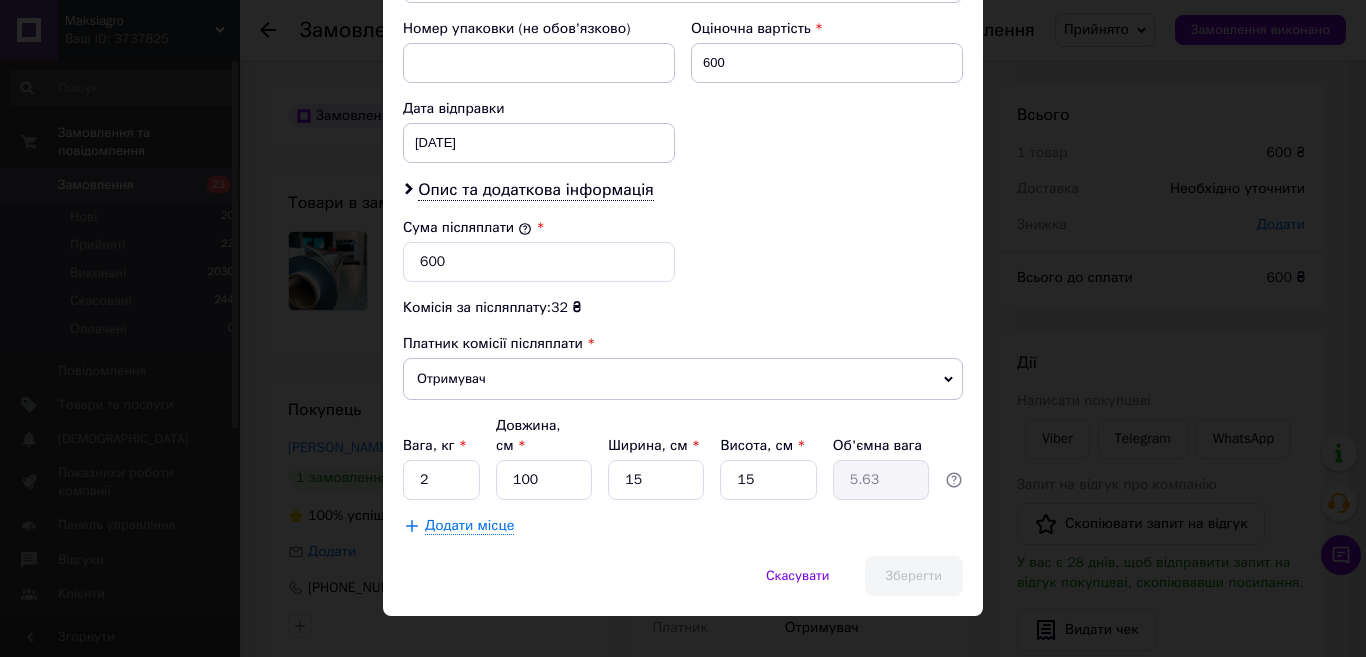 scroll, scrollTop: 828, scrollLeft: 0, axis: vertical 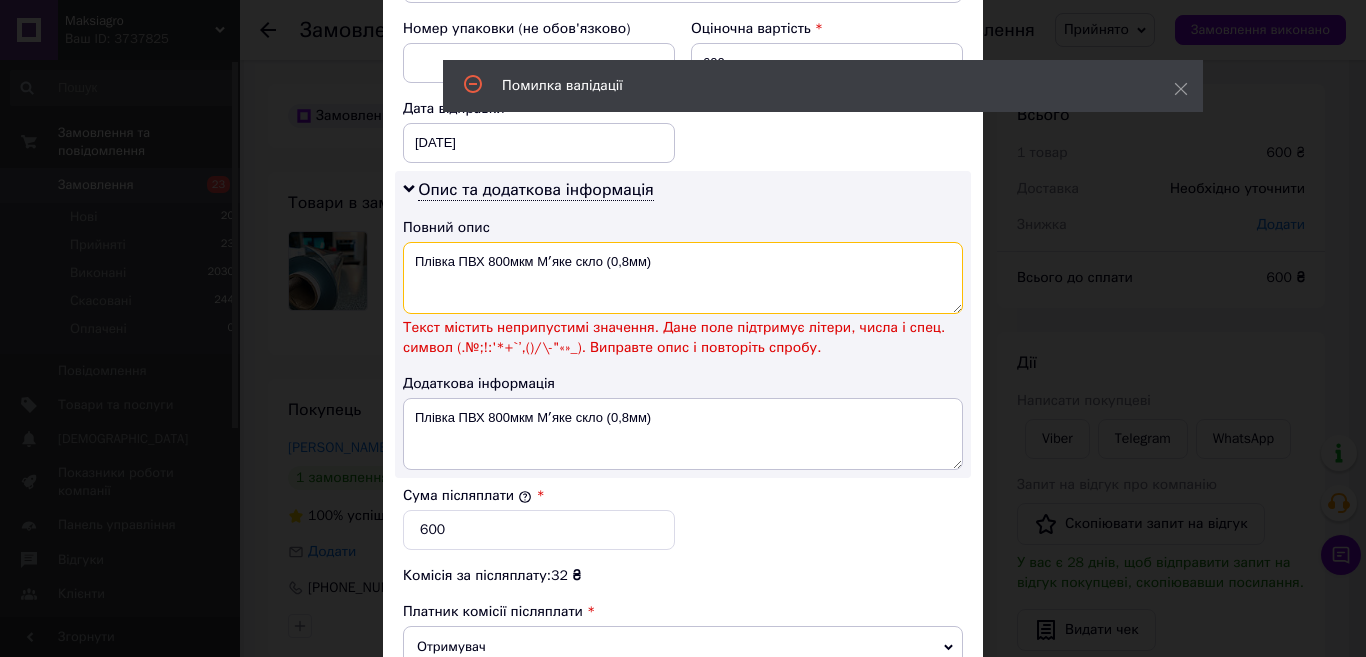 click on "Плівка ПВХ 800мкм Мʼяке скло (0,8мм)" at bounding box center [683, 278] 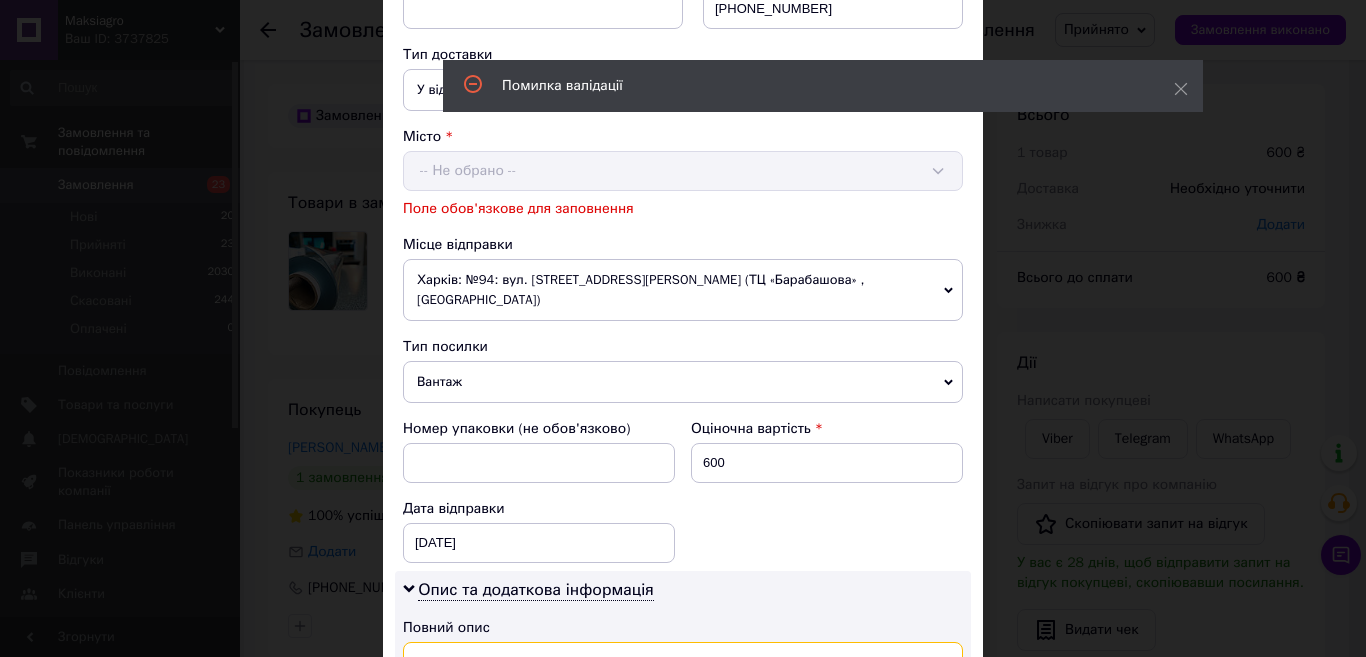 scroll, scrollTop: 328, scrollLeft: 0, axis: vertical 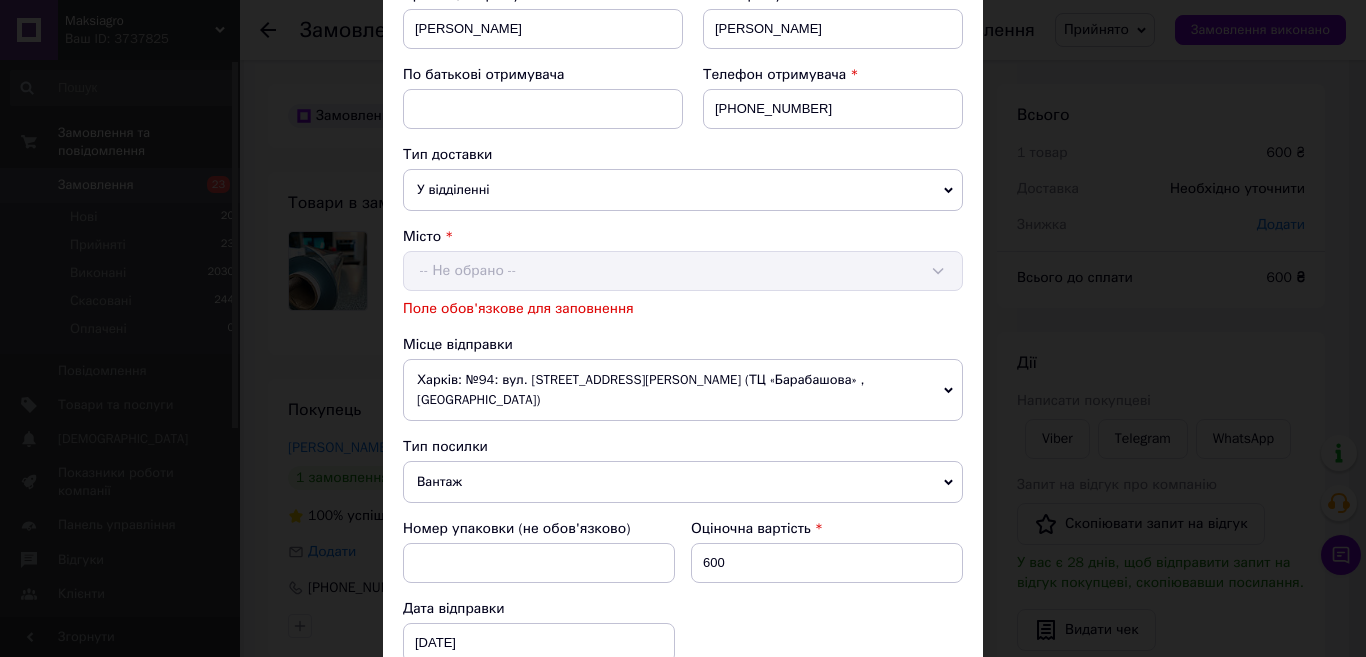 type on "Плівка ПВХ 800мкм" 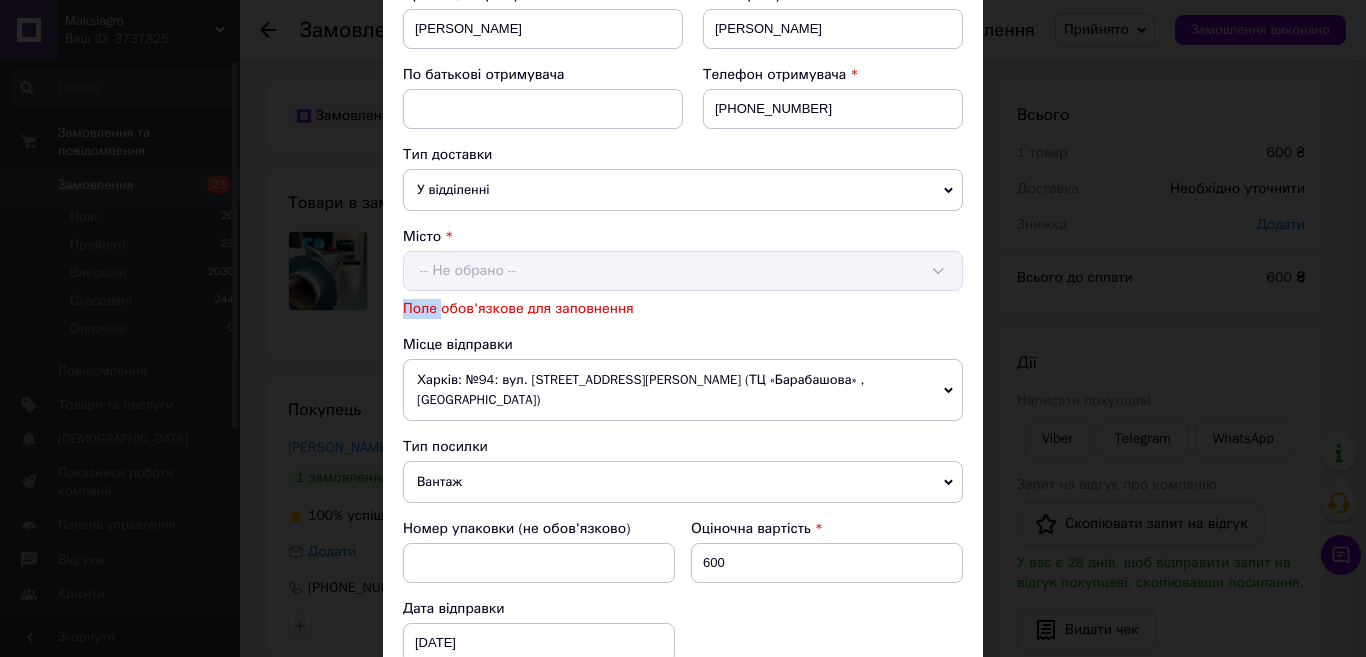 click on "Місто -- Не обрано -- Поле обов'язкове для заповнення" at bounding box center [683, 273] 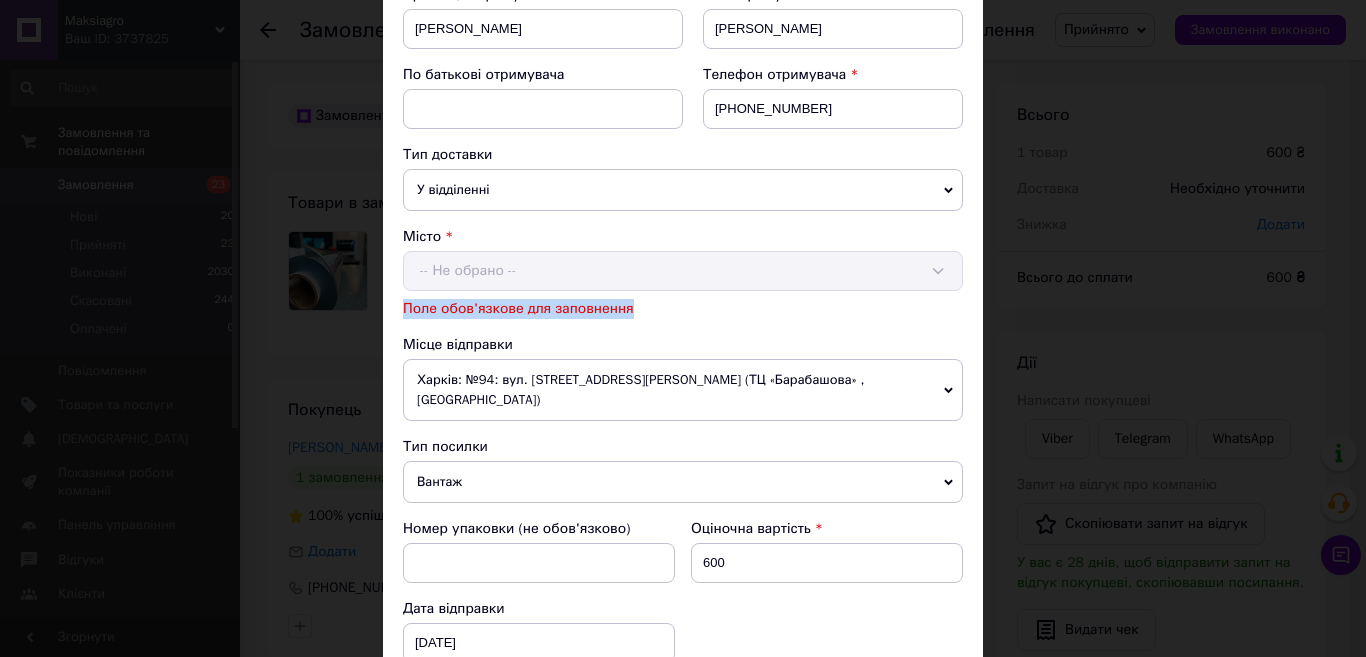 click on "Місто -- Не обрано -- Поле обов'язкове для заповнення" at bounding box center (683, 273) 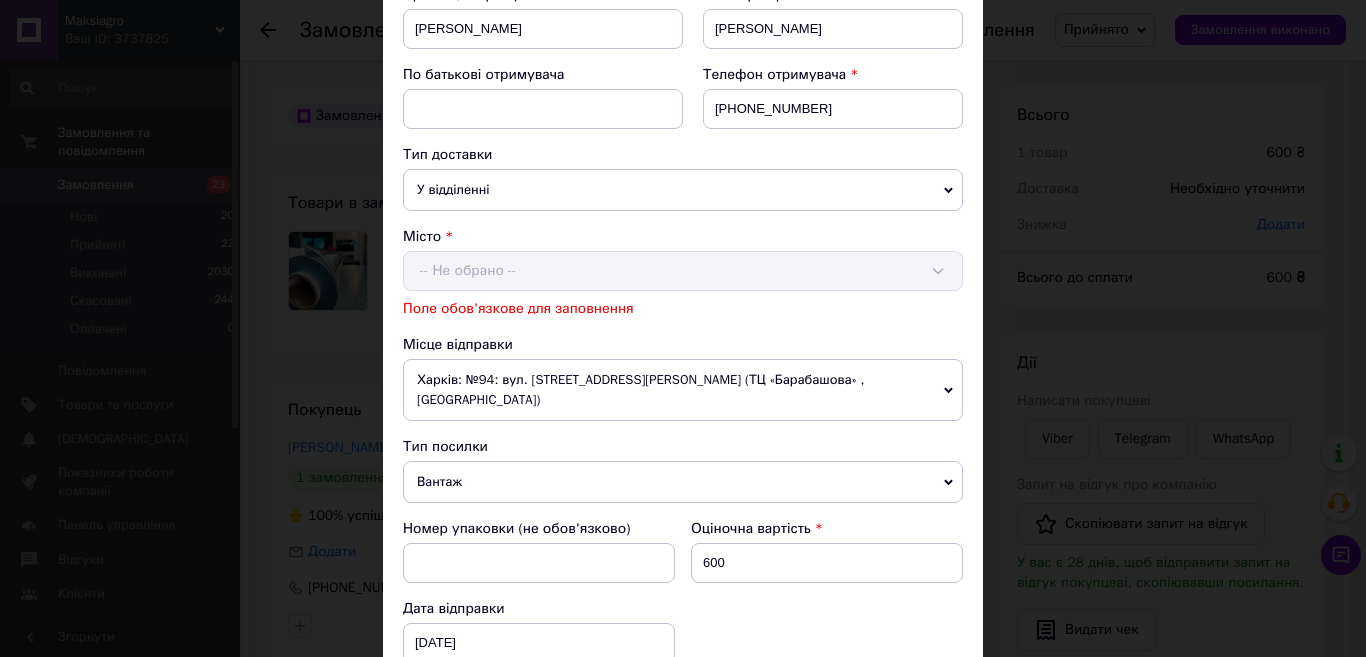 drag, startPoint x: 700, startPoint y: 283, endPoint x: 837, endPoint y: 292, distance: 137.2953 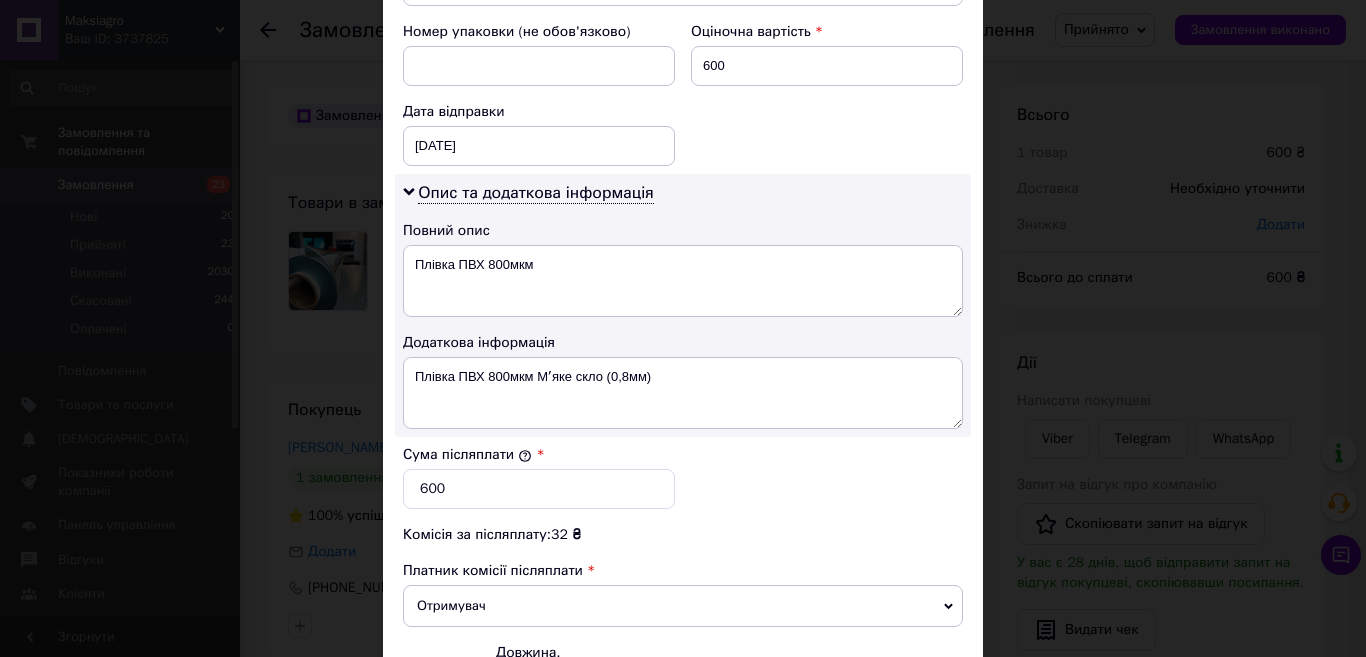 scroll, scrollTop: 1061, scrollLeft: 0, axis: vertical 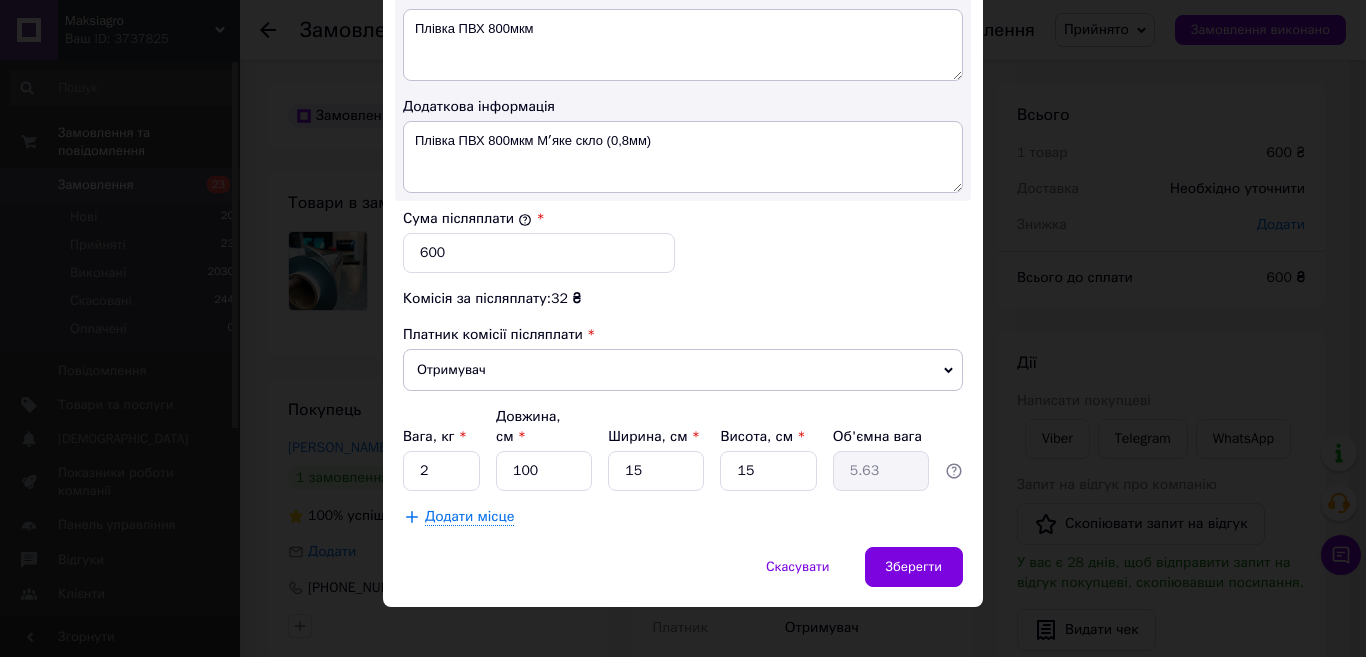 drag, startPoint x: 905, startPoint y: 538, endPoint x: 910, endPoint y: 498, distance: 40.311287 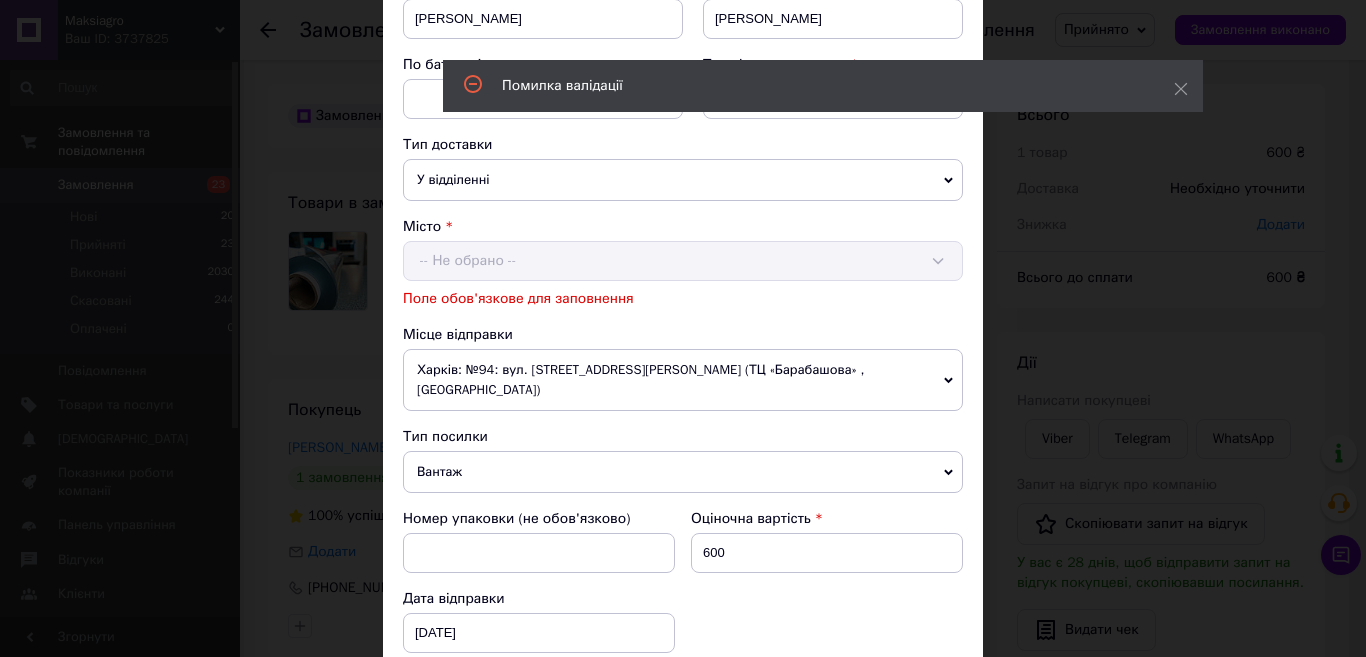 scroll, scrollTop: 261, scrollLeft: 0, axis: vertical 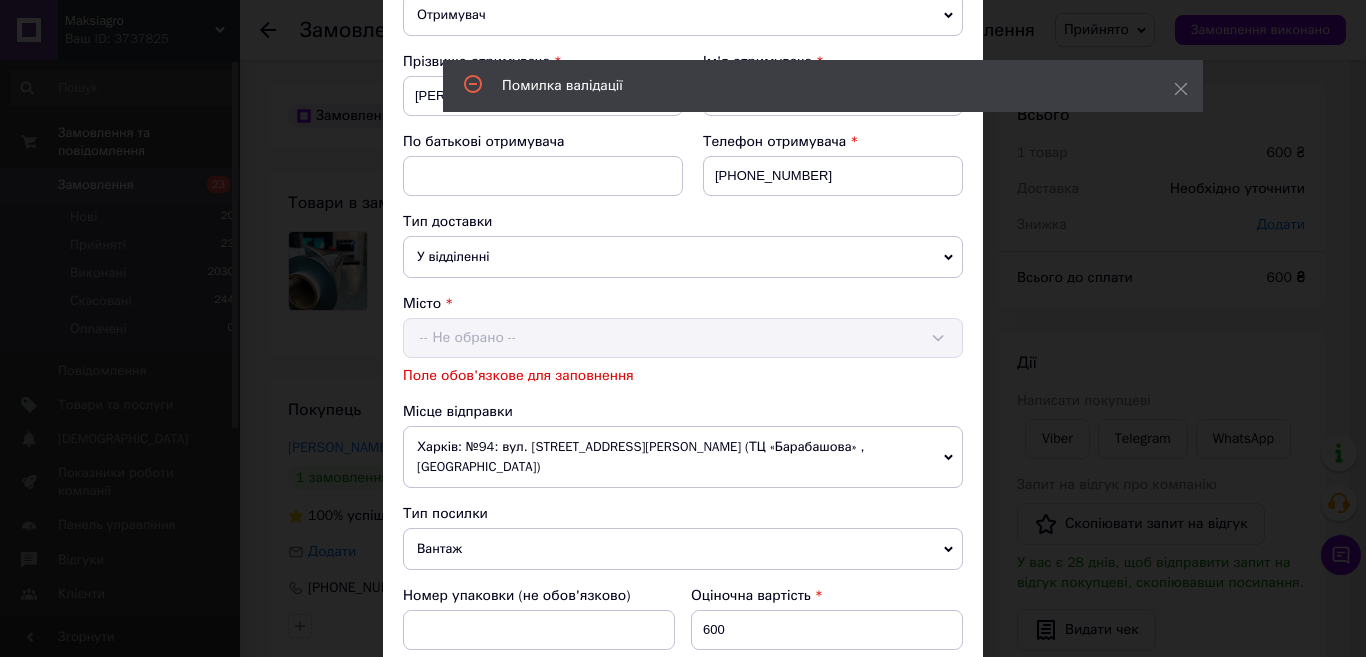 drag, startPoint x: 471, startPoint y: 338, endPoint x: 270, endPoint y: 207, distance: 239.92082 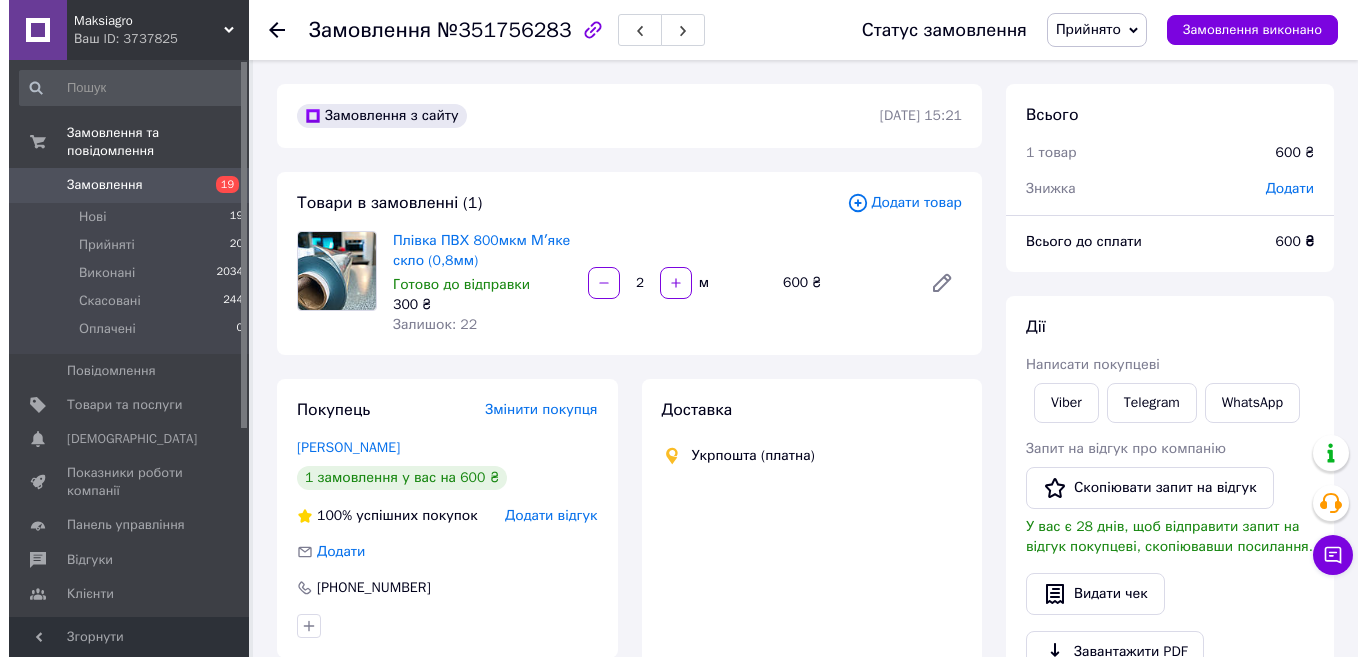 scroll, scrollTop: 196, scrollLeft: 0, axis: vertical 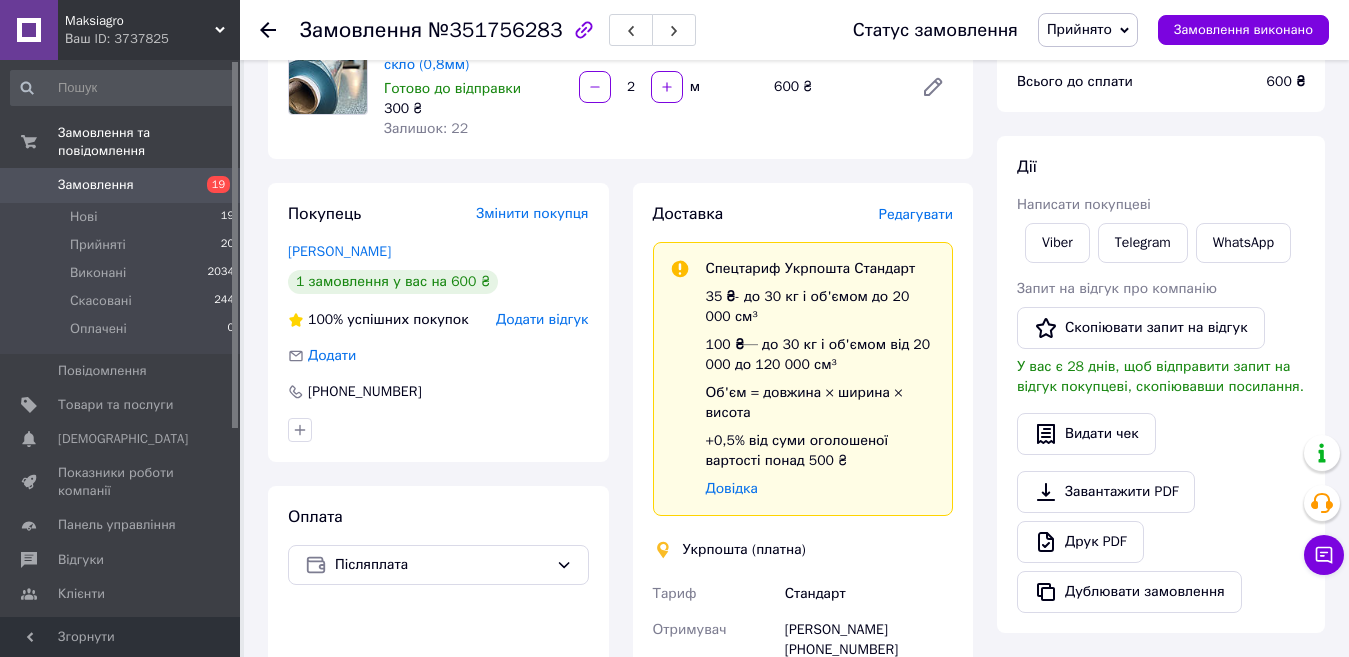 click on "Редагувати" at bounding box center (916, 214) 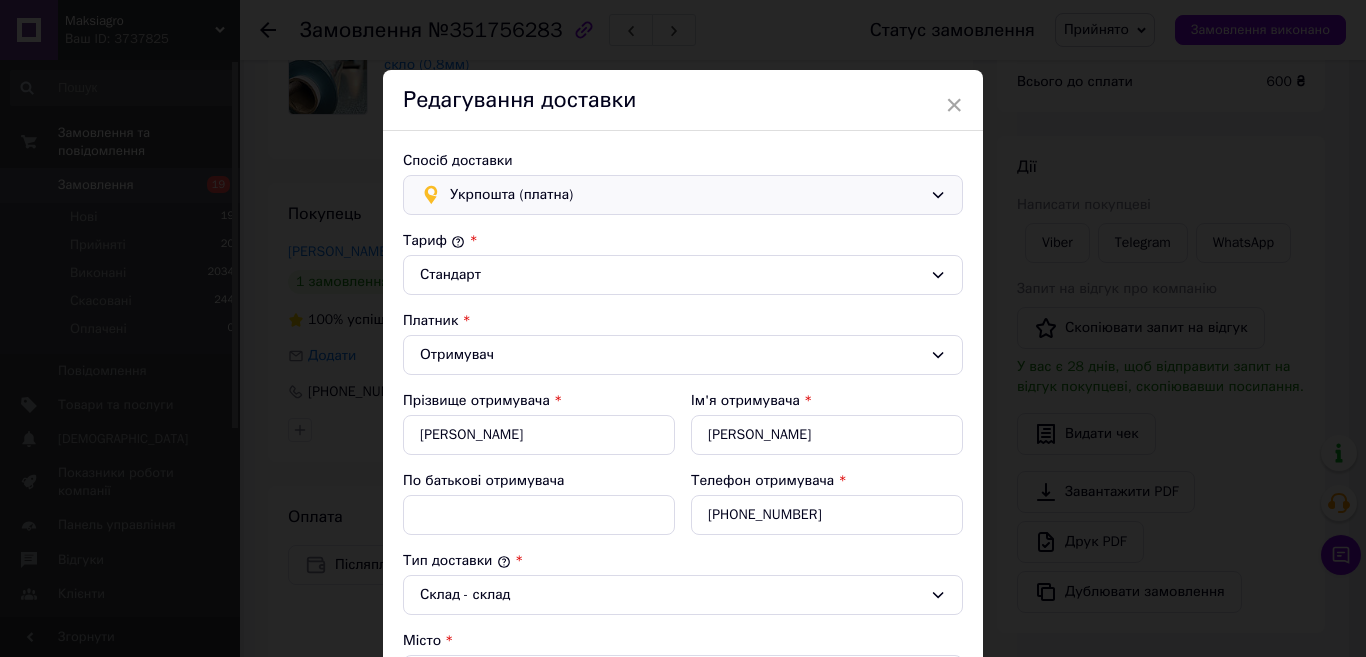 click on "Укрпошта (платна)" at bounding box center (686, 195) 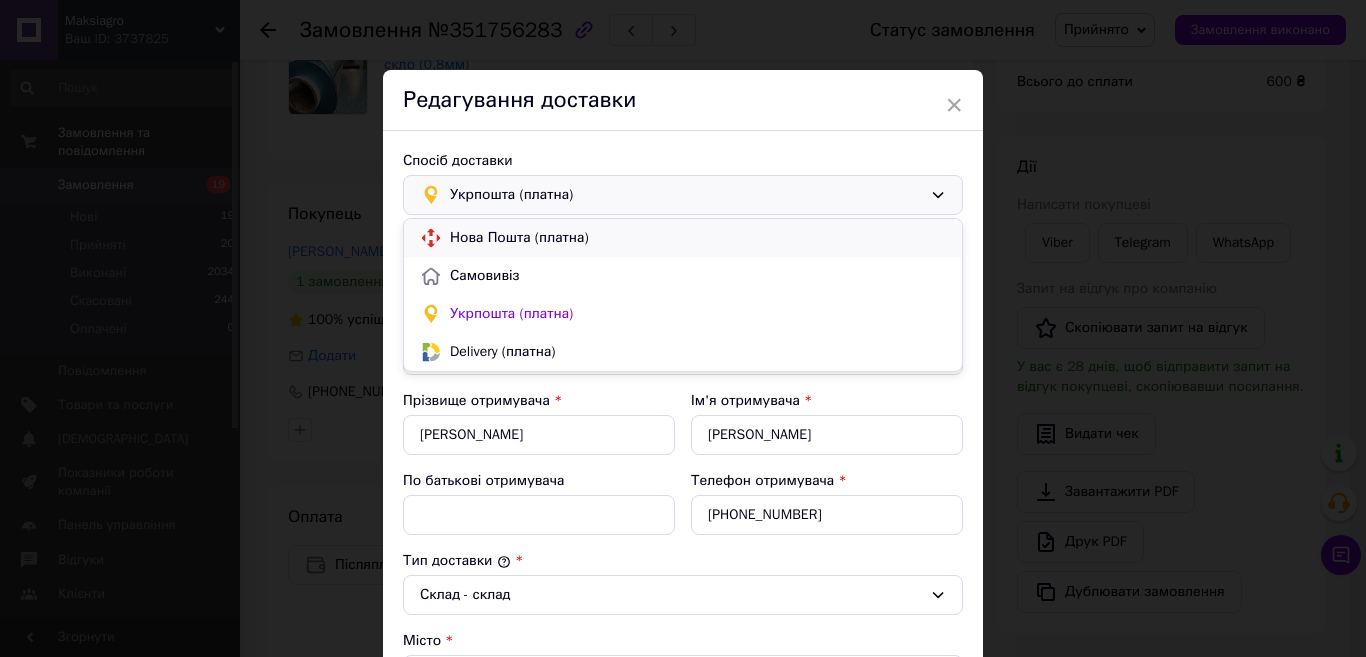 click on "Нова Пошта (платна)" at bounding box center [698, 238] 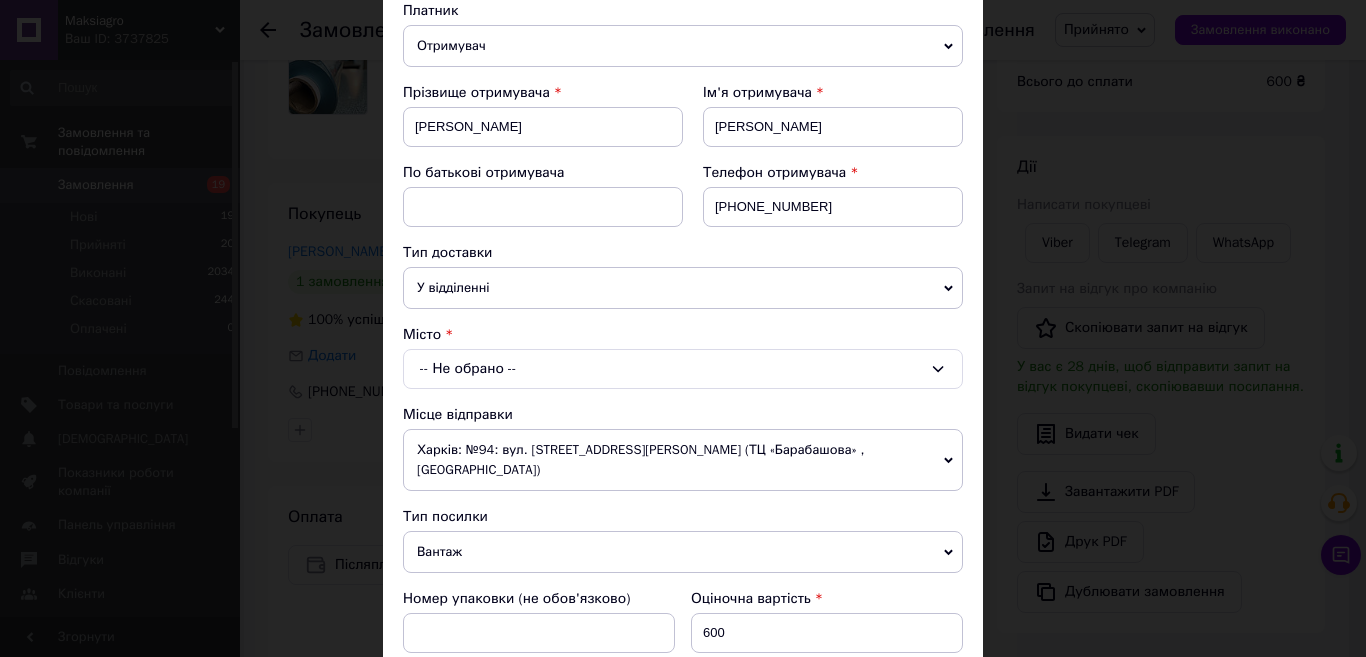 scroll, scrollTop: 300, scrollLeft: 0, axis: vertical 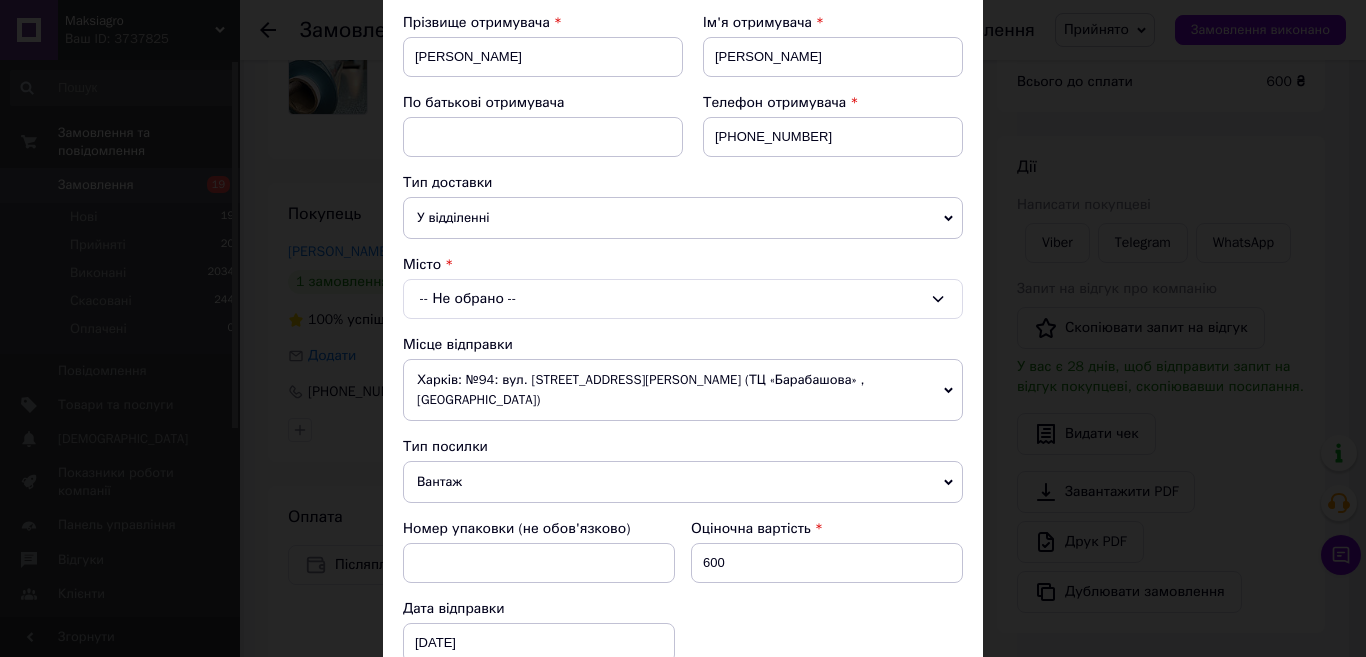 click on "-- Не обрано --" at bounding box center [683, 299] 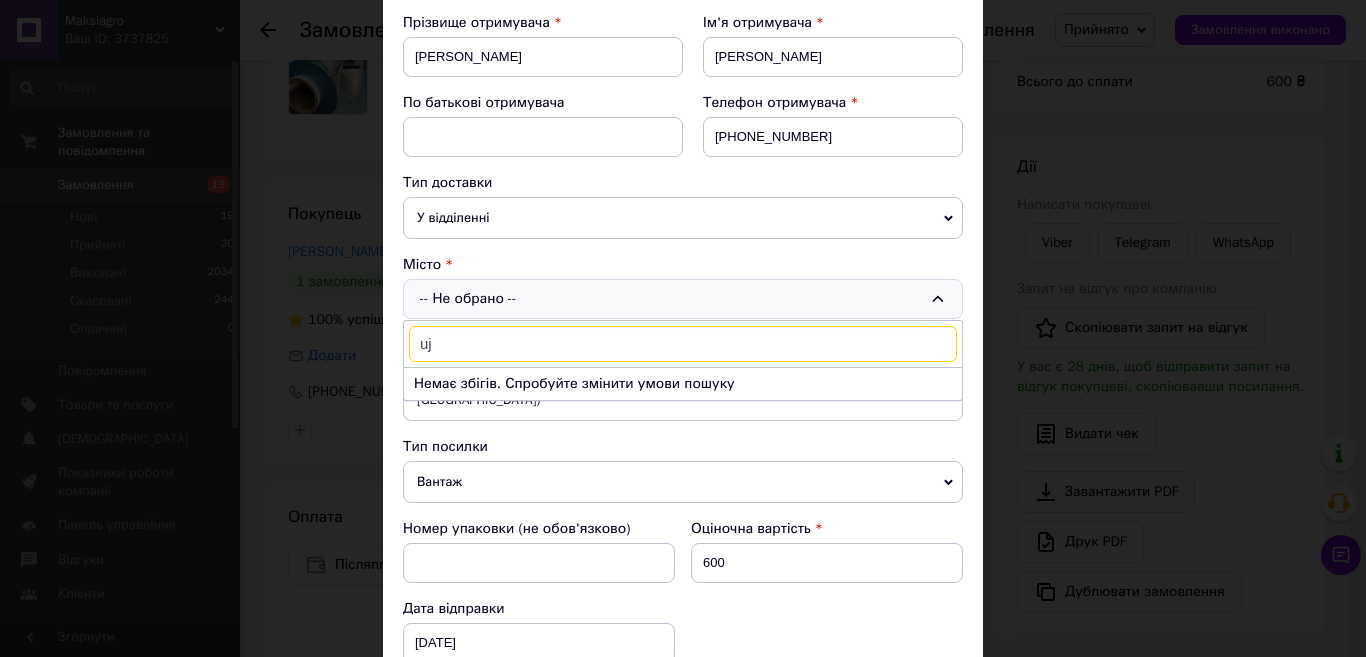 type on "u" 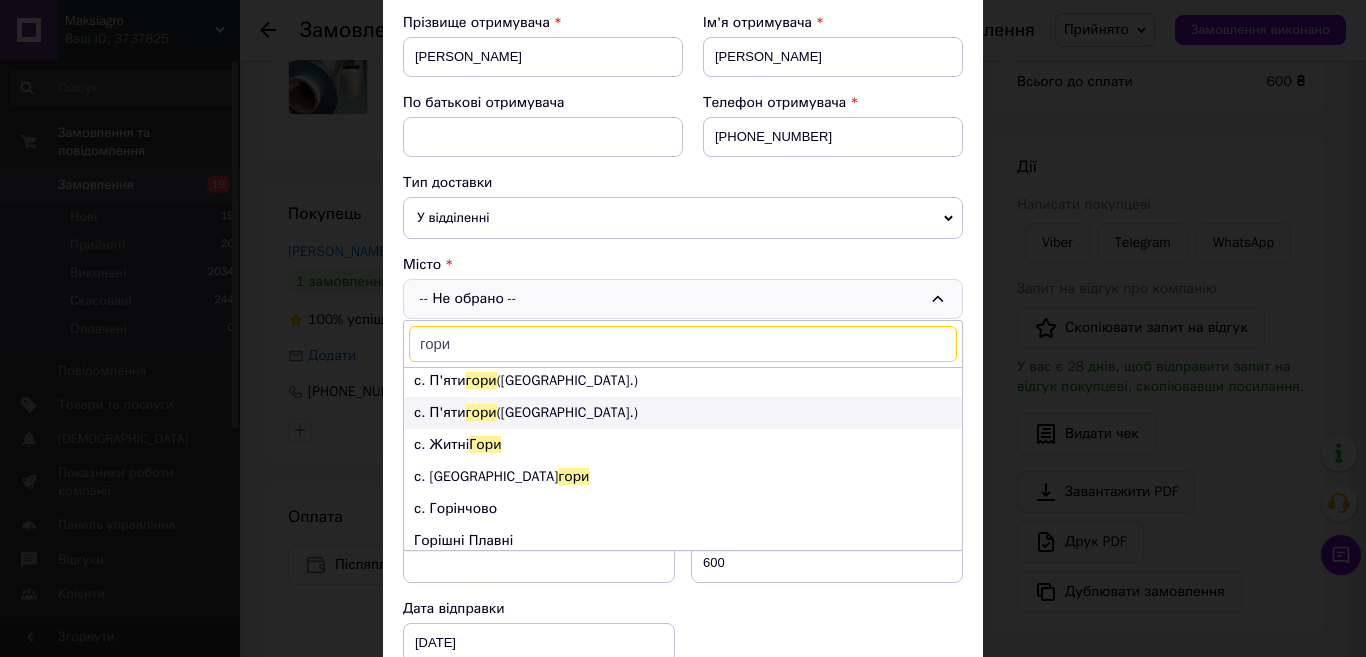 scroll, scrollTop: 100, scrollLeft: 0, axis: vertical 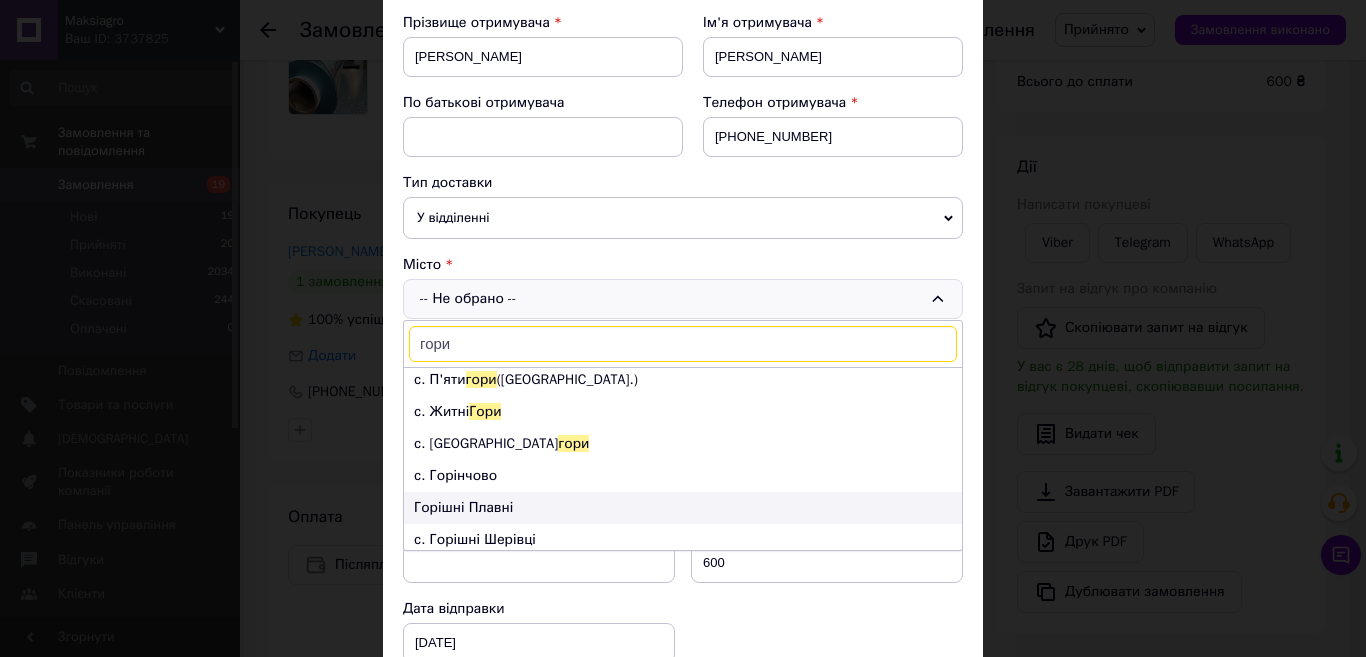 type on "гори" 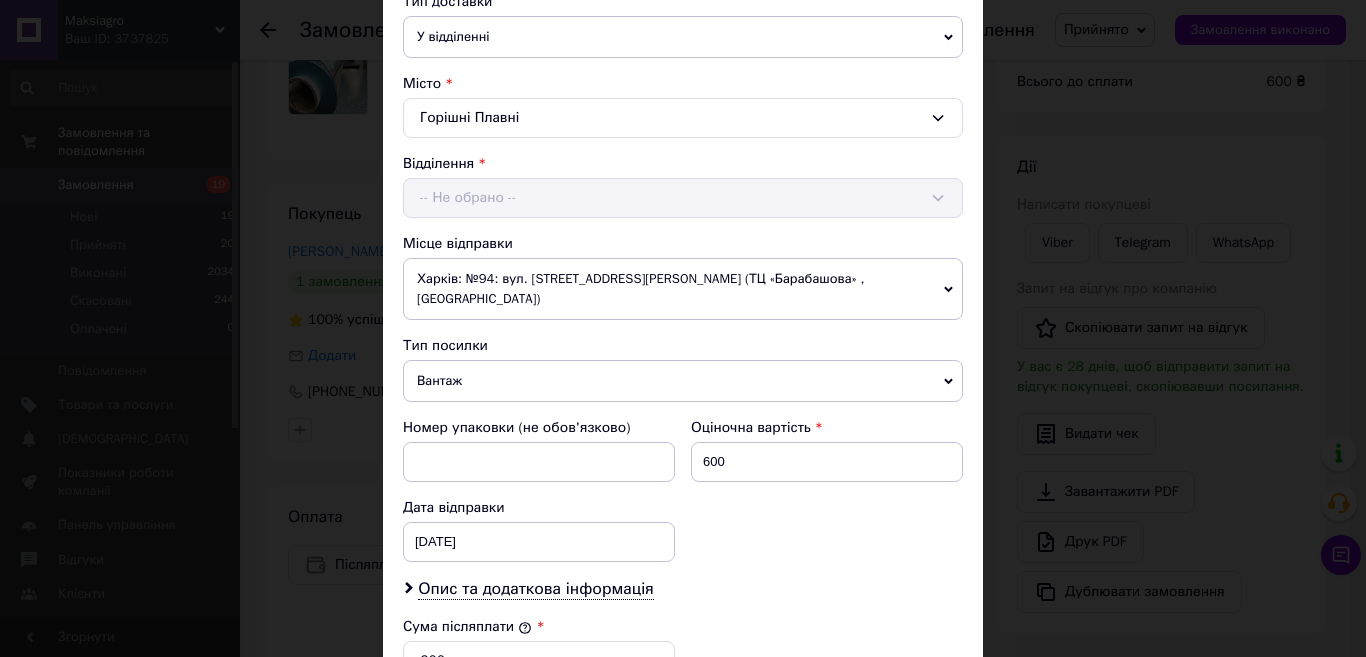scroll, scrollTop: 500, scrollLeft: 0, axis: vertical 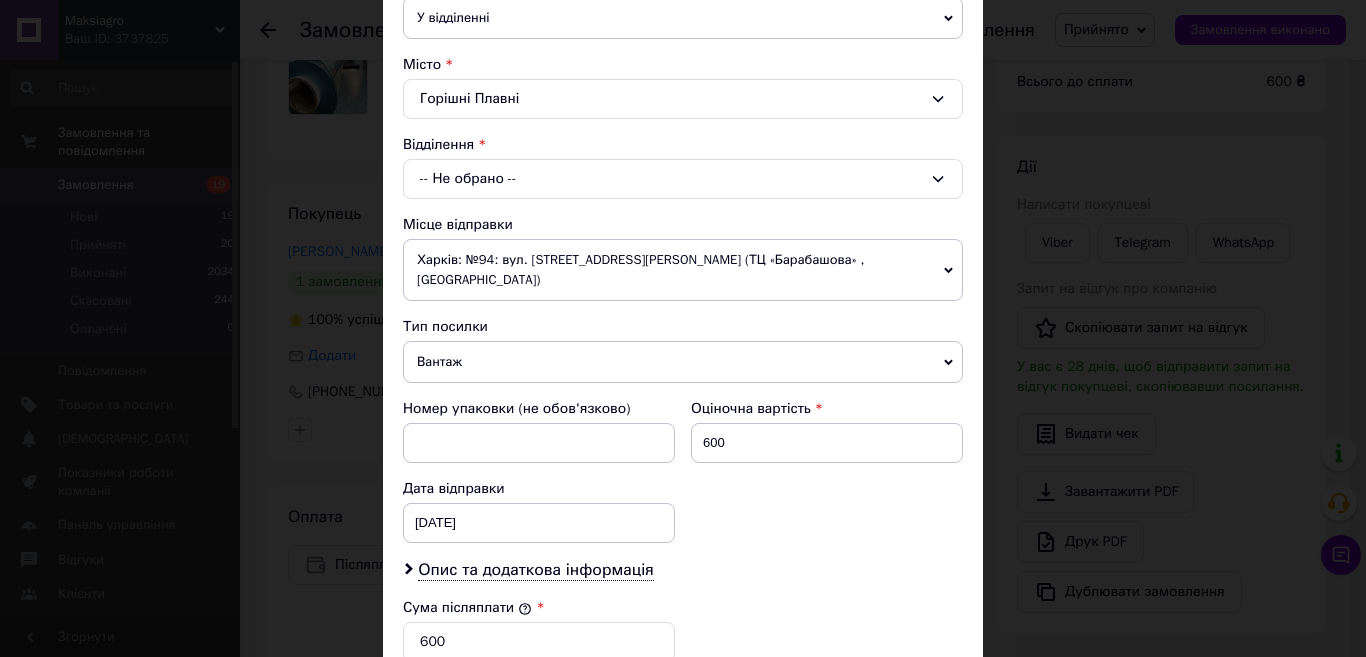 click on "-- Не обрано --" at bounding box center [683, 179] 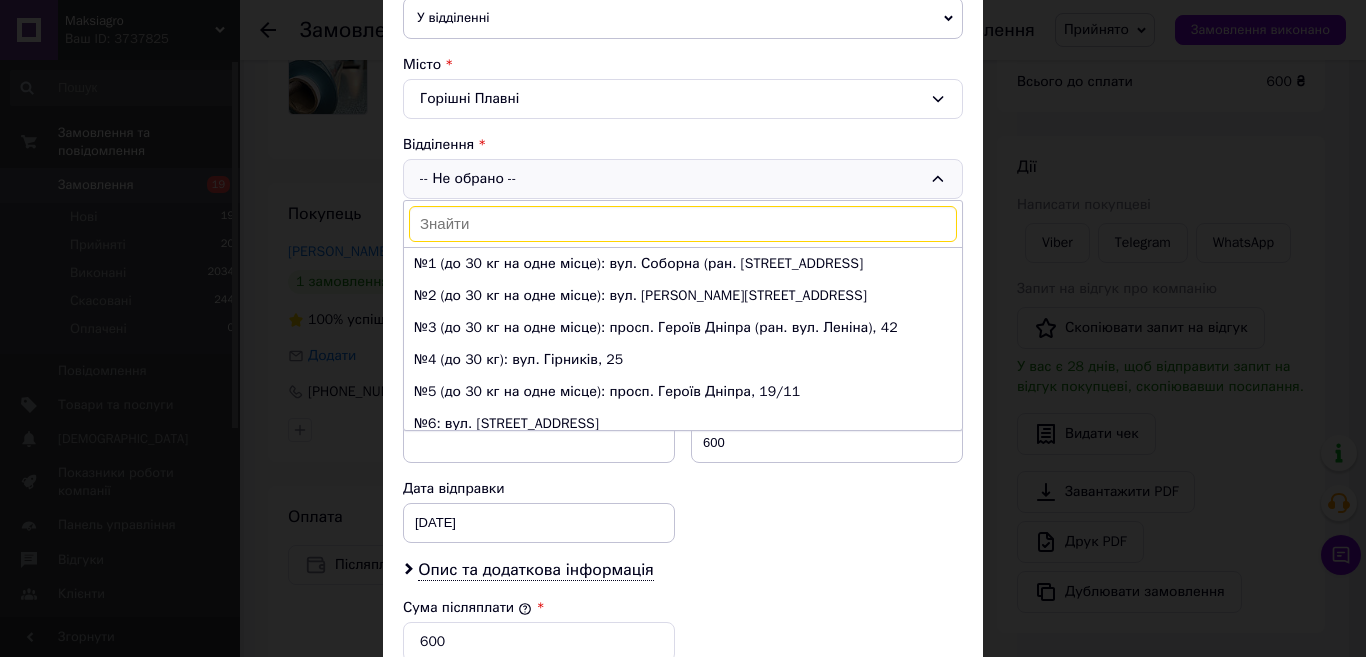 scroll, scrollTop: 600, scrollLeft: 0, axis: vertical 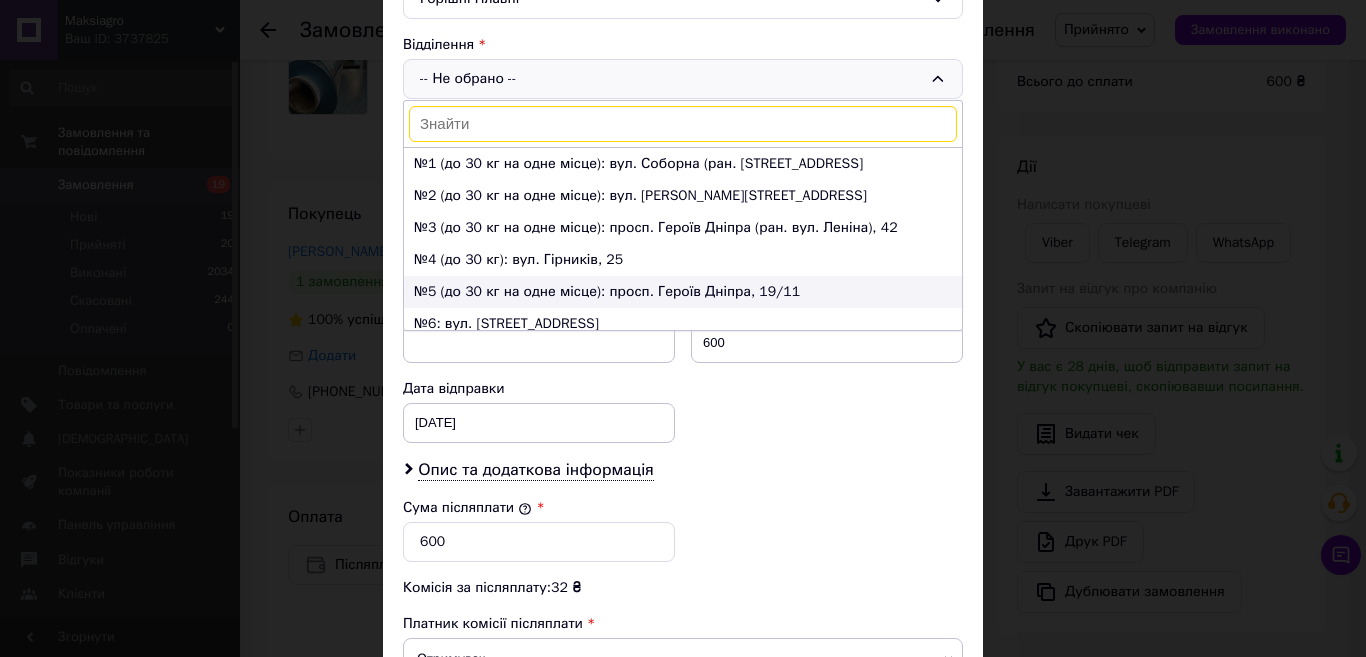 click on "№5 (до 30 кг на одне місце): просп. Героїв Дніпра, 19/11" at bounding box center [683, 292] 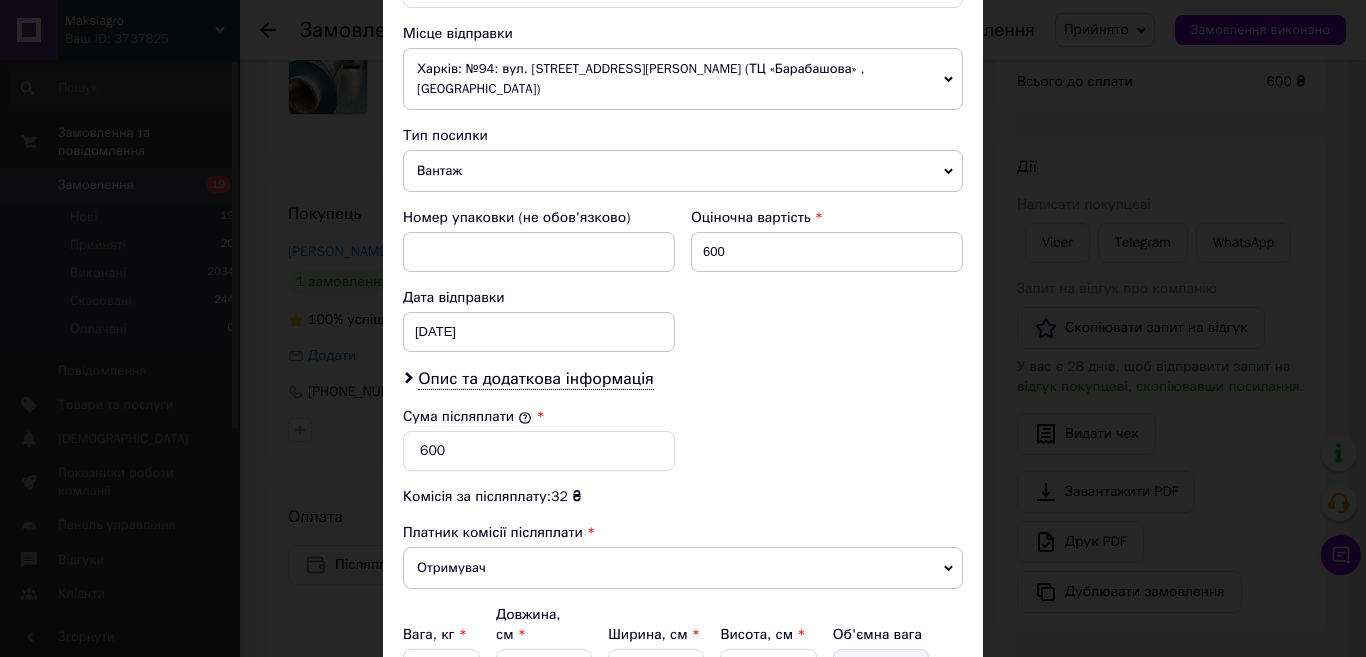scroll, scrollTop: 889, scrollLeft: 0, axis: vertical 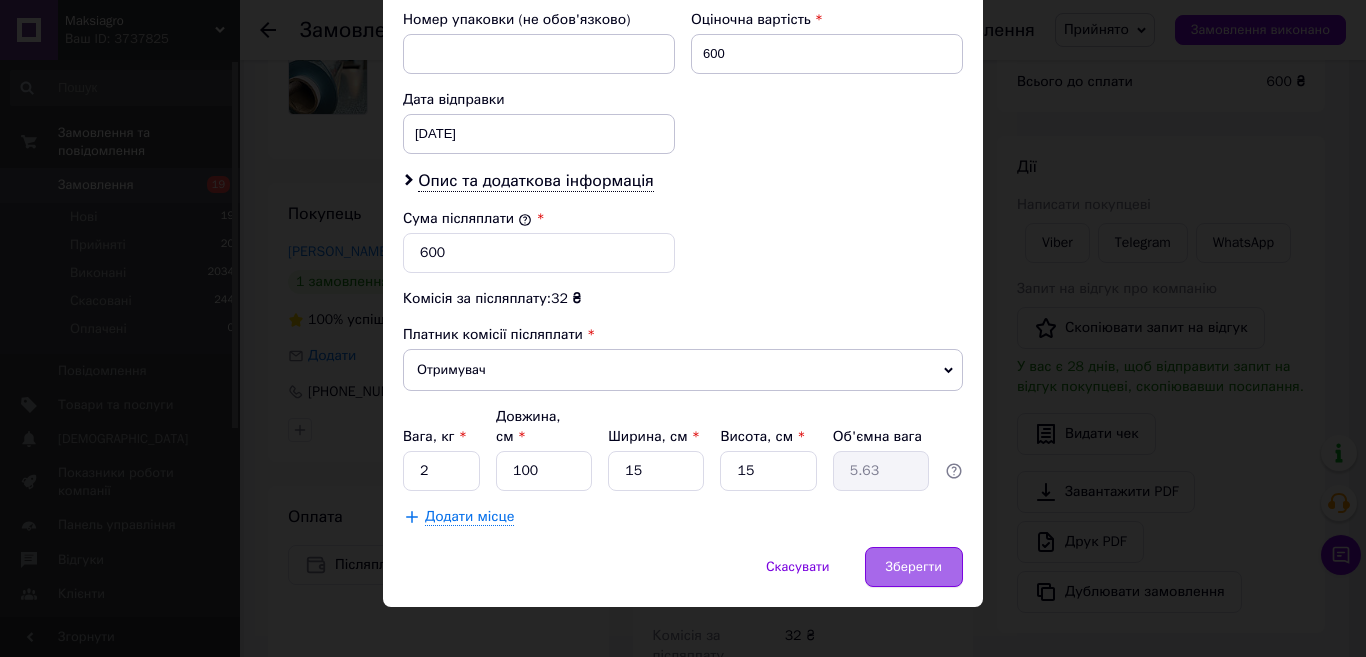 click on "Зберегти" at bounding box center (914, 567) 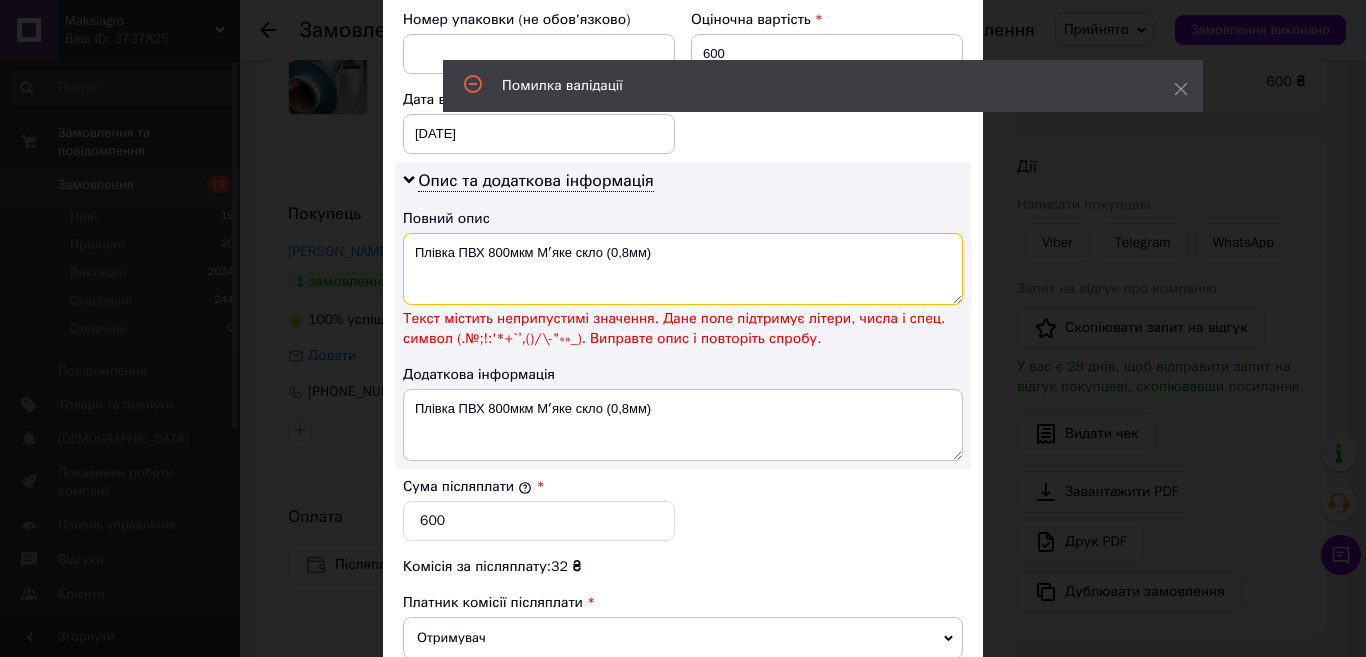 click on "Плівка ПВХ 800мкм Мʼяке скло (0,8мм)" at bounding box center [683, 269] 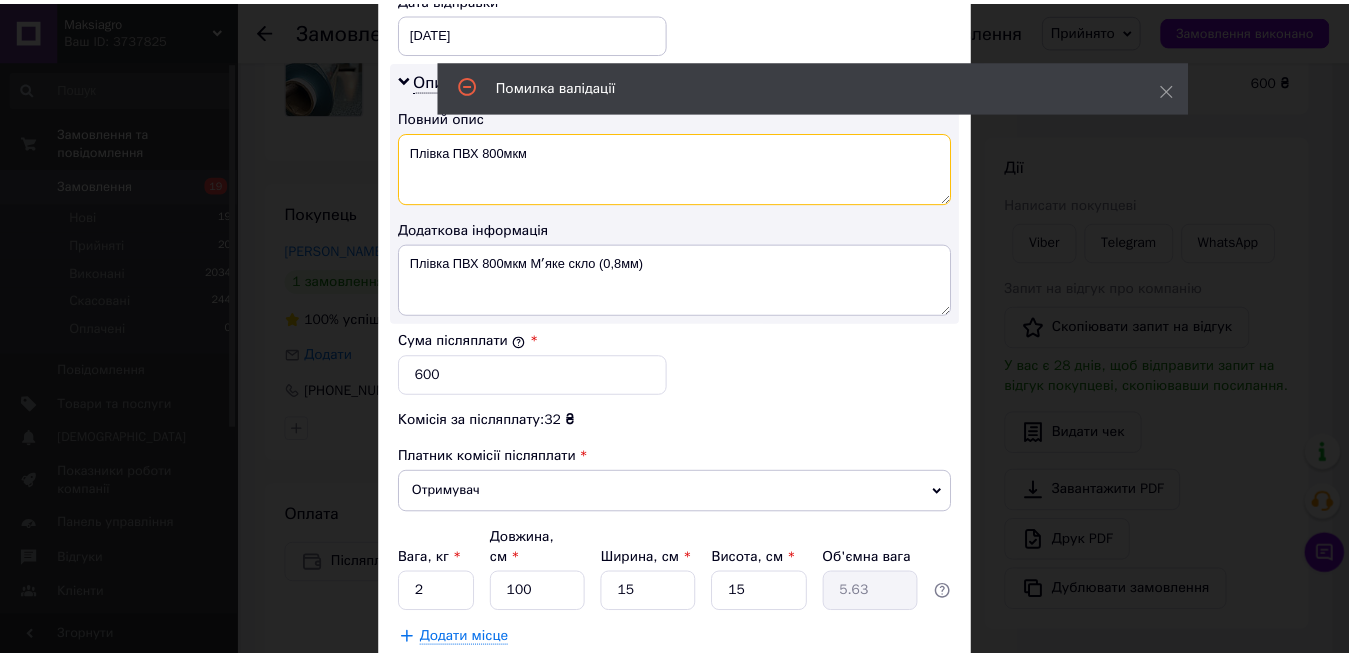 scroll, scrollTop: 1113, scrollLeft: 0, axis: vertical 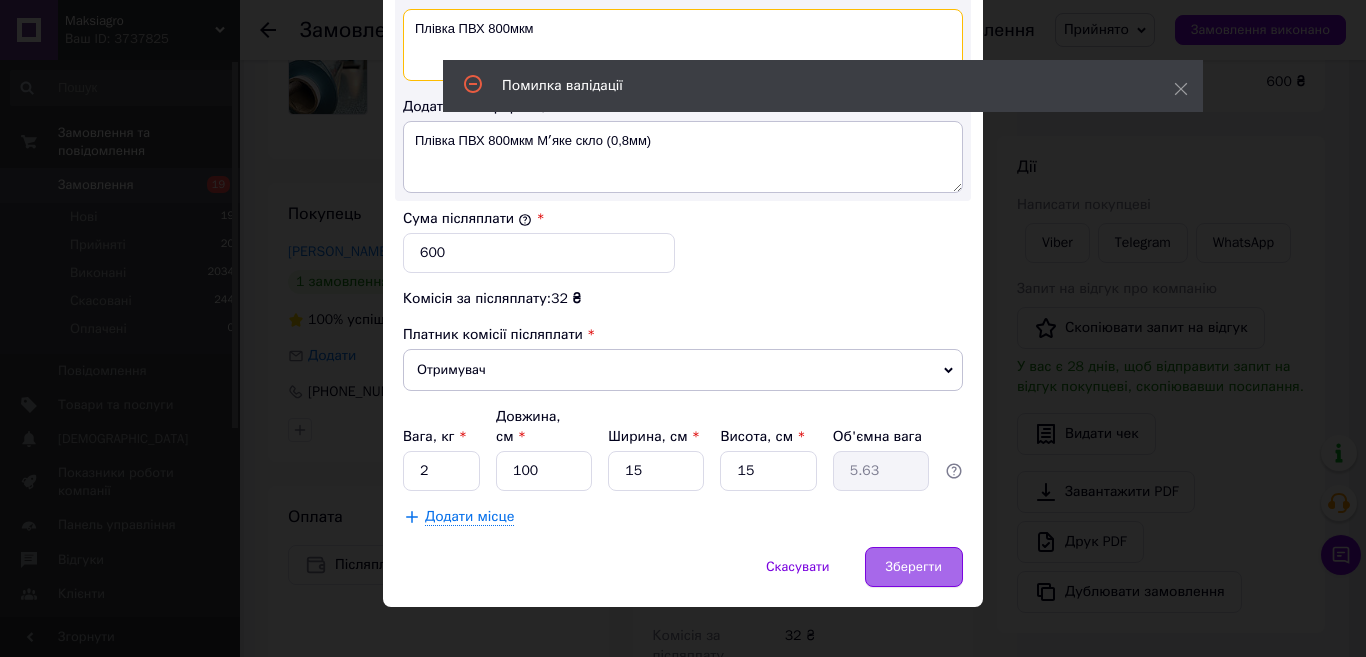 type on "Плівка ПВХ 800мкм" 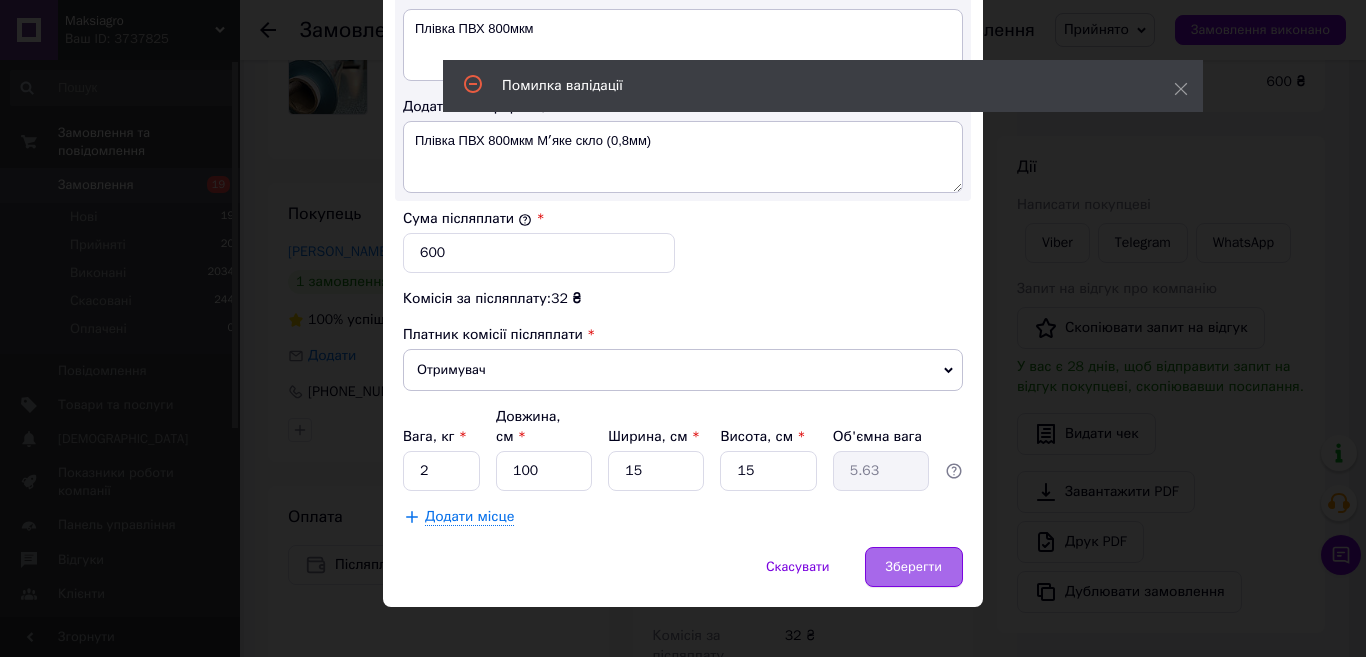 click on "Зберегти" at bounding box center (914, 567) 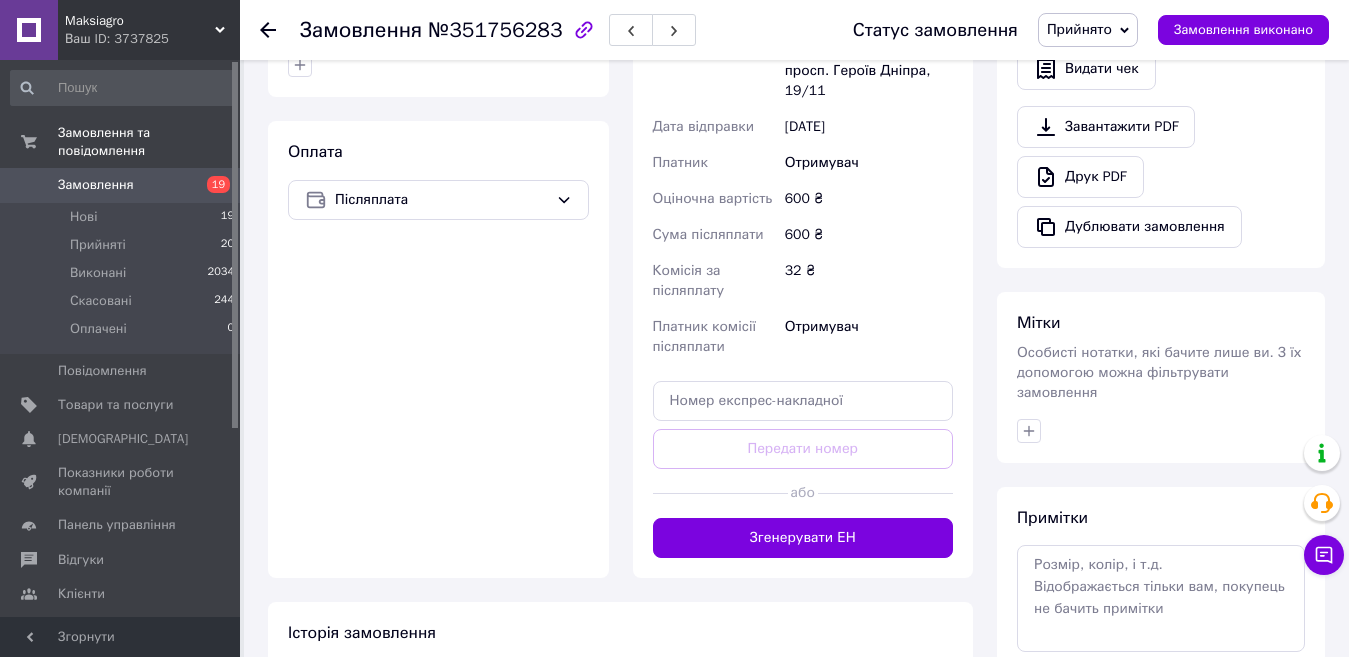 scroll, scrollTop: 596, scrollLeft: 0, axis: vertical 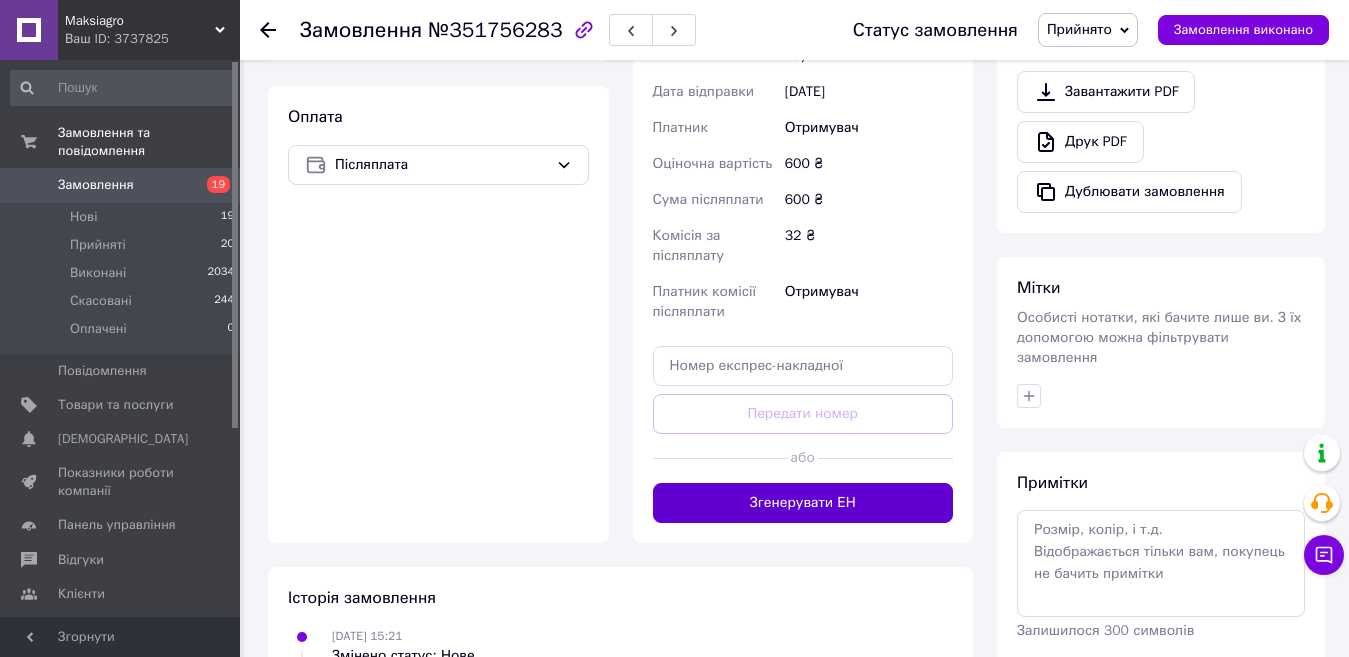click on "Згенерувати ЕН" at bounding box center [803, 503] 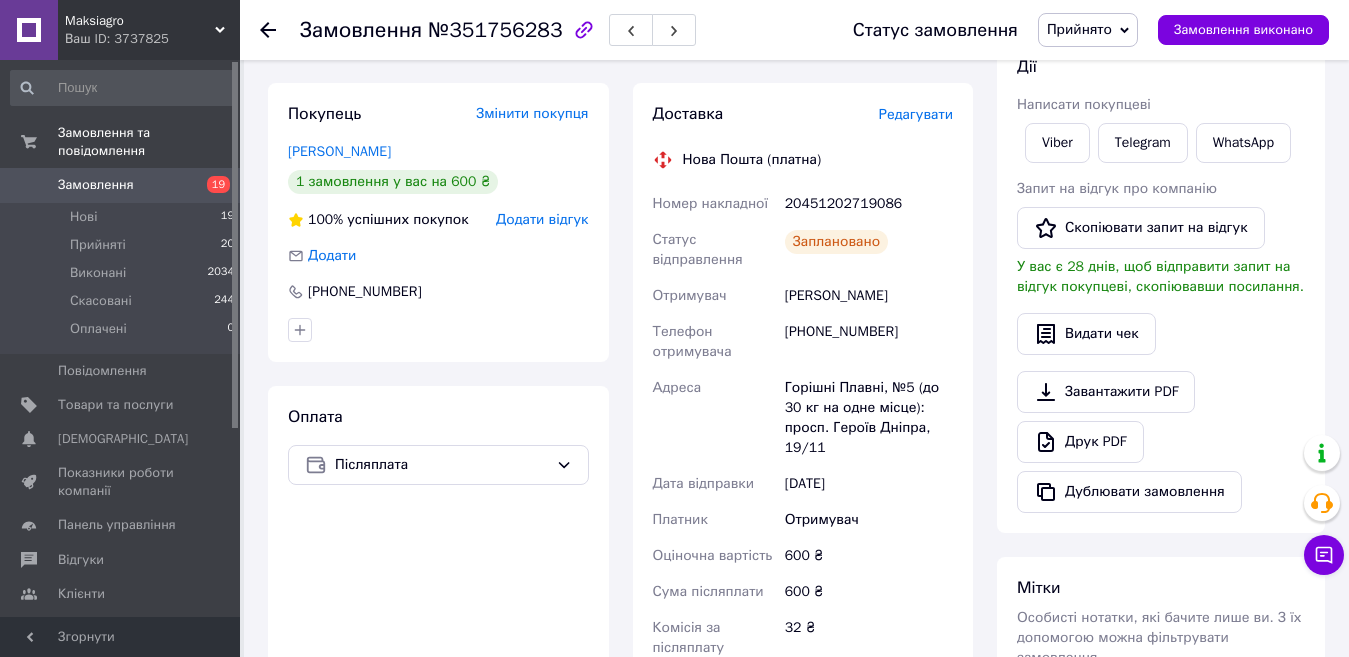 scroll, scrollTop: 0, scrollLeft: 0, axis: both 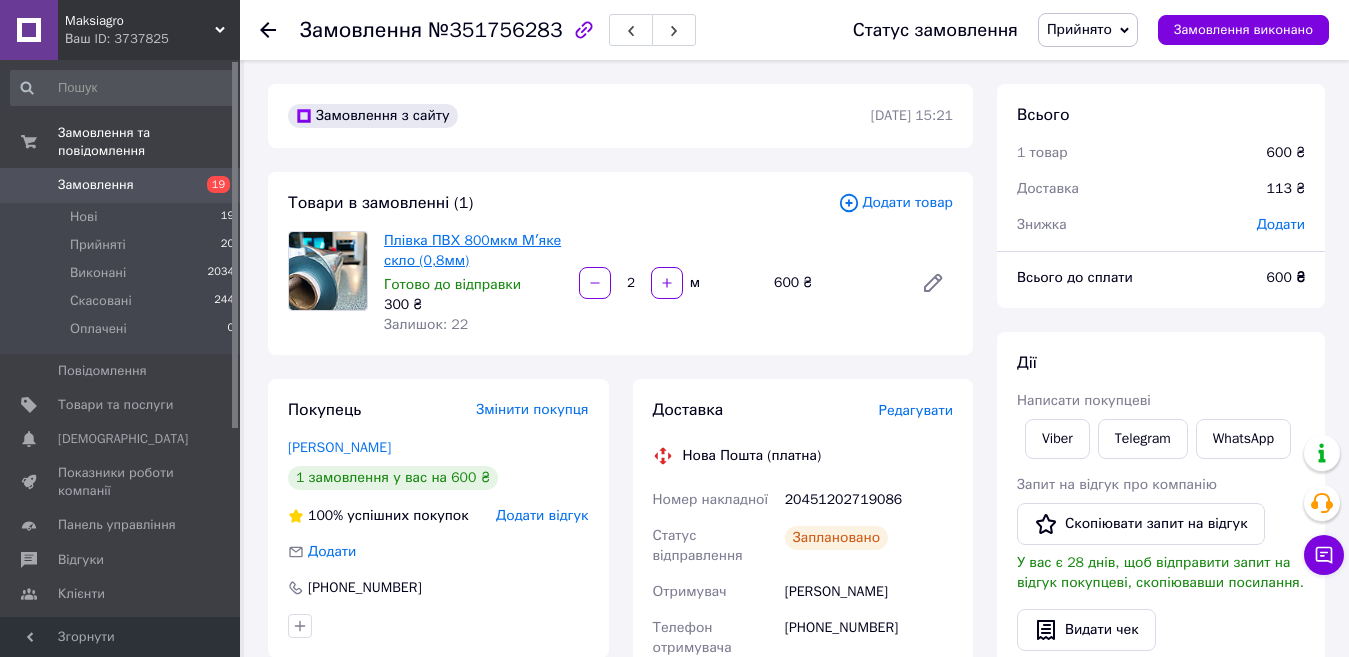 click on "Плівка ПВХ 800мкм Мʼяке скло (0,8мм)" at bounding box center (472, 250) 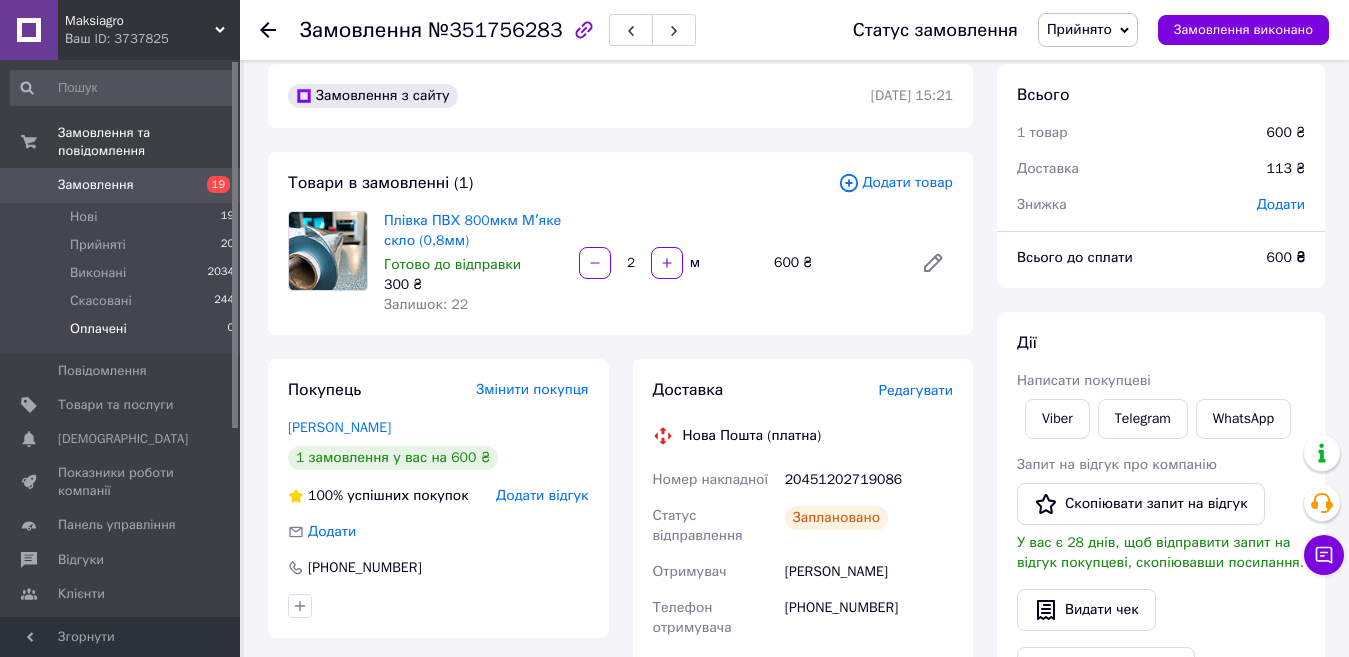 scroll, scrollTop: 0, scrollLeft: 0, axis: both 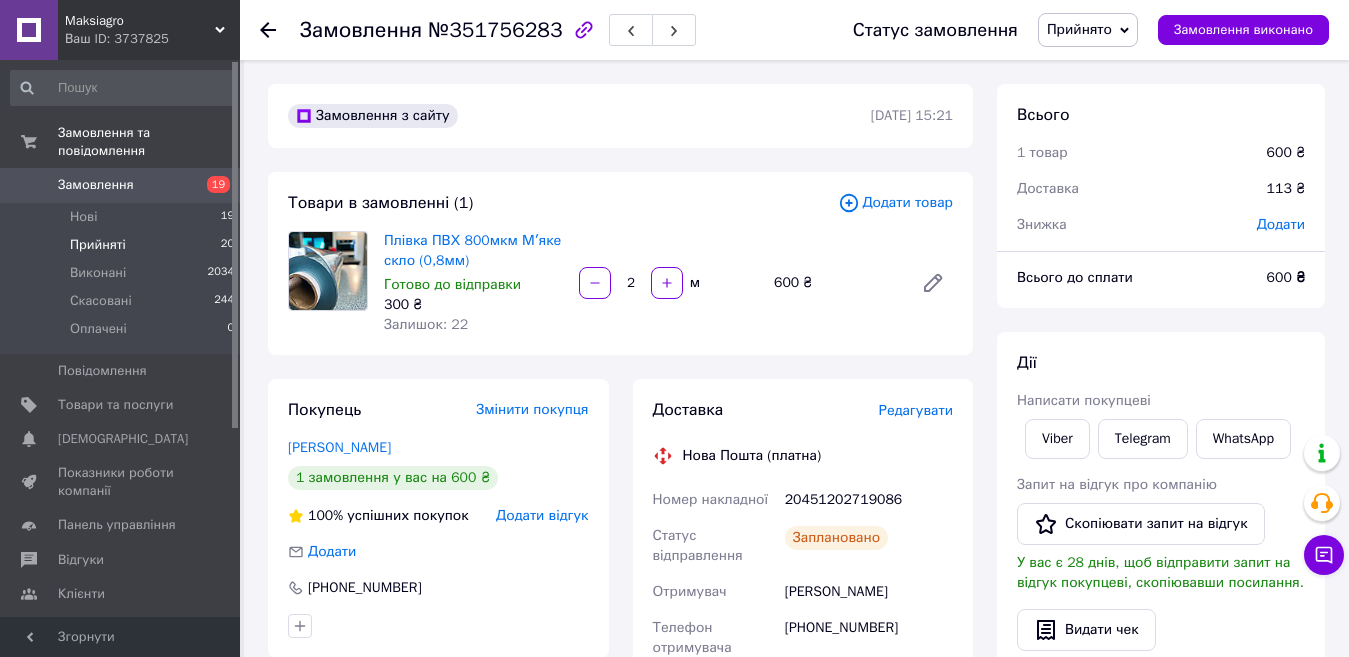 click on "Прийняті 20" at bounding box center [123, 245] 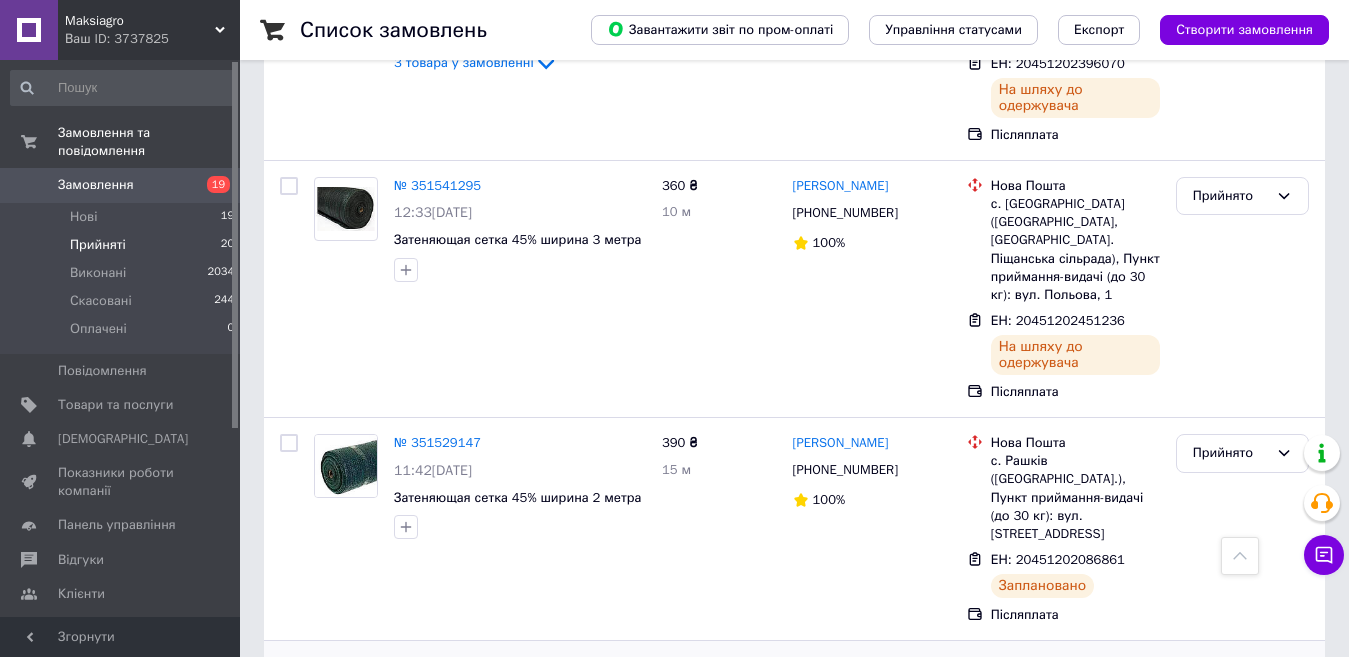 scroll, scrollTop: 3586, scrollLeft: 0, axis: vertical 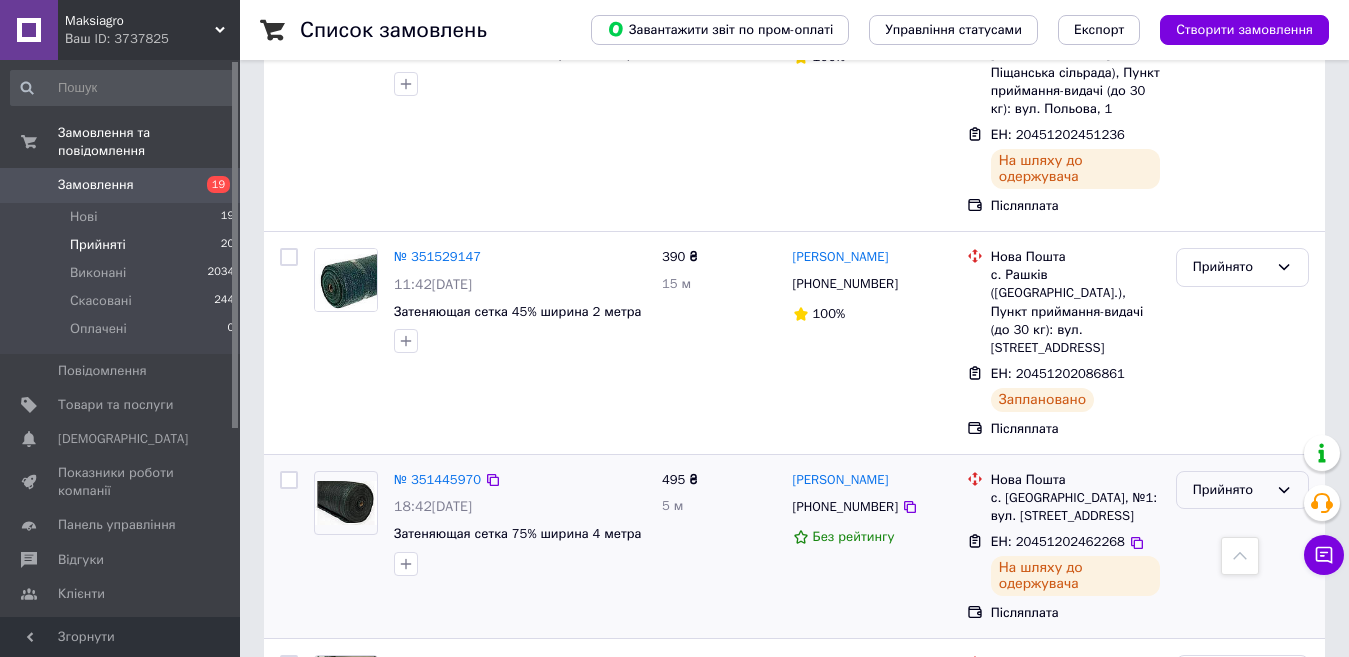 click on "Прийнято" at bounding box center [1230, 490] 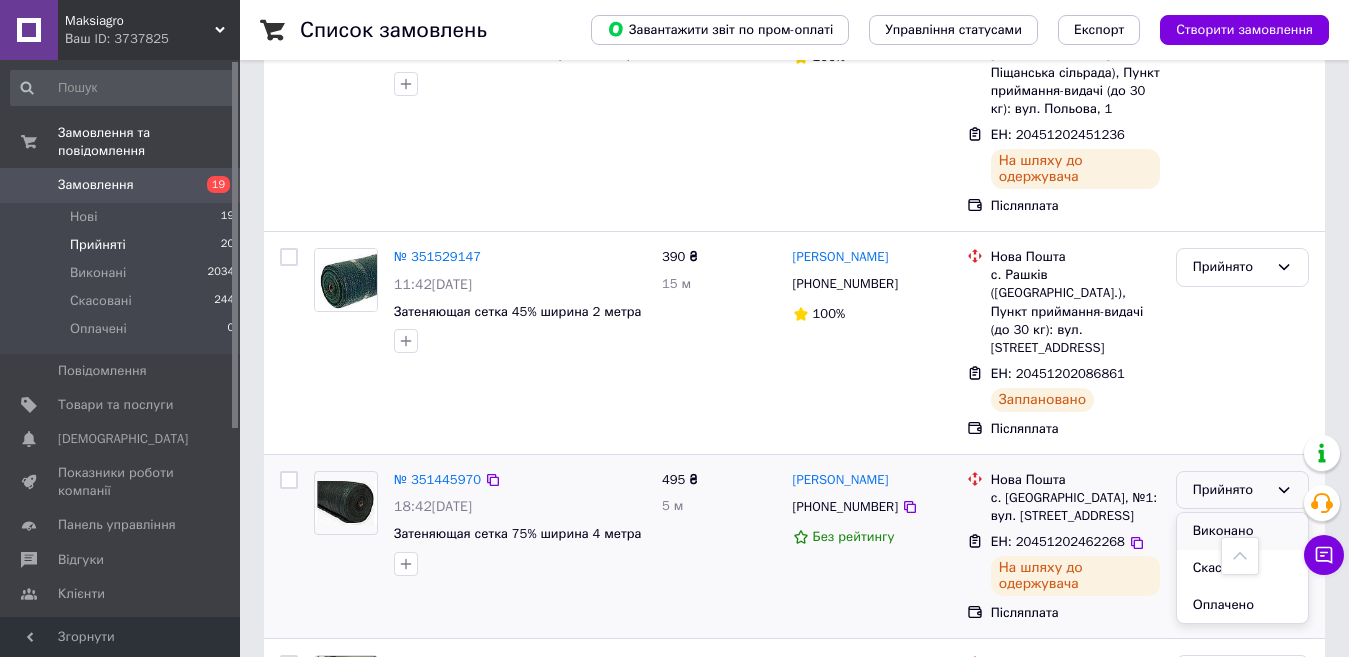 click on "Виконано" at bounding box center [1242, 531] 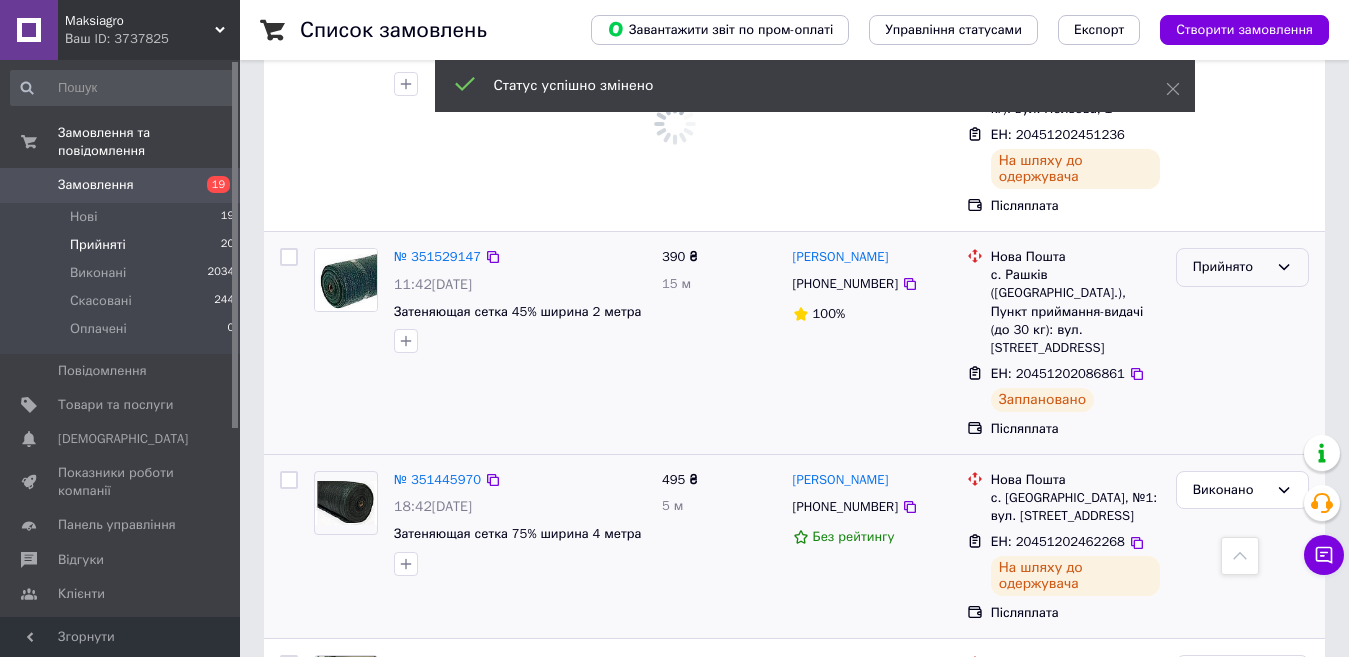 click on "Прийнято" at bounding box center [1230, 267] 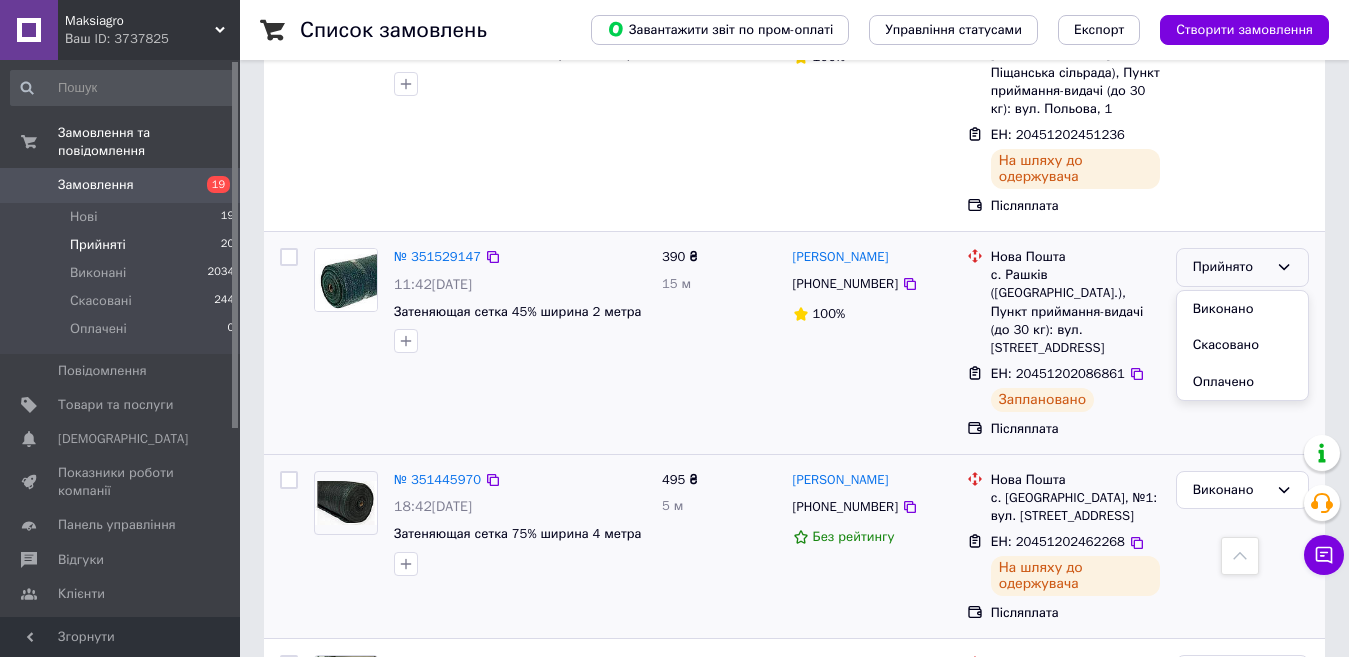 click on "[PERSON_NAME] [PHONE_NUMBER] 100%" at bounding box center (872, 343) 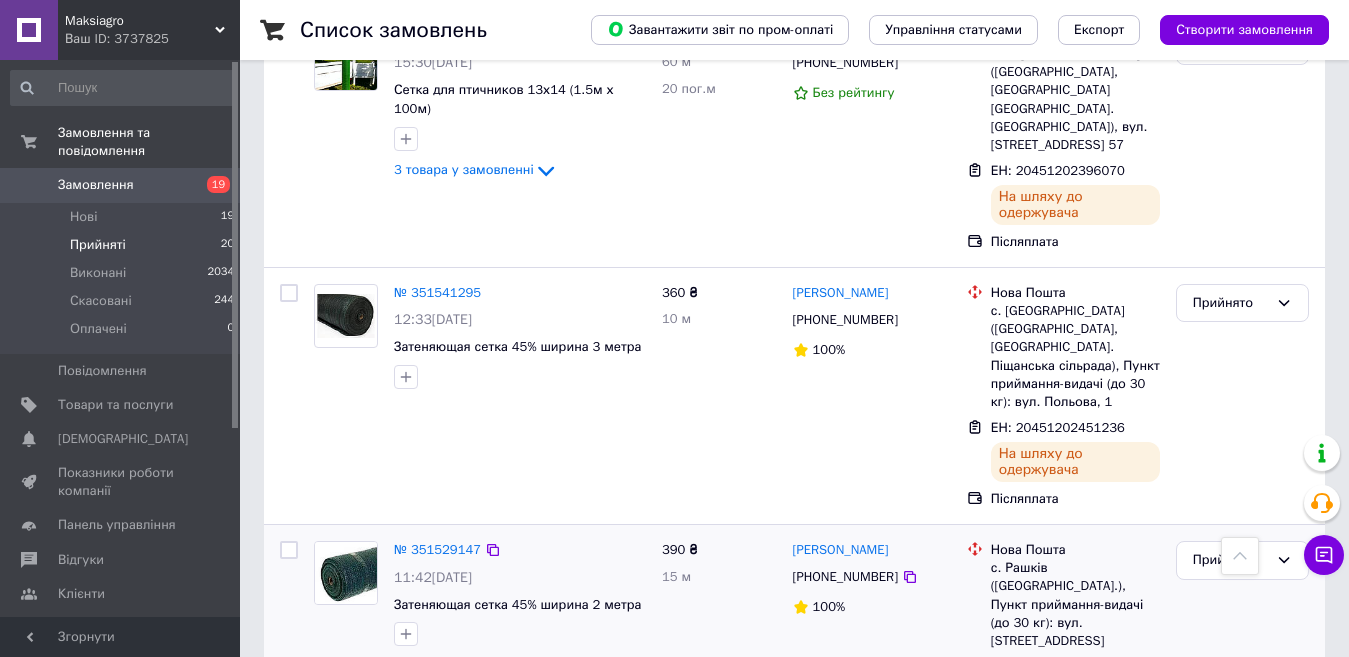 scroll, scrollTop: 3286, scrollLeft: 0, axis: vertical 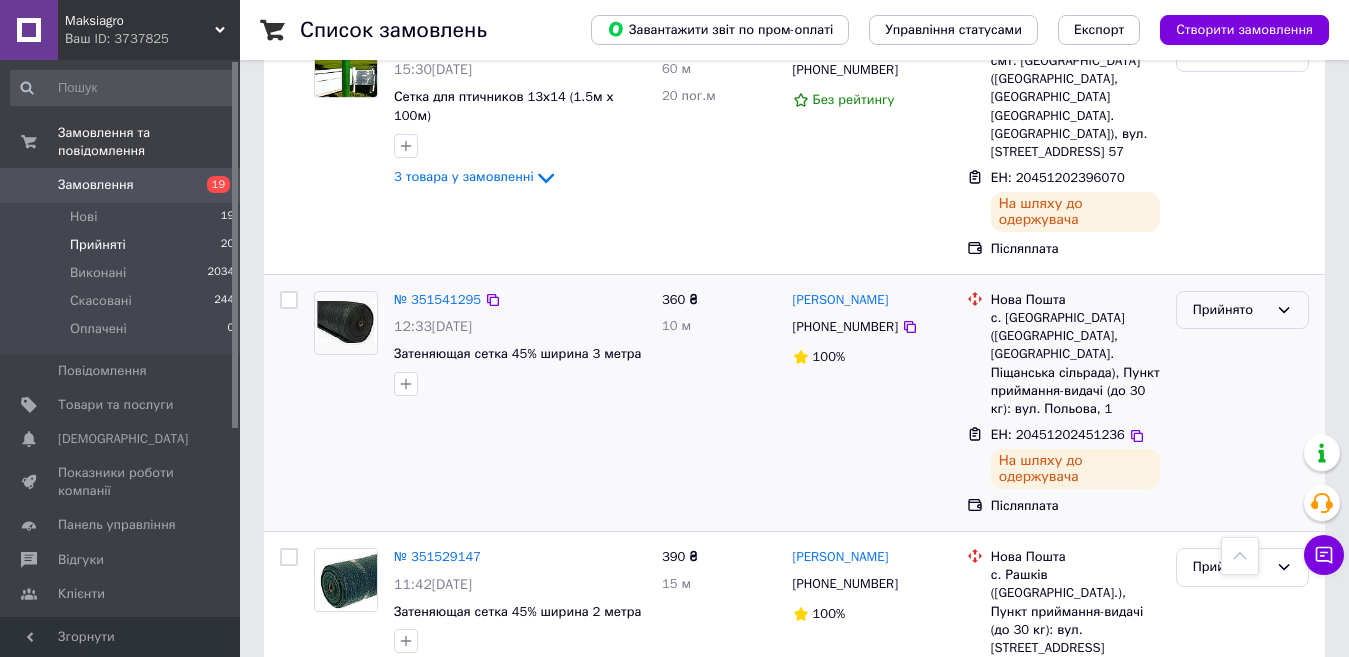 click on "Прийнято" at bounding box center (1230, 310) 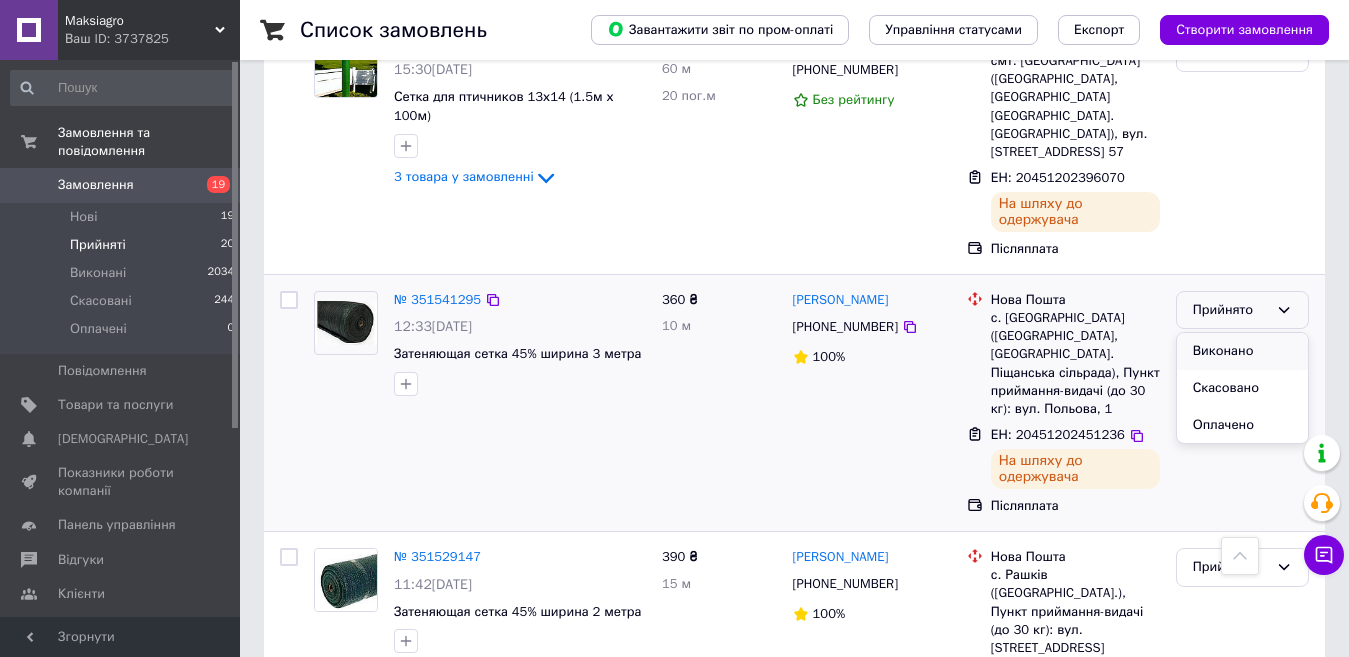 click on "Виконано" at bounding box center (1242, 351) 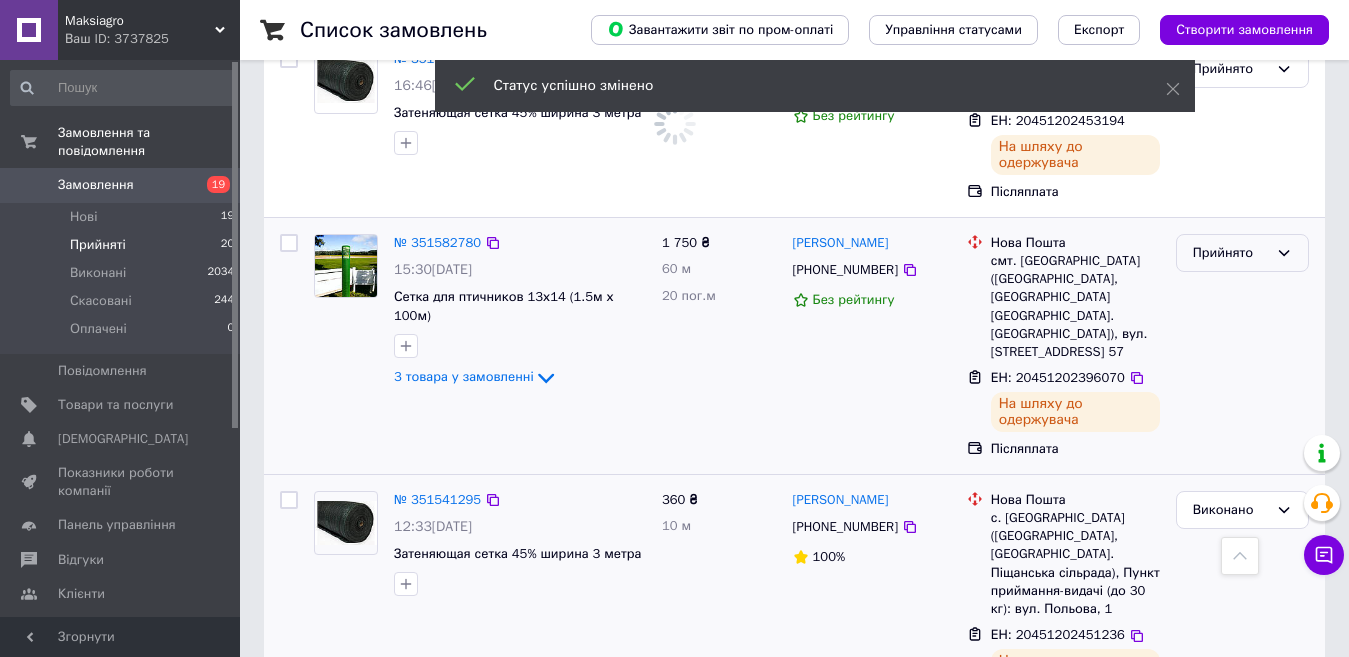 scroll, scrollTop: 2986, scrollLeft: 0, axis: vertical 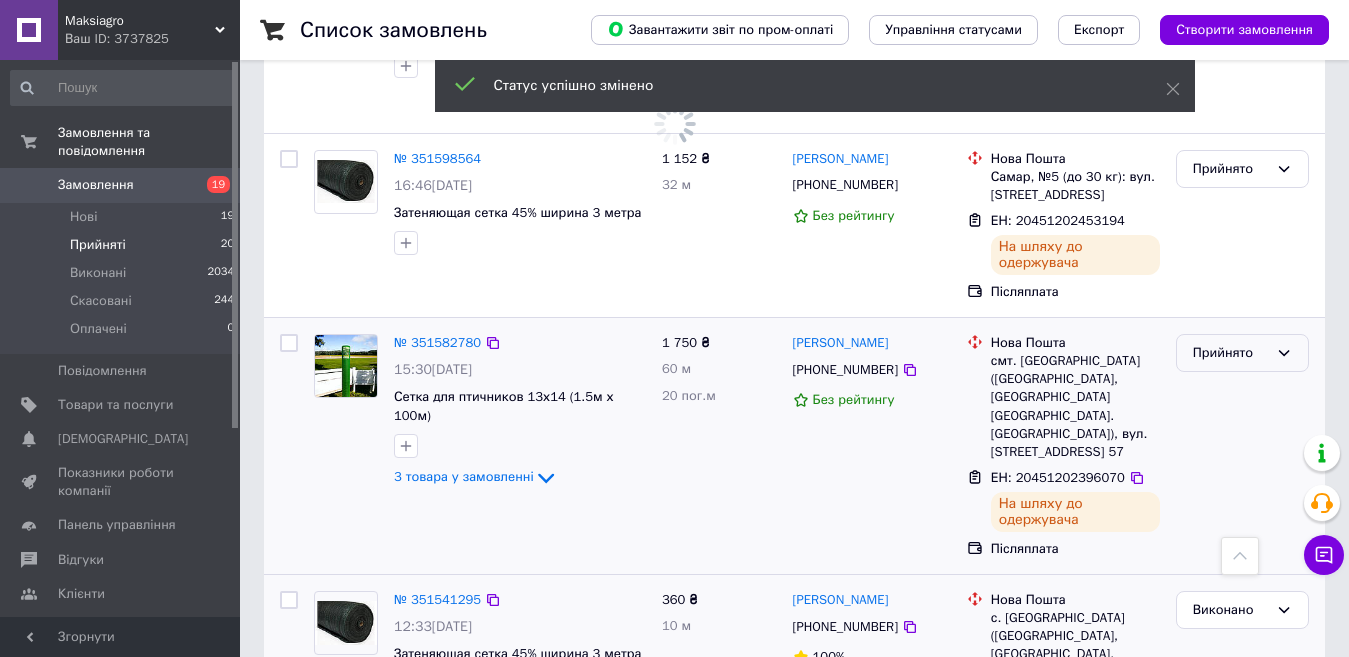 click on "Прийнято" at bounding box center [1230, 353] 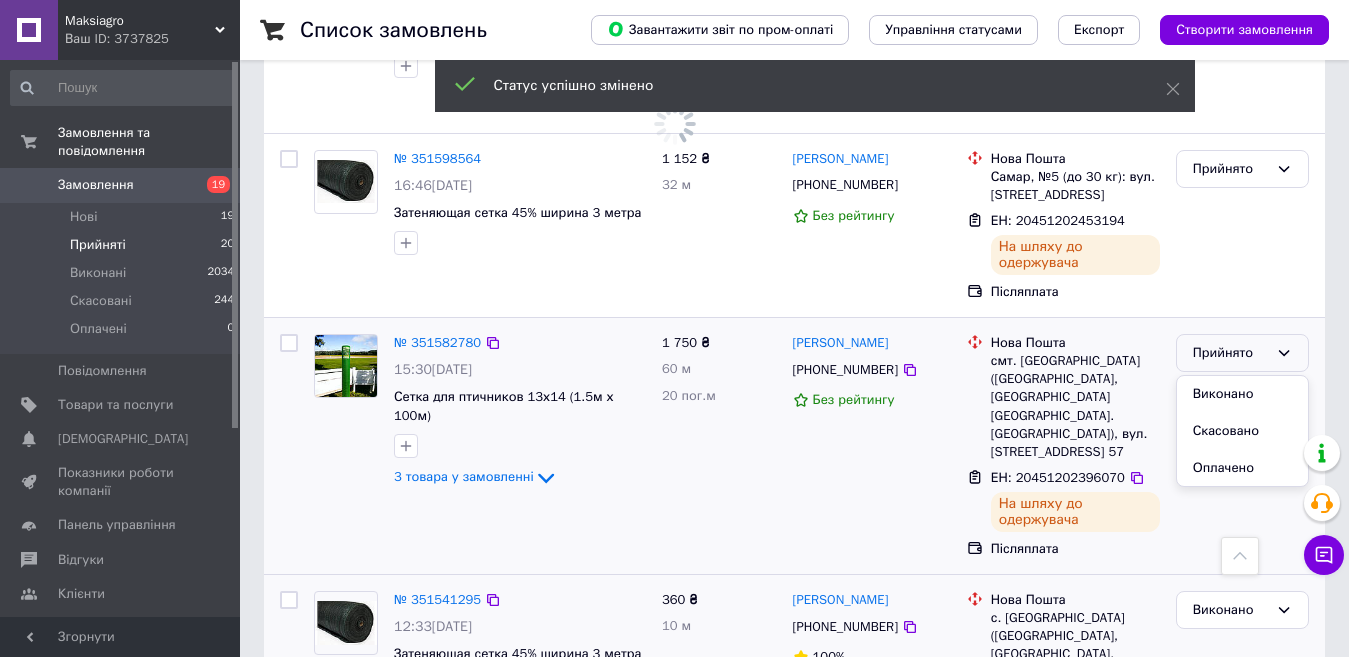 click on "Виконано" at bounding box center [1242, 394] 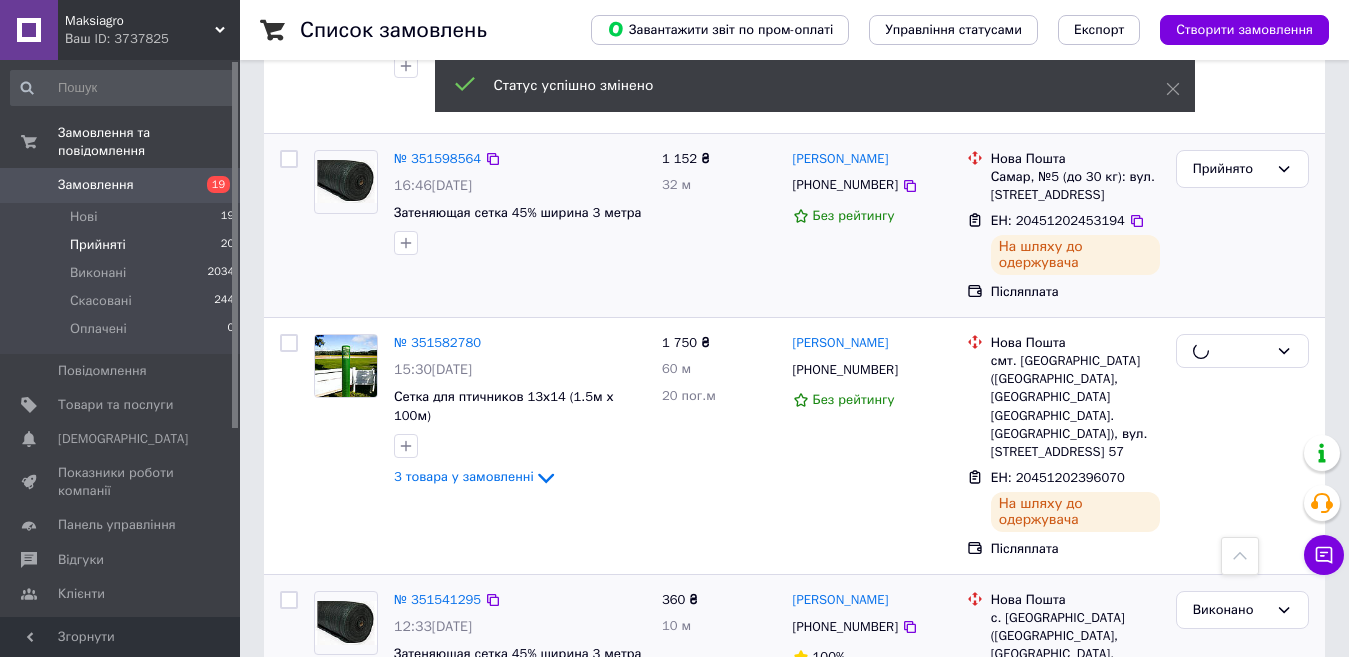 scroll, scrollTop: 2686, scrollLeft: 0, axis: vertical 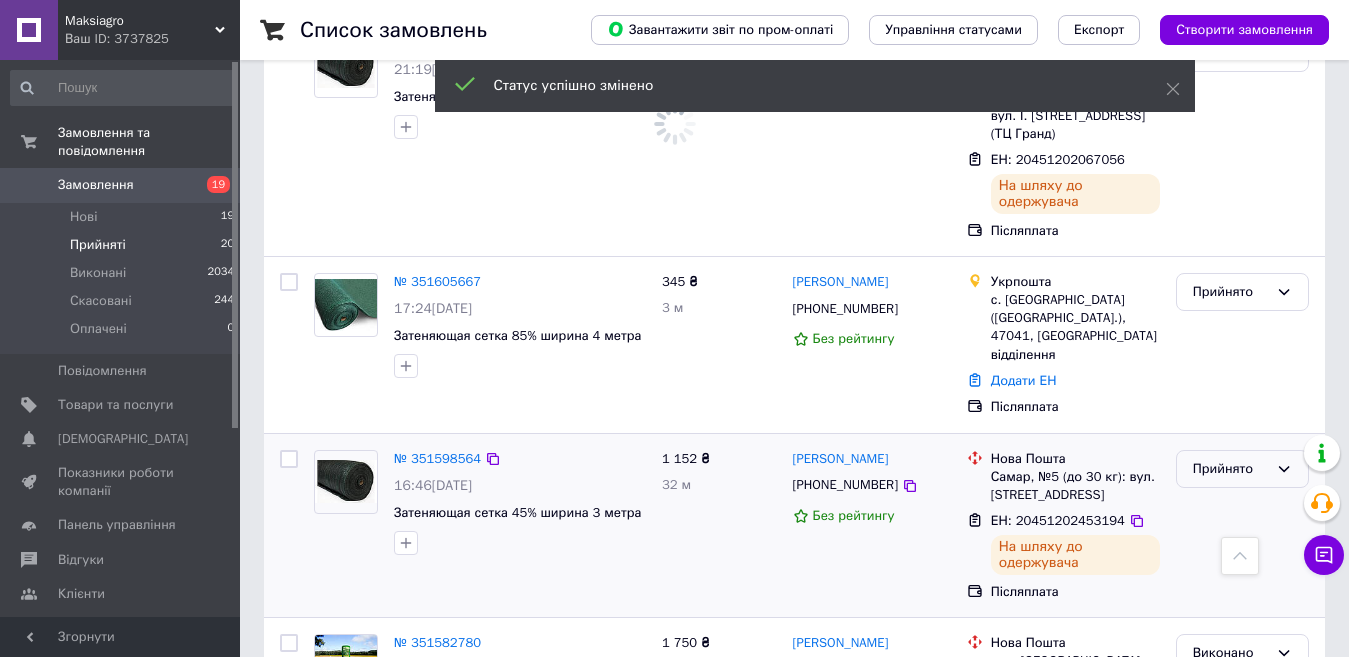 click on "Прийнято" at bounding box center (1230, 469) 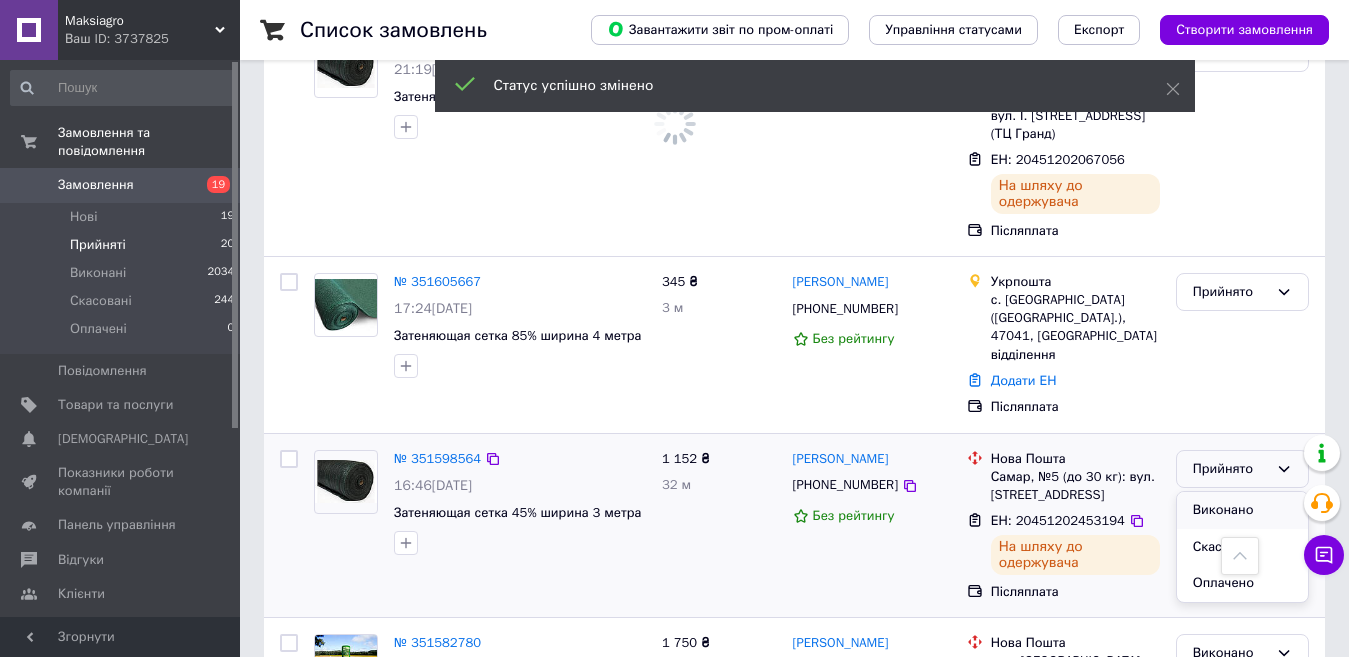 click on "Виконано" at bounding box center (1242, 510) 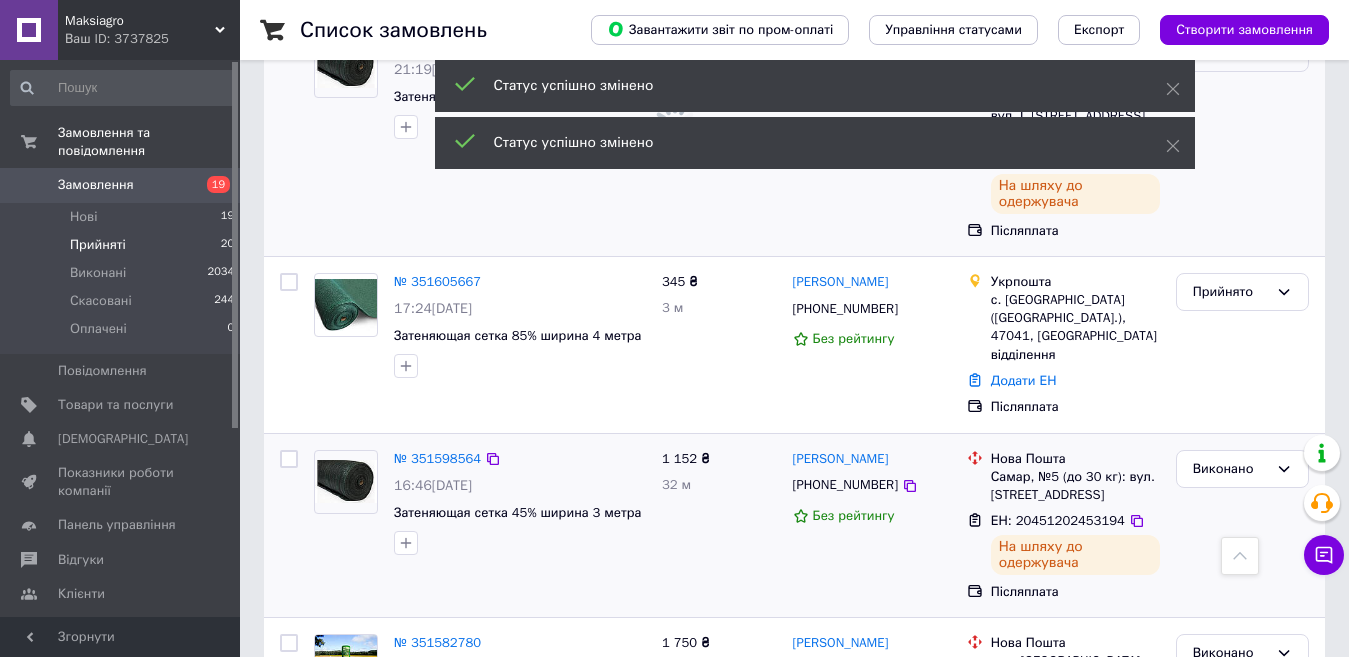 scroll, scrollTop: 2386, scrollLeft: 0, axis: vertical 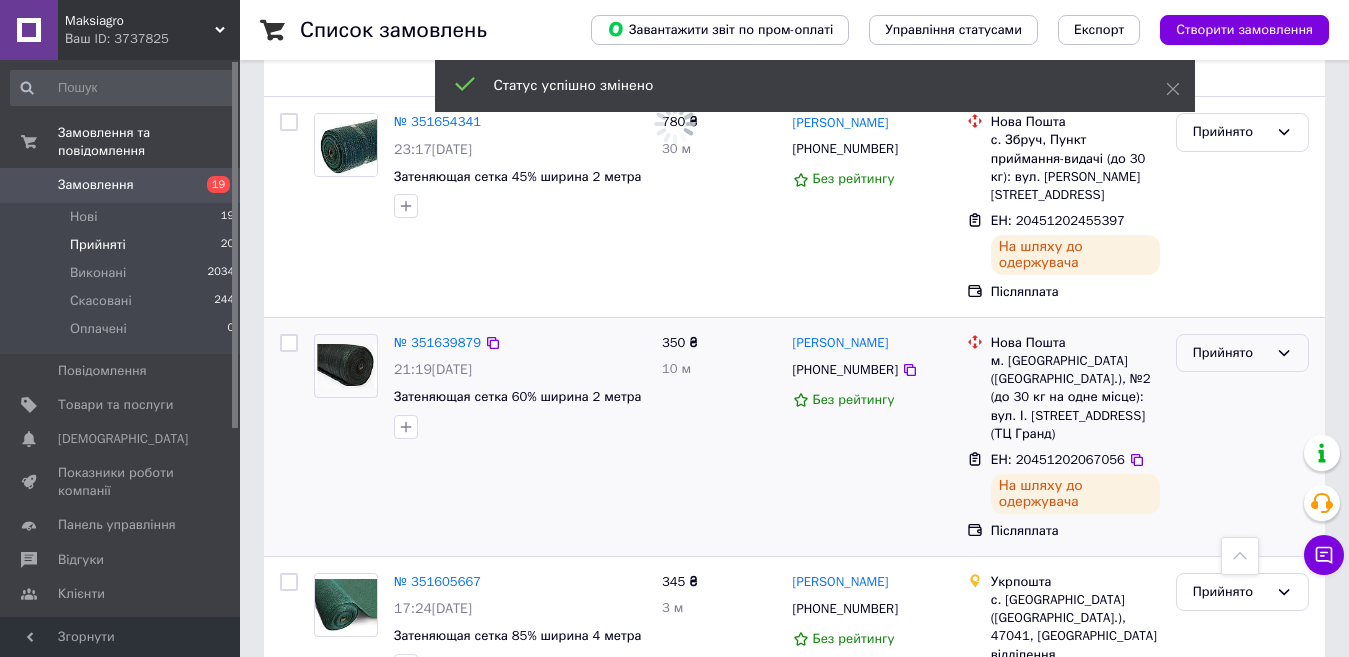 click on "Прийнято" at bounding box center [1230, 353] 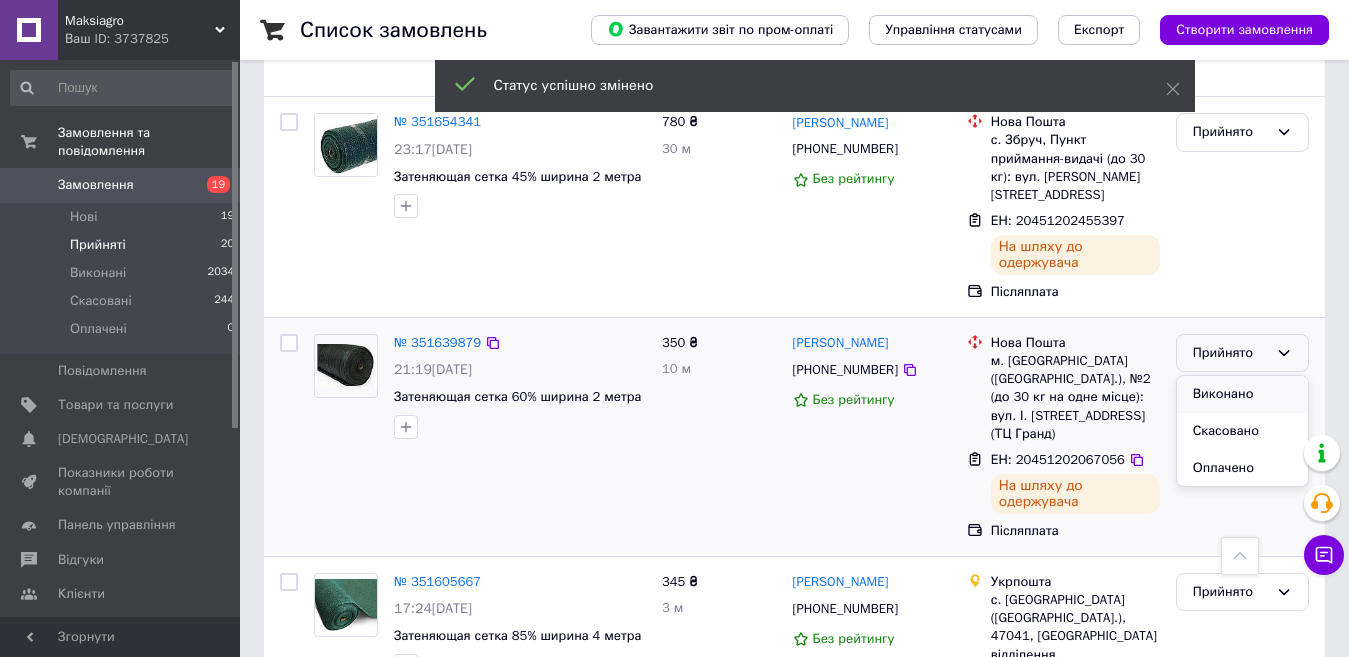 click on "Виконано" at bounding box center [1242, 394] 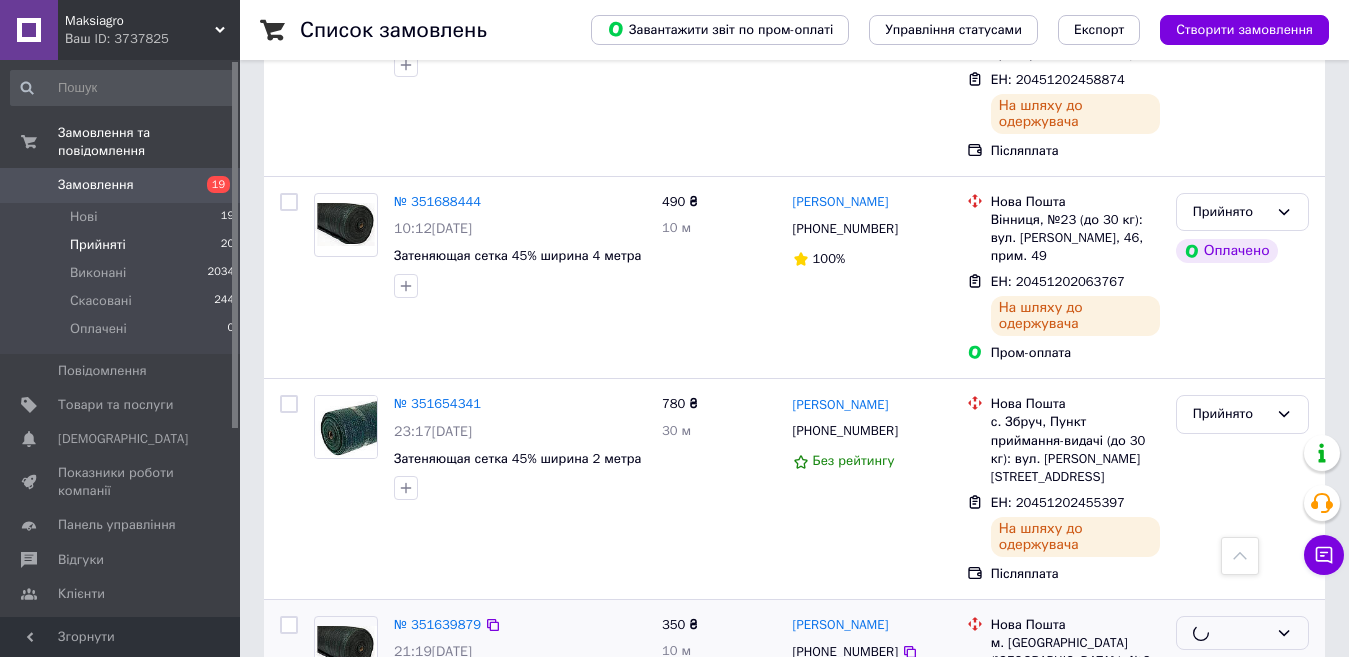 scroll, scrollTop: 2086, scrollLeft: 0, axis: vertical 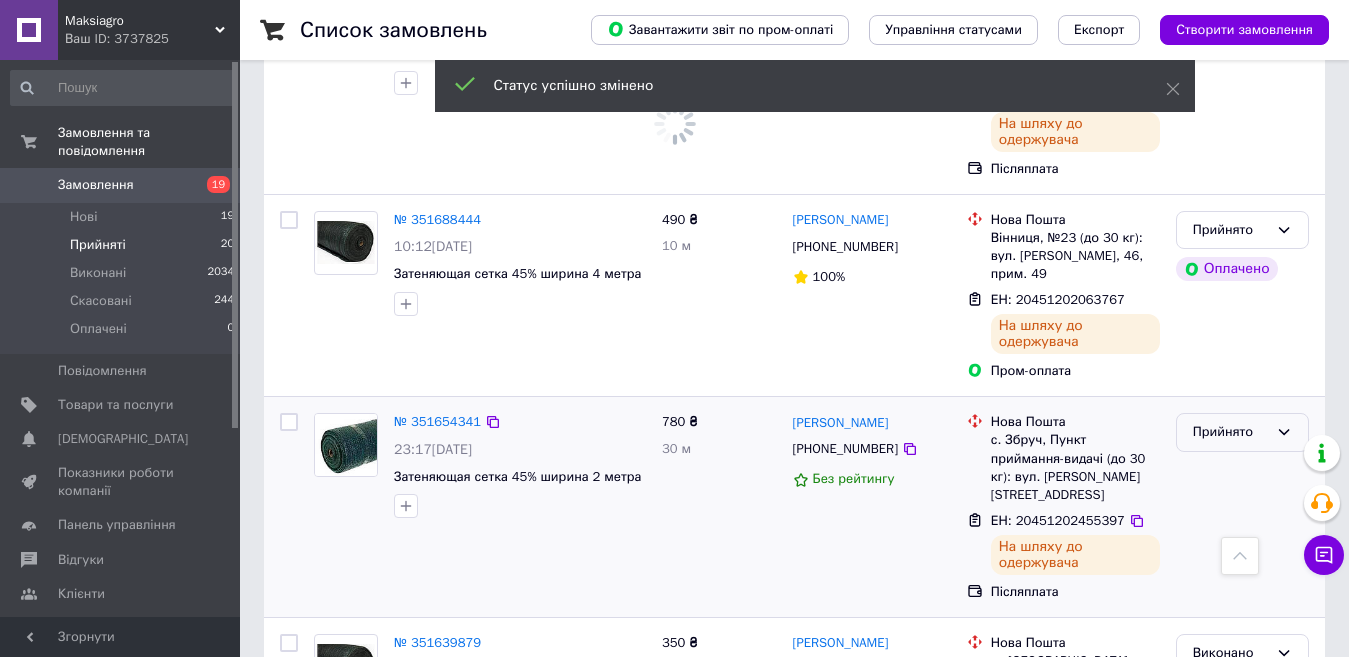 click on "Прийнято" at bounding box center [1230, 432] 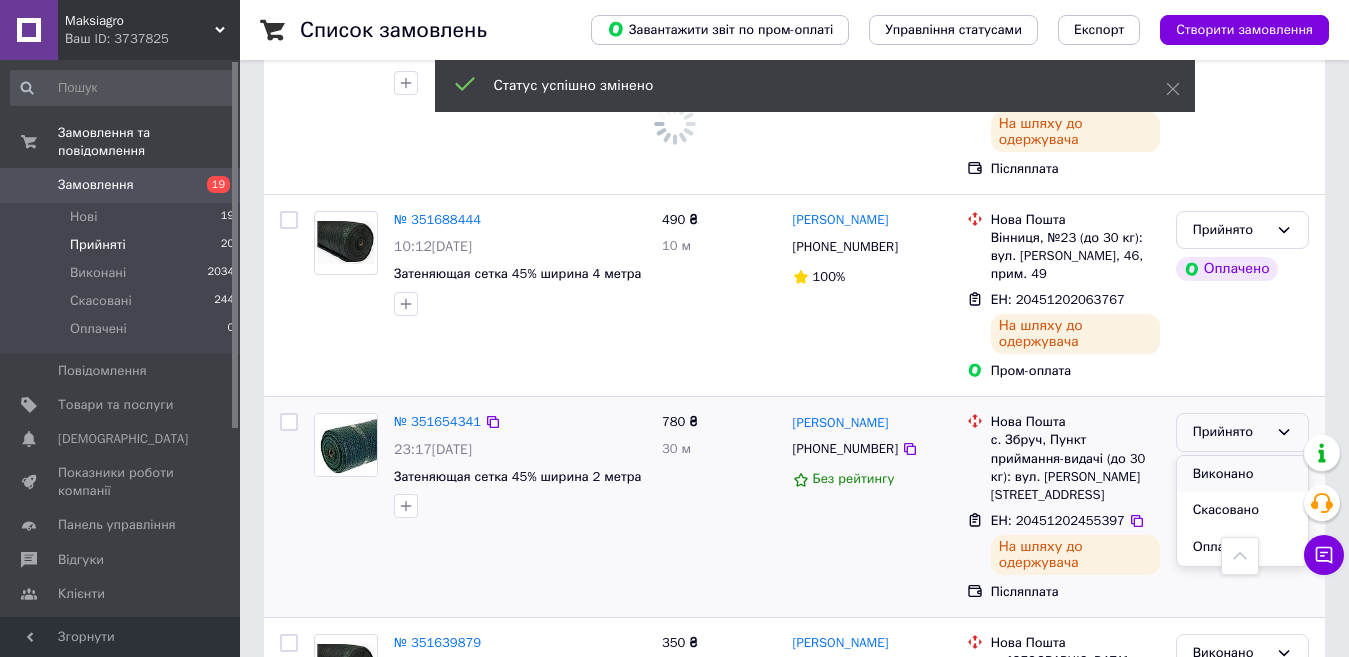 click on "Виконано" at bounding box center (1242, 474) 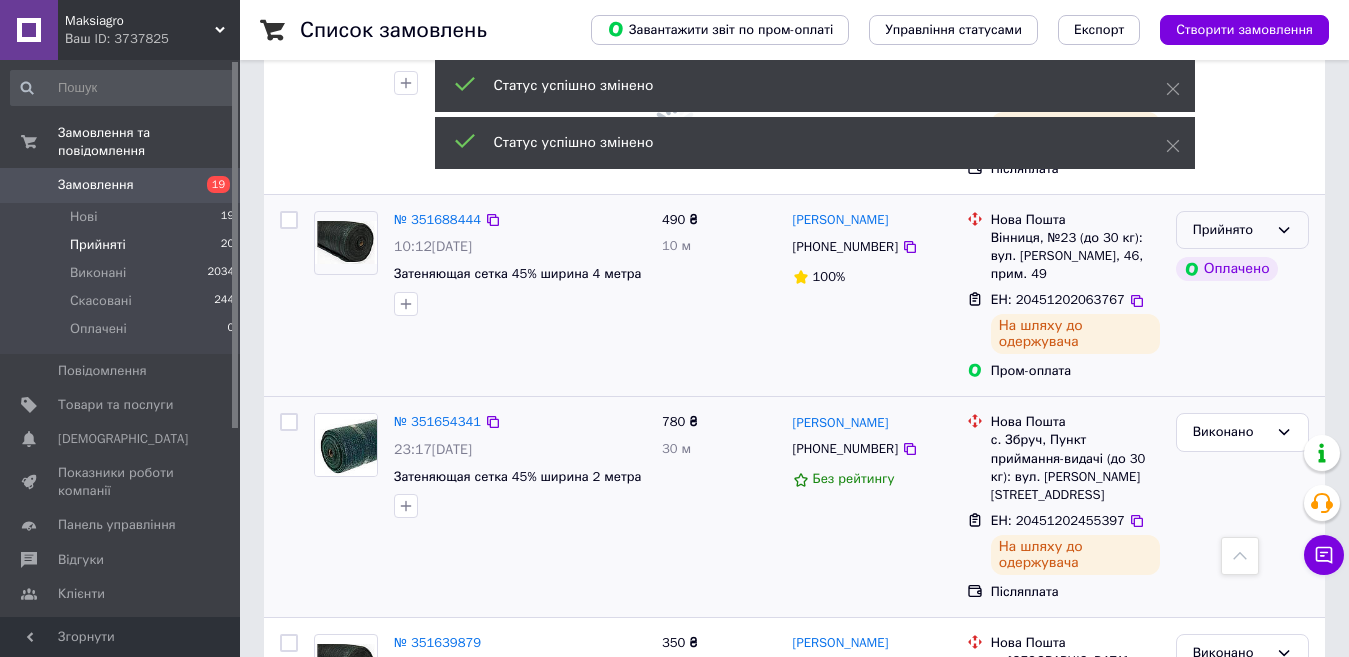 scroll, scrollTop: 1886, scrollLeft: 0, axis: vertical 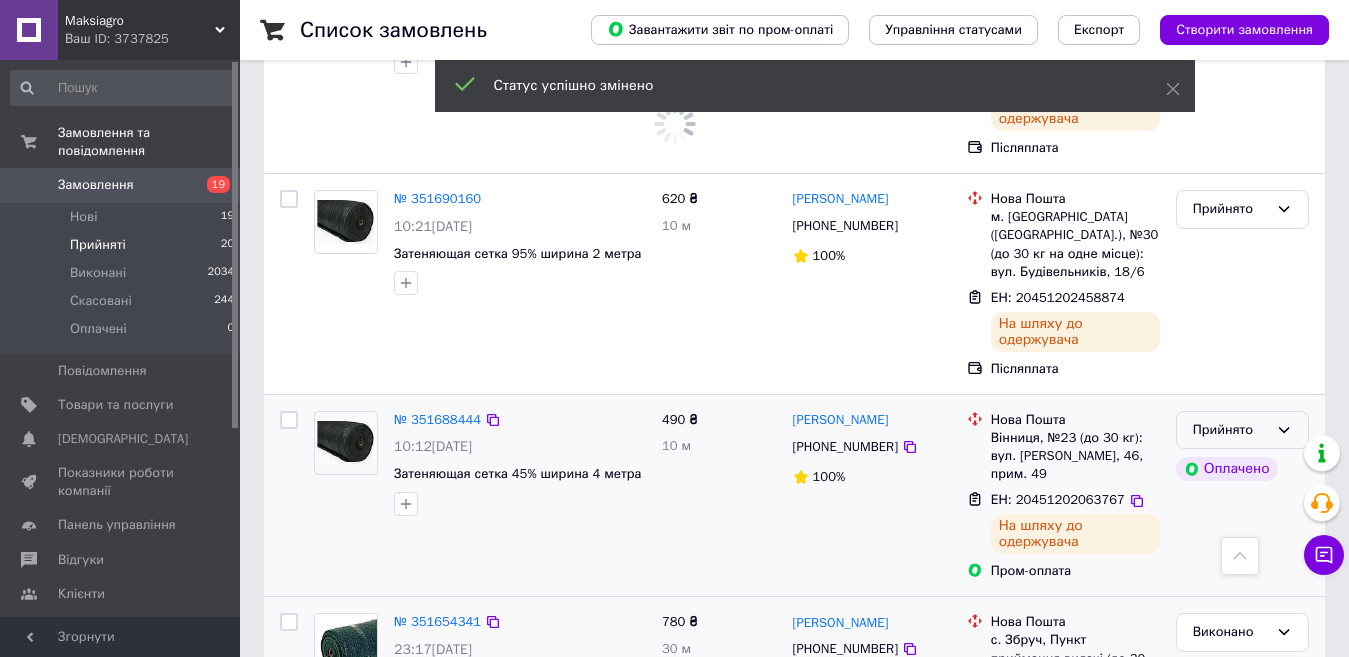 click on "Прийнято" at bounding box center (1230, 430) 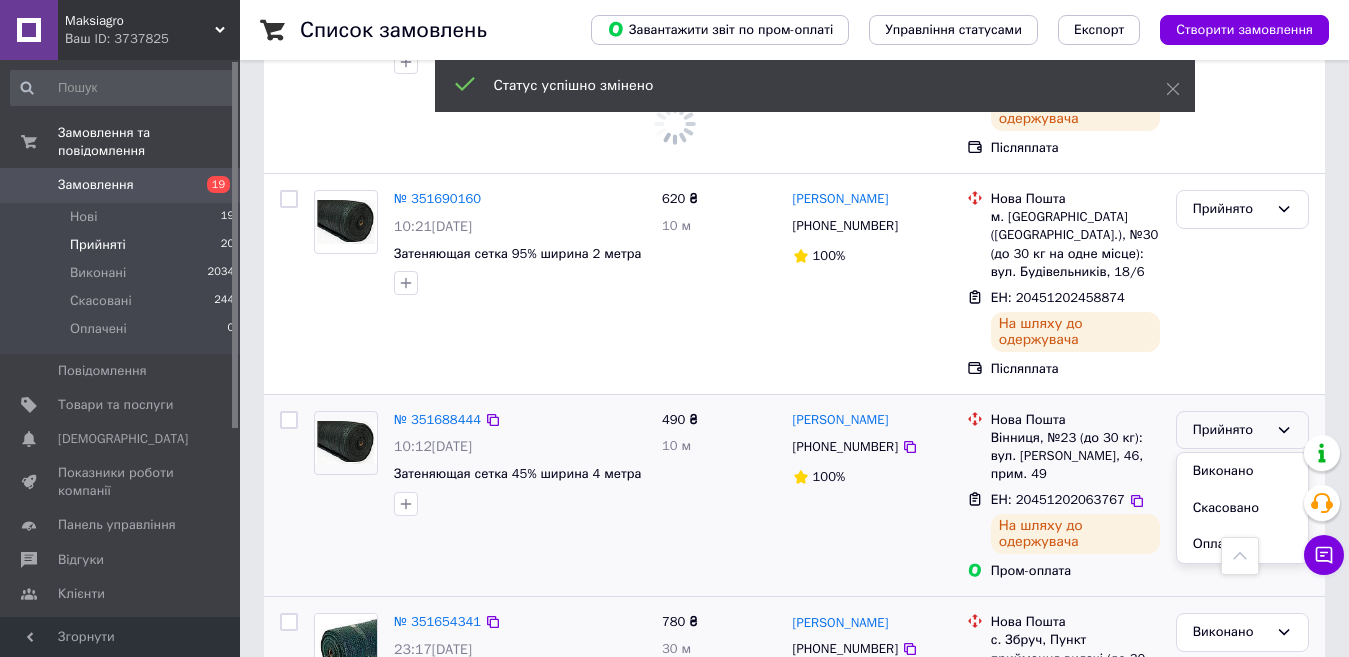 click on "Виконано" at bounding box center [1242, 471] 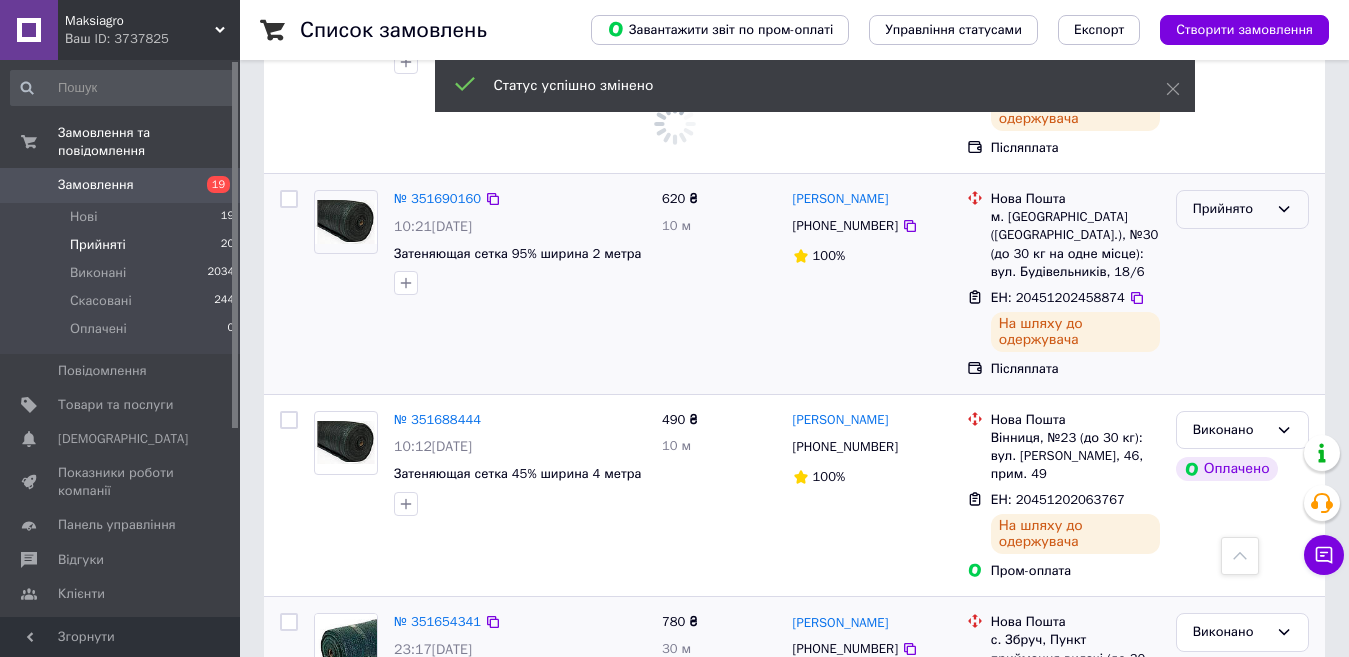 click on "Прийнято" at bounding box center (1230, 209) 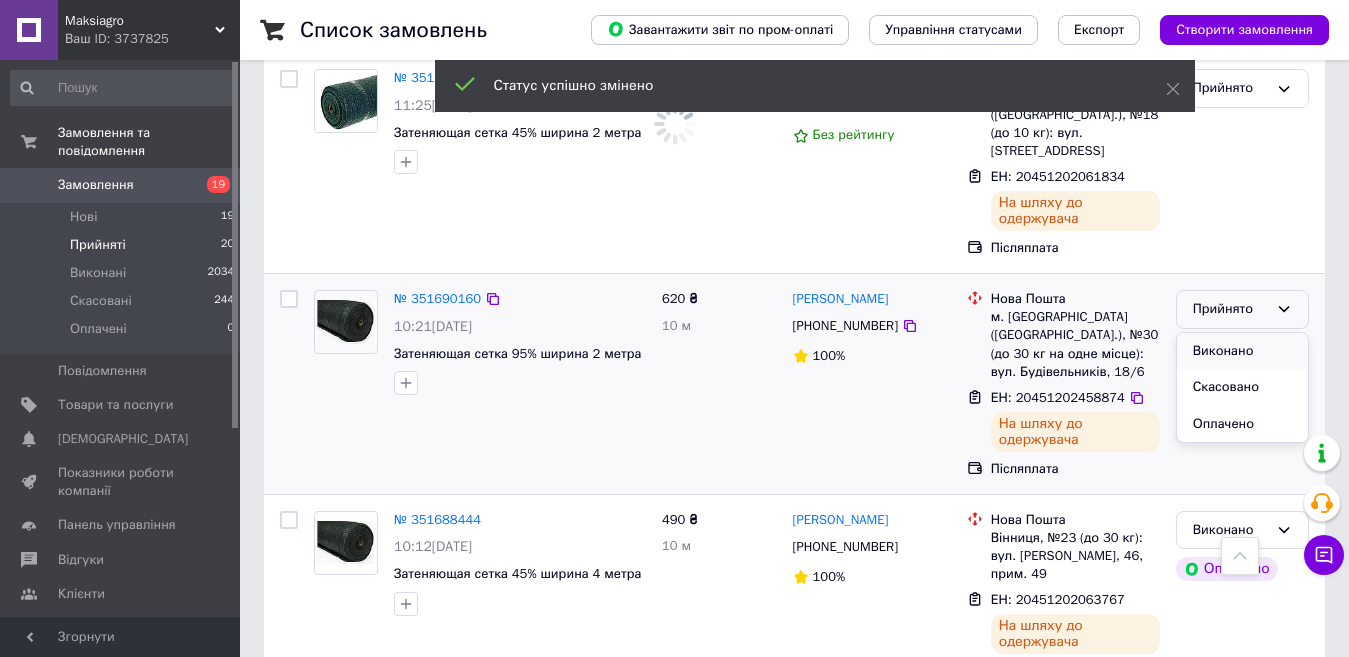 click on "Виконано" at bounding box center [1242, 351] 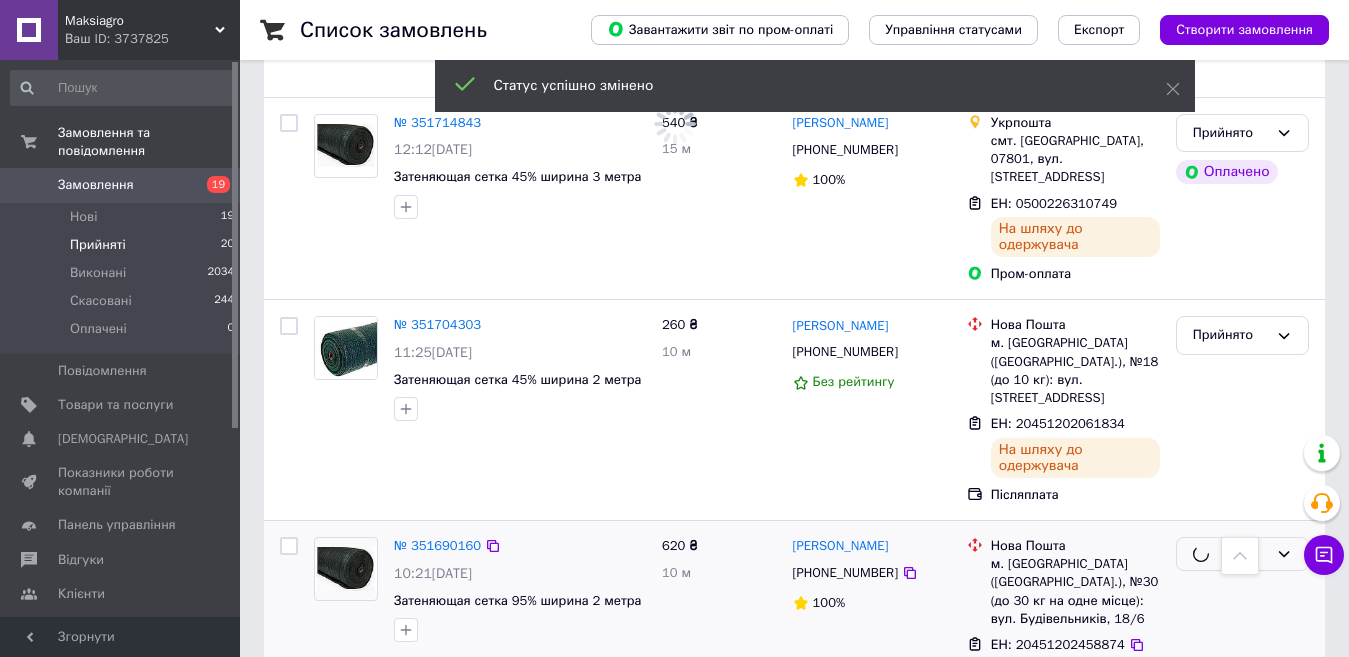 scroll, scrollTop: 1486, scrollLeft: 0, axis: vertical 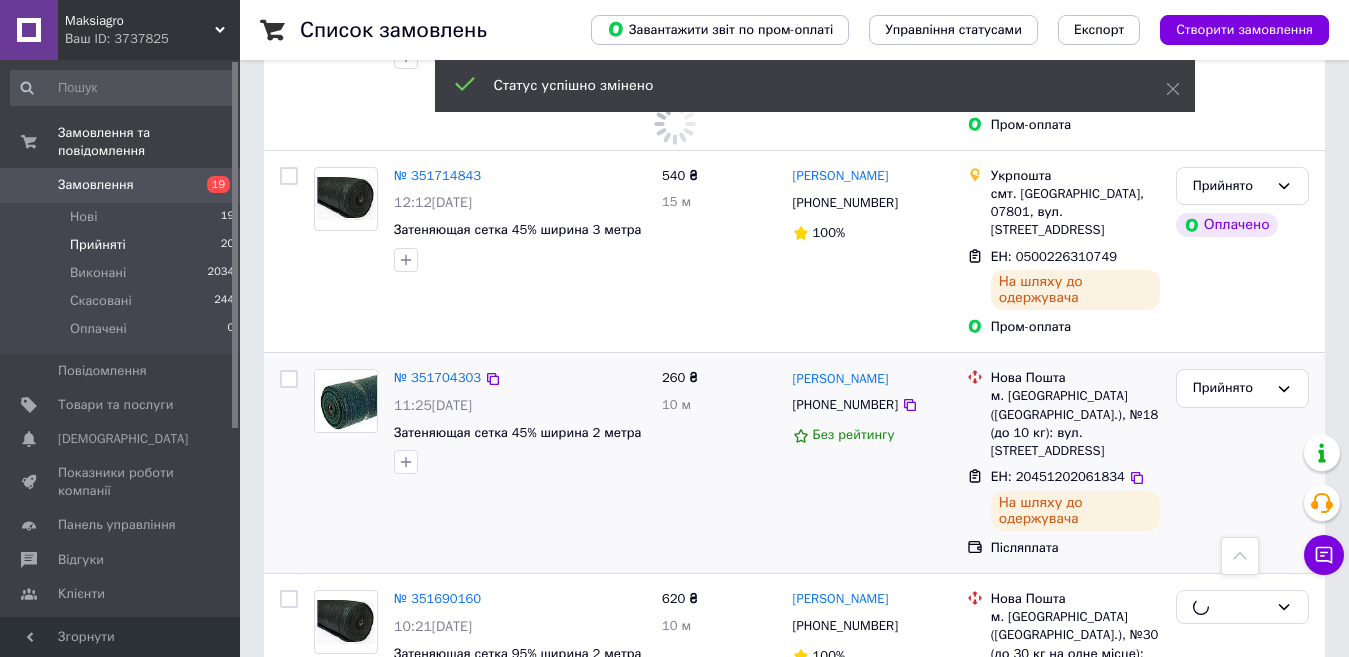 click on "Прийнято" at bounding box center [1230, 388] 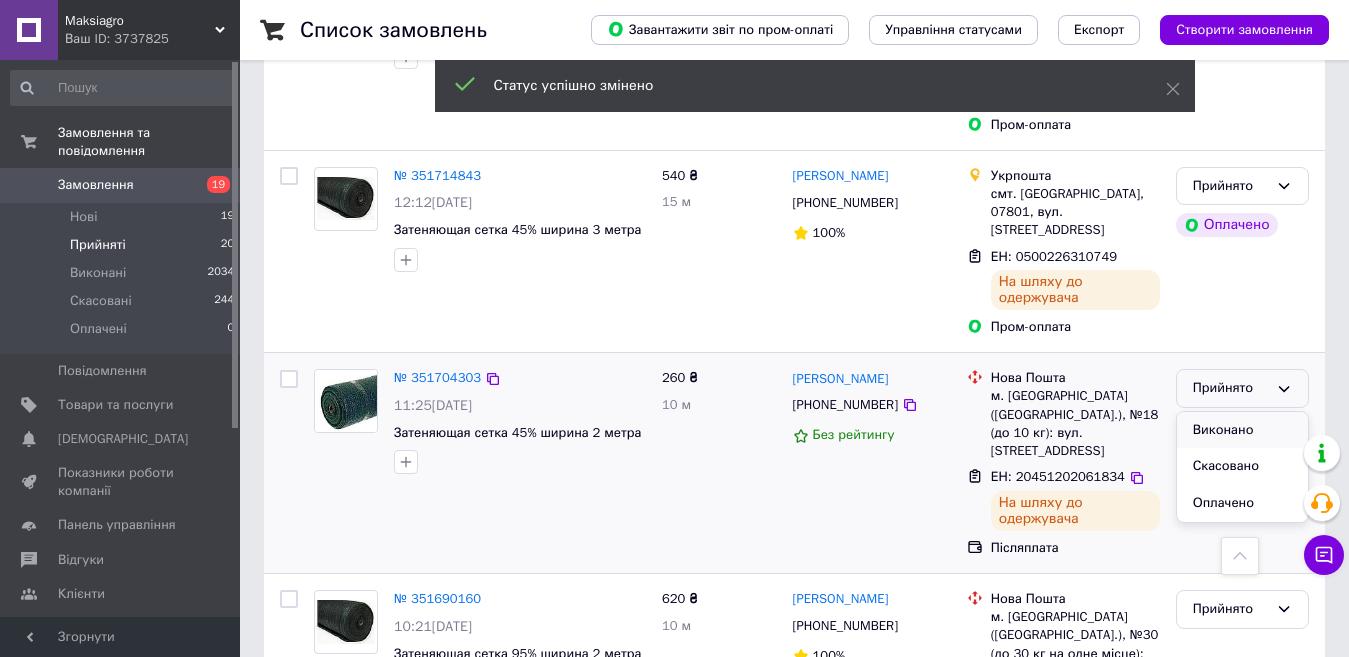 click on "Виконано" at bounding box center [1242, 430] 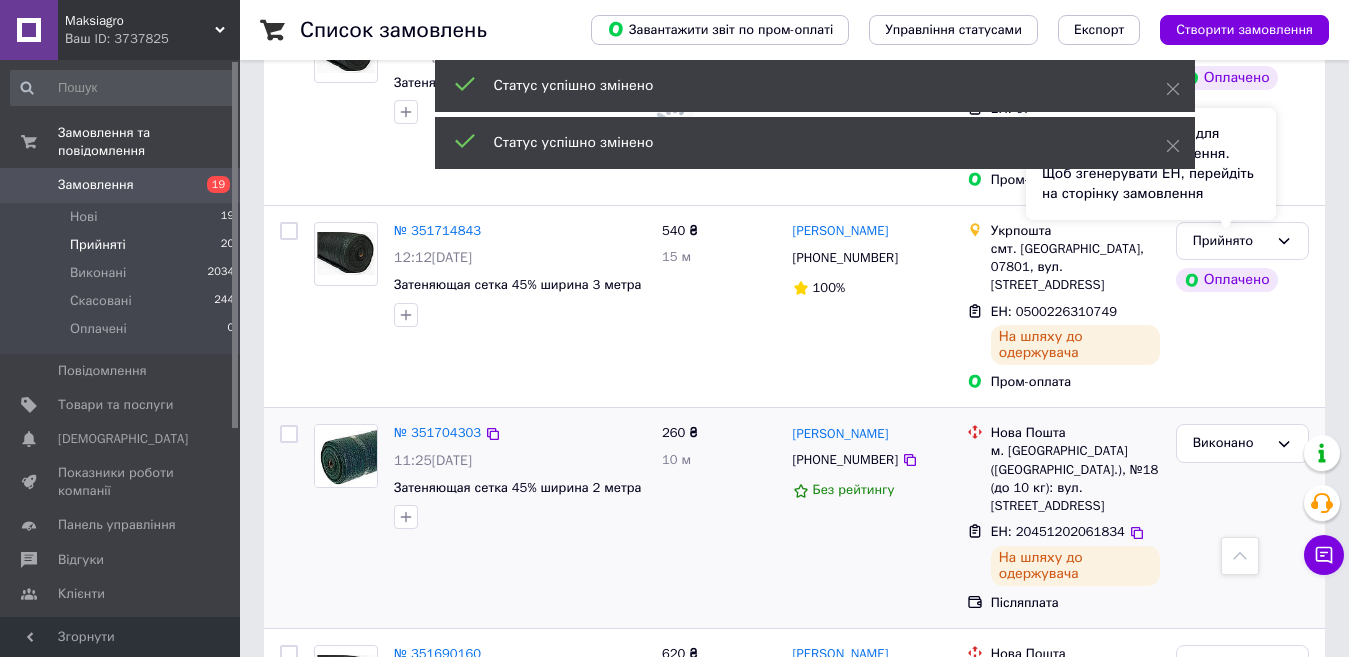 scroll, scrollTop: 1186, scrollLeft: 0, axis: vertical 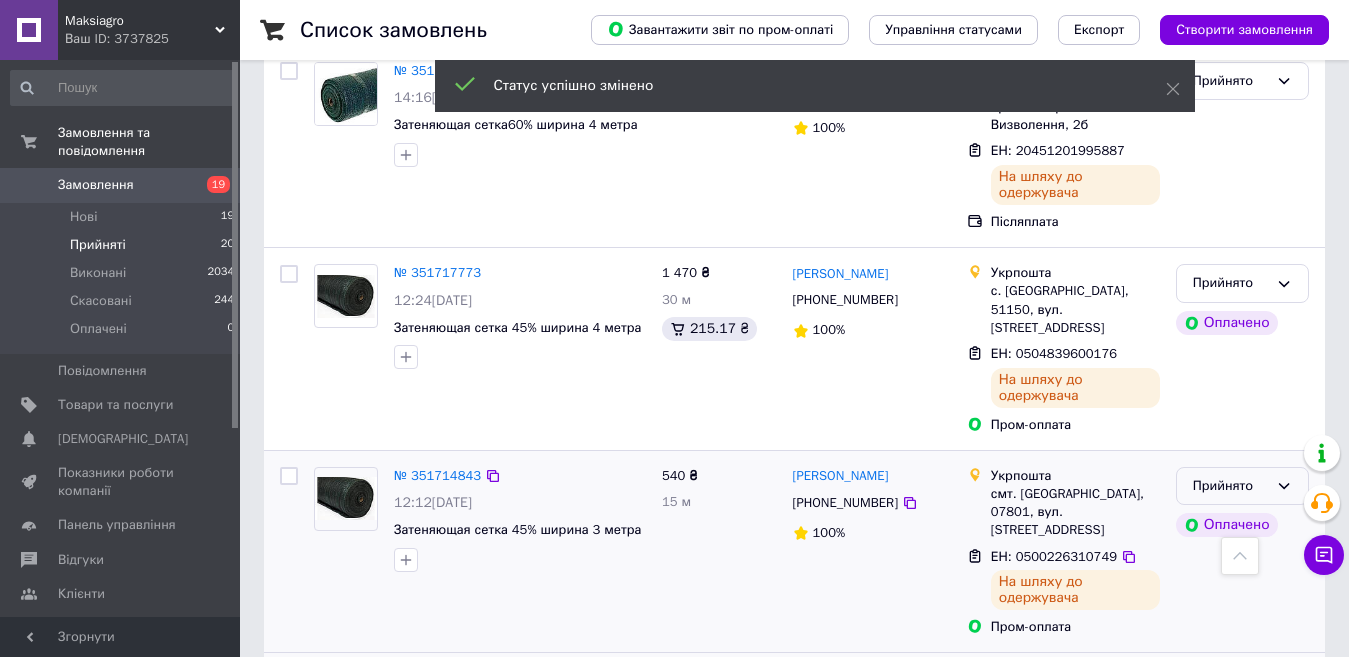 click on "Прийнято" at bounding box center (1230, 486) 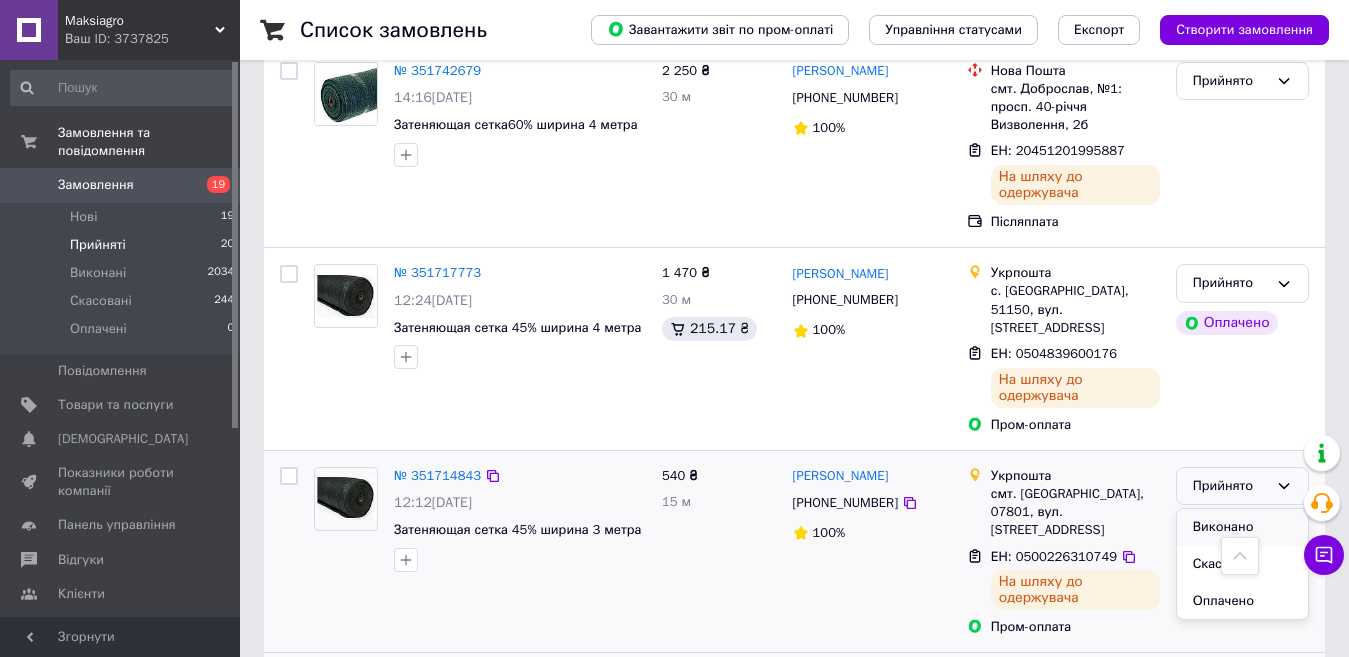 click on "Виконано" at bounding box center [1242, 527] 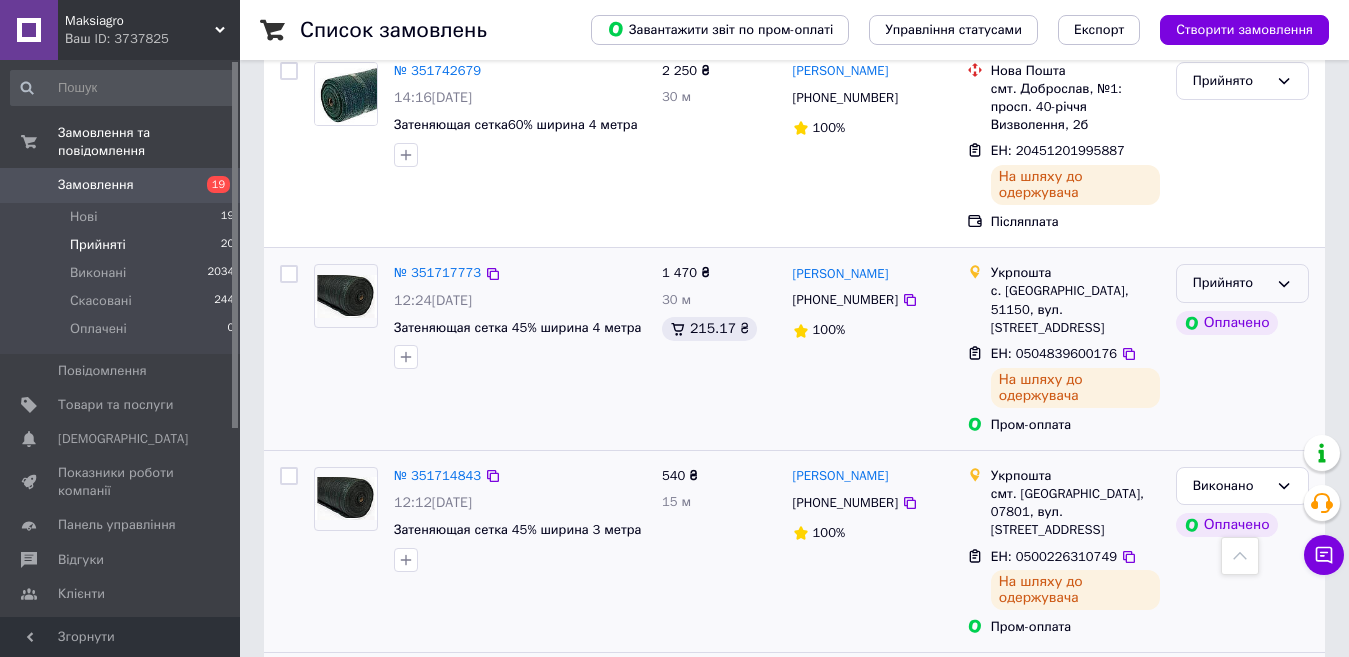 click on "Прийнято" at bounding box center (1230, 283) 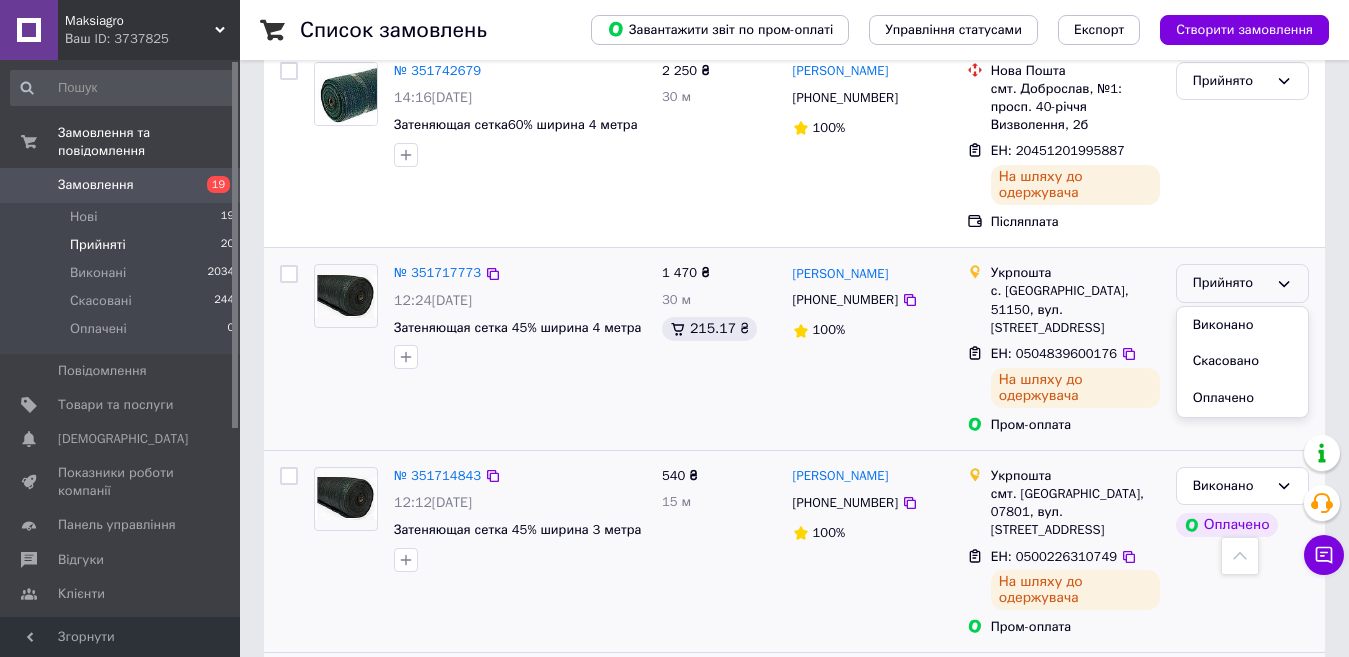 click on "Виконано" at bounding box center [1242, 325] 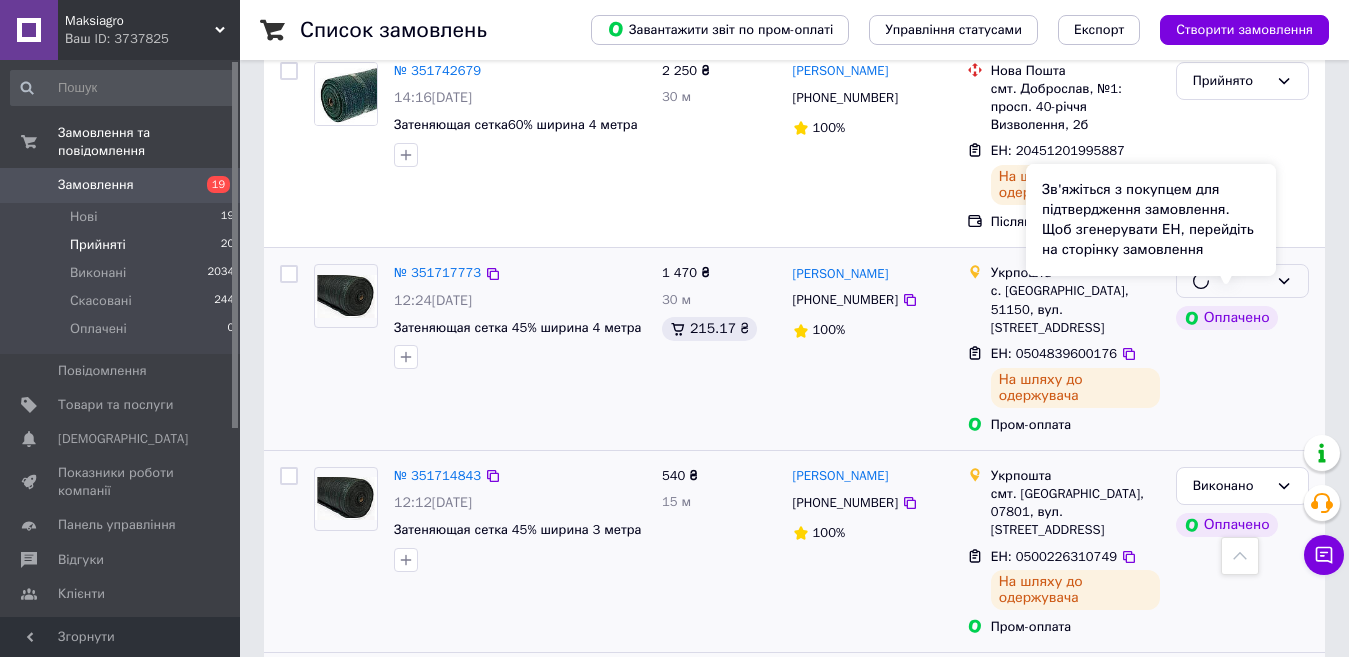 scroll, scrollTop: 986, scrollLeft: 0, axis: vertical 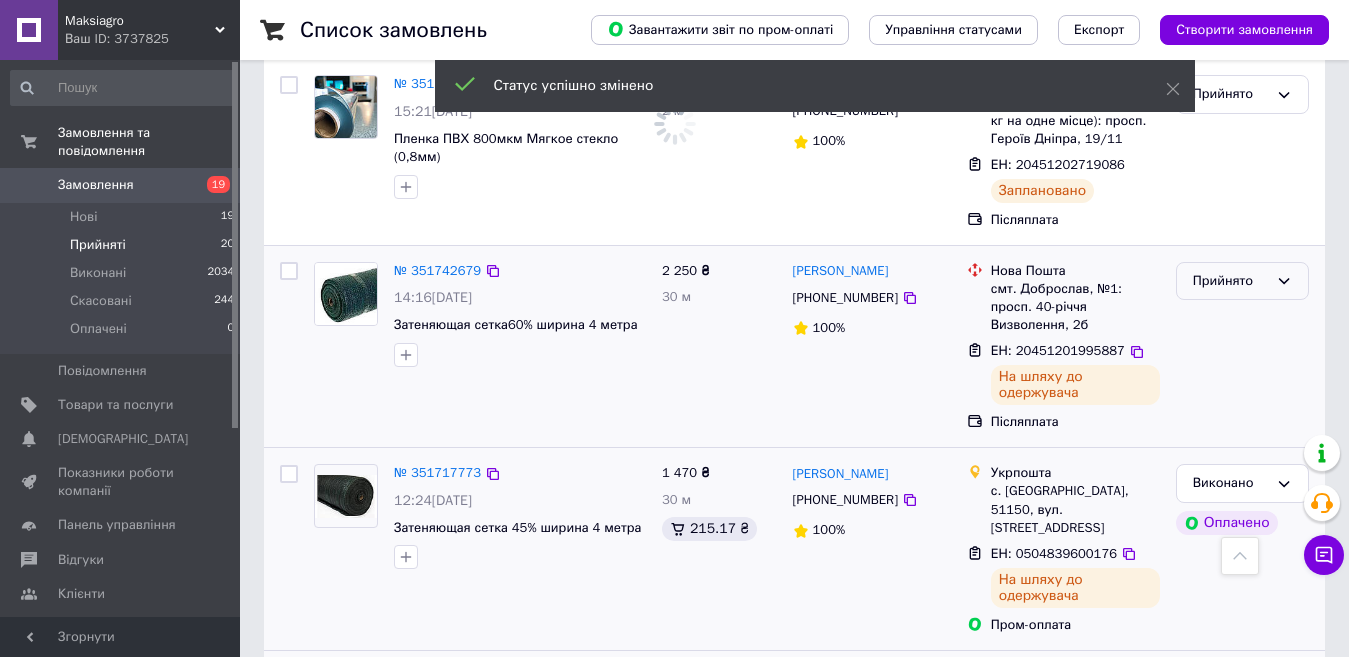 click on "Прийнято" at bounding box center (1230, 281) 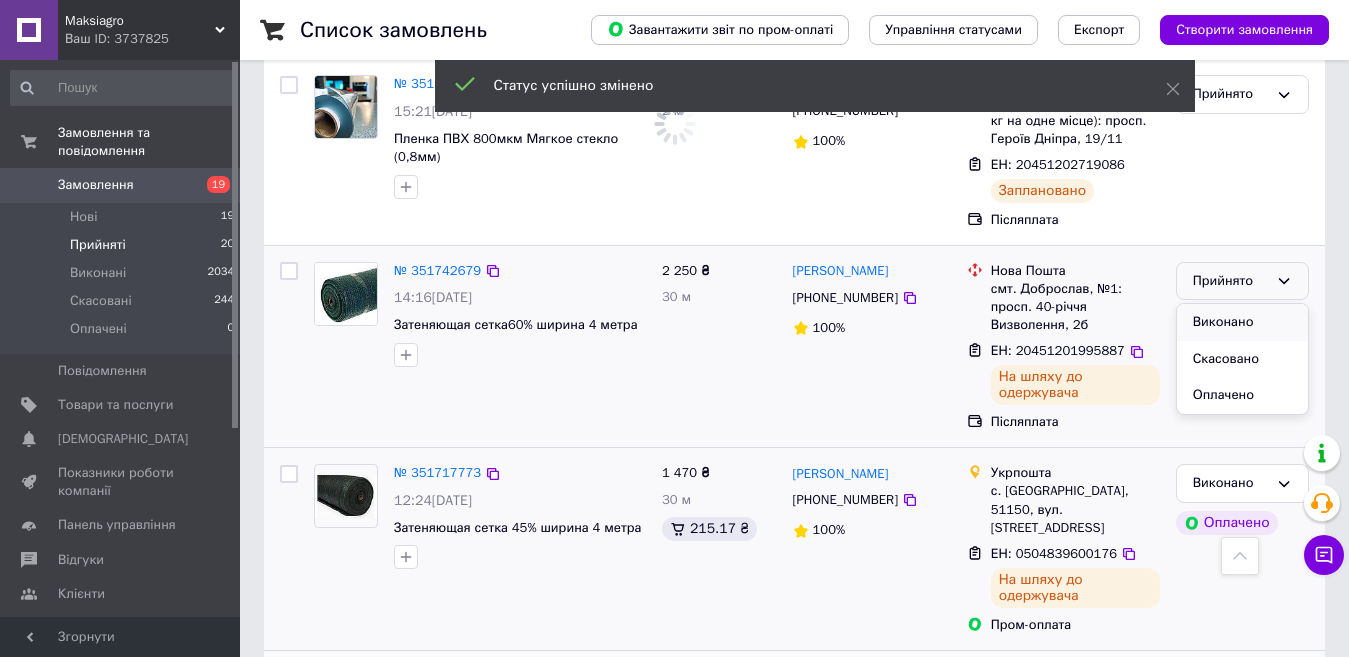 click on "Виконано" at bounding box center [1242, 322] 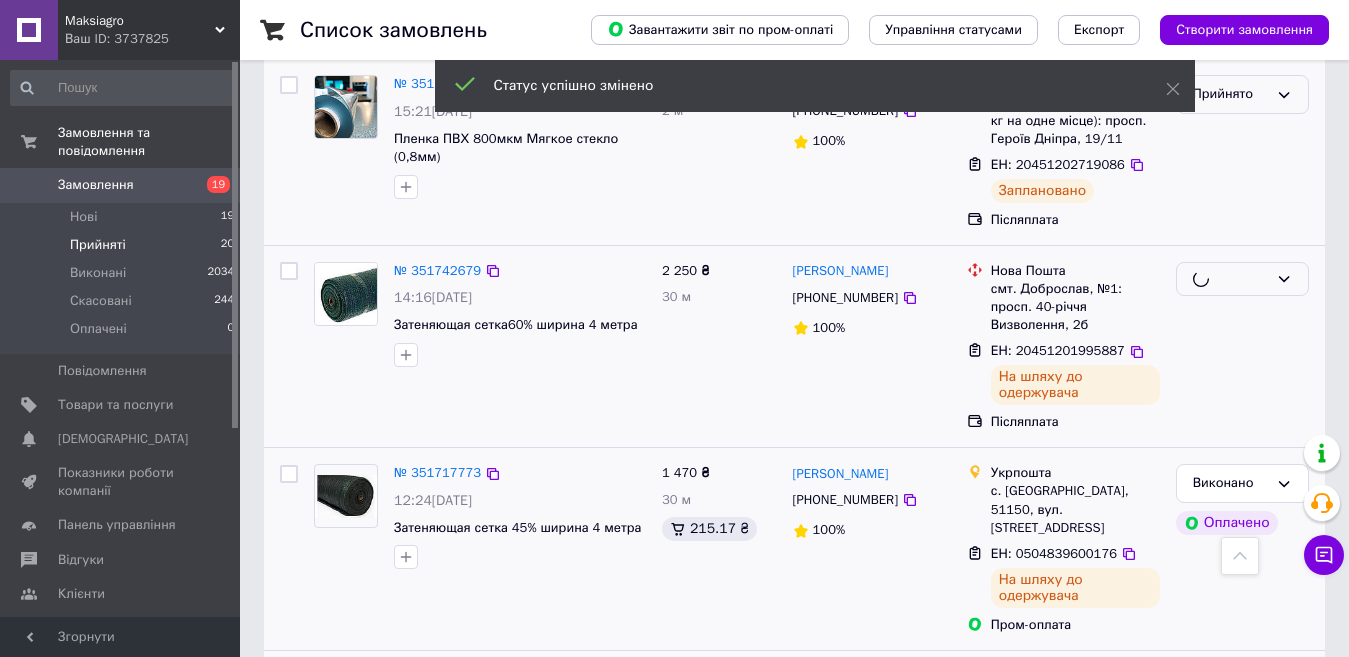 scroll, scrollTop: 786, scrollLeft: 0, axis: vertical 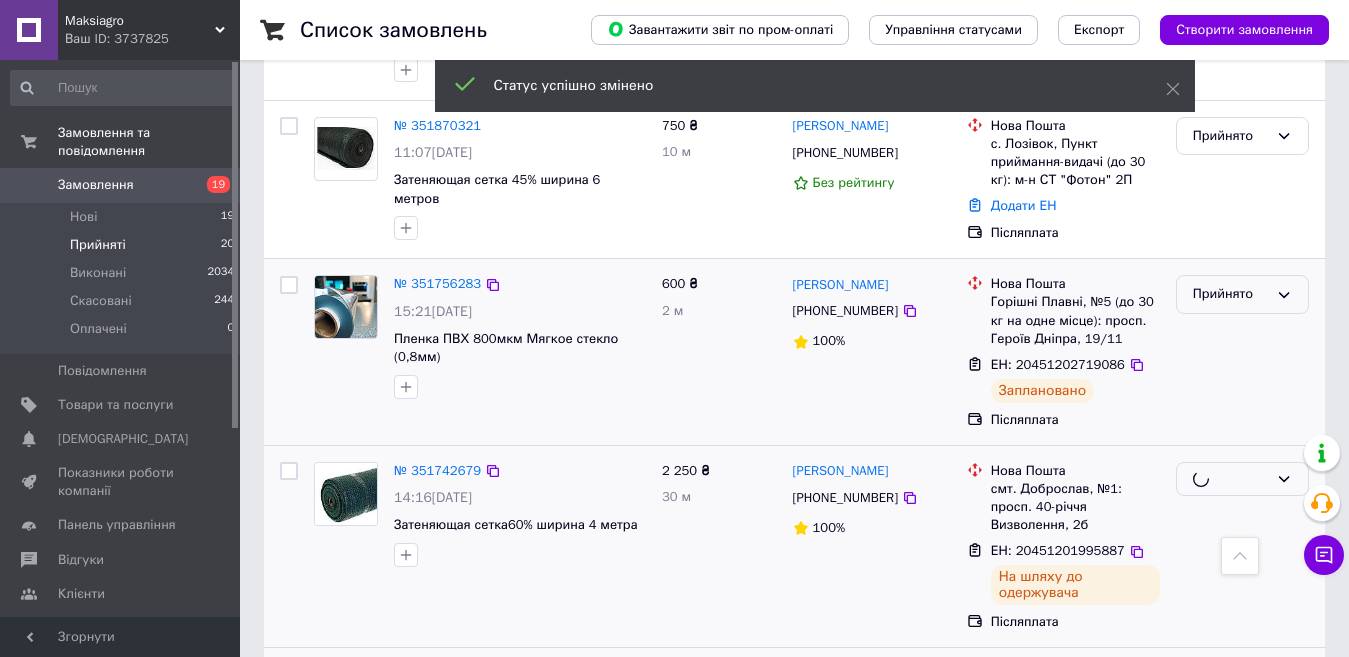 click on "Прийнято" at bounding box center (1230, 294) 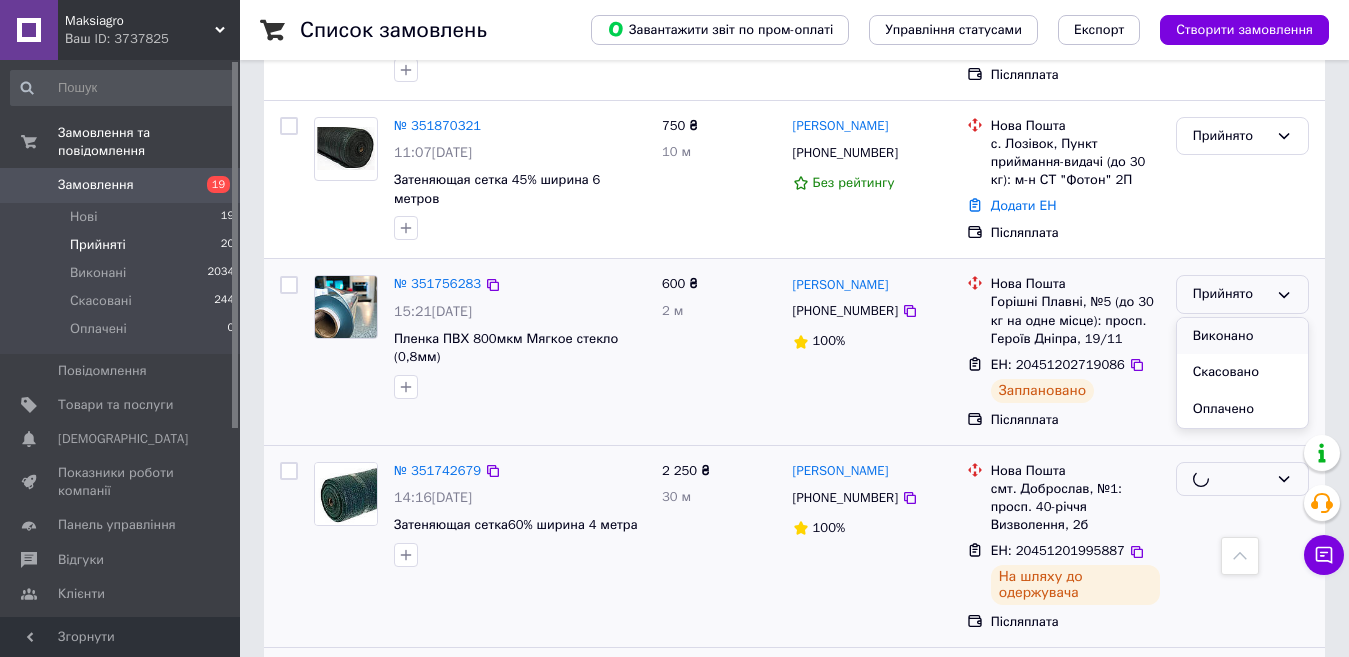 click on "Виконано" at bounding box center [1242, 336] 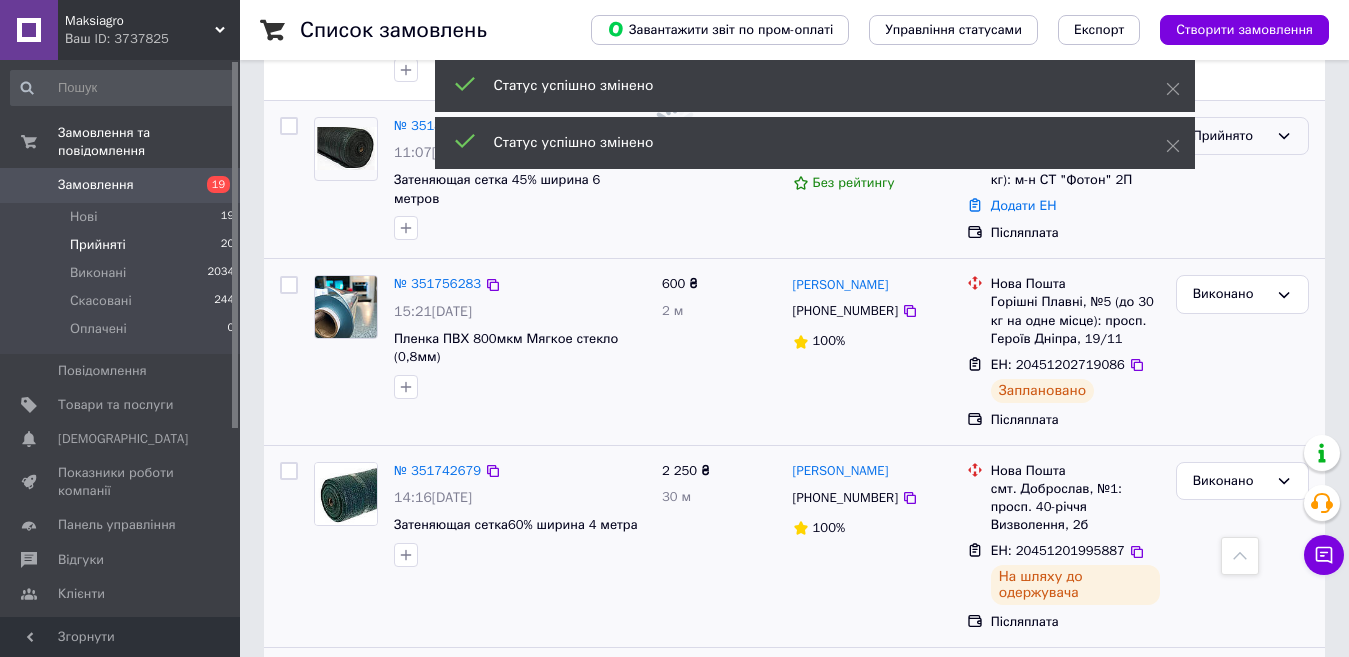click on "Прийнято" at bounding box center [1230, 136] 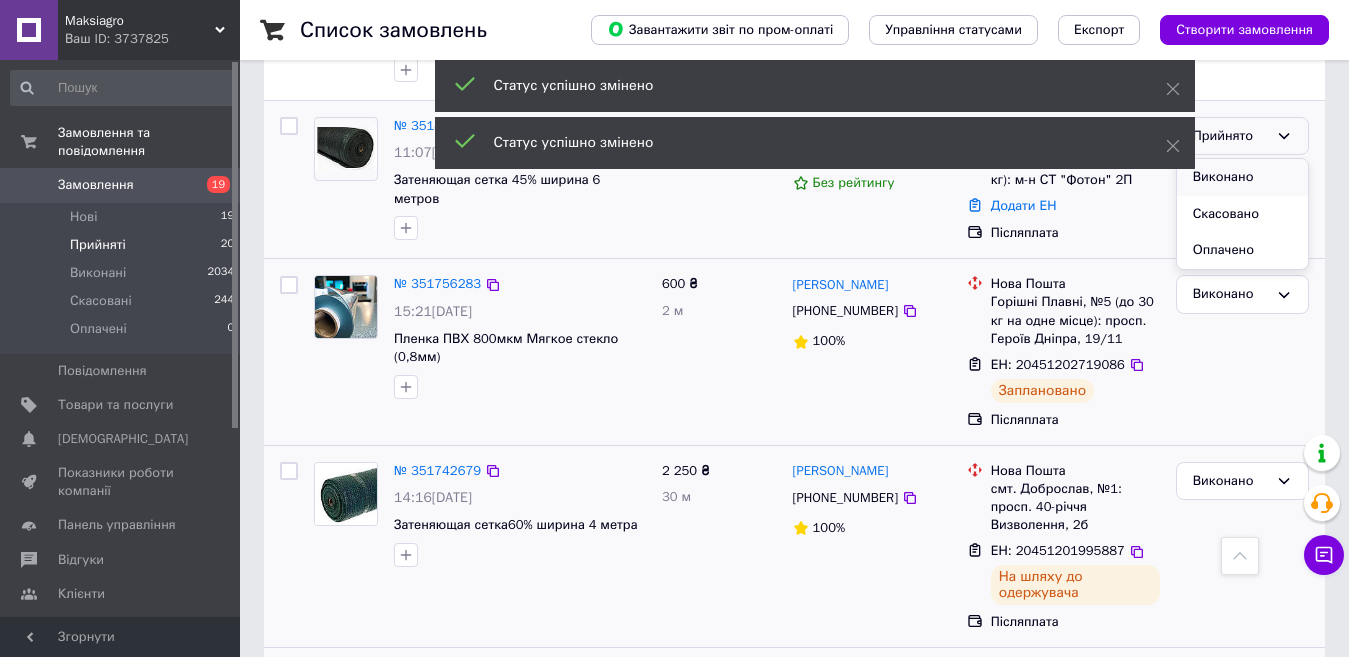 click on "Виконано" at bounding box center (1242, 177) 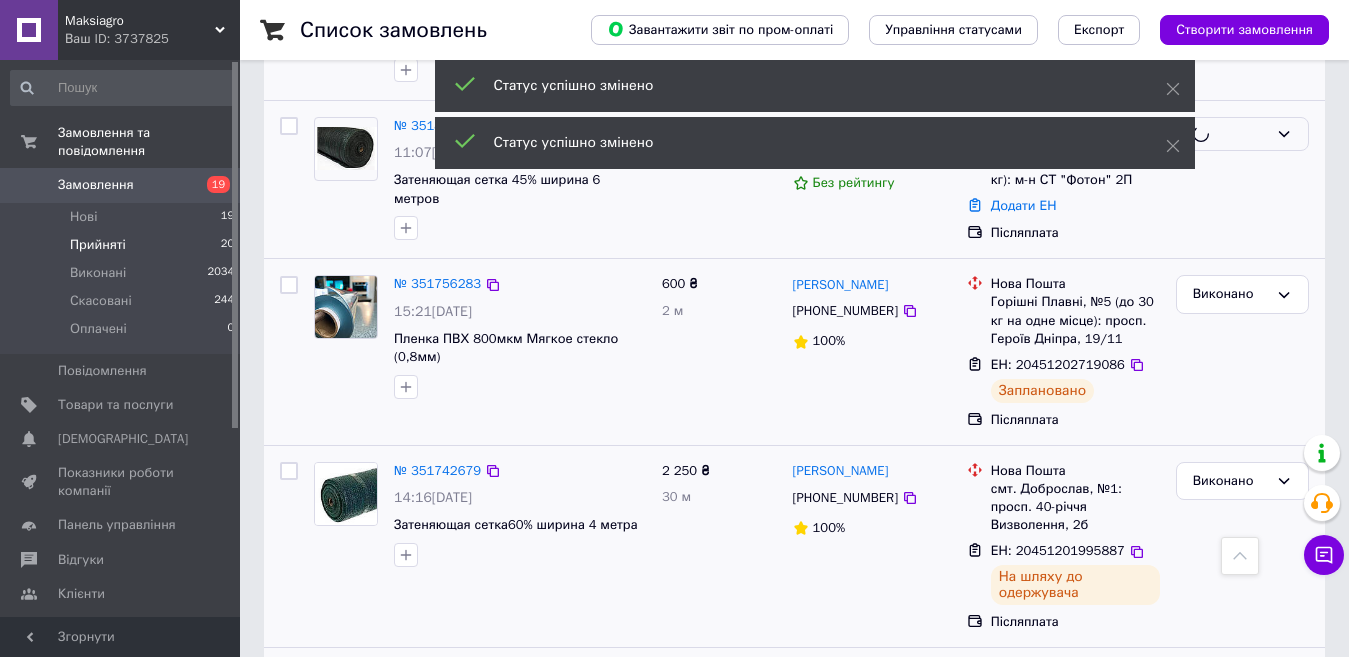 scroll, scrollTop: 486, scrollLeft: 0, axis: vertical 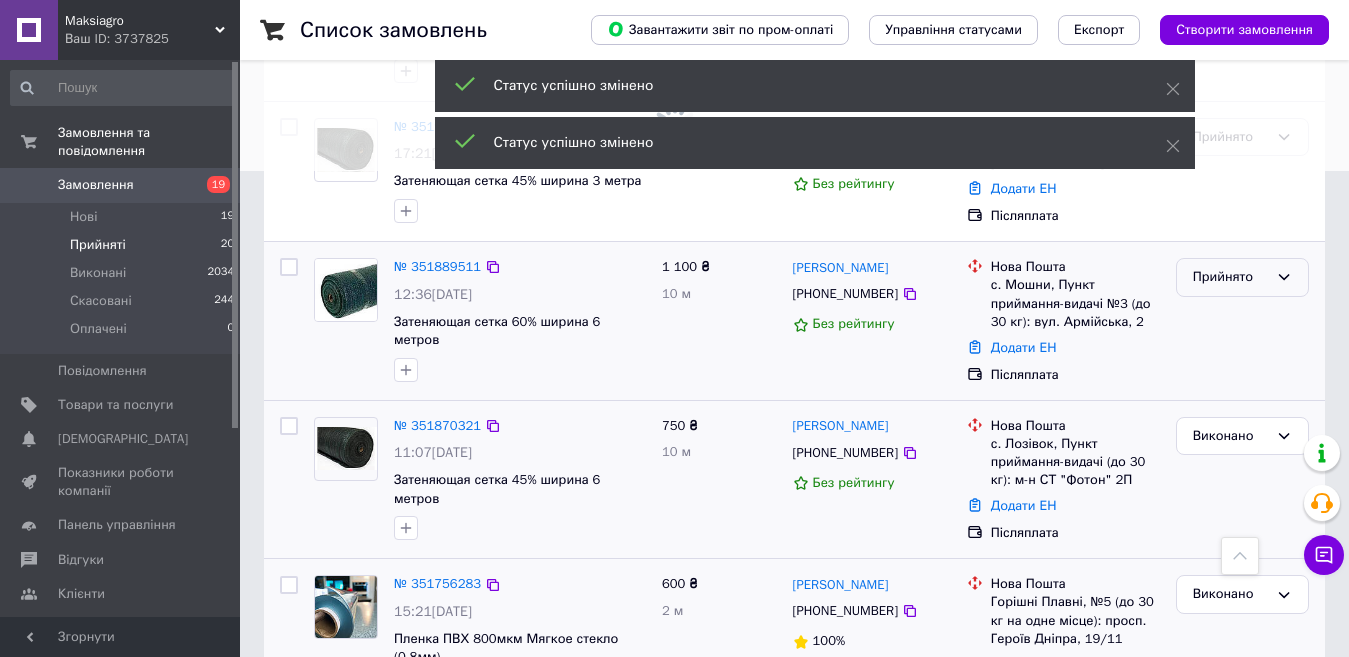 click on "Прийнято" at bounding box center [1230, 277] 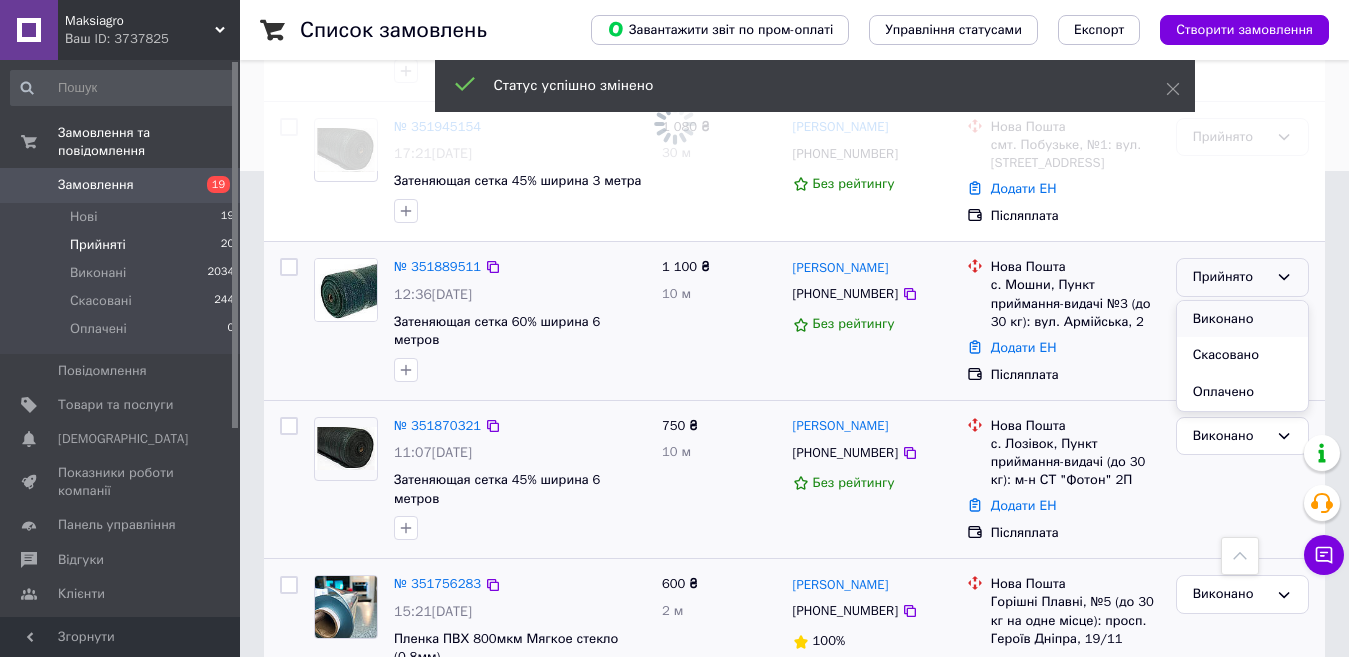 click on "Виконано" at bounding box center [1242, 319] 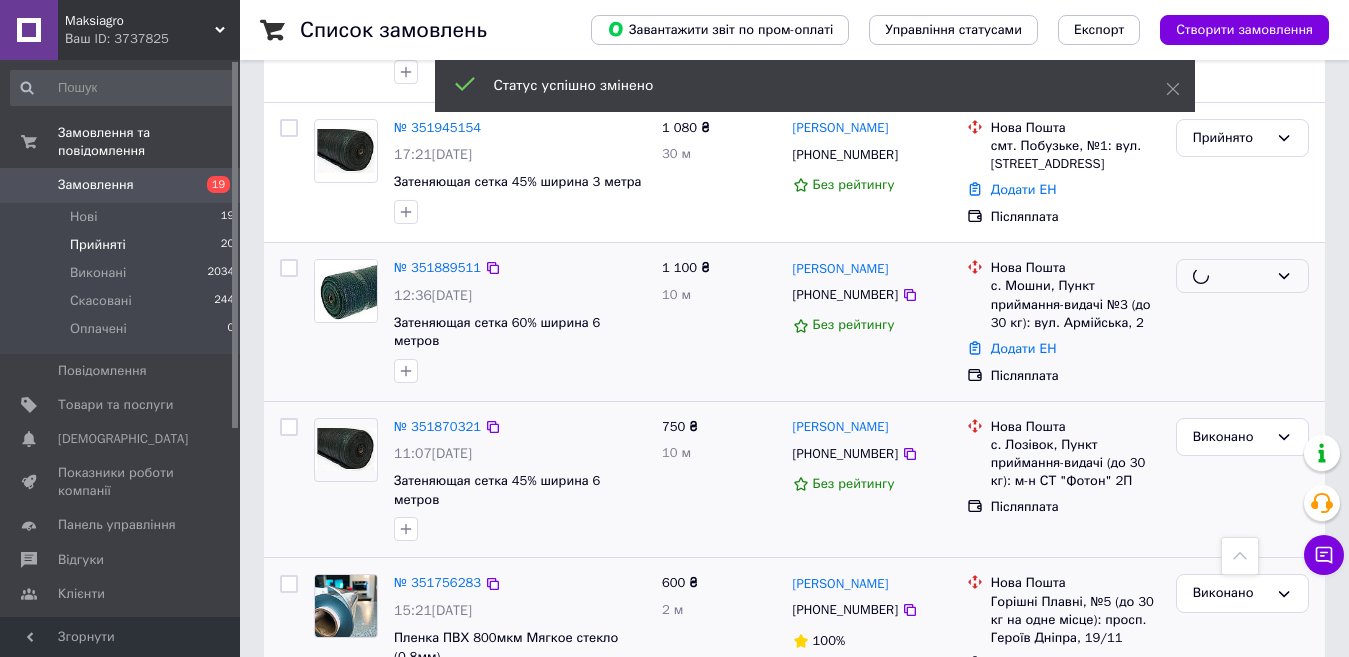 scroll, scrollTop: 386, scrollLeft: 0, axis: vertical 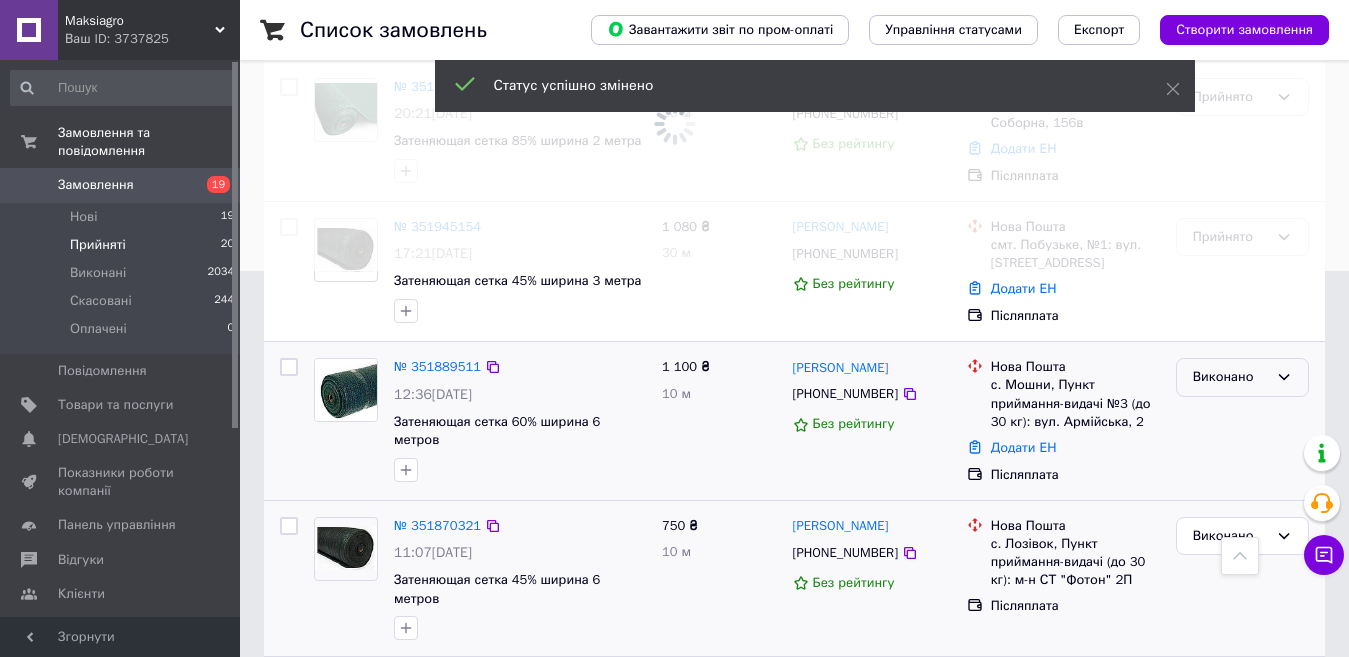 click on "Виконано" at bounding box center (1230, 377) 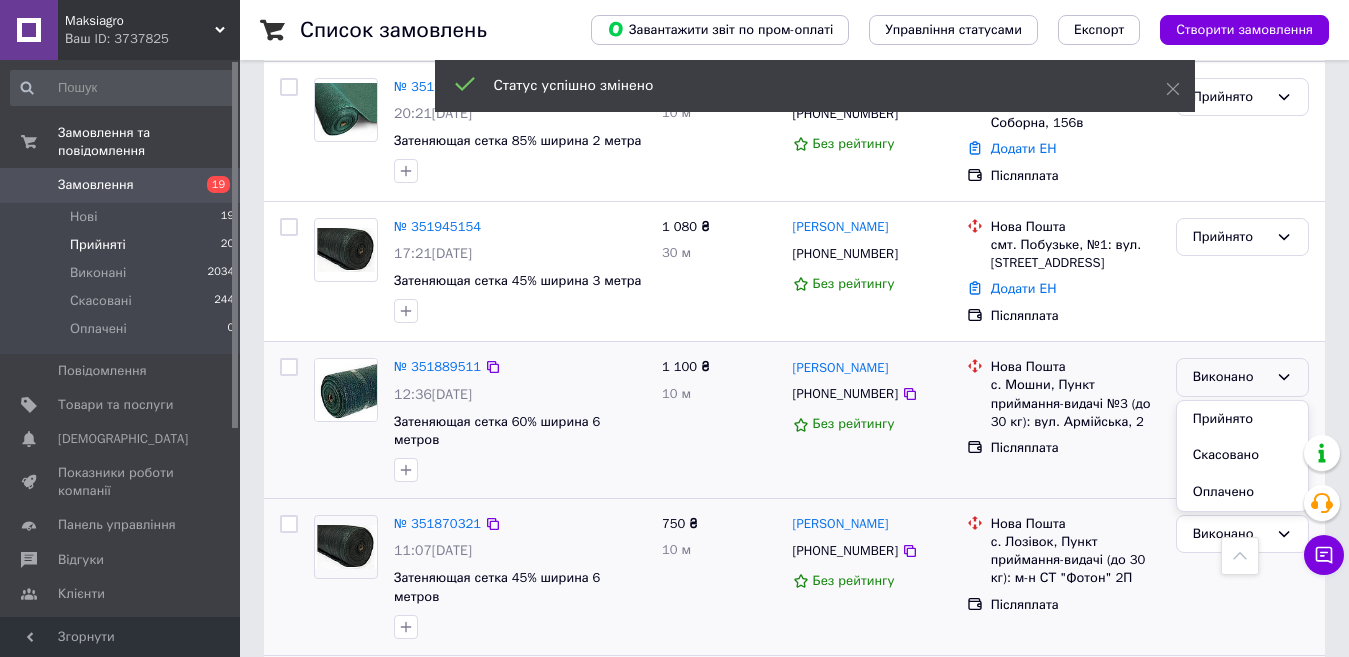 click on "Прийнято" at bounding box center (1242, 419) 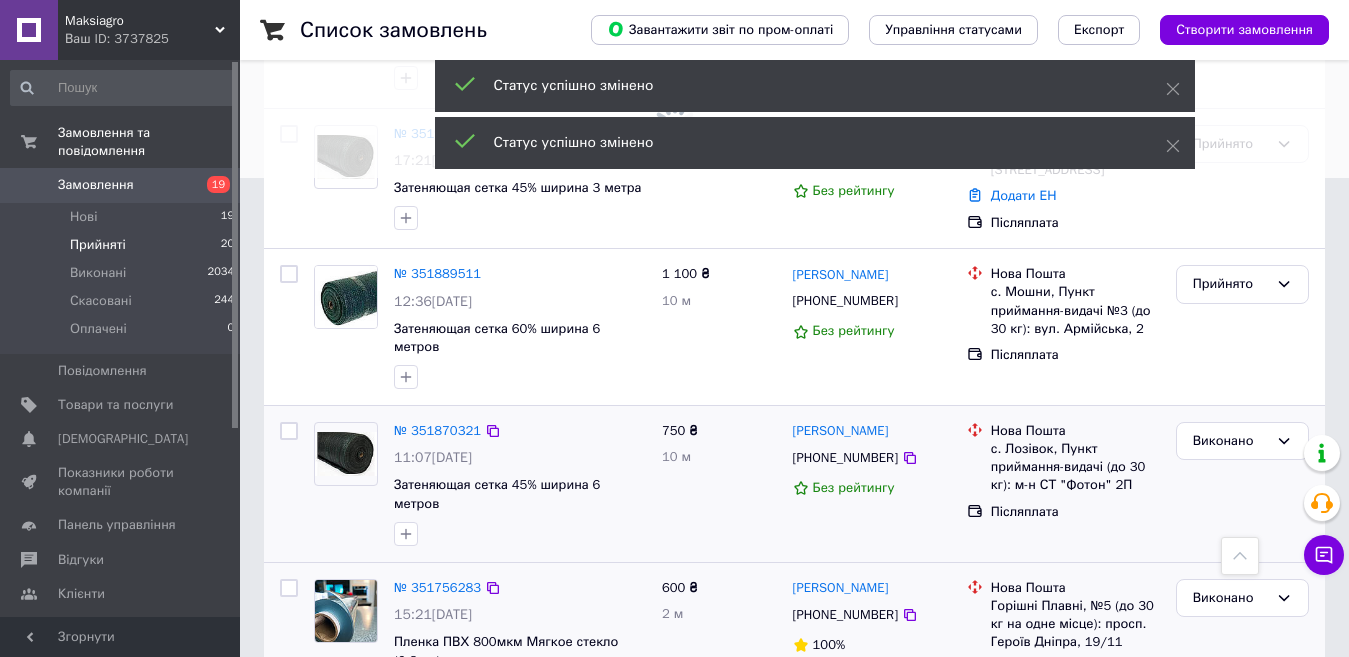 scroll, scrollTop: 586, scrollLeft: 0, axis: vertical 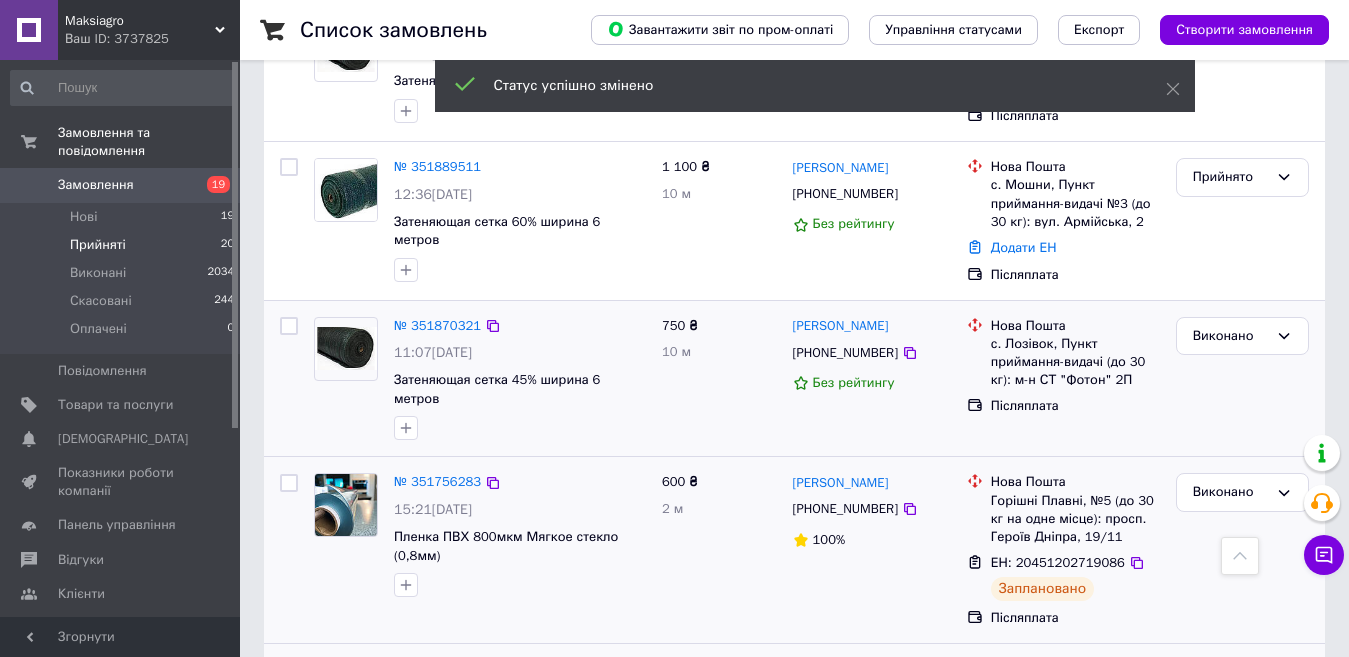 click on "Виконано" at bounding box center (1242, 379) 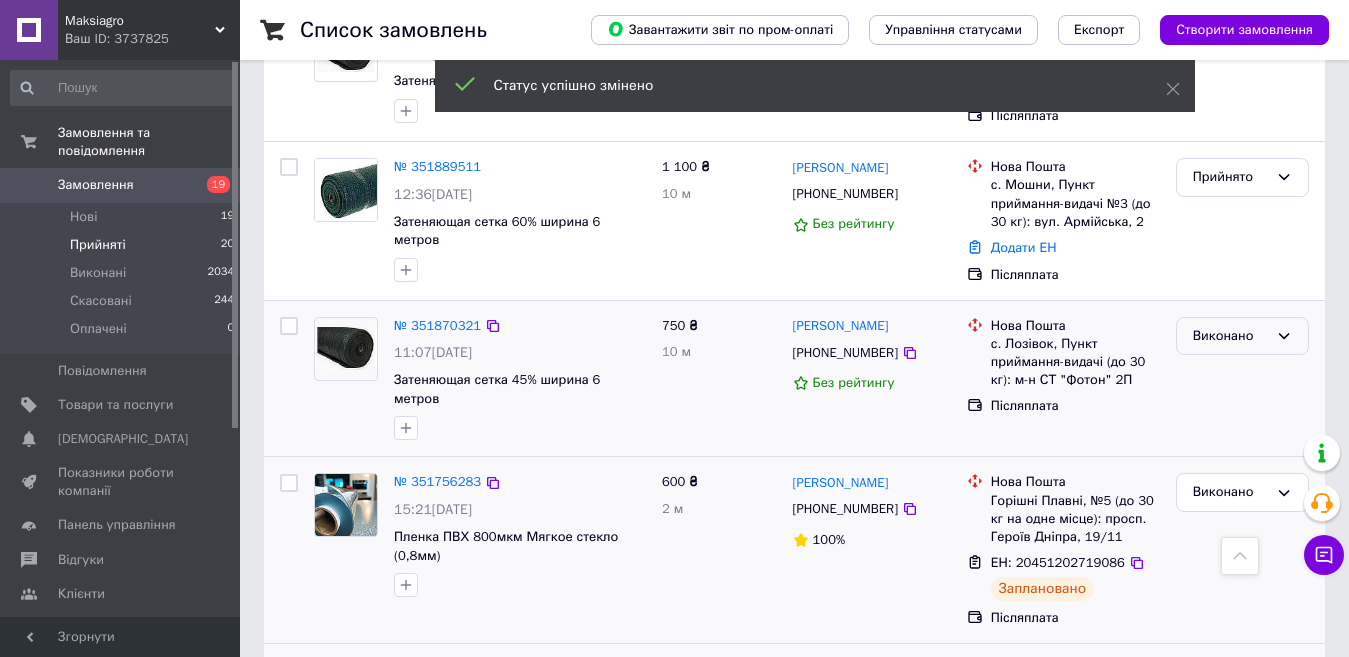 click on "Виконано" at bounding box center [1230, 336] 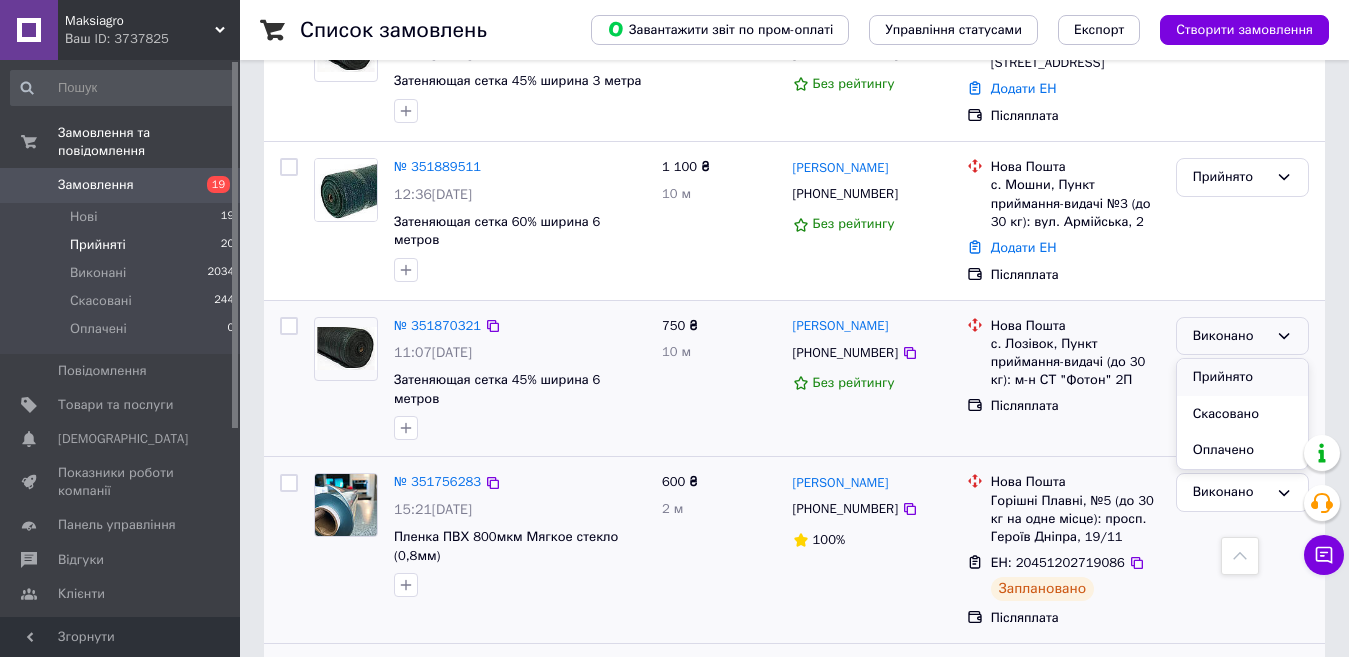 click on "Прийнято" at bounding box center (1242, 377) 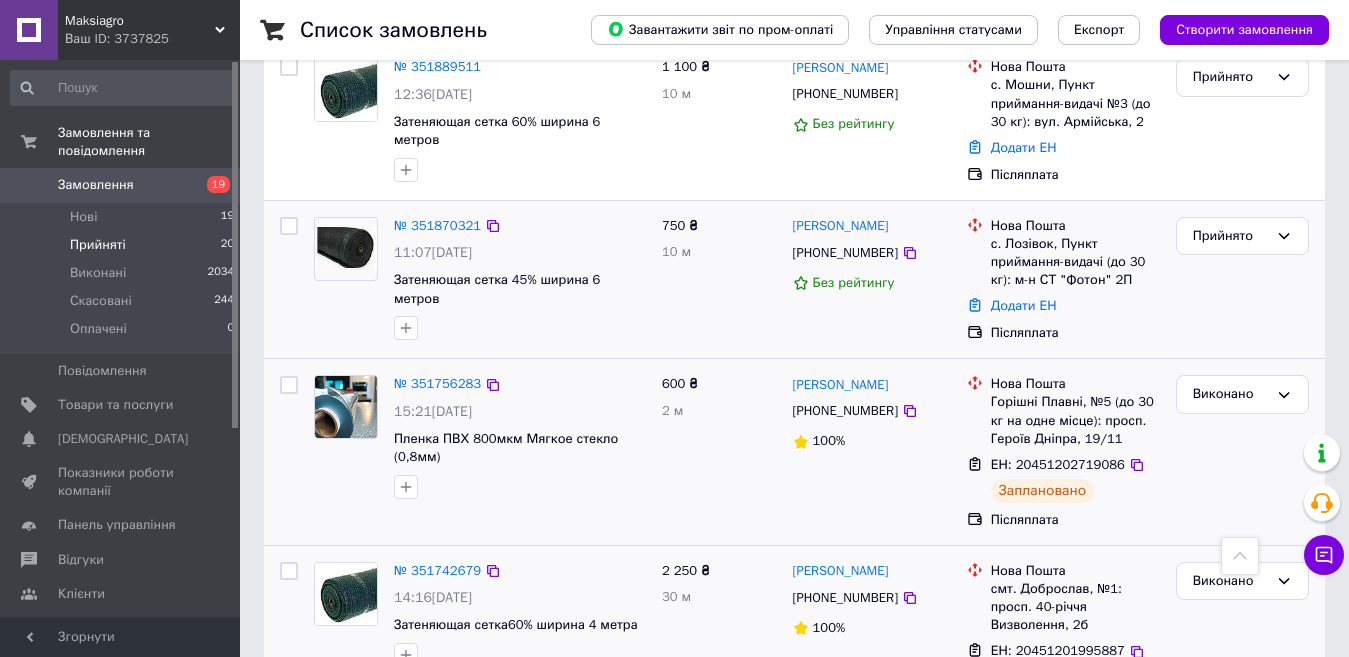 scroll, scrollTop: 586, scrollLeft: 0, axis: vertical 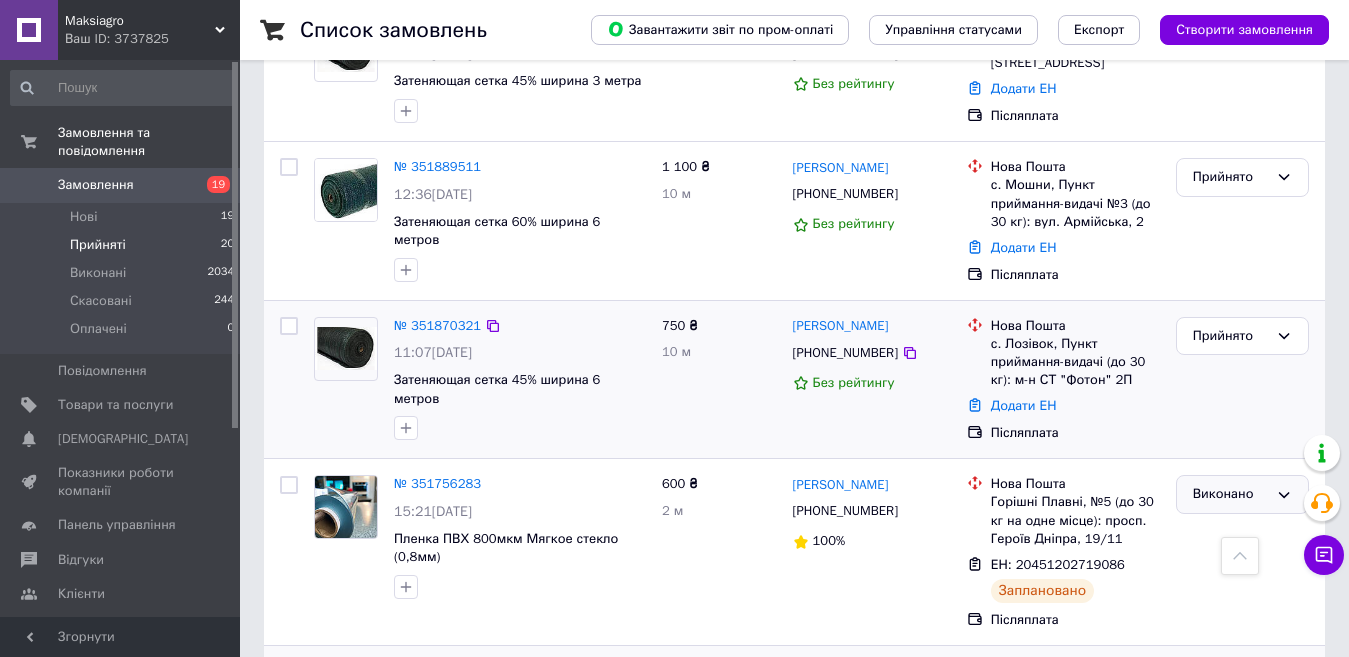 click on "Виконано" at bounding box center [1230, 494] 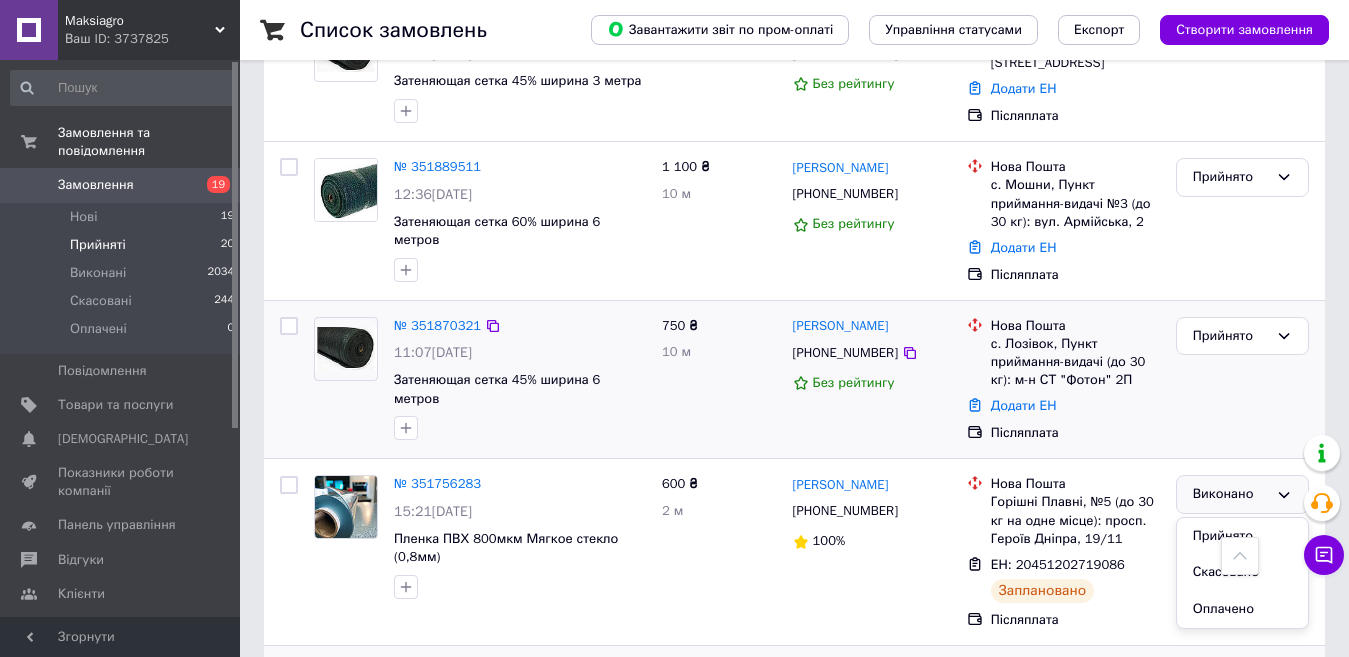 drag, startPoint x: 1195, startPoint y: 535, endPoint x: 1131, endPoint y: 529, distance: 64.28063 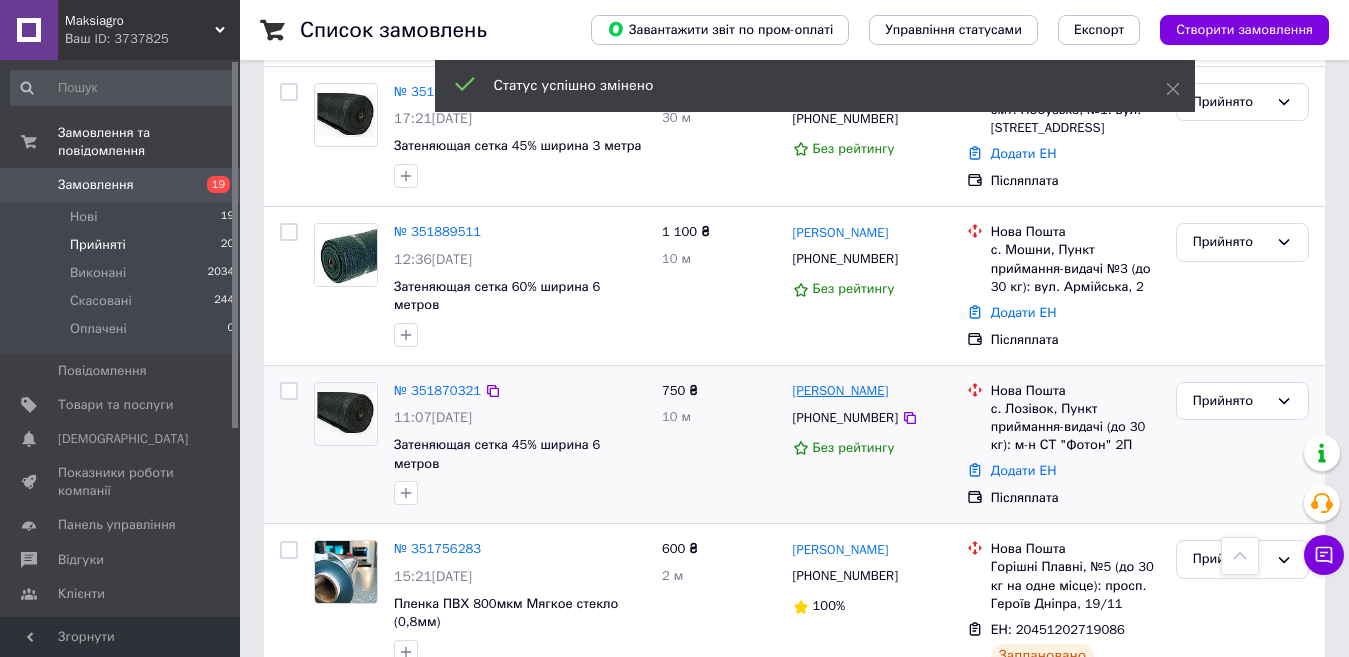 scroll, scrollTop: 486, scrollLeft: 0, axis: vertical 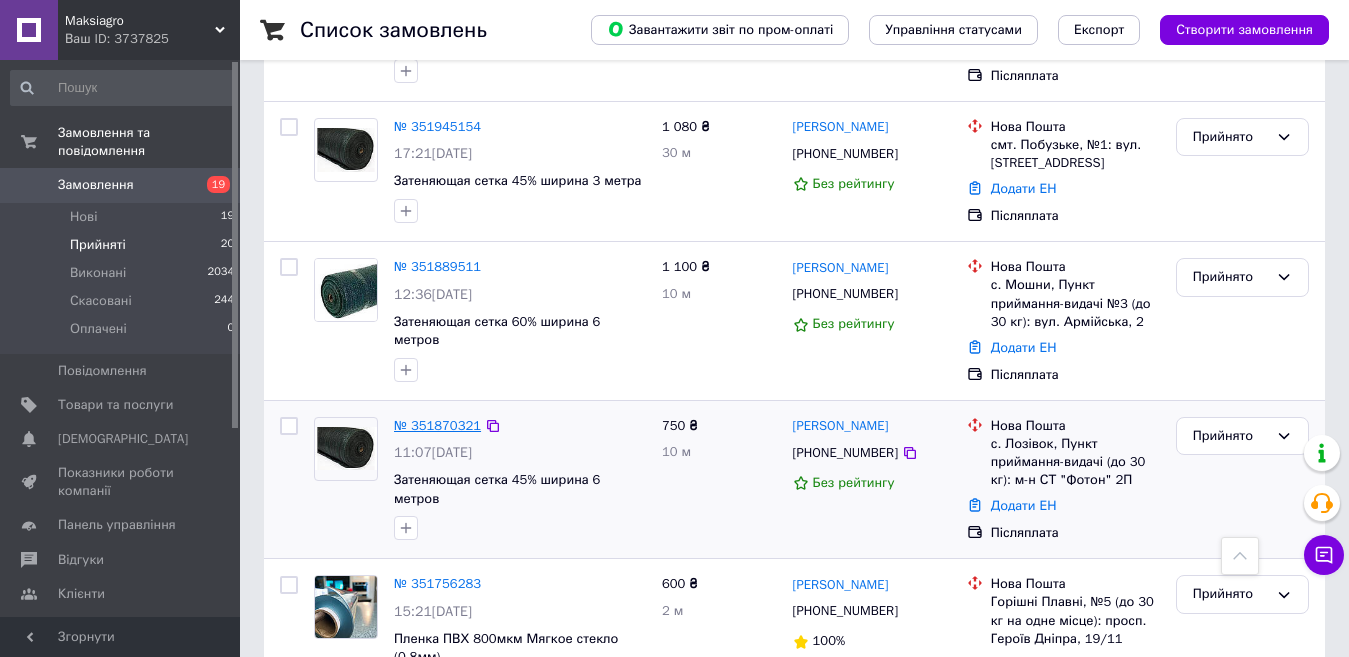 click on "№ 351870321" at bounding box center (437, 425) 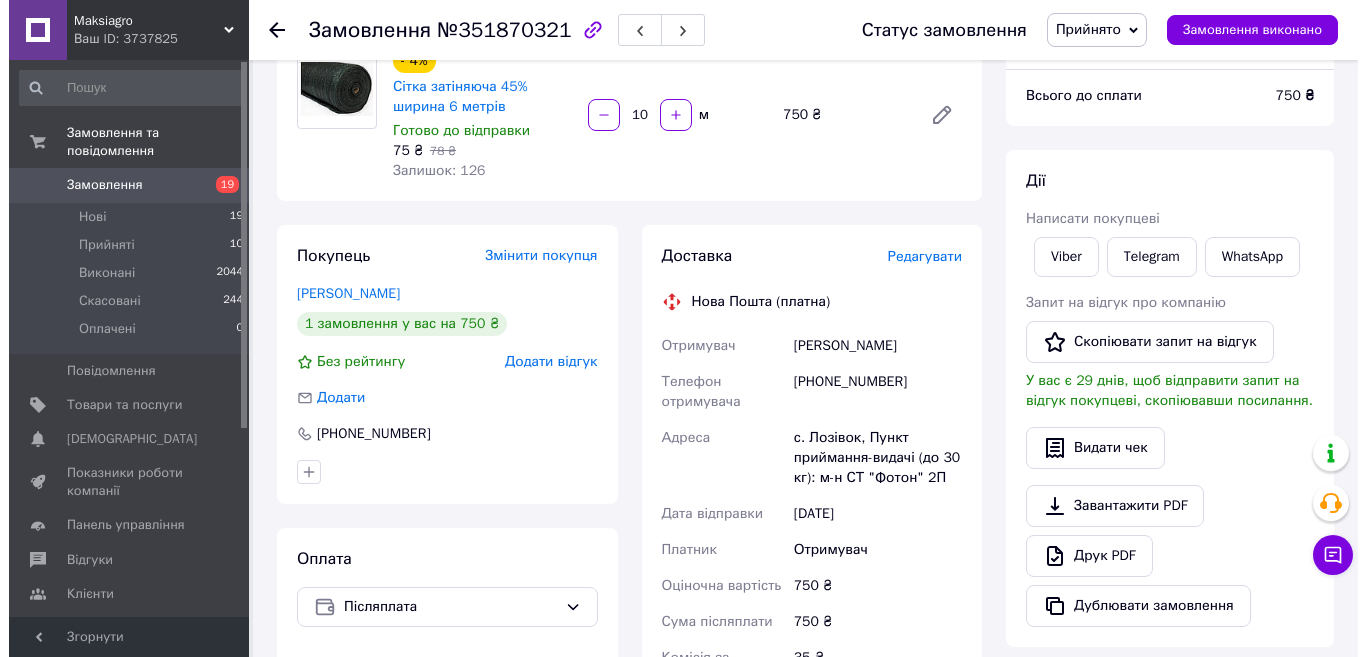 scroll, scrollTop: 200, scrollLeft: 0, axis: vertical 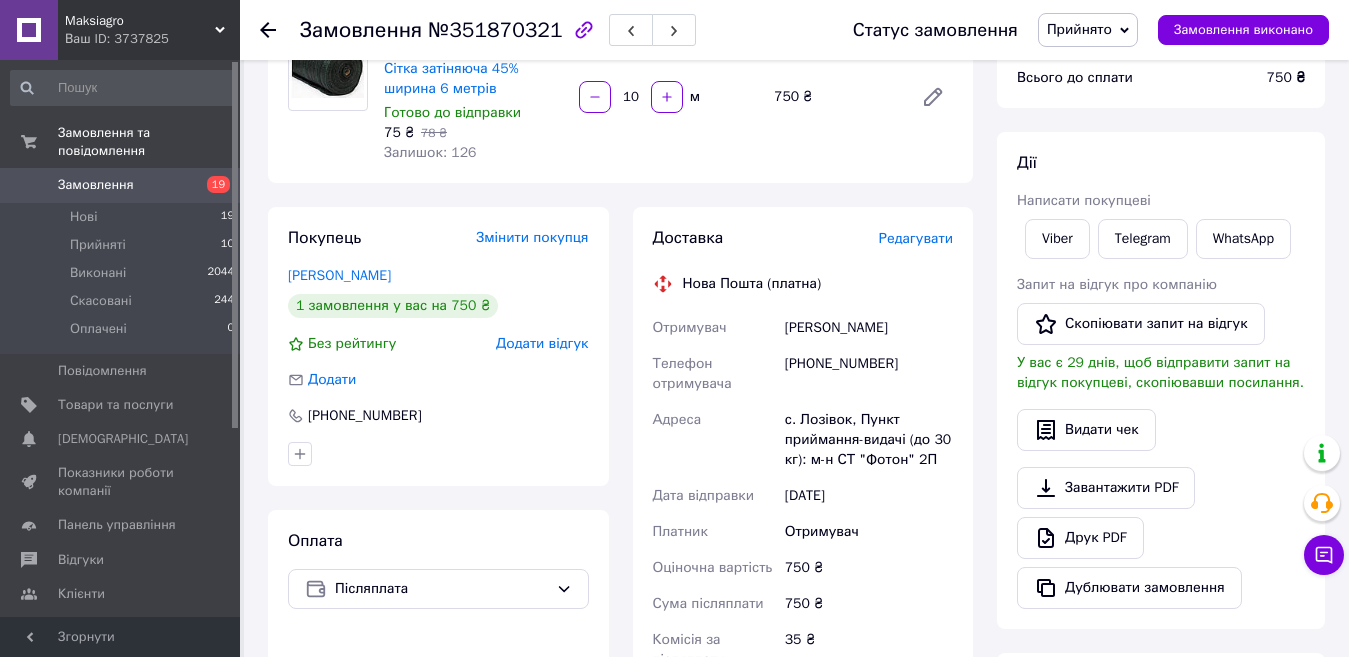 click on "Редагувати" at bounding box center (916, 238) 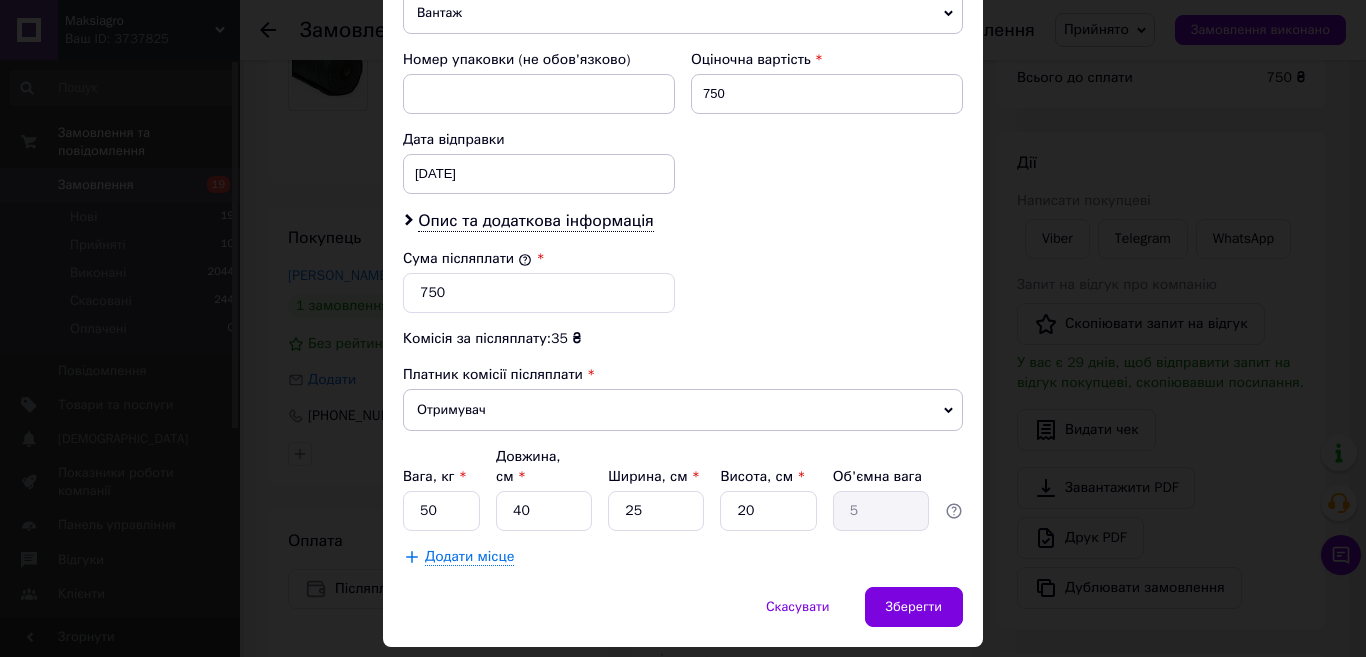 scroll, scrollTop: 889, scrollLeft: 0, axis: vertical 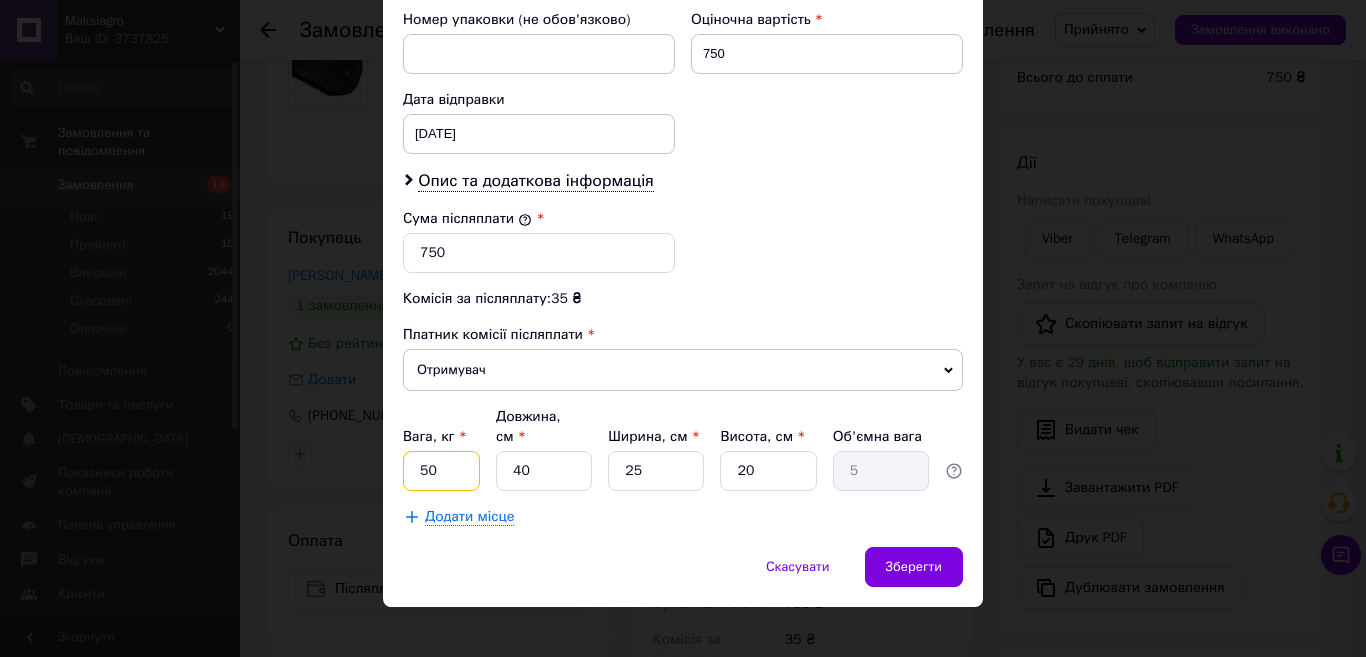 click on "50" at bounding box center (441, 471) 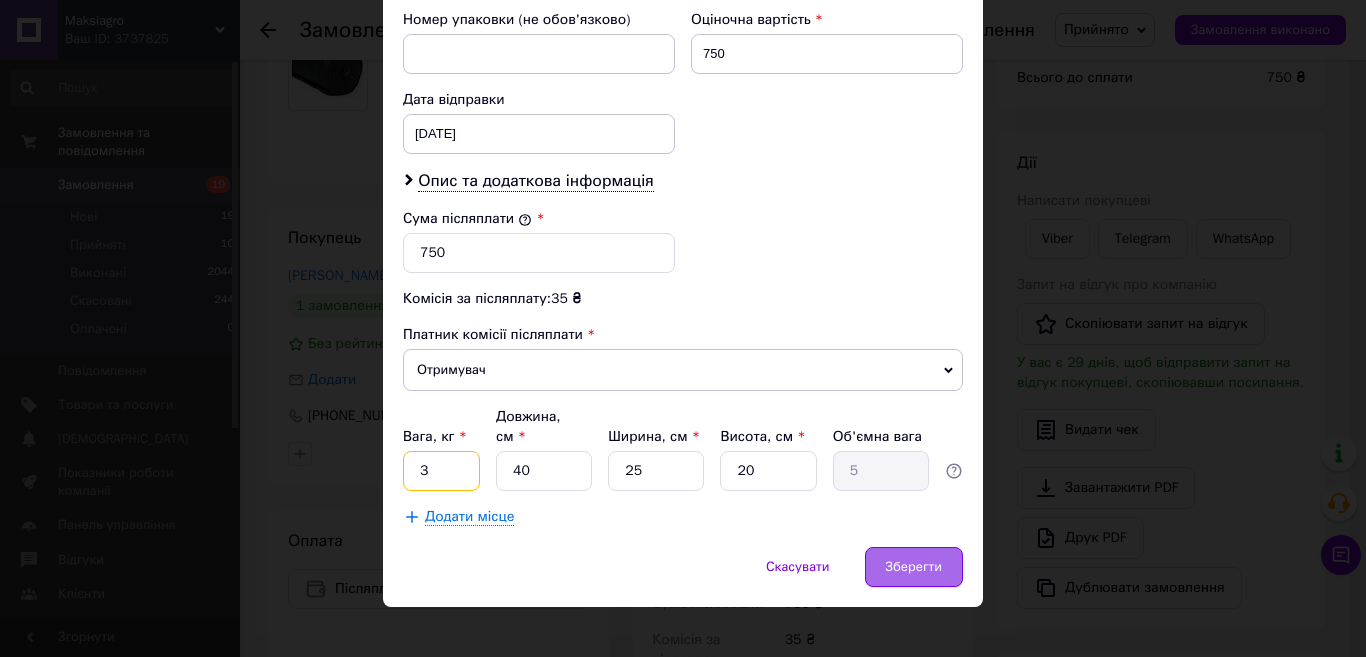 type on "3" 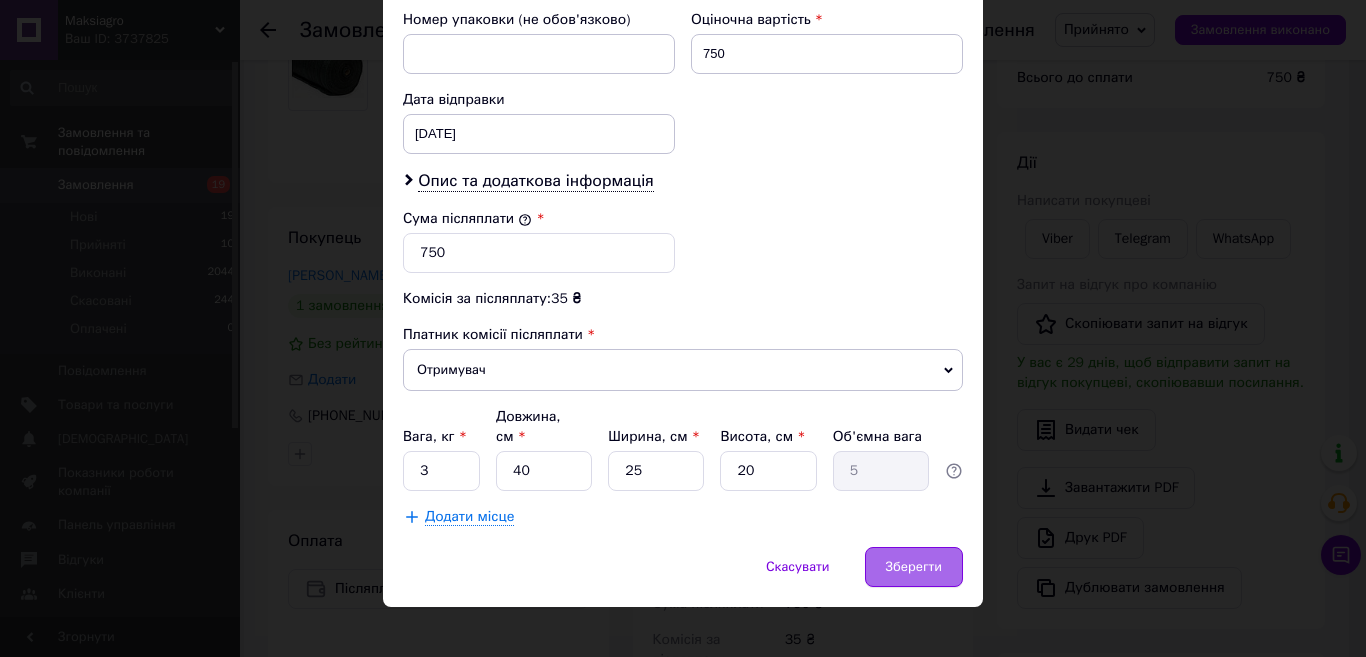 click on "Зберегти" at bounding box center (914, 567) 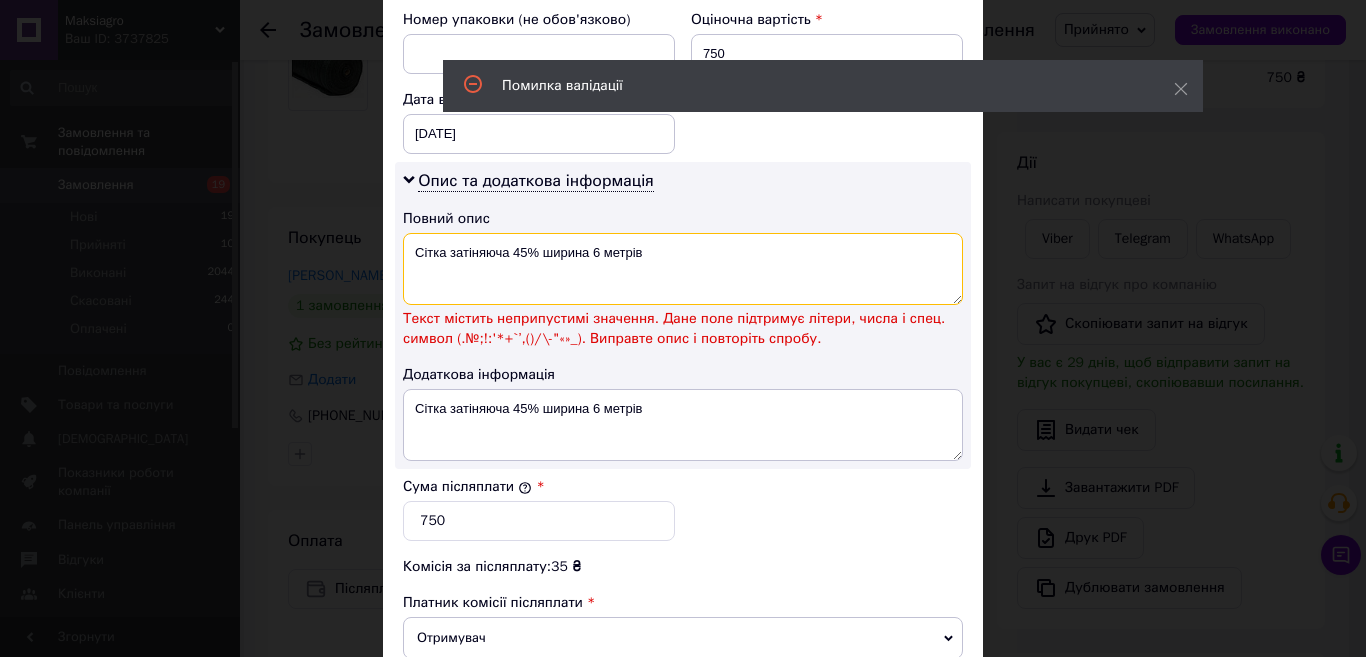 click on "Сітка затіняюча 45% ширина 6 метрів" at bounding box center (683, 269) 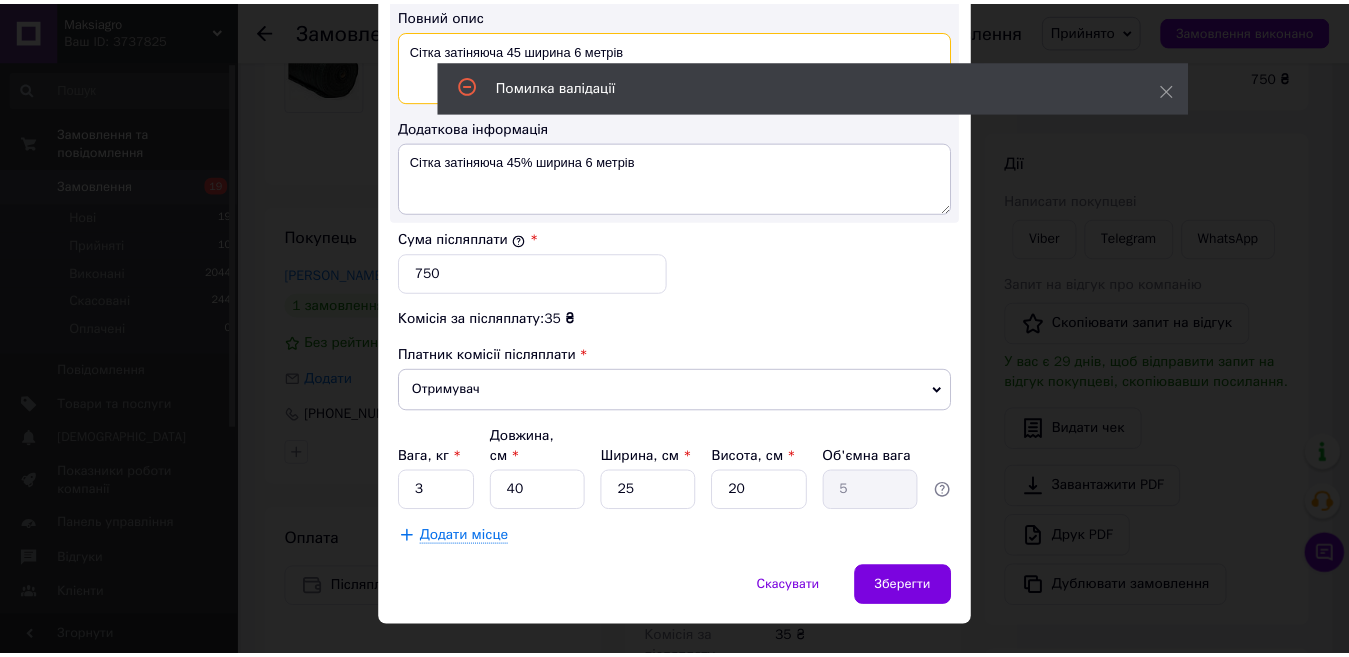 scroll, scrollTop: 1113, scrollLeft: 0, axis: vertical 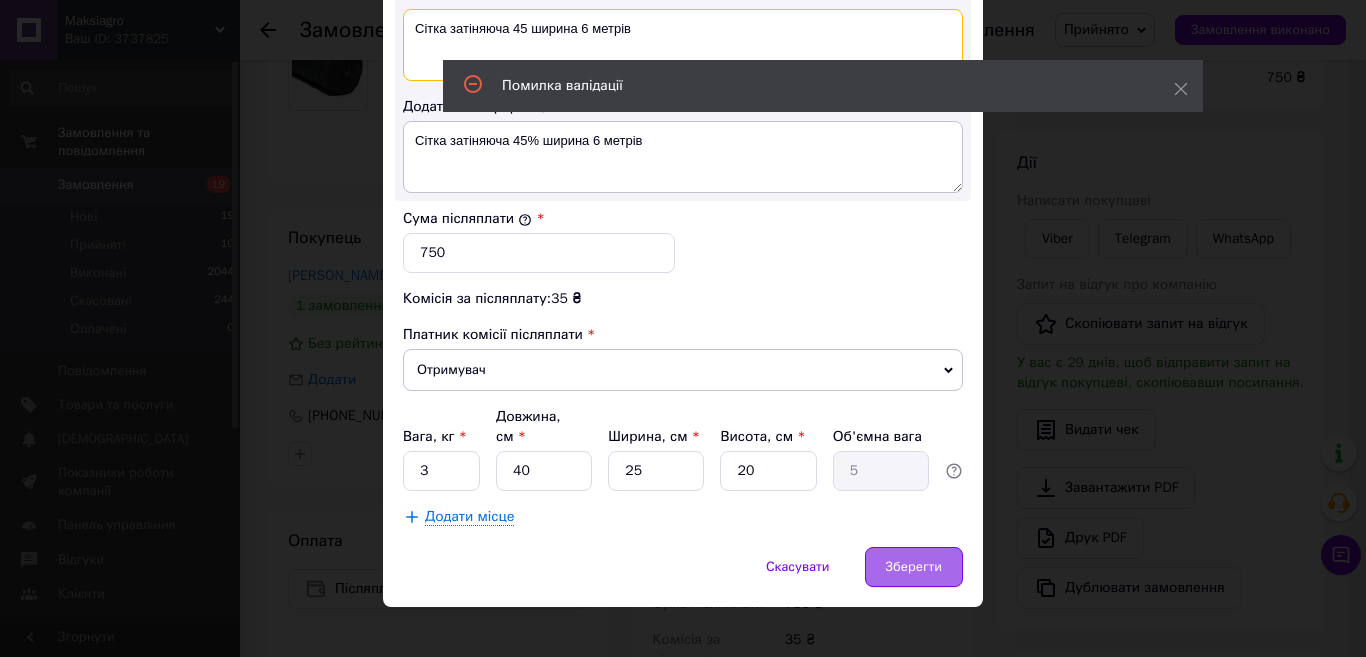 type on "Сітка затіняюча 45 ширина 6 метрів" 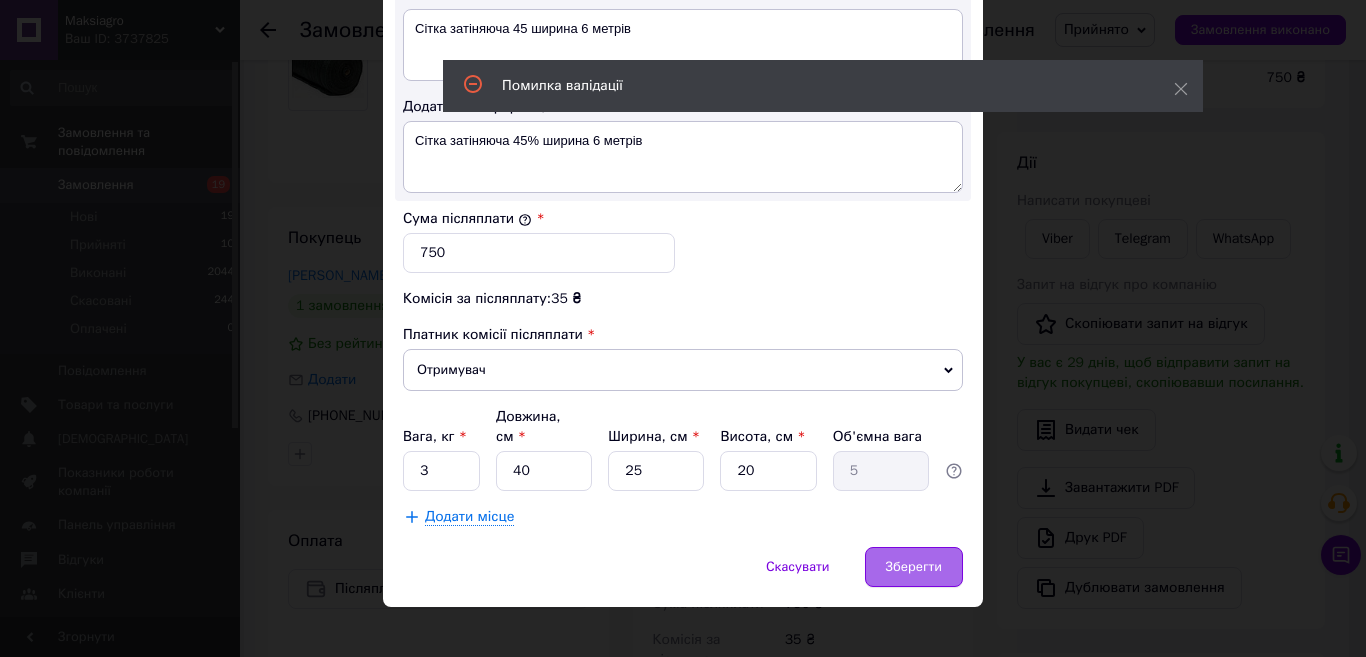 click on "Зберегти" at bounding box center (914, 567) 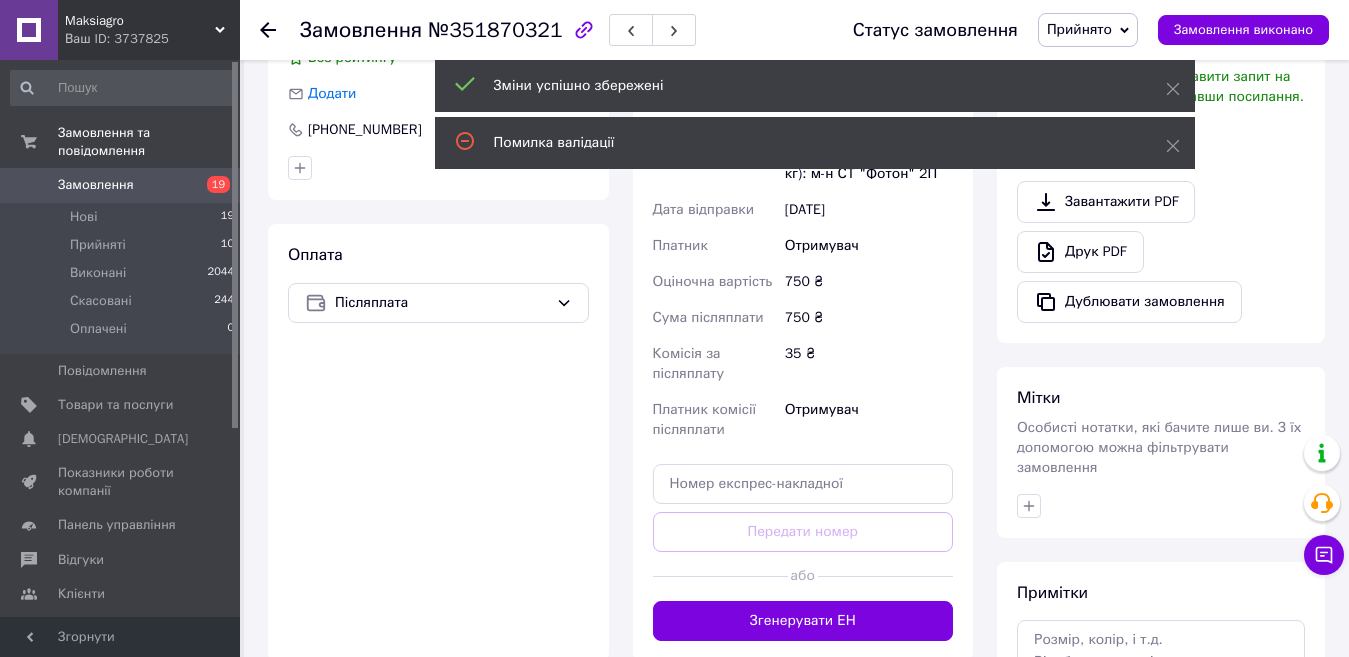 scroll, scrollTop: 500, scrollLeft: 0, axis: vertical 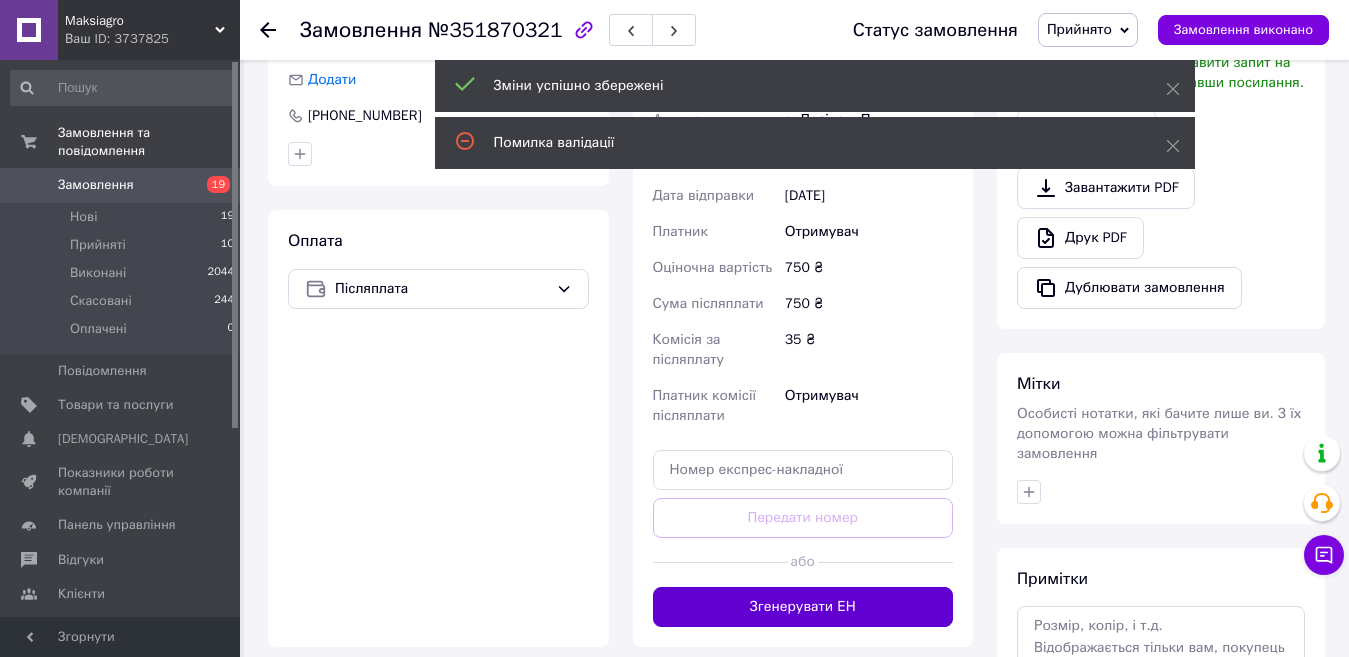 click on "Згенерувати ЕН" at bounding box center [803, 607] 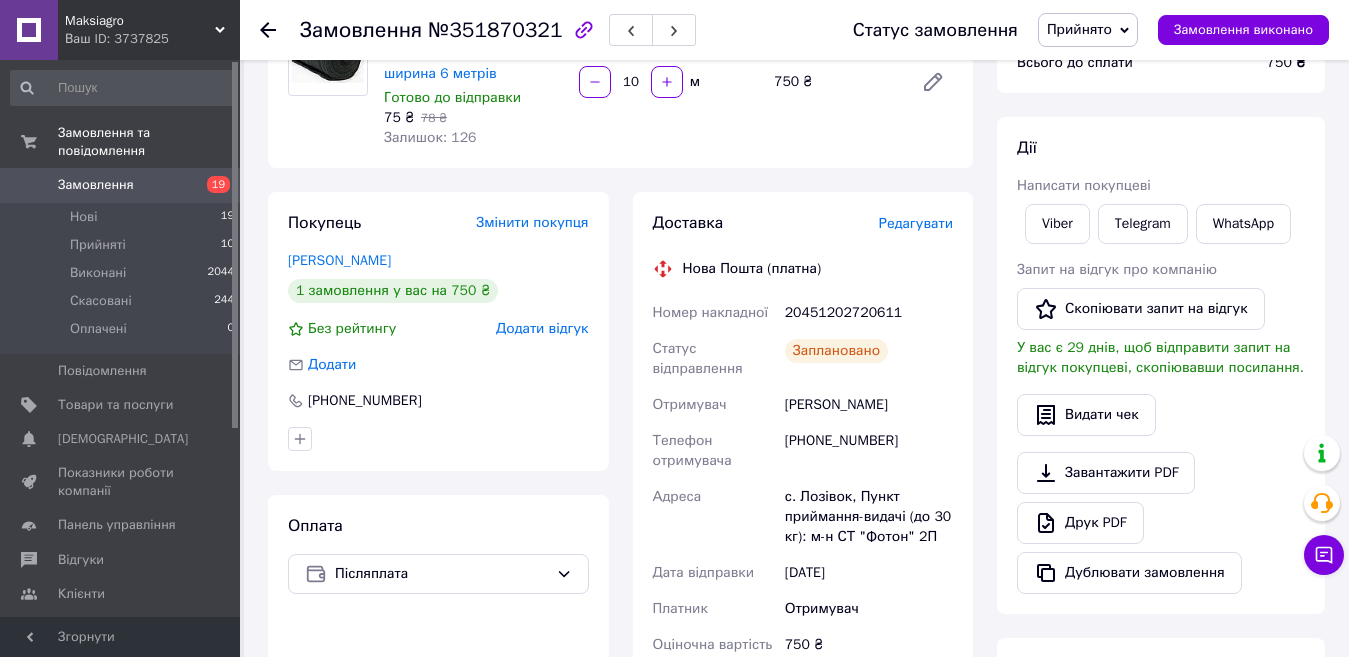 scroll, scrollTop: 200, scrollLeft: 0, axis: vertical 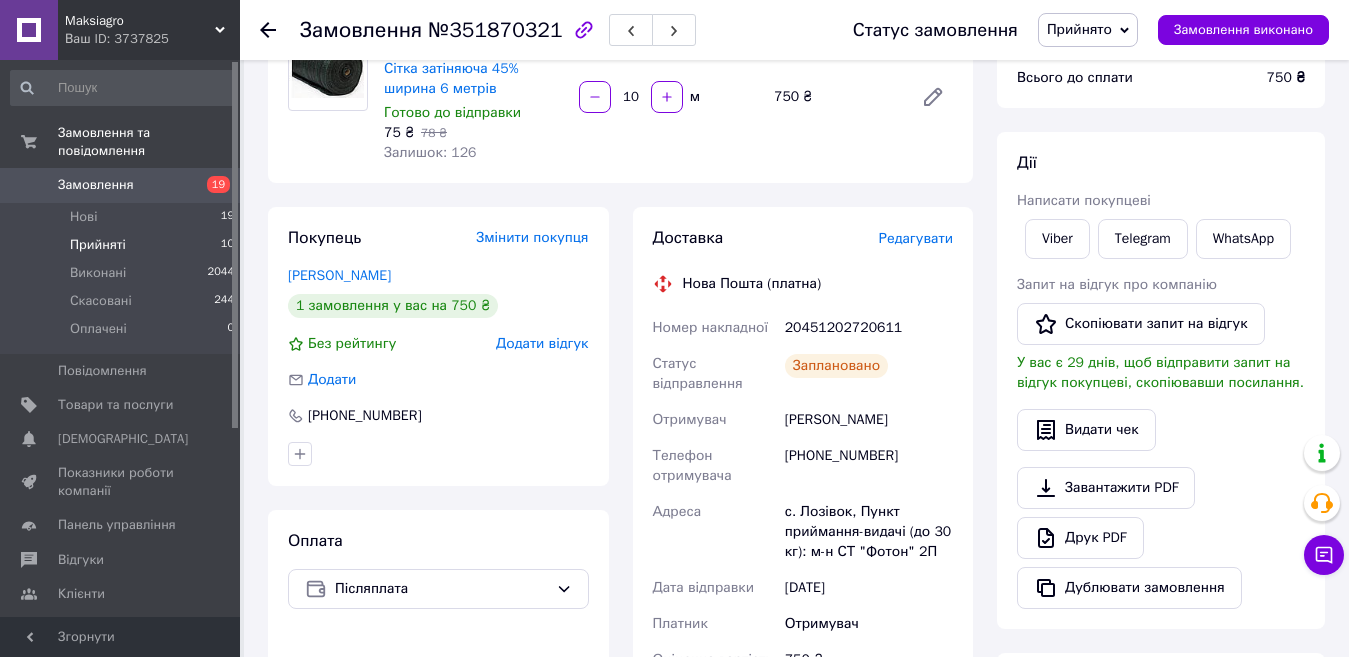 click on "Прийняті 10" at bounding box center [123, 245] 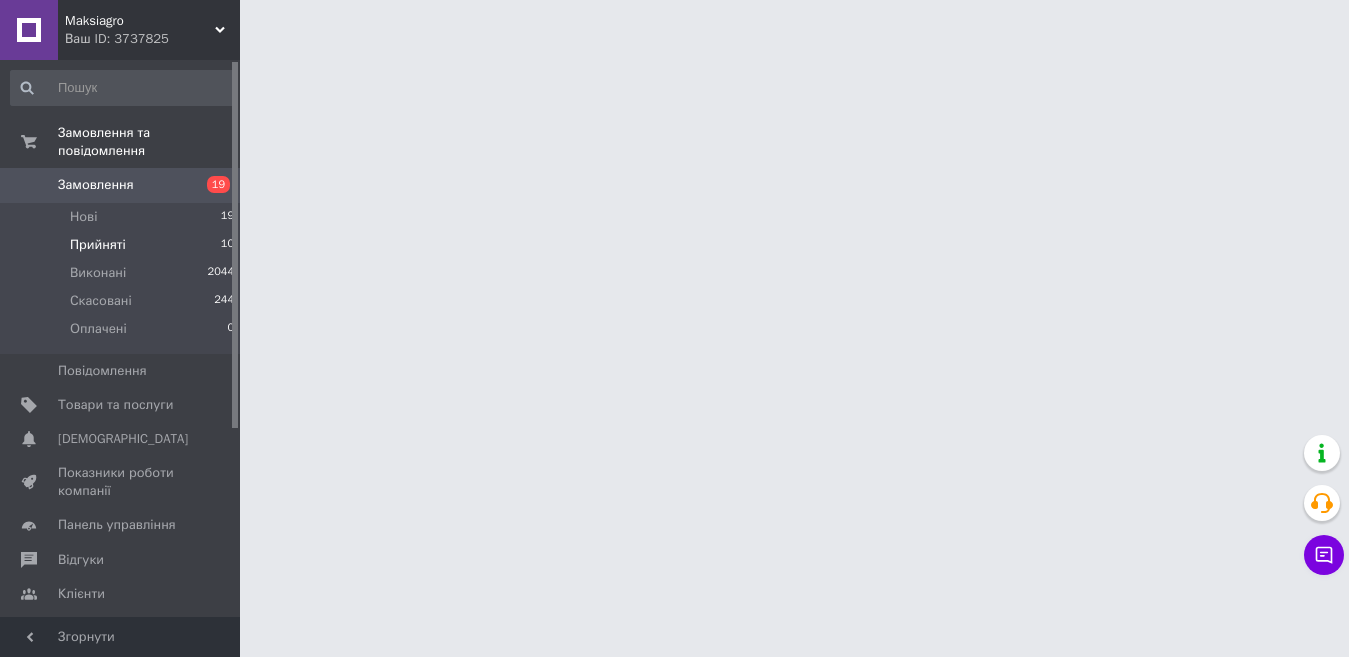 scroll, scrollTop: 0, scrollLeft: 0, axis: both 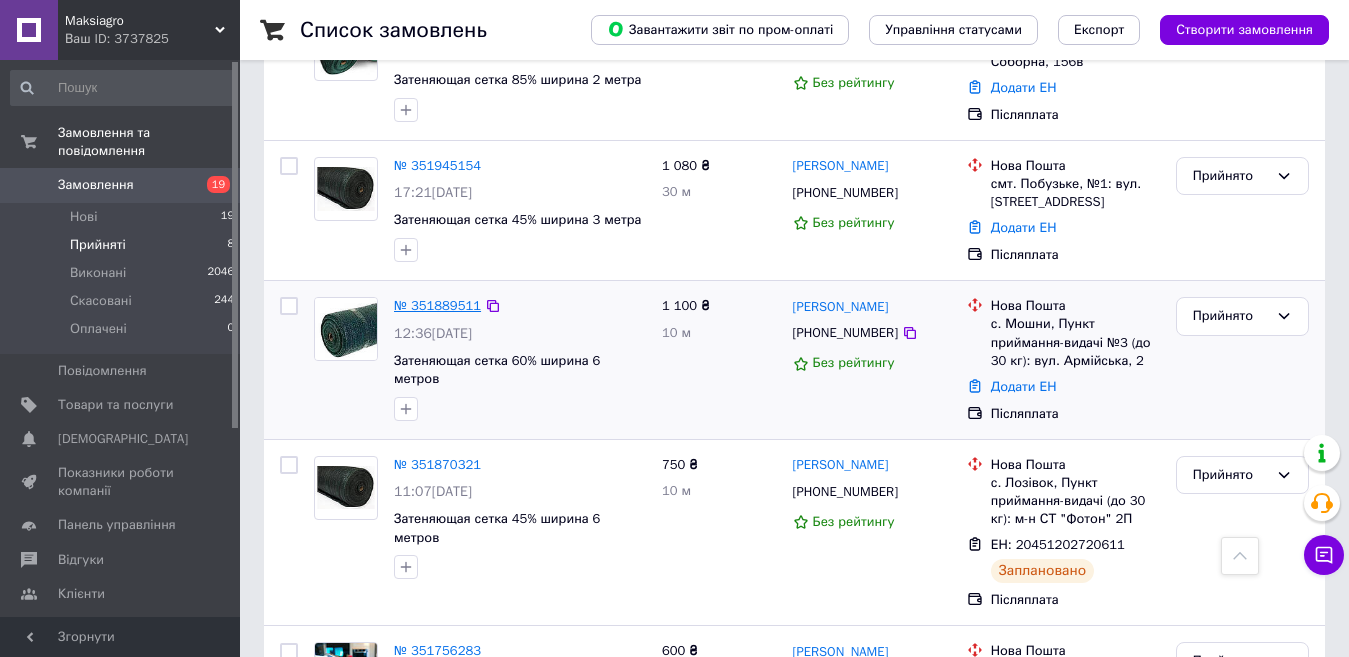 click on "№ 351889511" at bounding box center [437, 305] 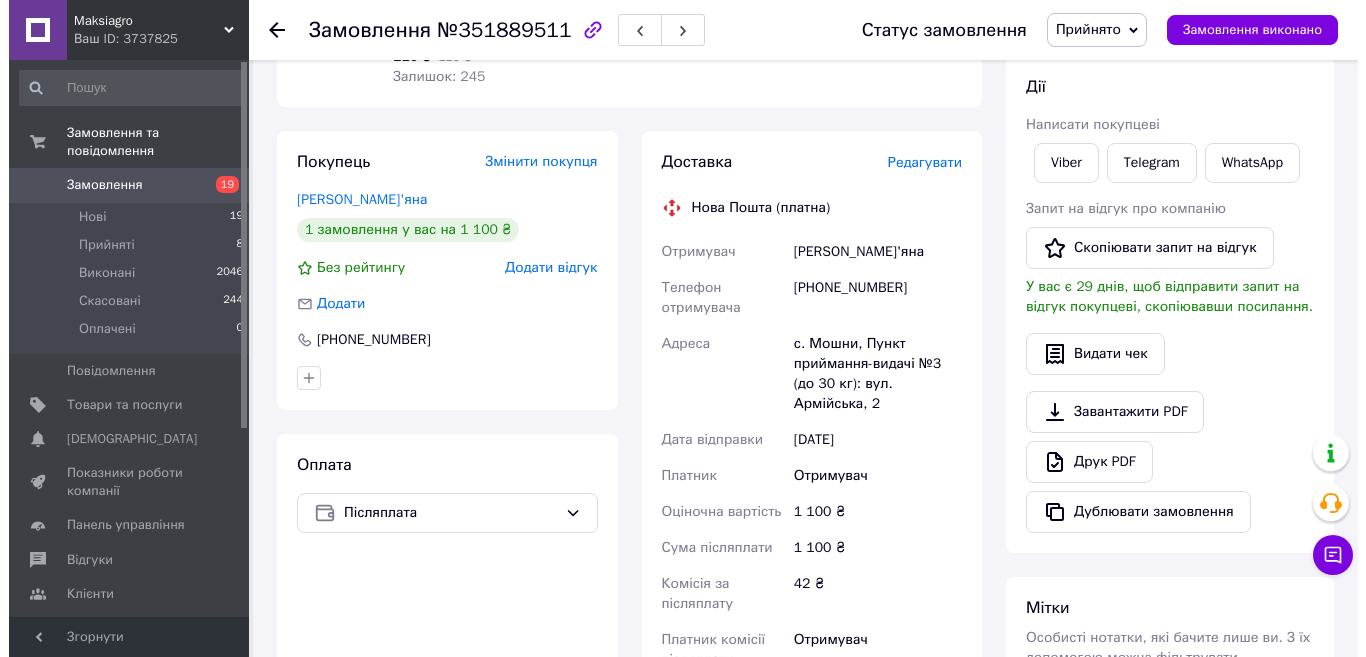 scroll, scrollTop: 147, scrollLeft: 0, axis: vertical 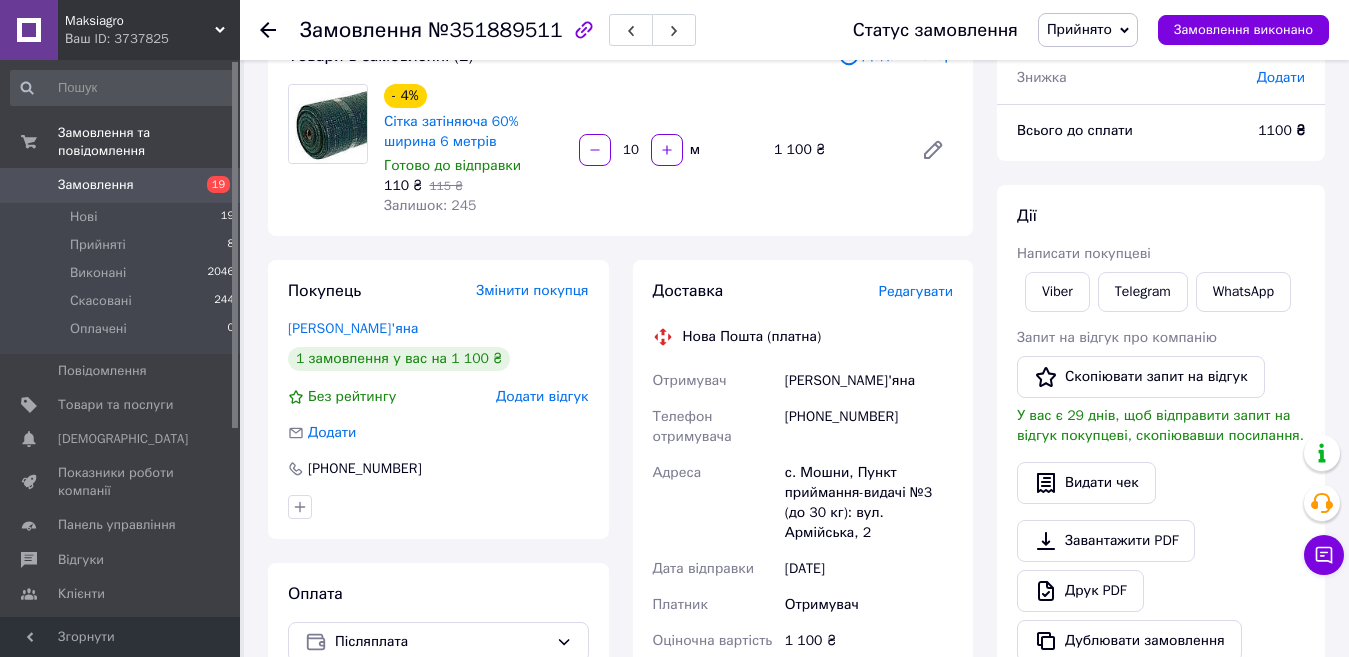 click on "Редагувати" at bounding box center (916, 291) 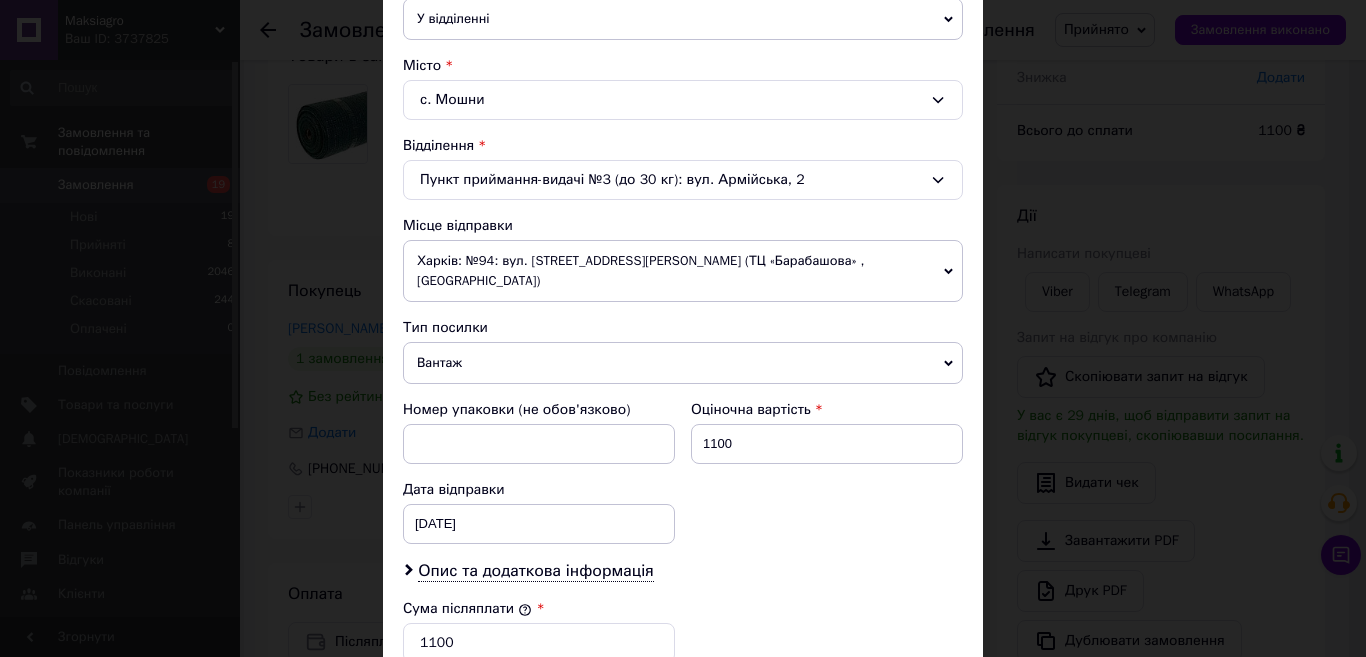 scroll, scrollTop: 889, scrollLeft: 0, axis: vertical 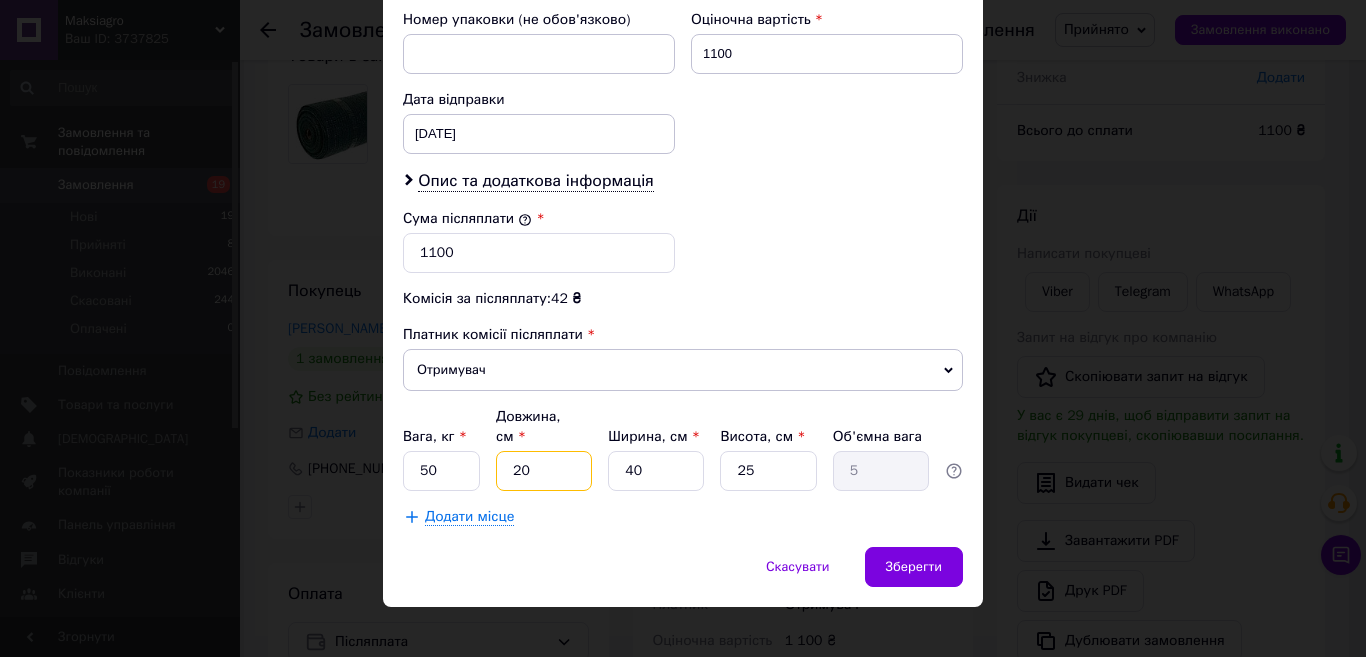 click on "20" at bounding box center [544, 471] 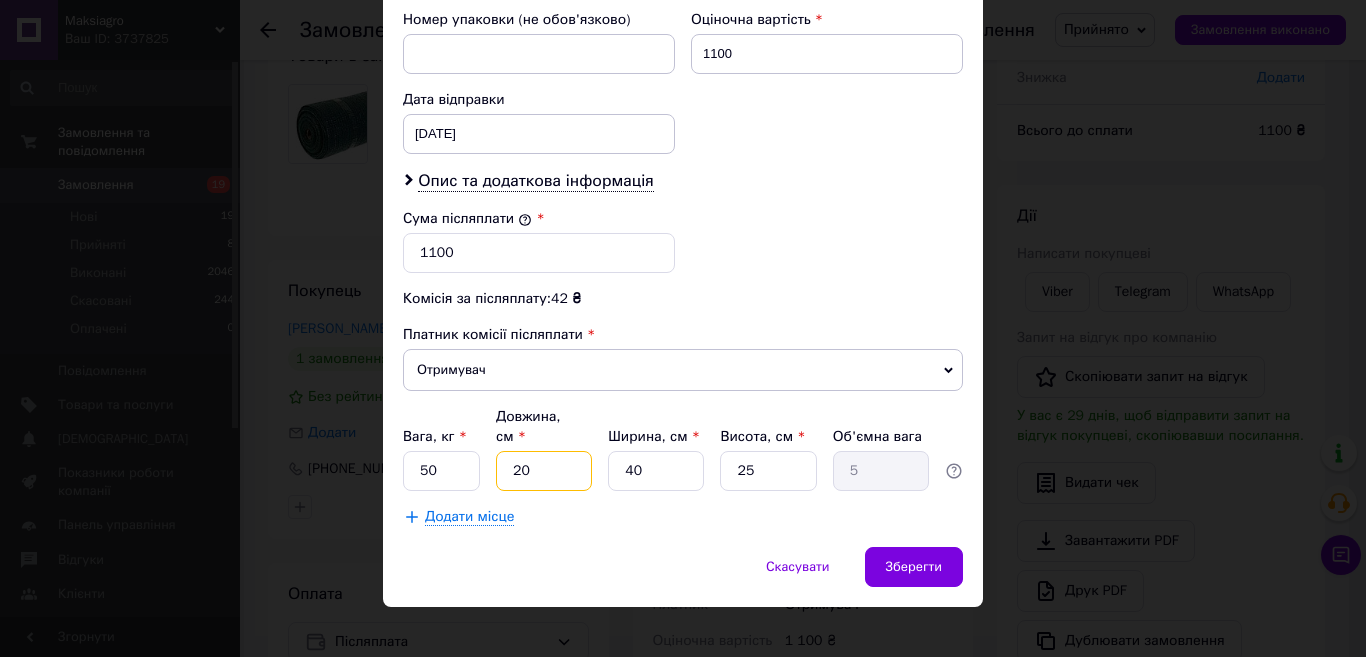 type on "2" 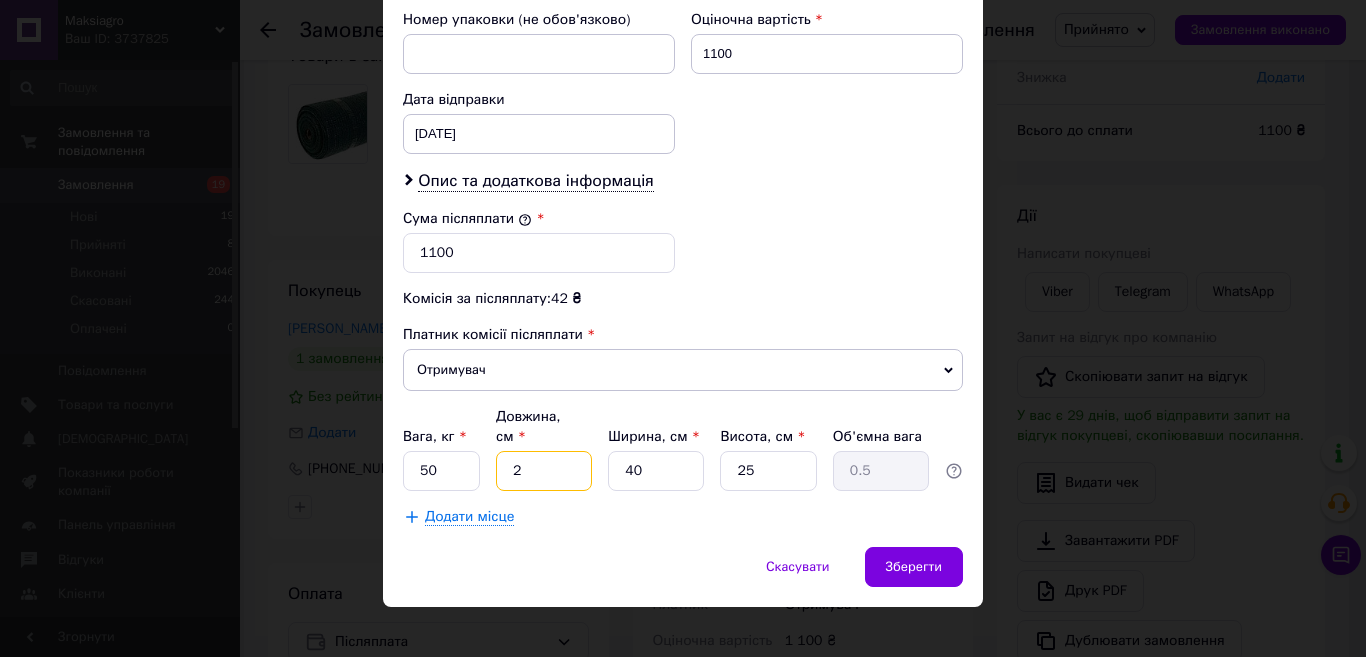 type 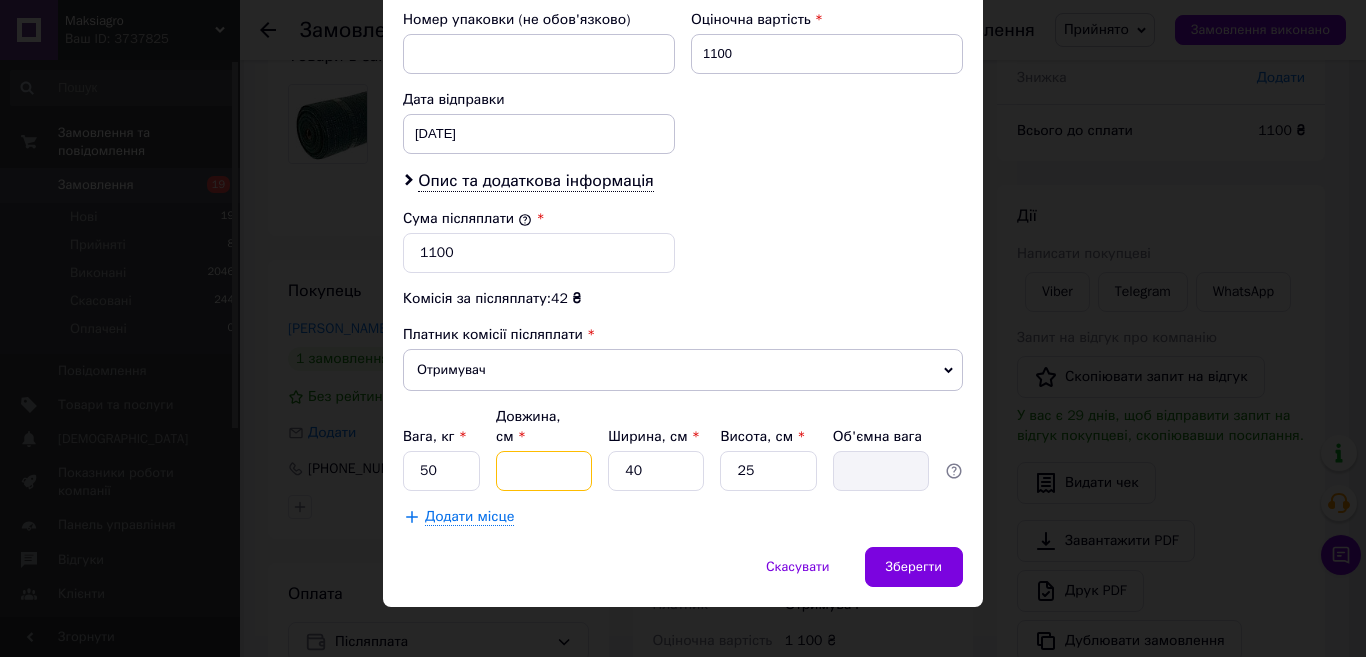 type on "3" 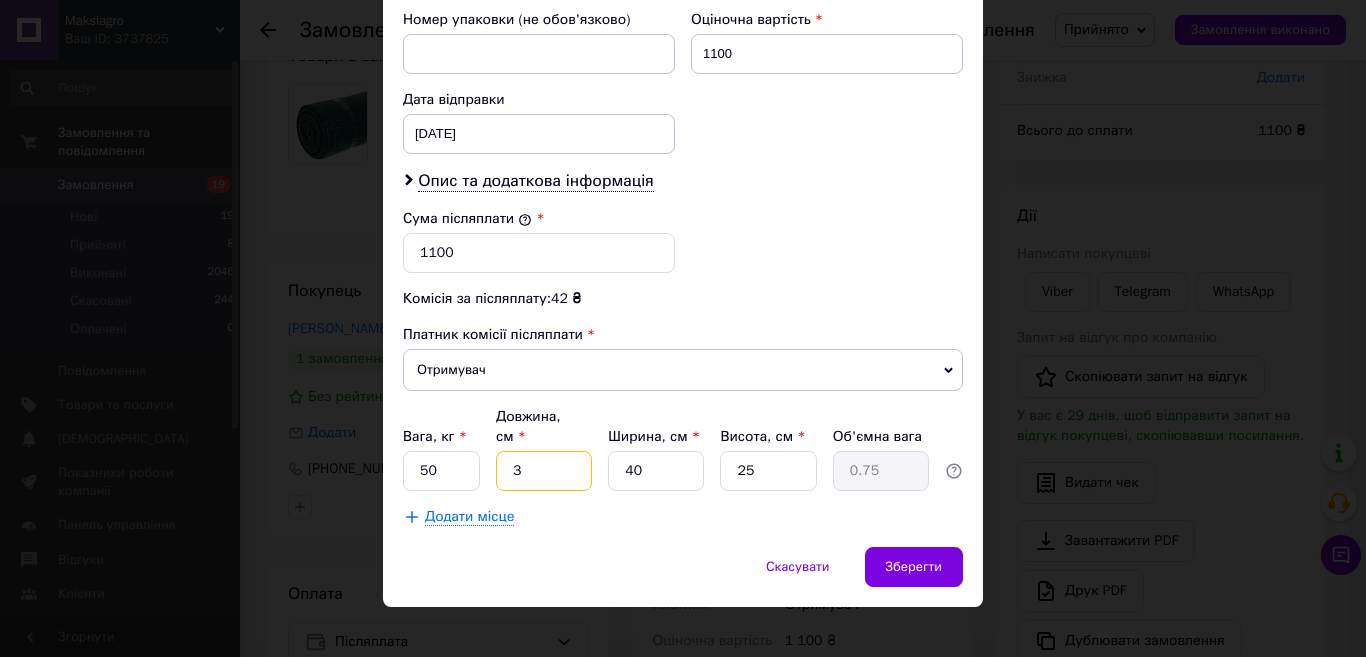 type on "30" 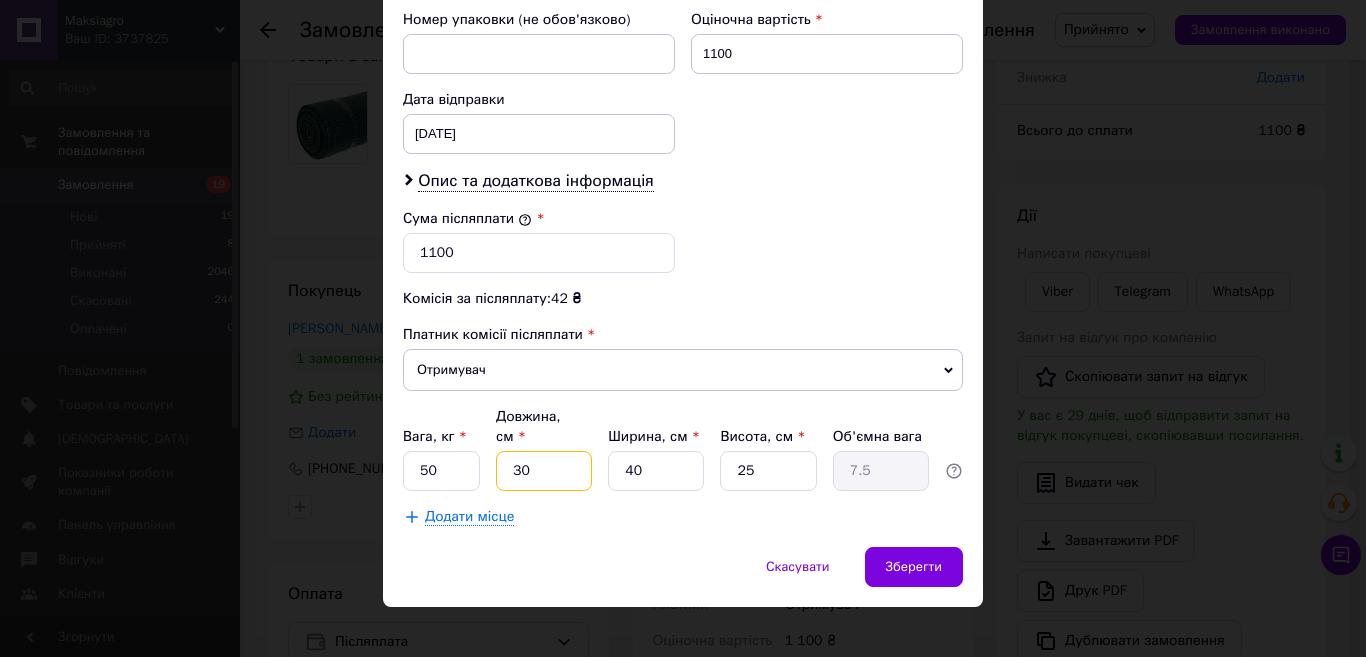 type on "30" 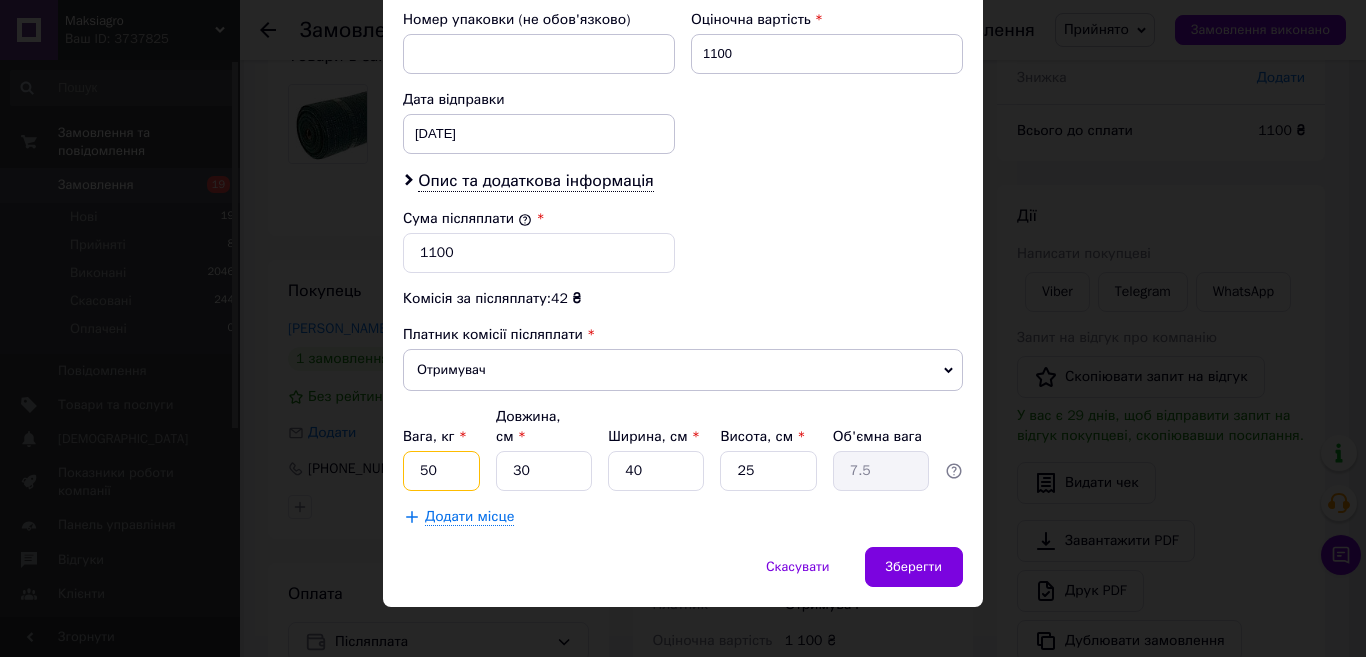 click on "50" at bounding box center [441, 471] 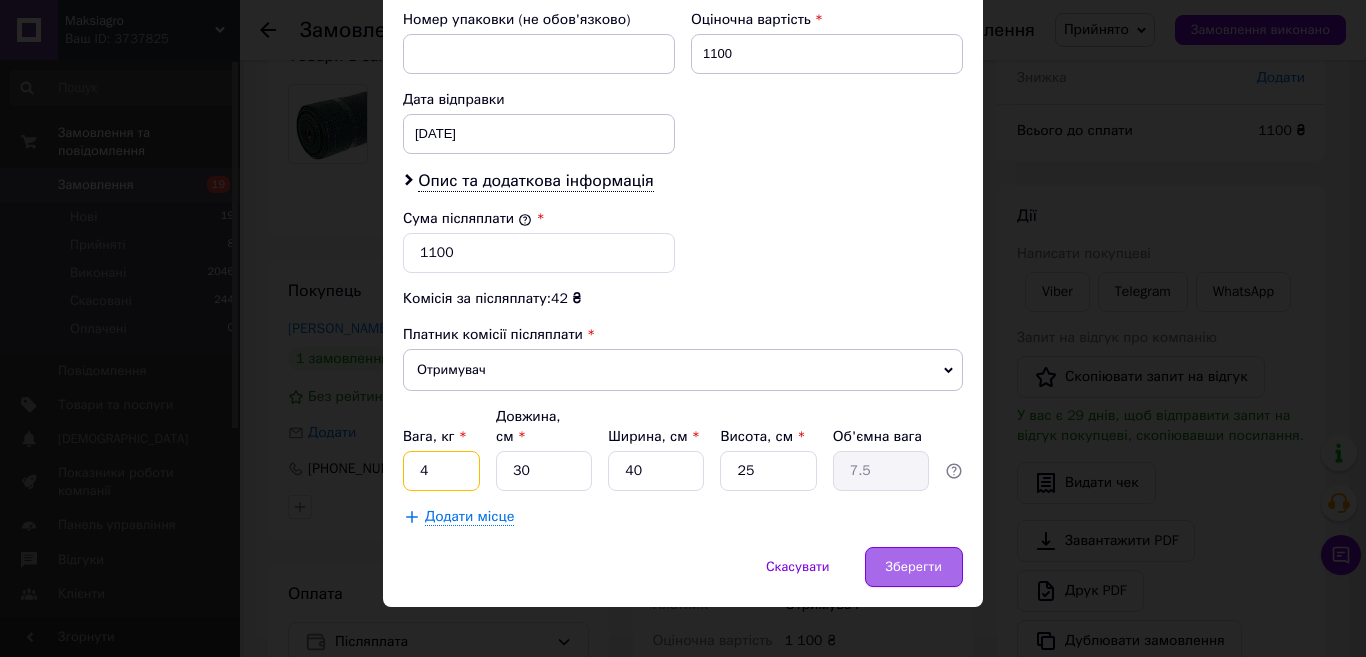 type on "4" 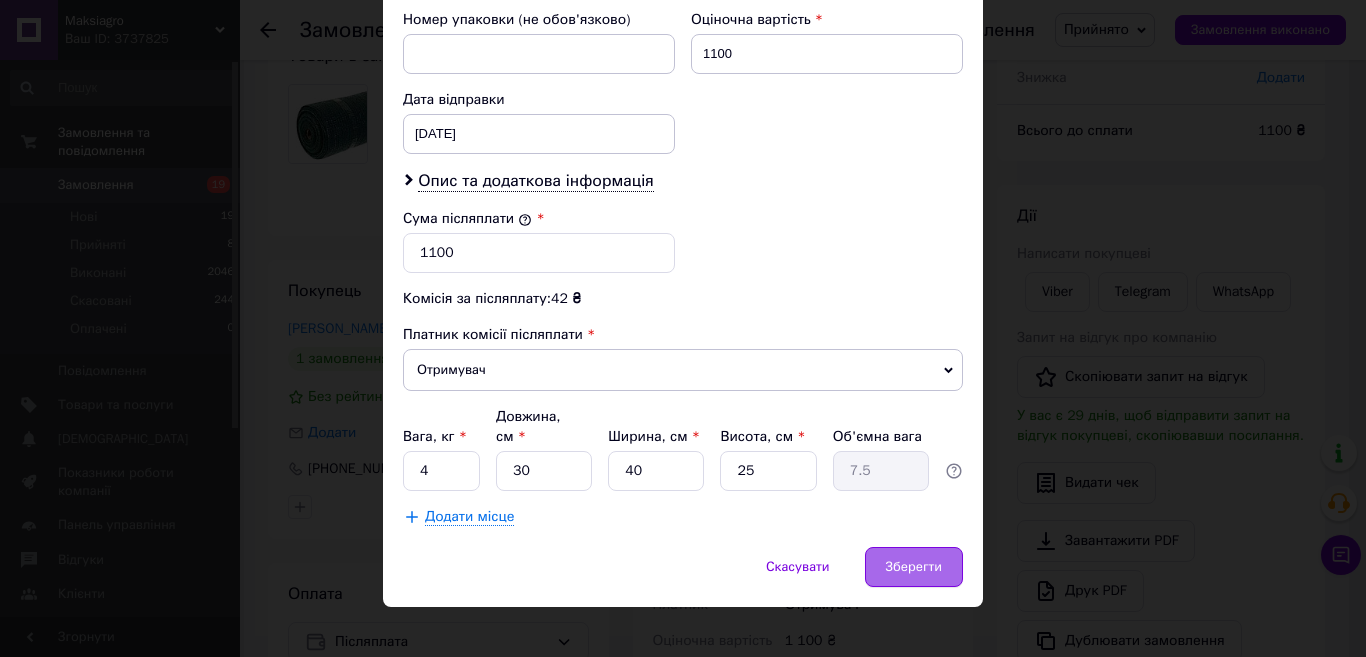click on "Зберегти" at bounding box center [914, 567] 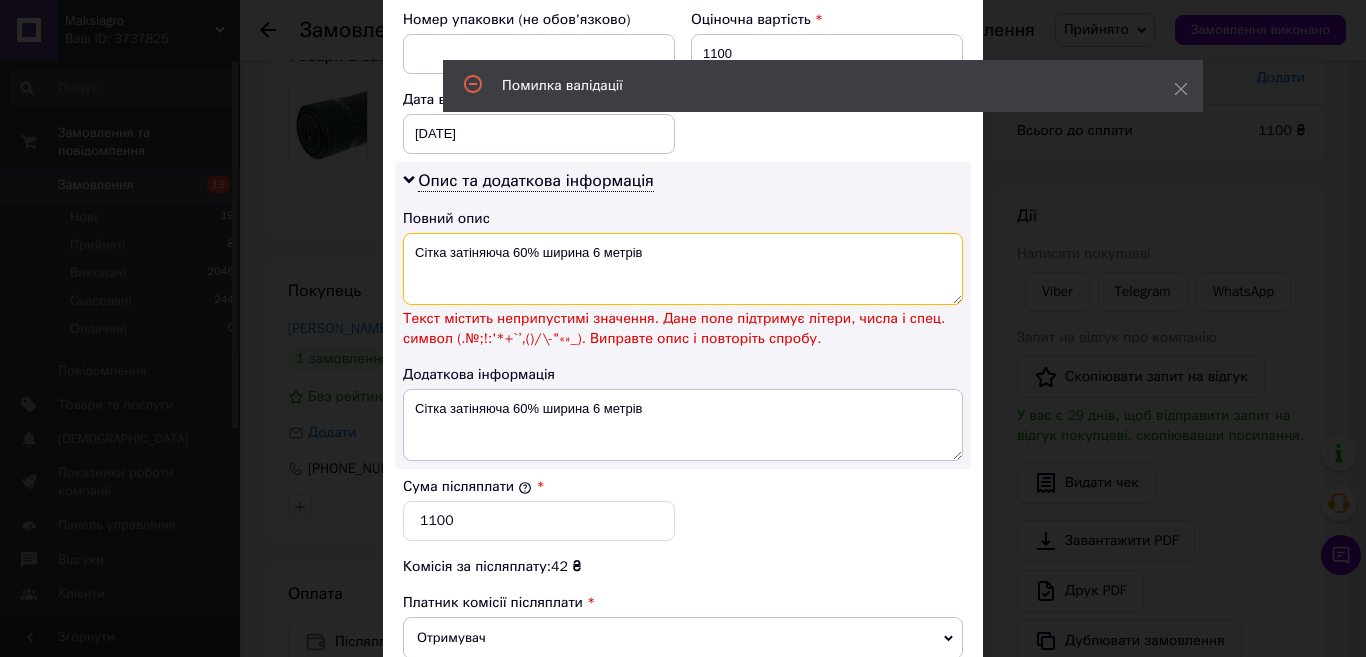 click on "Сітка затіняюча 60% ширина 6 метрів" at bounding box center [683, 269] 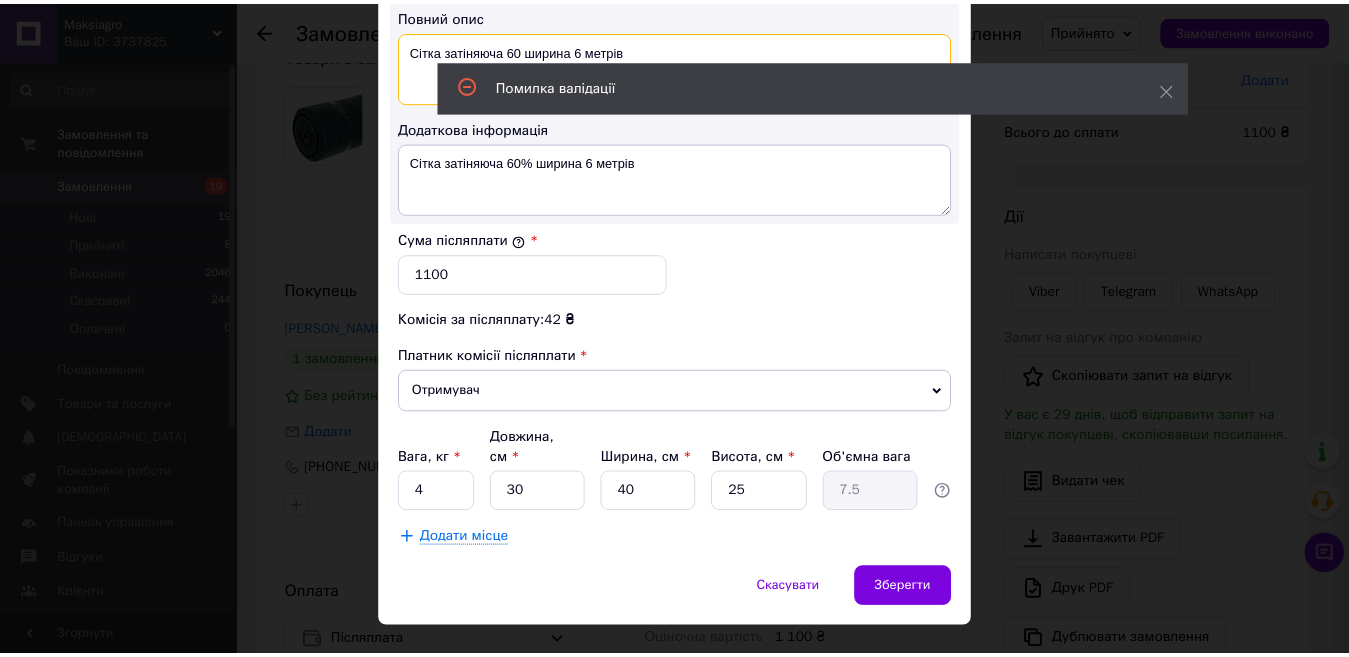 scroll, scrollTop: 1113, scrollLeft: 0, axis: vertical 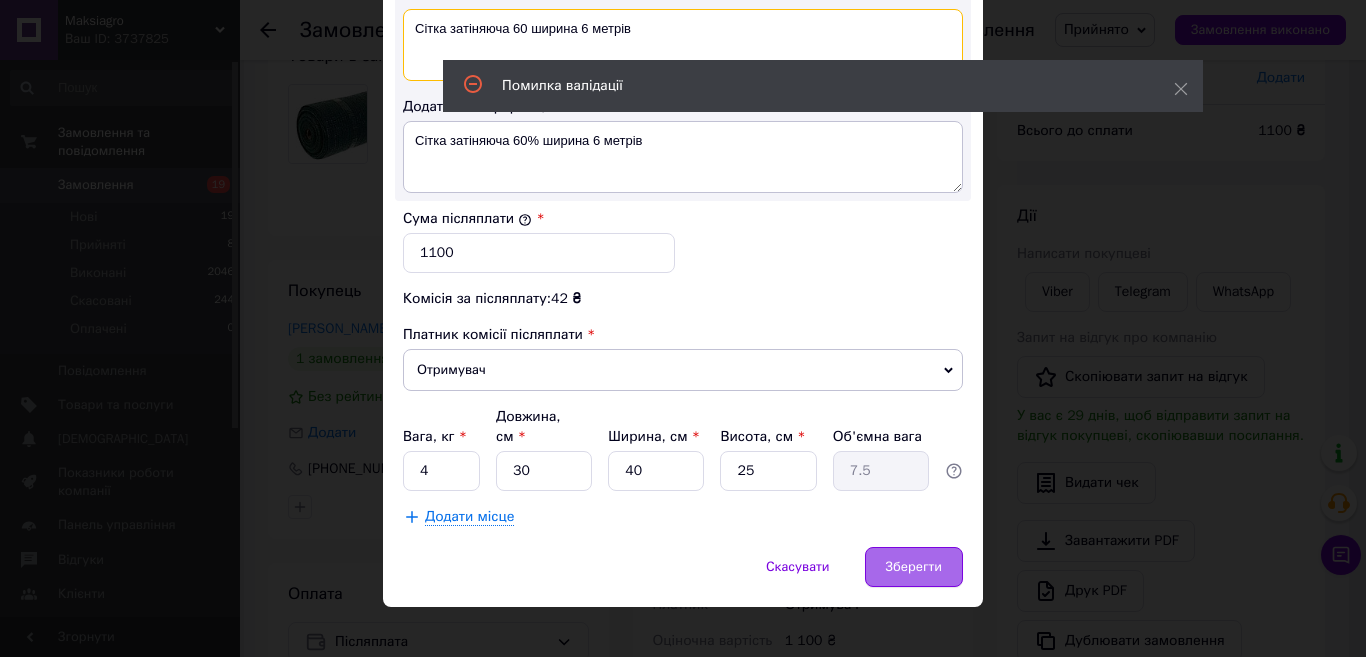 type on "Сітка затіняюча 60 ширина 6 метрів" 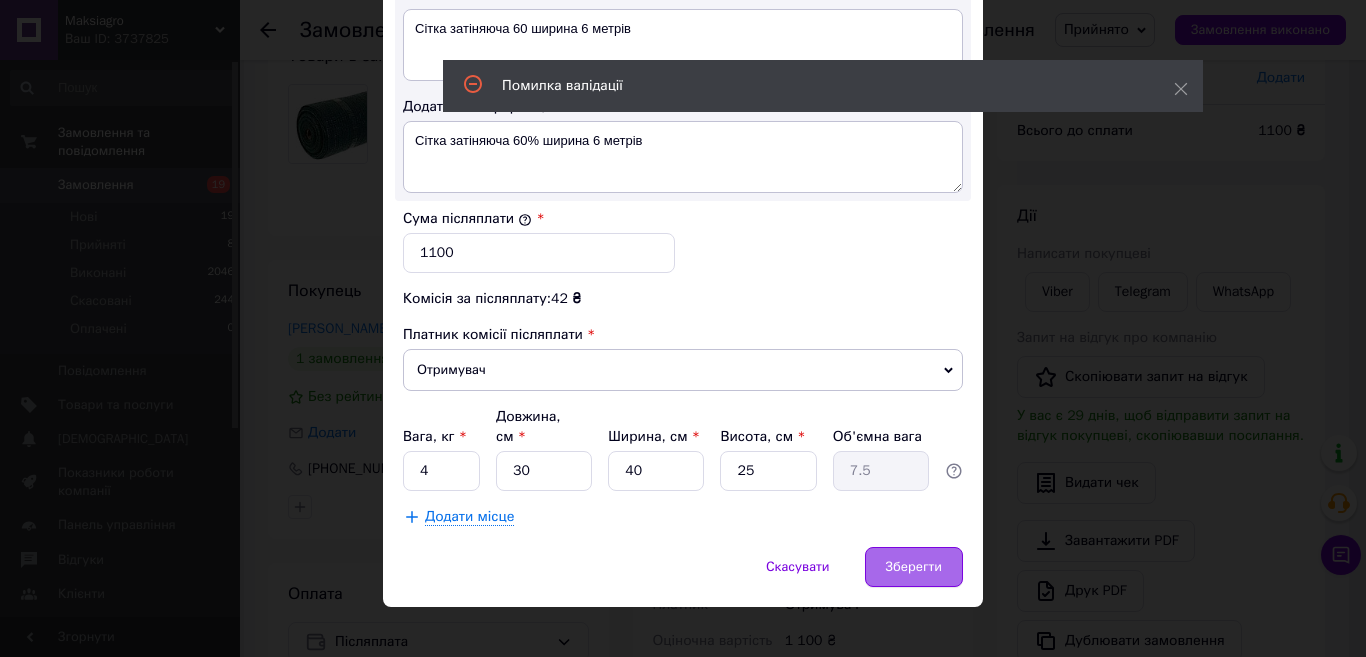 click on "Зберегти" at bounding box center [914, 567] 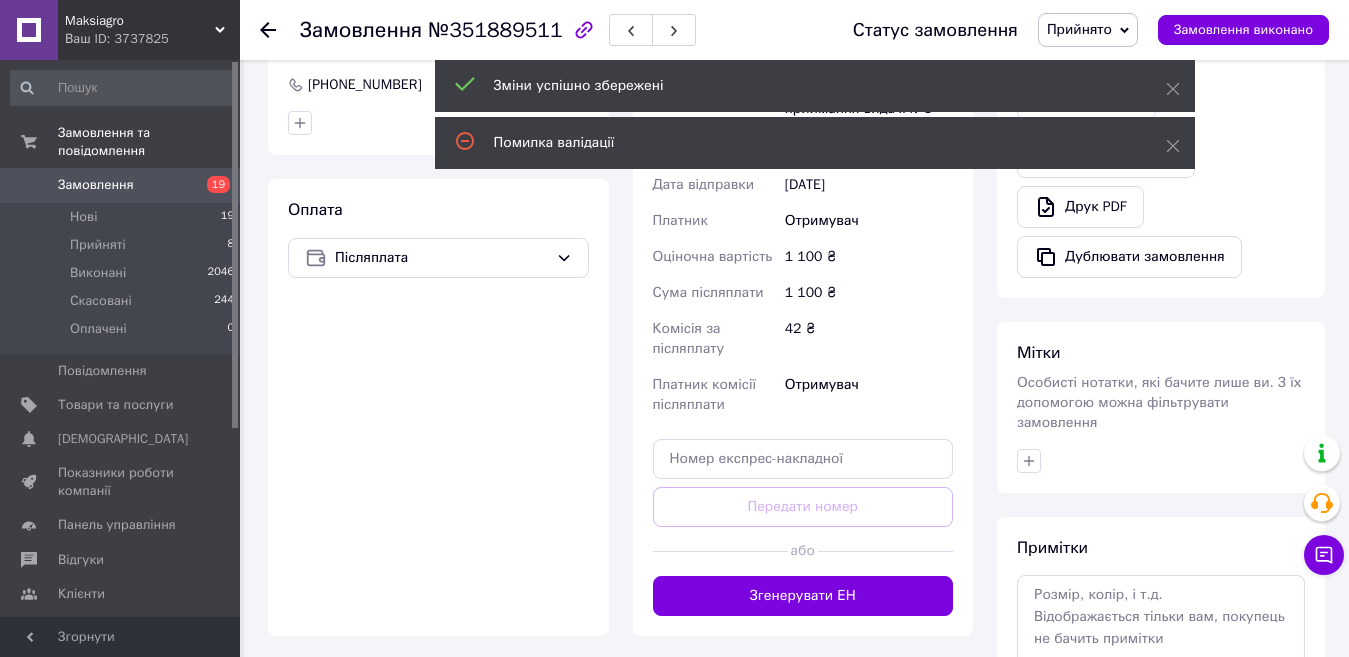 scroll, scrollTop: 547, scrollLeft: 0, axis: vertical 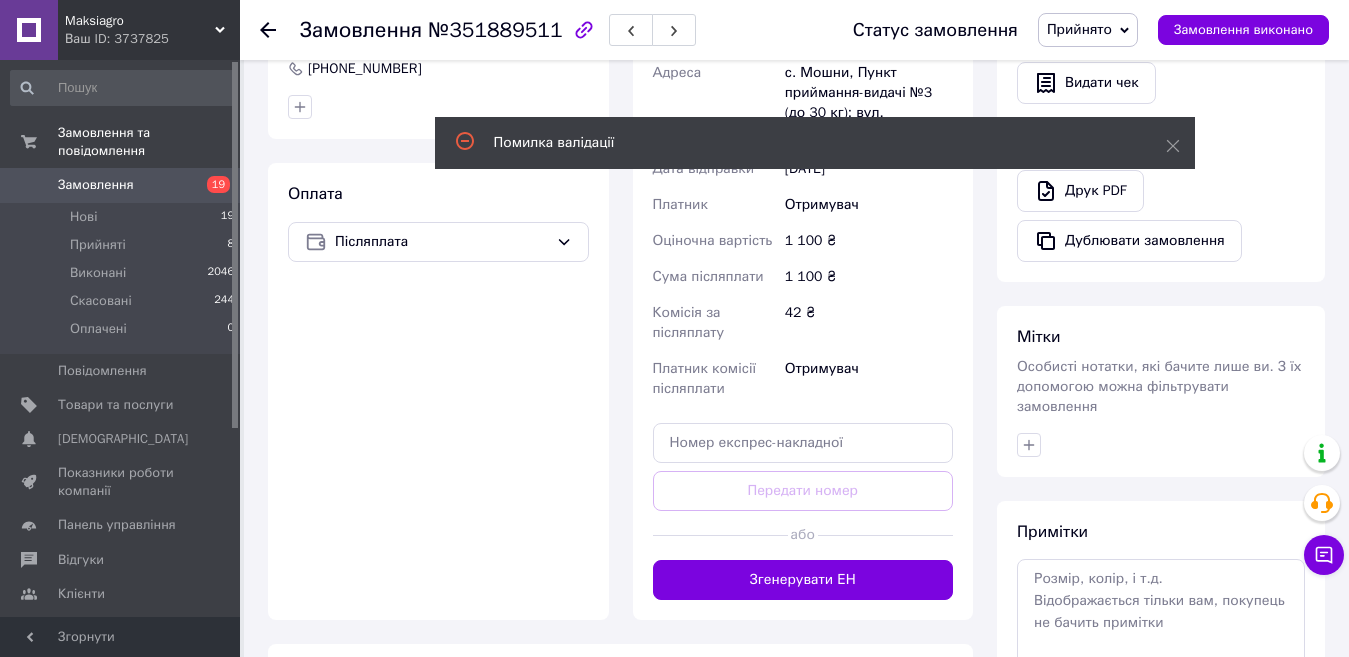 click on "Згенерувати ЕН" at bounding box center (803, 580) 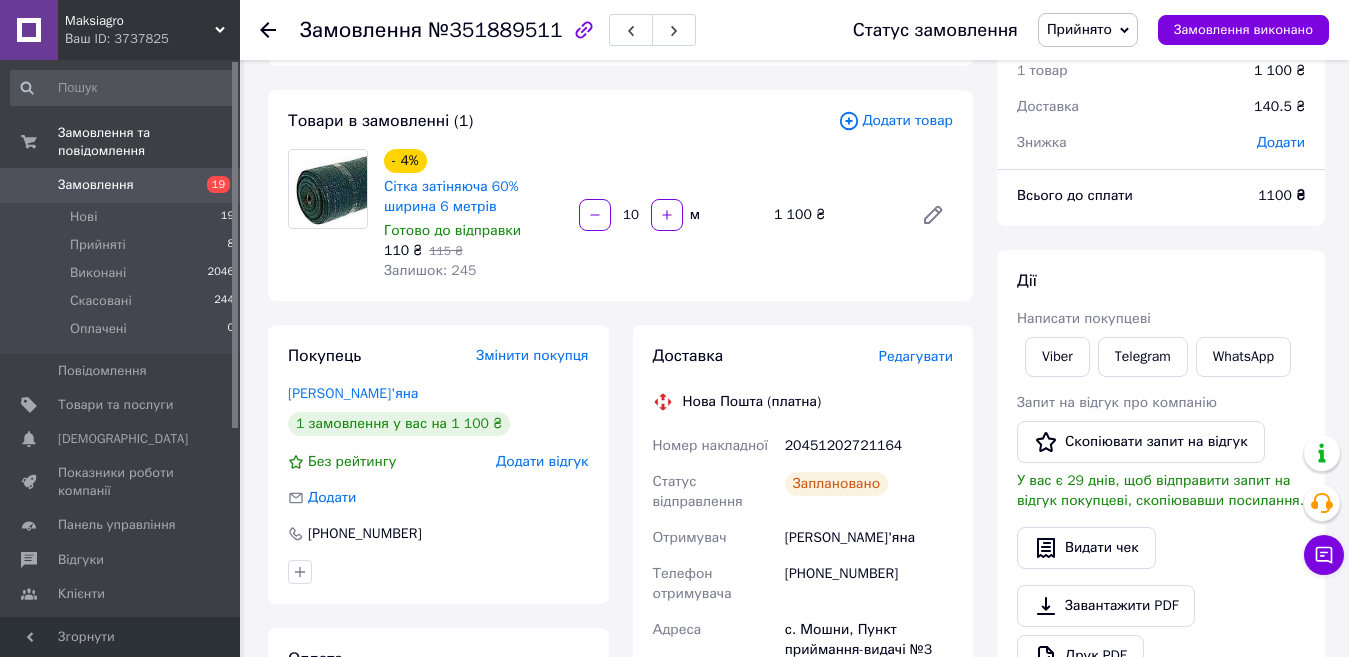 scroll, scrollTop: 47, scrollLeft: 0, axis: vertical 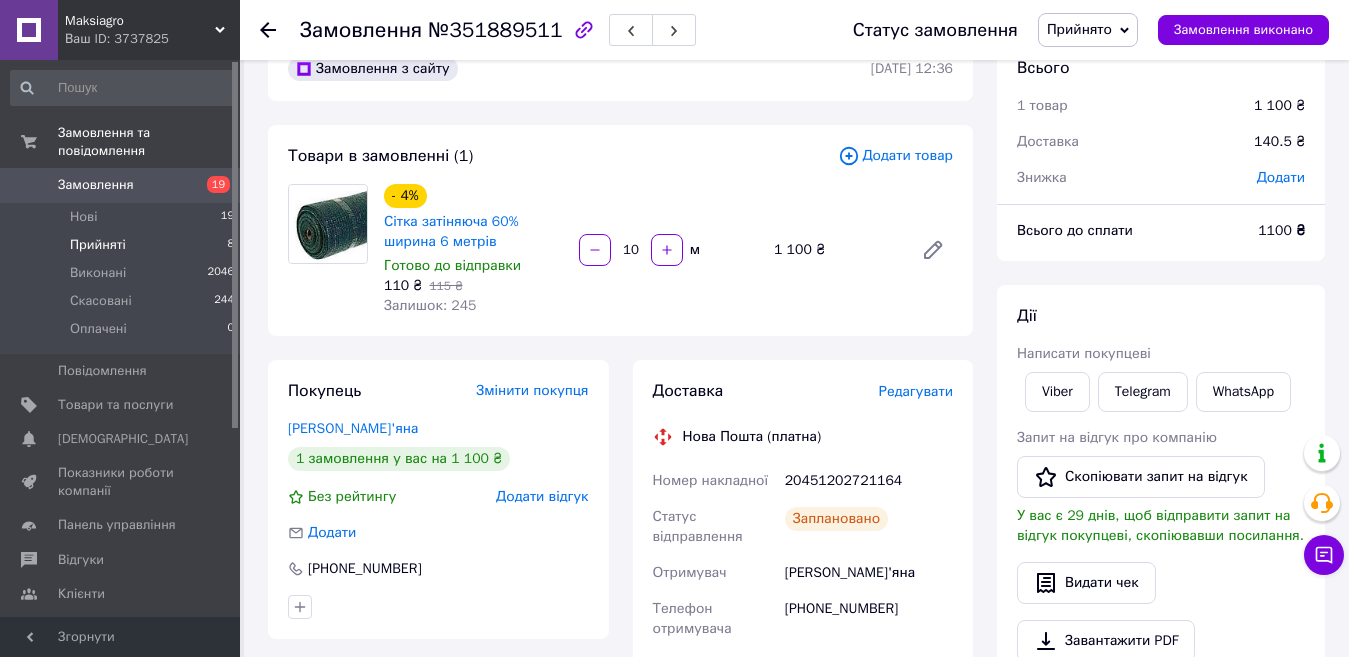 click on "Прийняті" at bounding box center [98, 245] 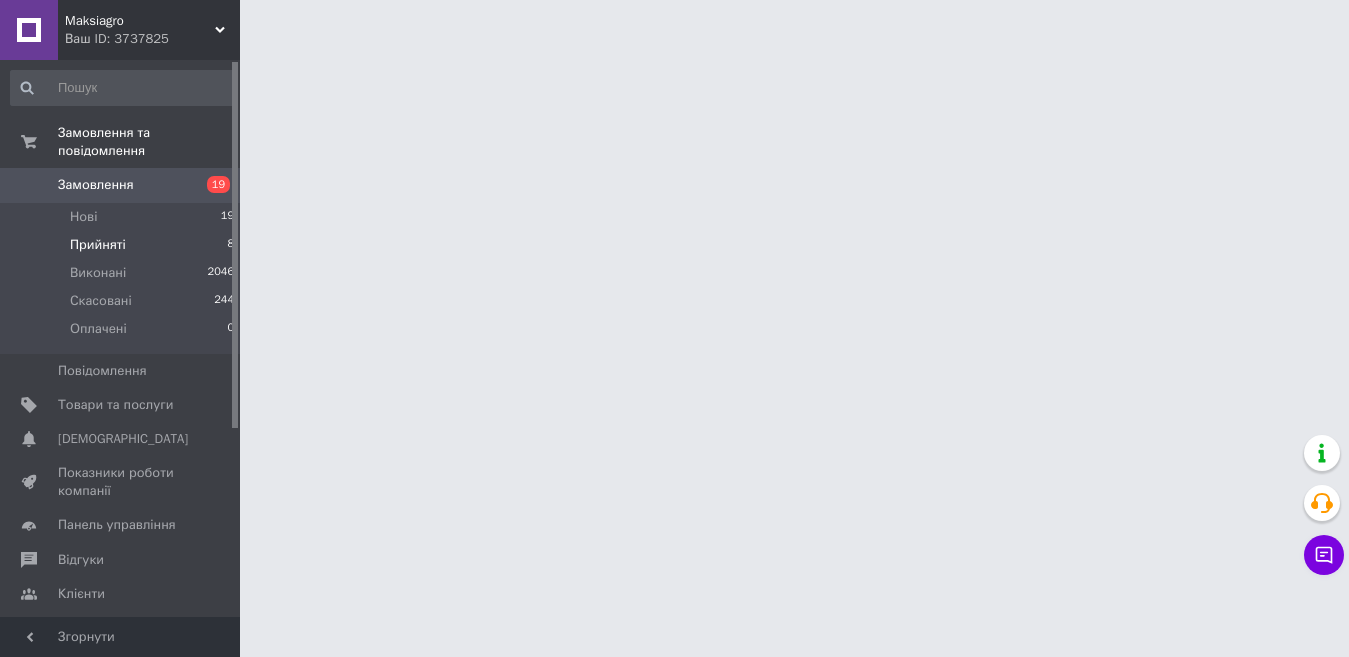 scroll, scrollTop: 0, scrollLeft: 0, axis: both 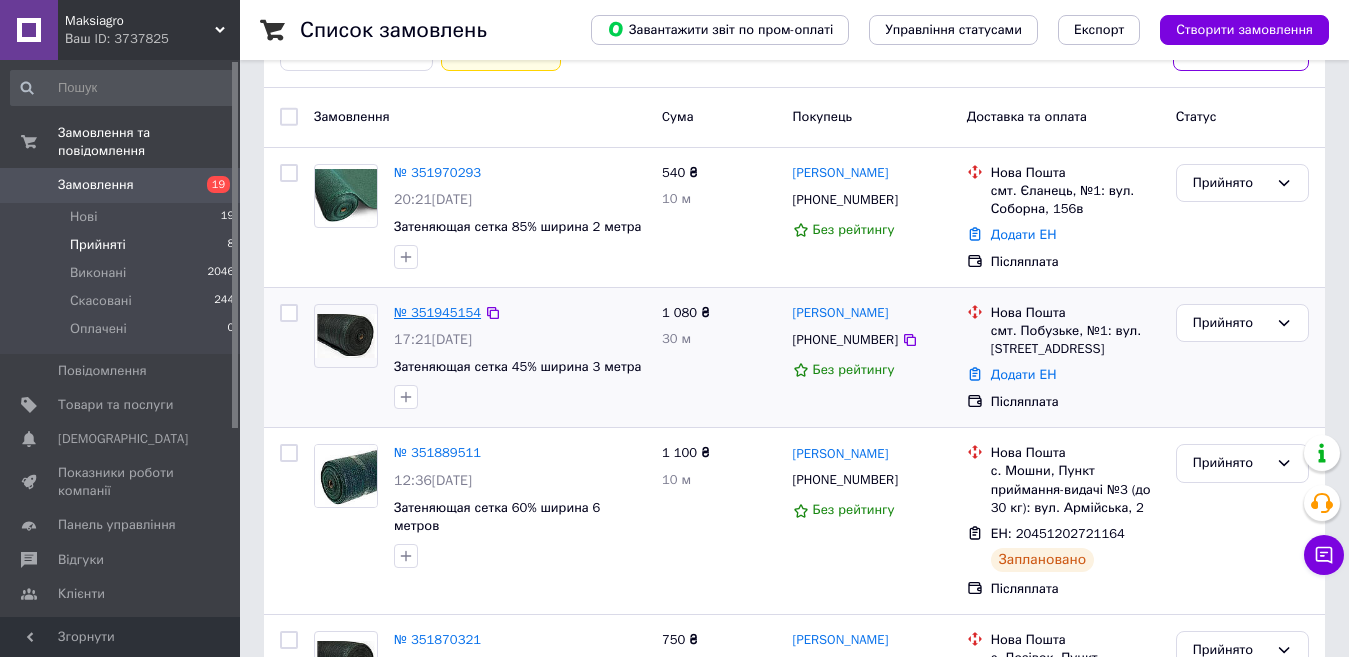 click on "№ 351945154" at bounding box center [437, 312] 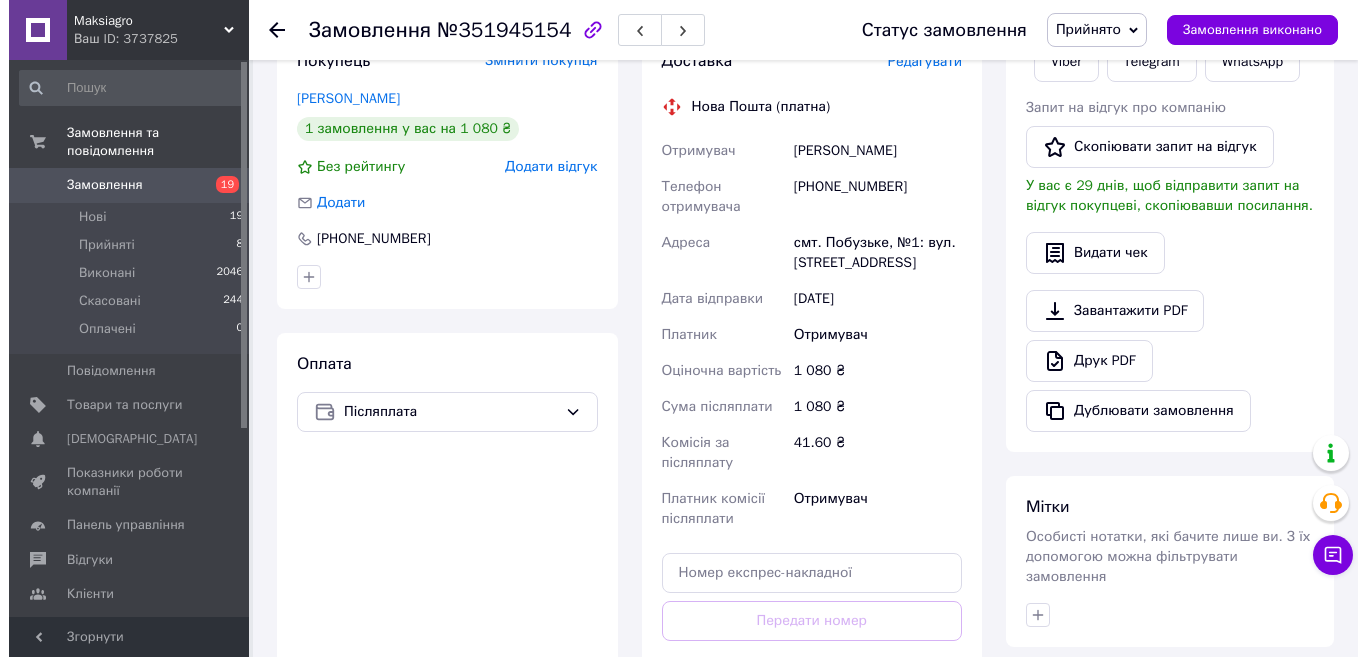 scroll, scrollTop: 300, scrollLeft: 0, axis: vertical 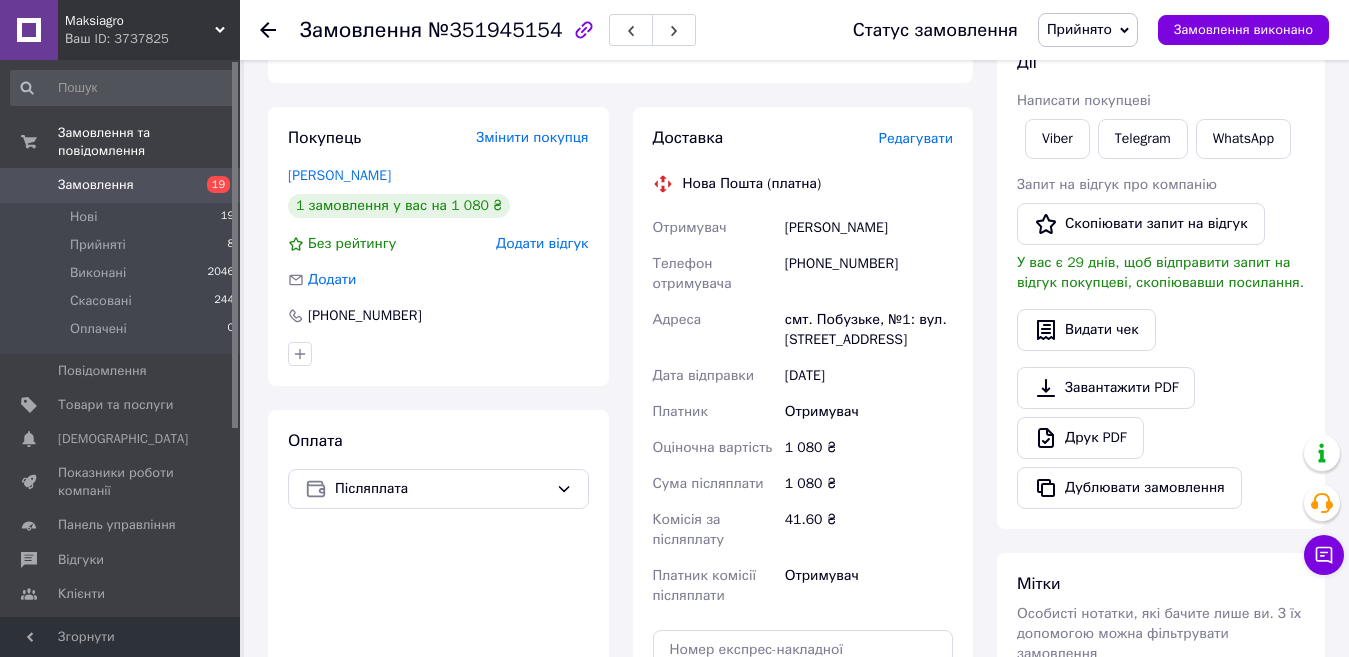 click on "Редагувати" at bounding box center [916, 138] 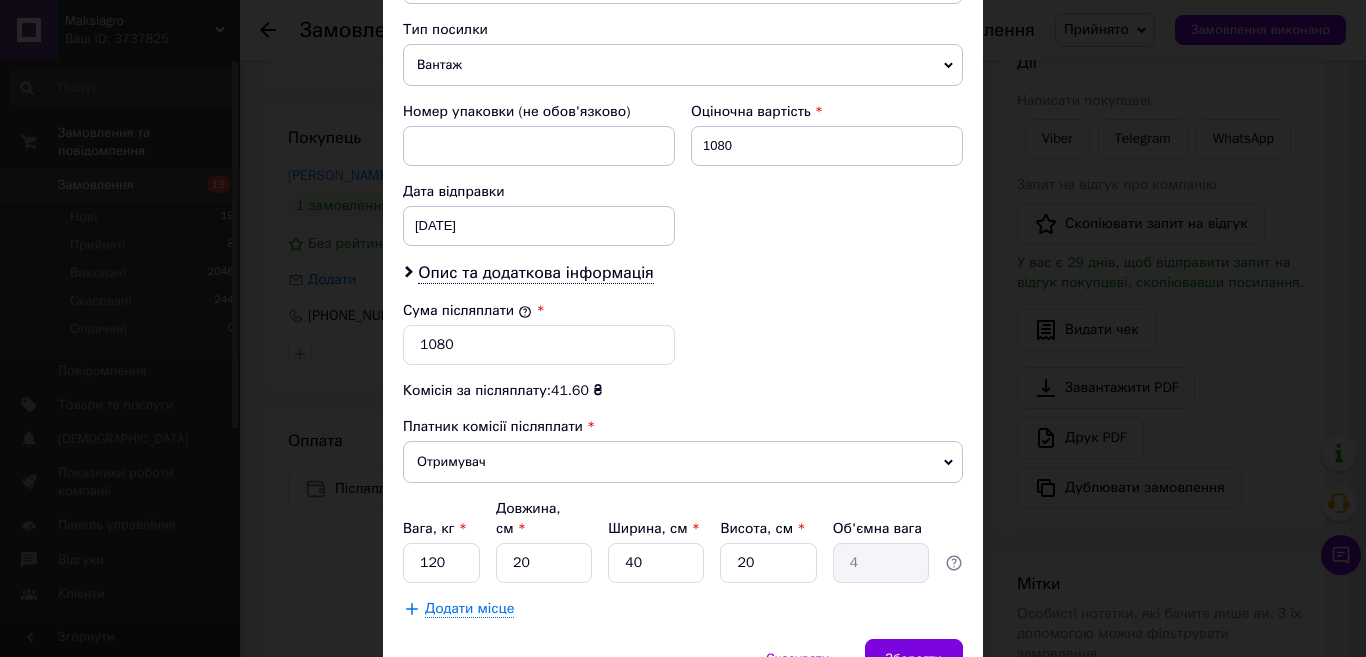 scroll, scrollTop: 800, scrollLeft: 0, axis: vertical 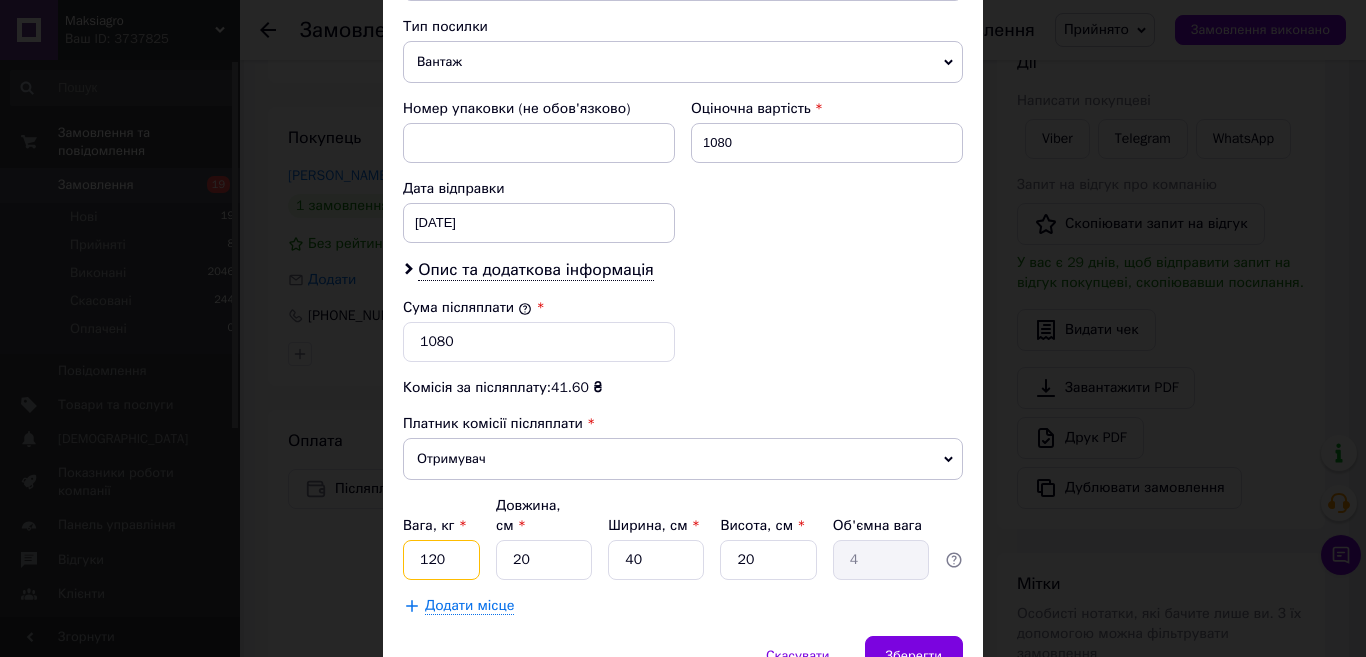 click on "120" at bounding box center [441, 560] 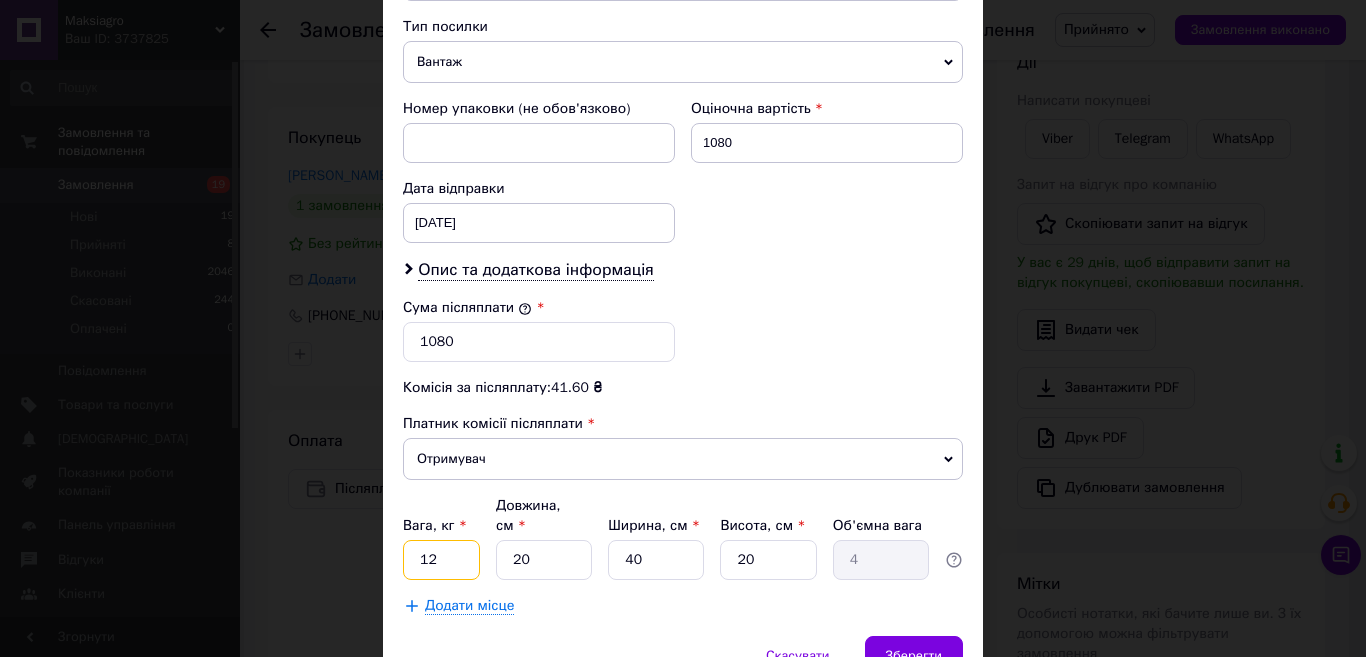 type on "1" 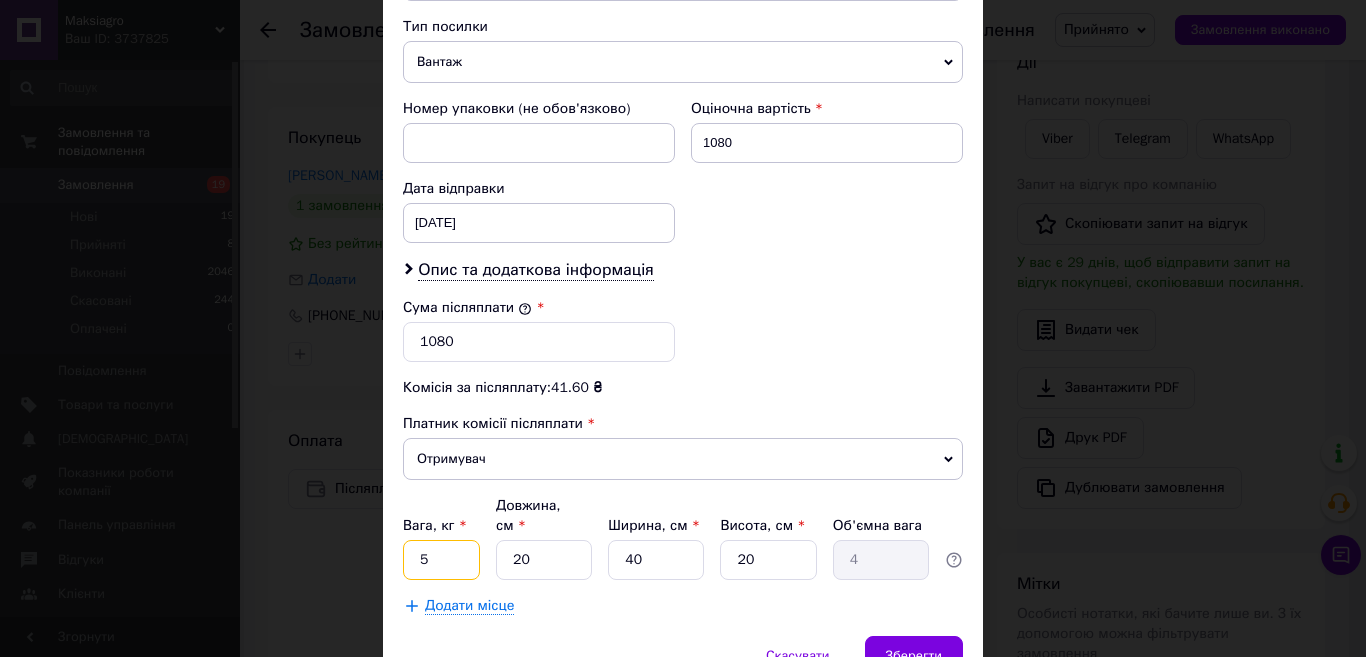 type on "5" 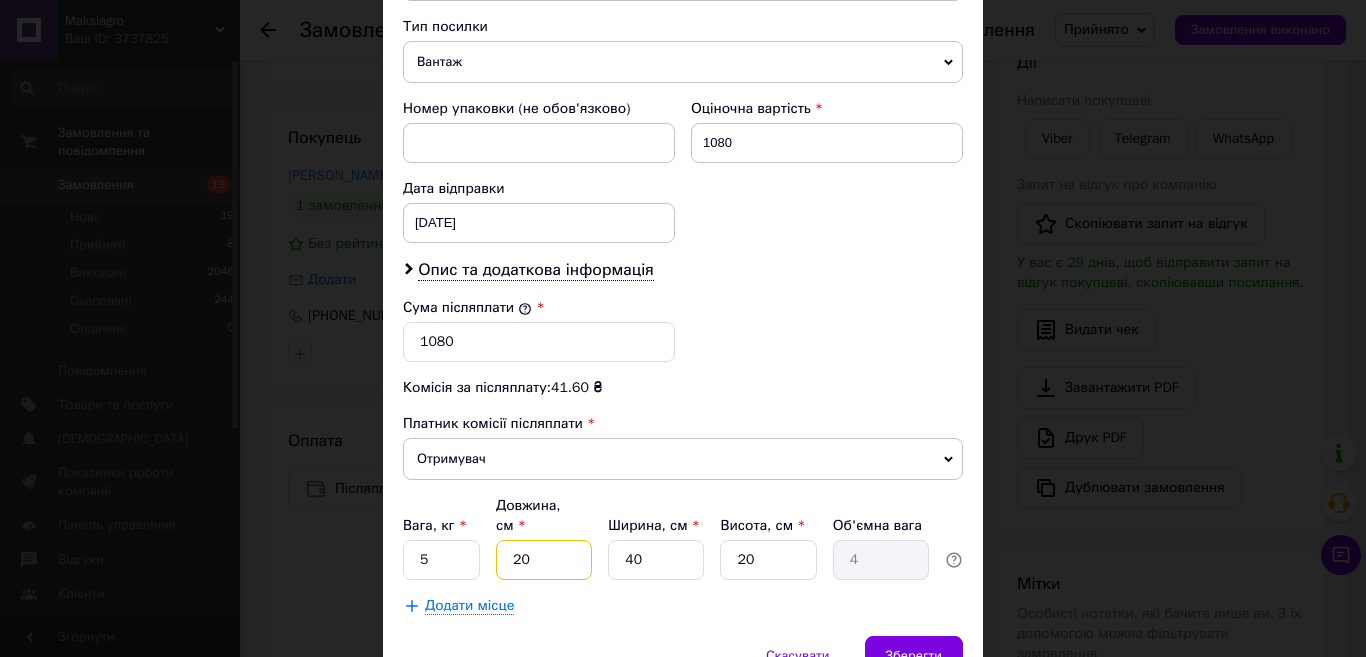 click on "20" at bounding box center (544, 560) 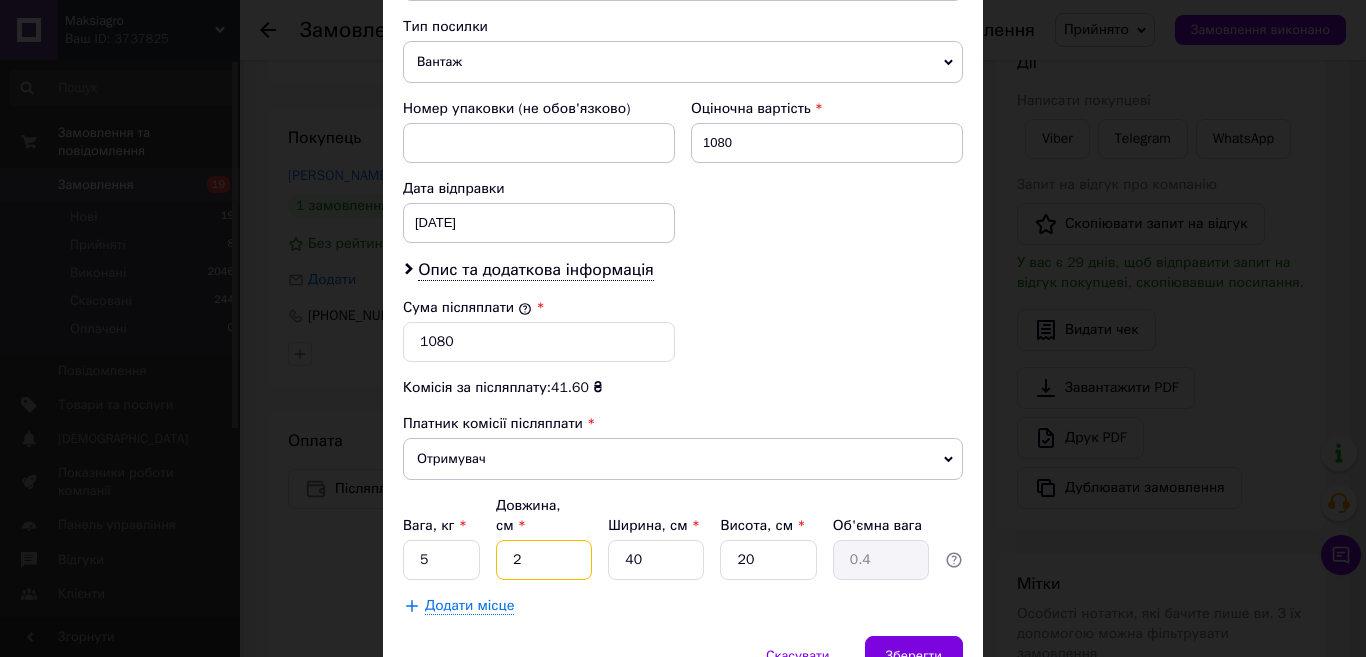 type 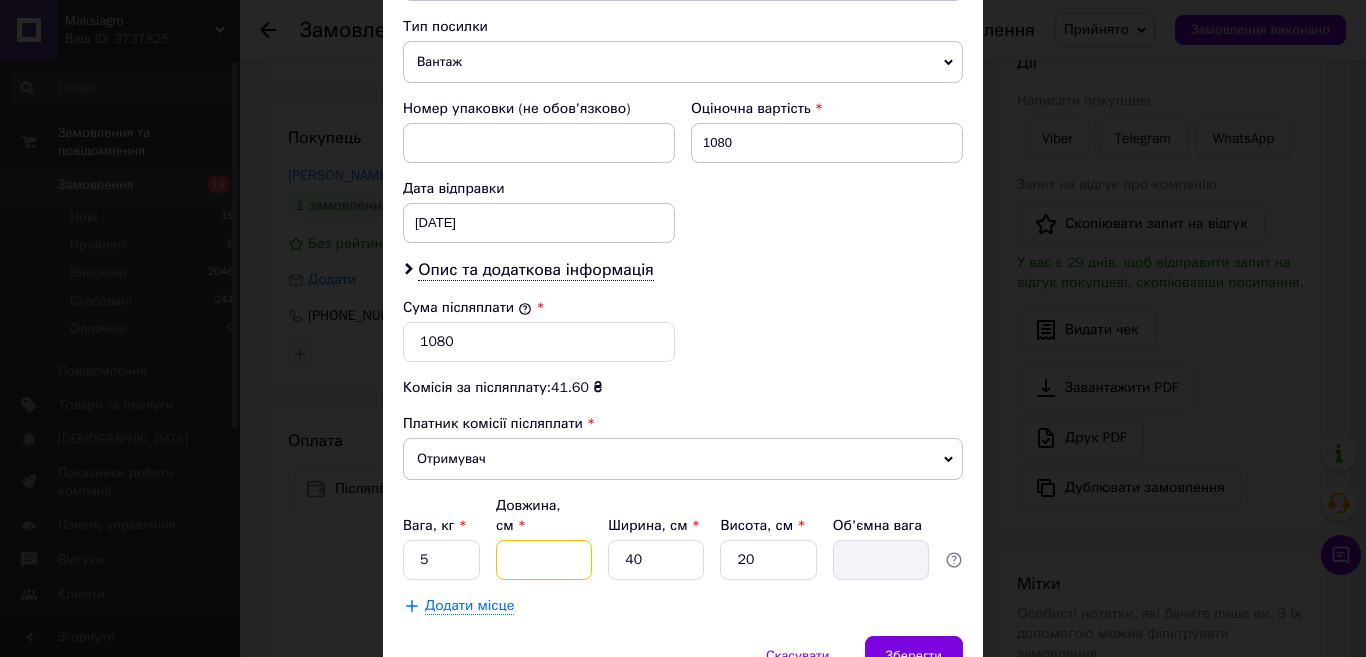 type on "1" 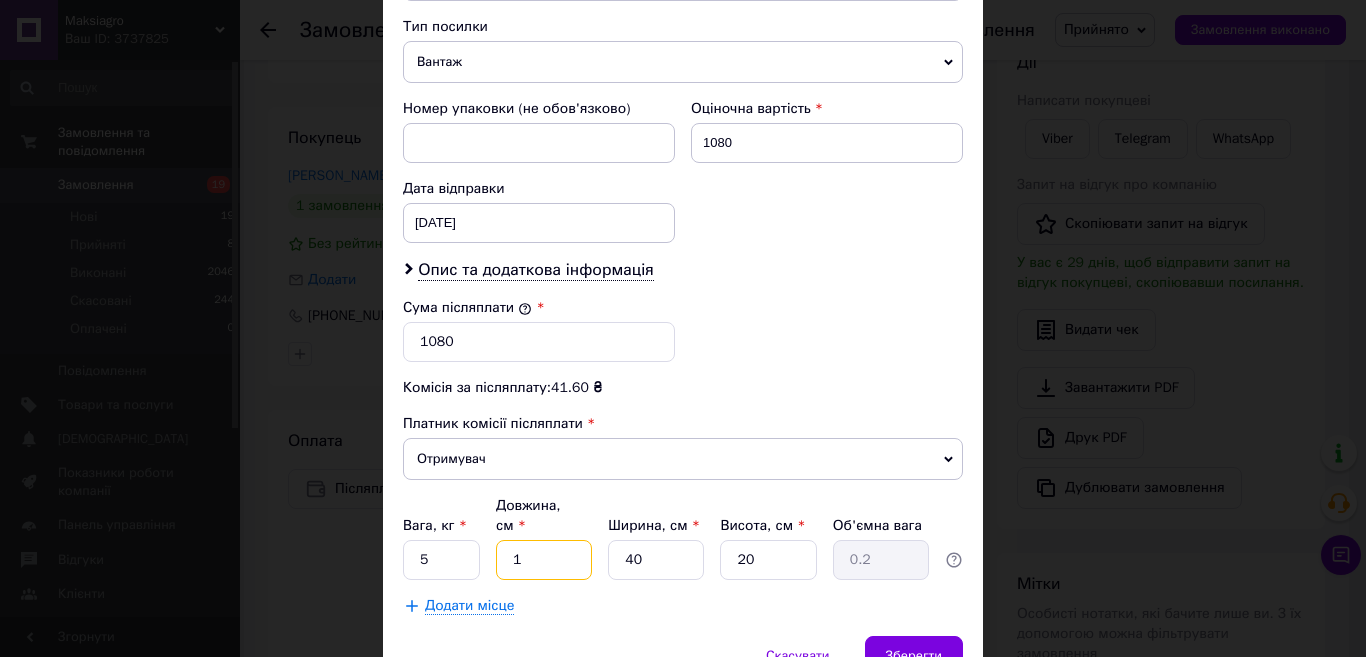 type on "15" 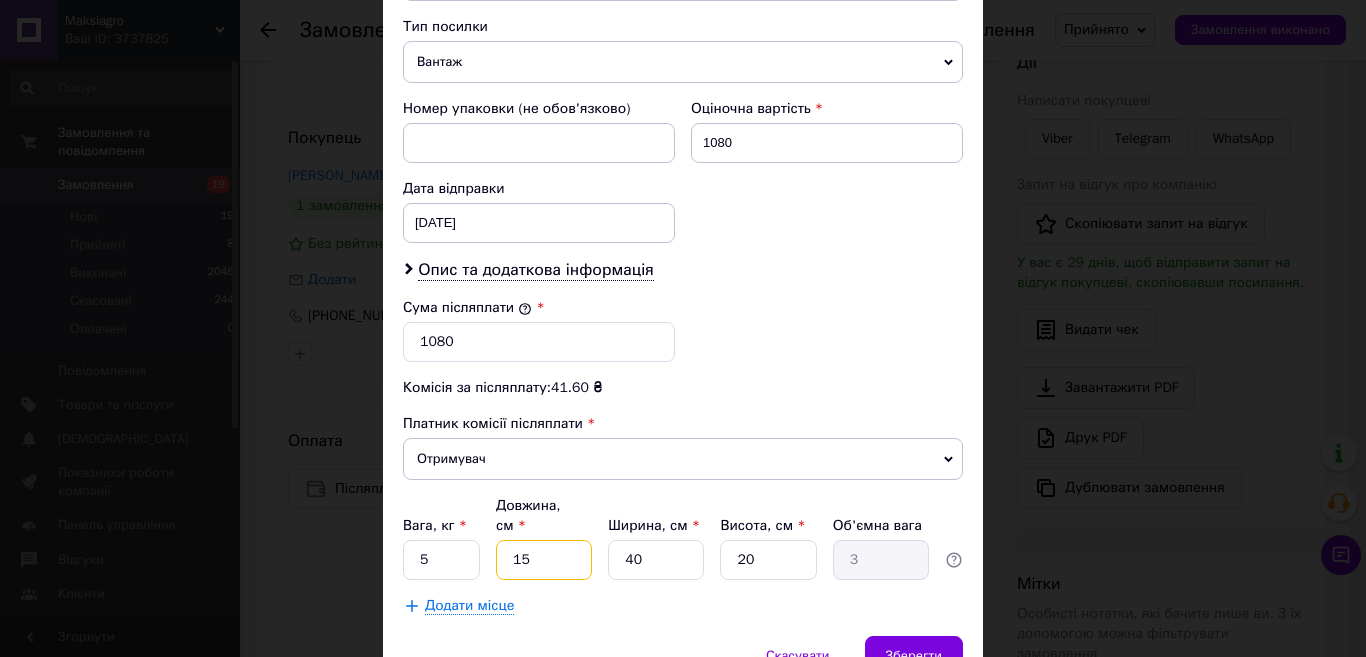 type on "150" 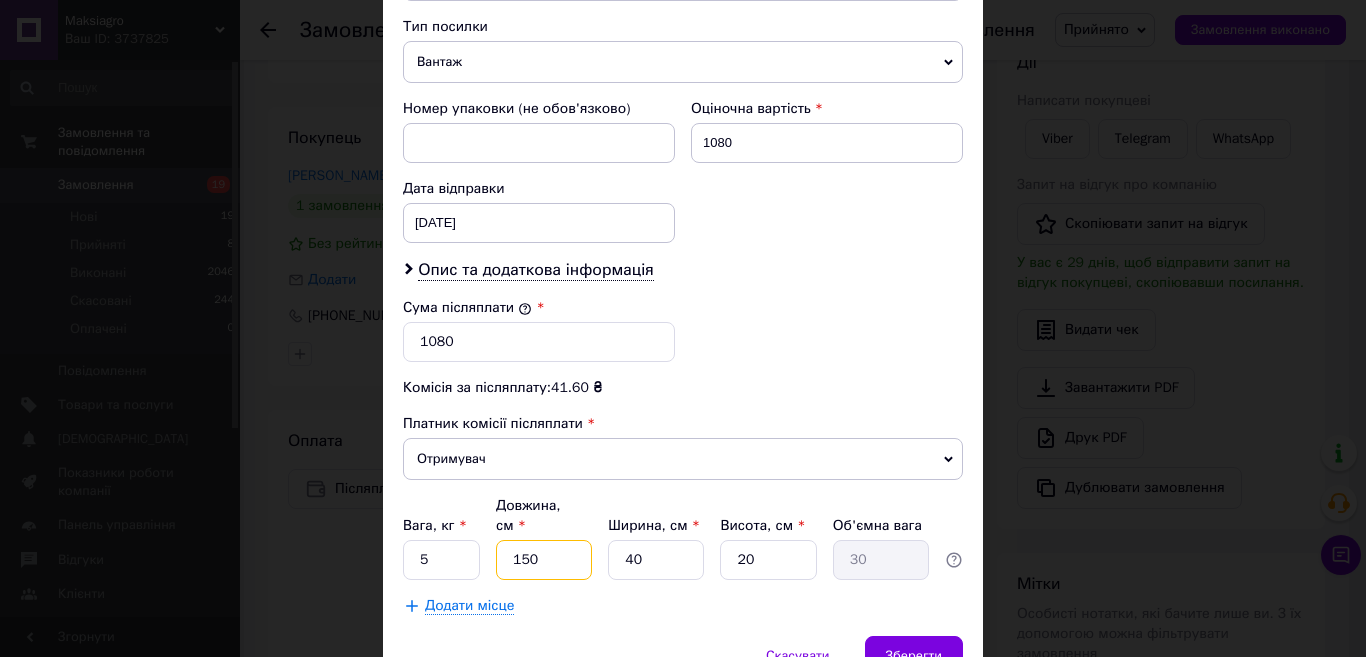 type on "150" 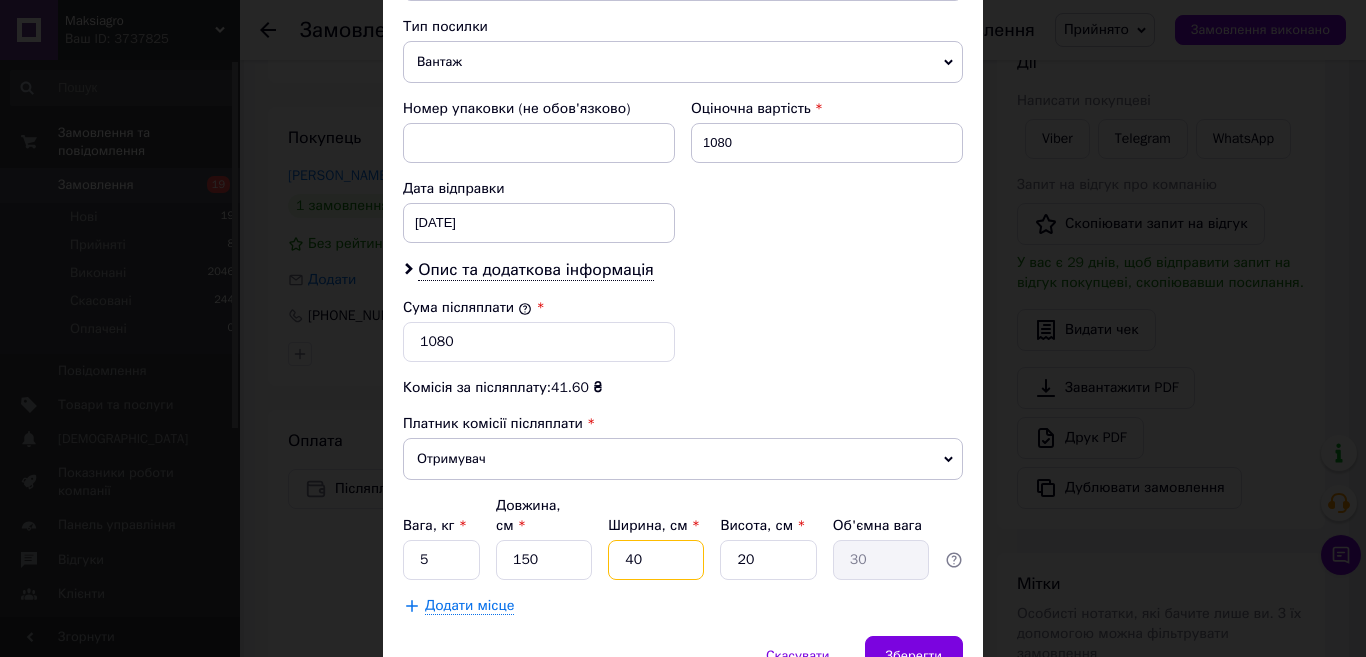 click on "40" at bounding box center [656, 560] 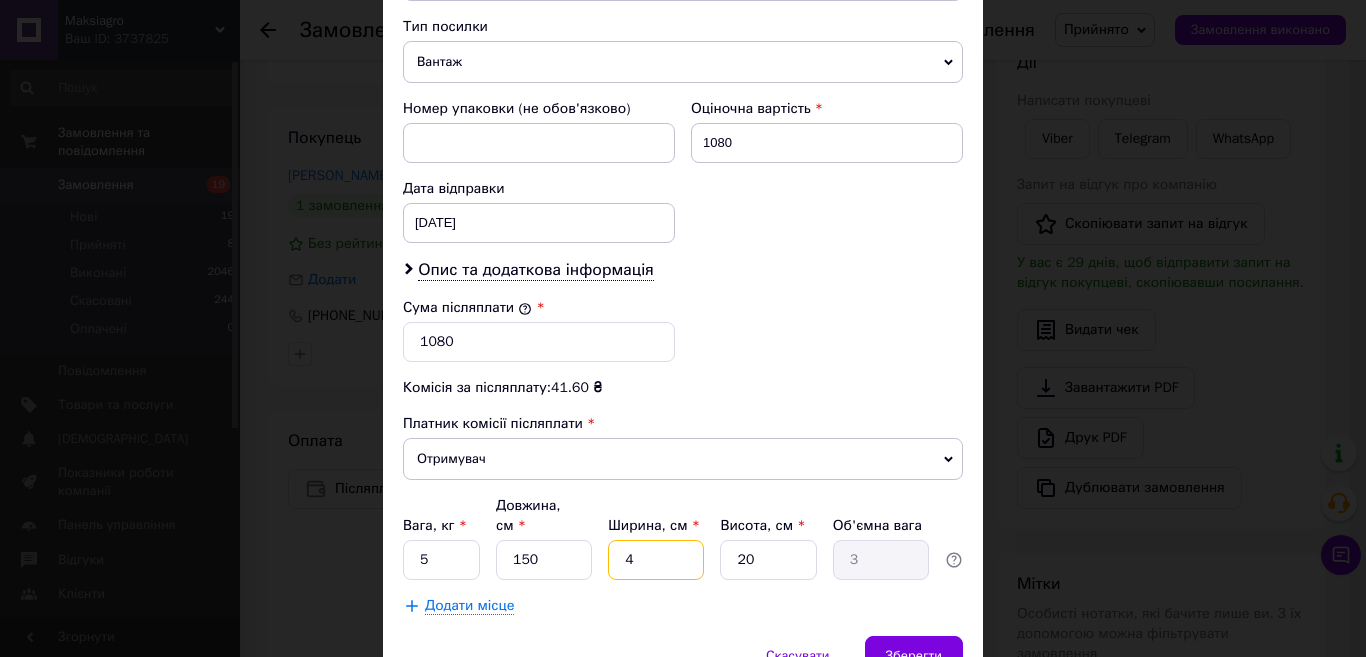 type 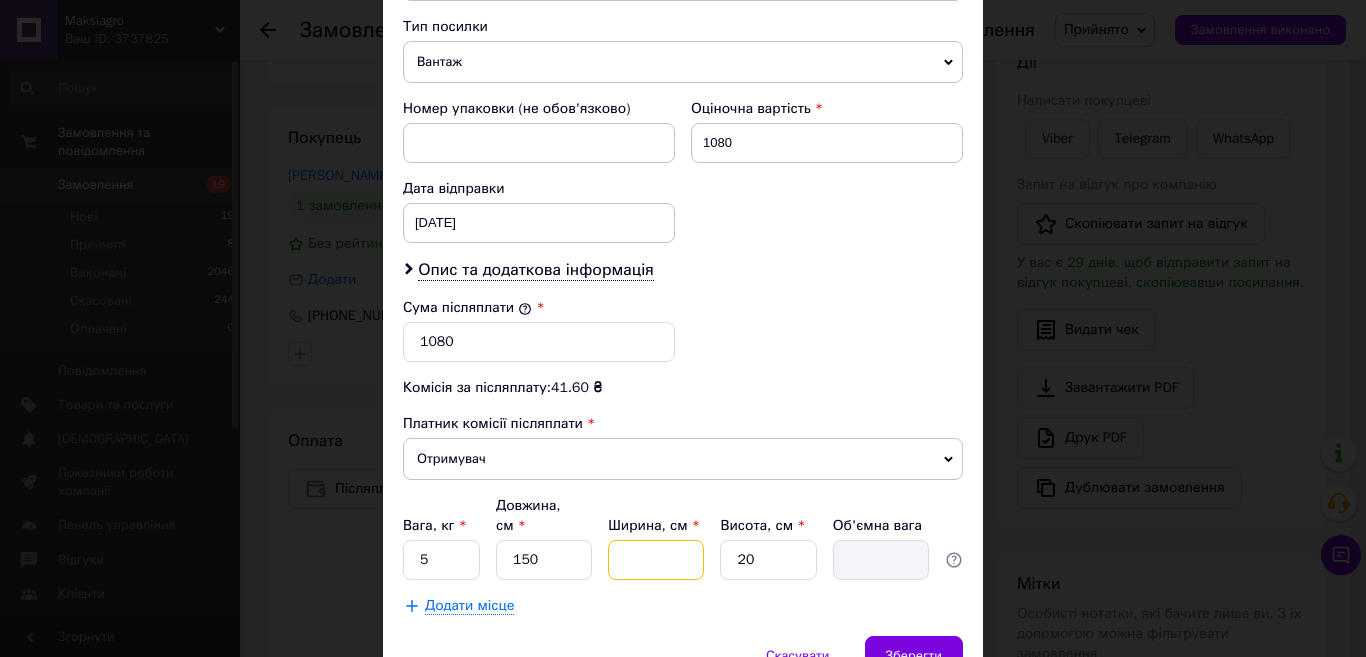 type on "2" 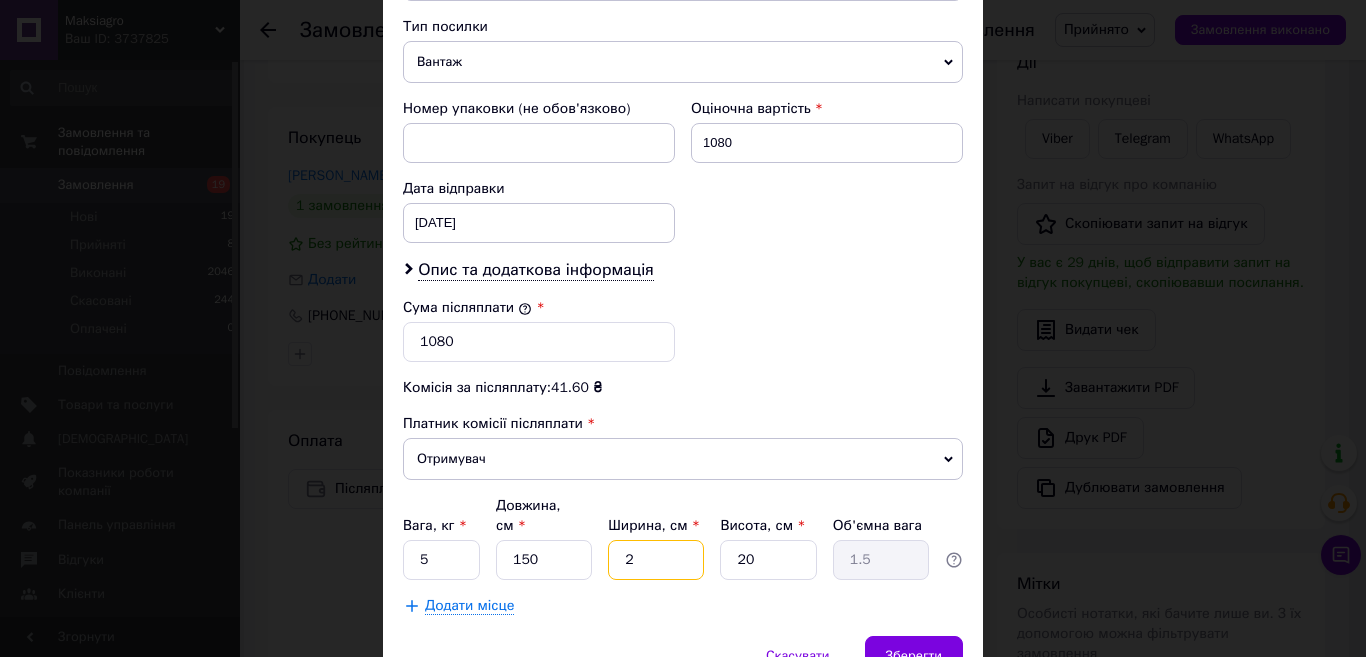type on "20" 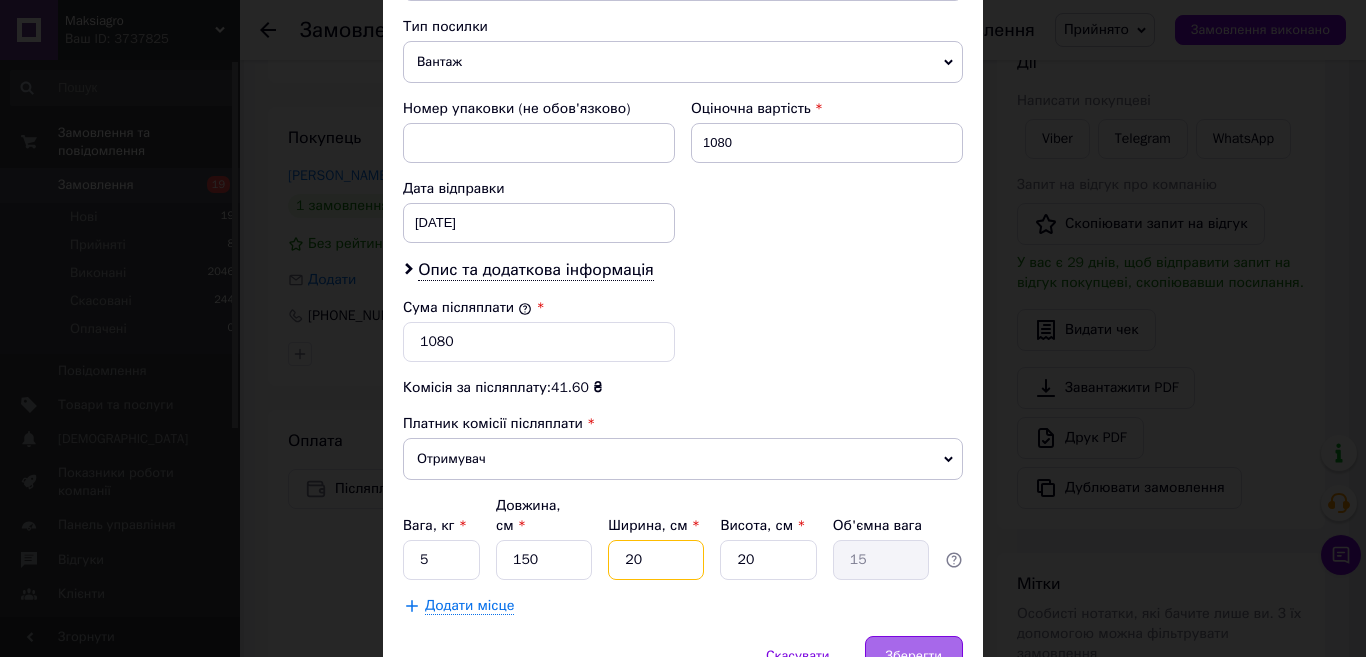 type on "20" 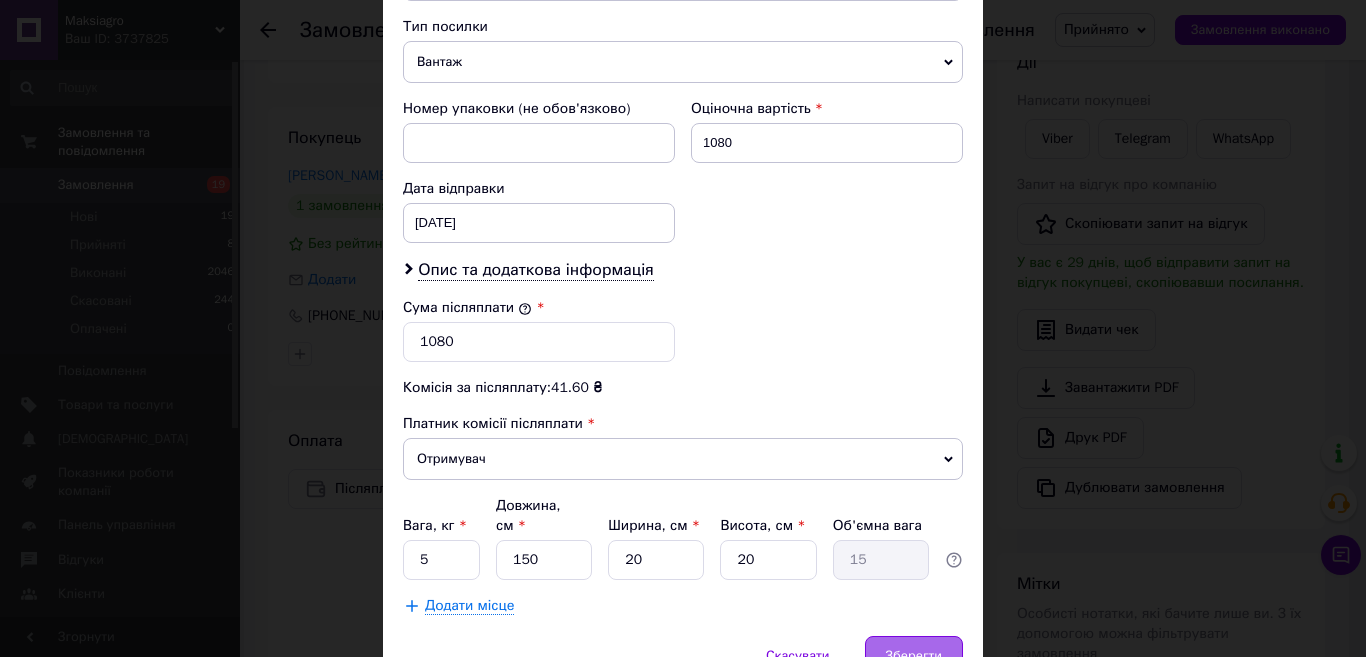 click on "Зберегти" at bounding box center (914, 656) 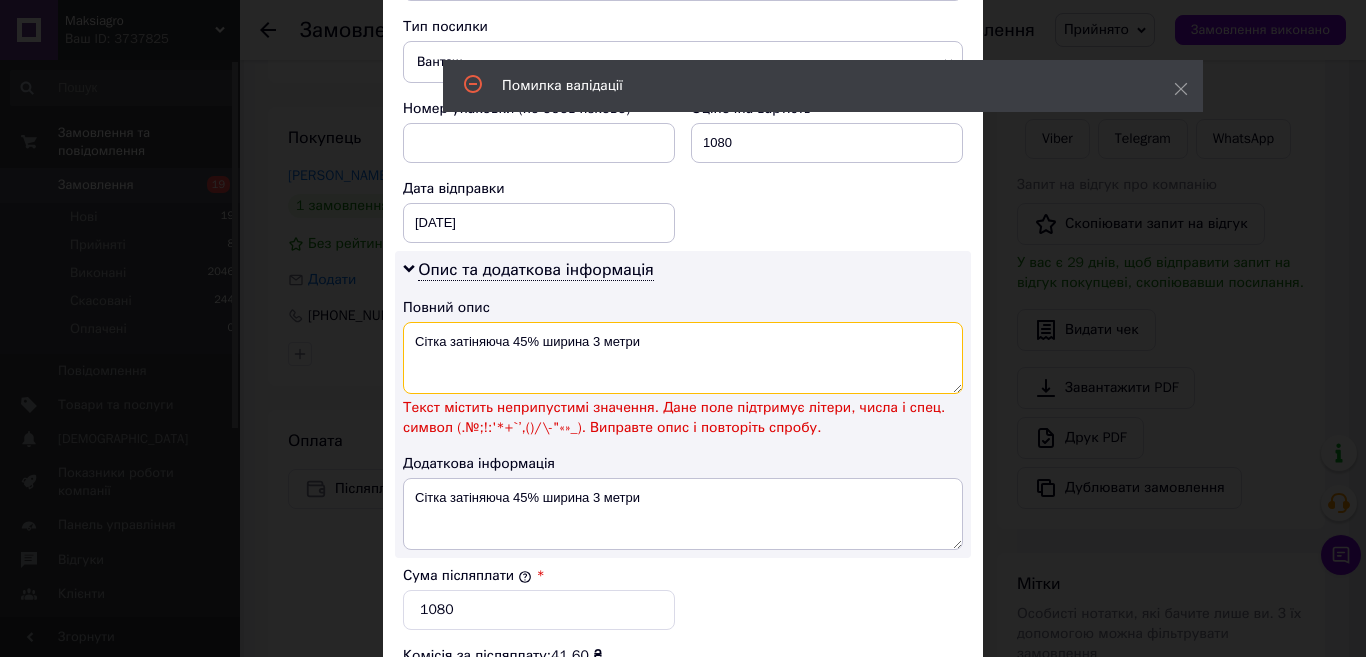 click on "Сітка затіняюча 45% ширина 3 метри" at bounding box center [683, 358] 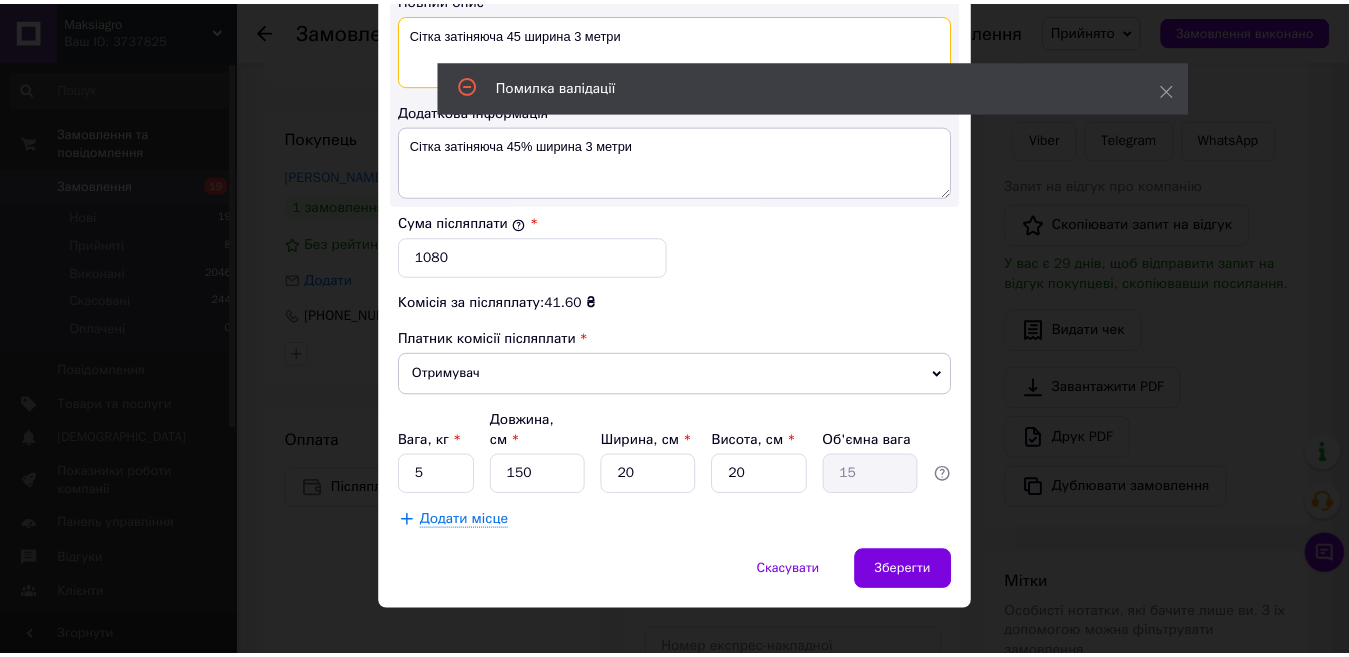 scroll, scrollTop: 1113, scrollLeft: 0, axis: vertical 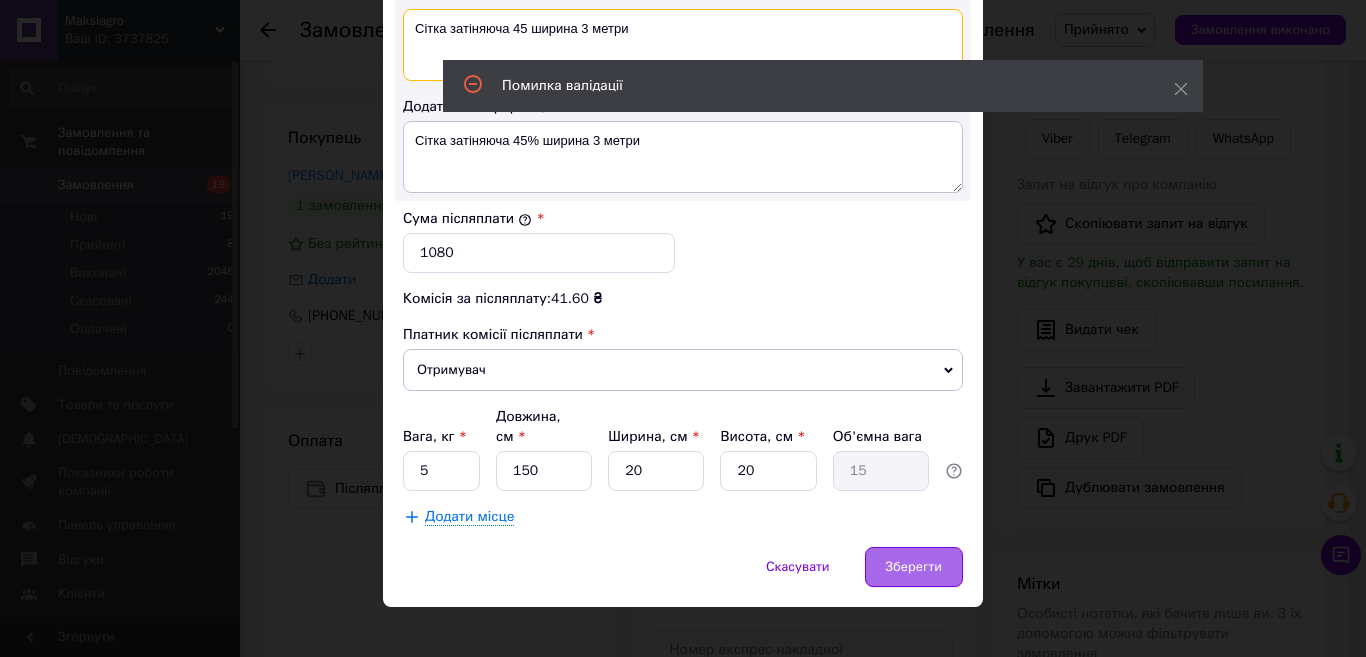 type on "Сітка затіняюча 45 ширина 3 метри" 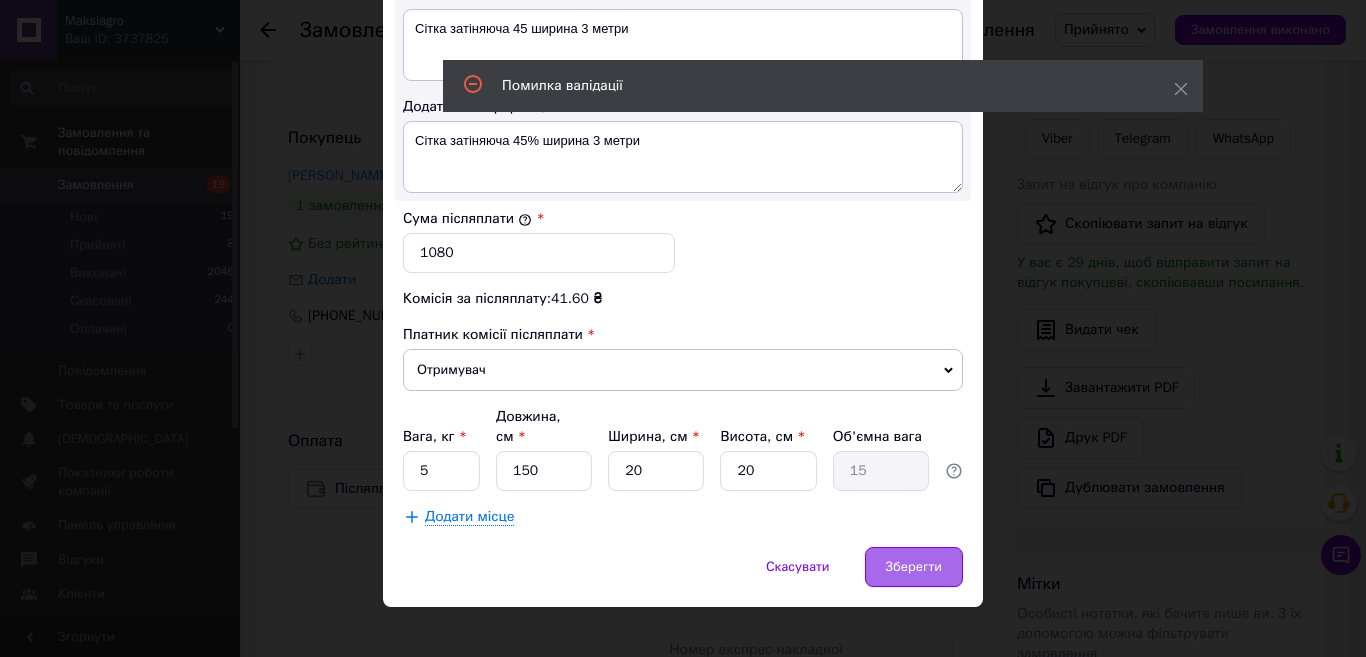 click on "Зберегти" at bounding box center [914, 567] 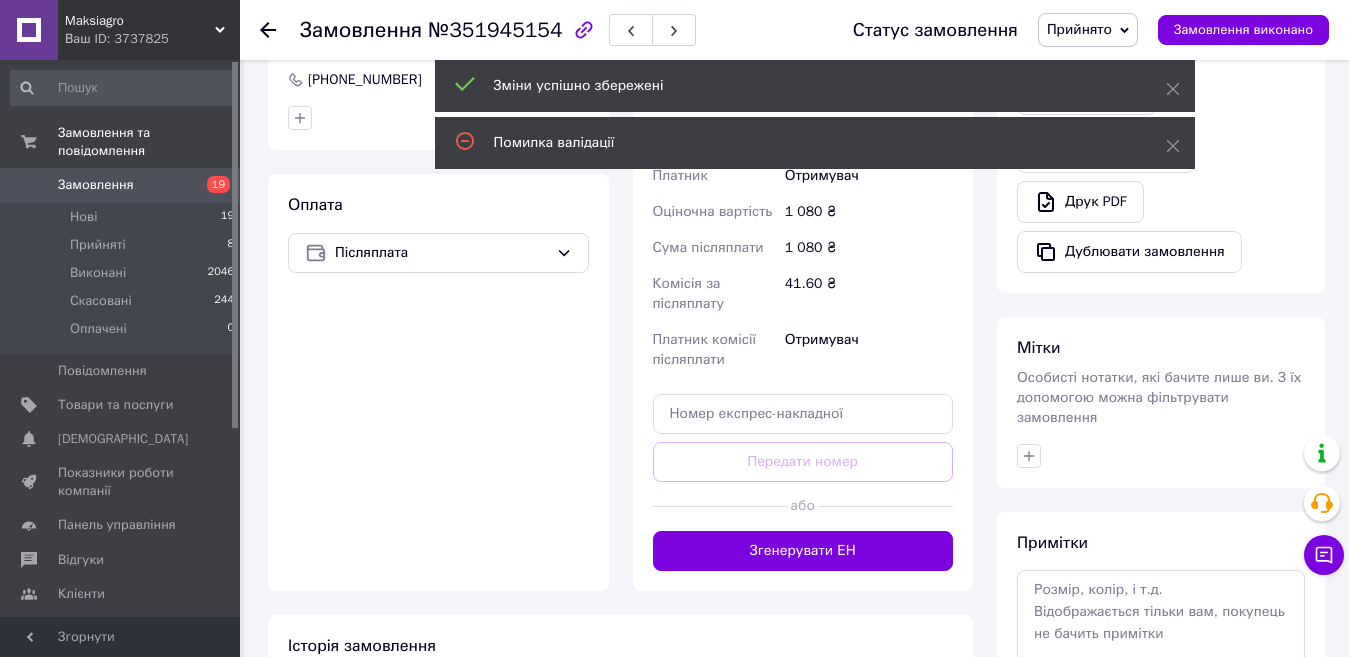 scroll, scrollTop: 600, scrollLeft: 0, axis: vertical 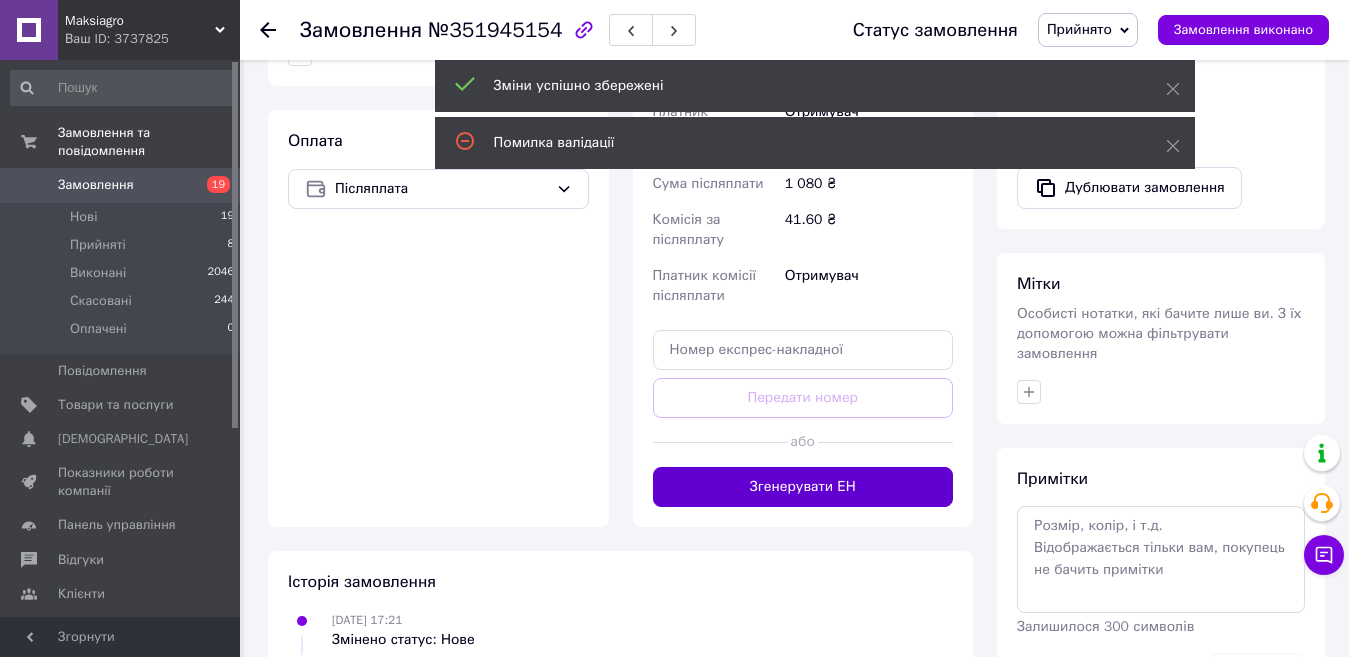 click on "Згенерувати ЕН" at bounding box center (803, 487) 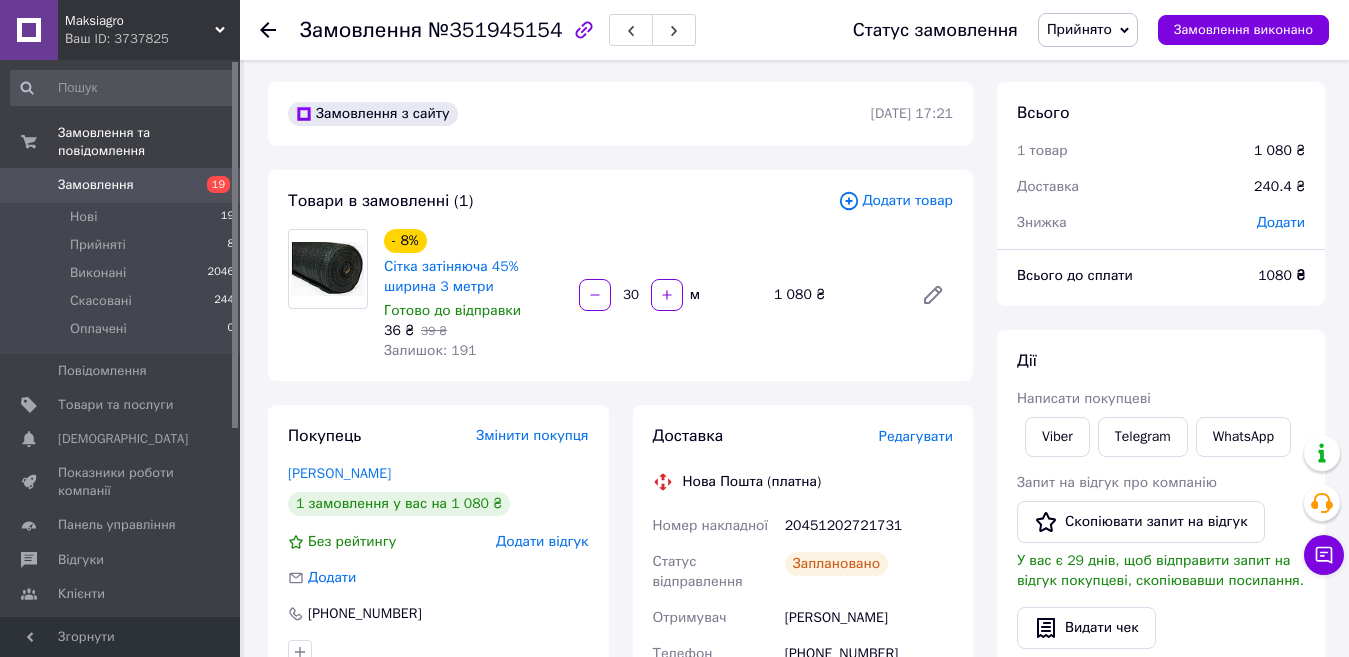 scroll, scrollTop: 0, scrollLeft: 0, axis: both 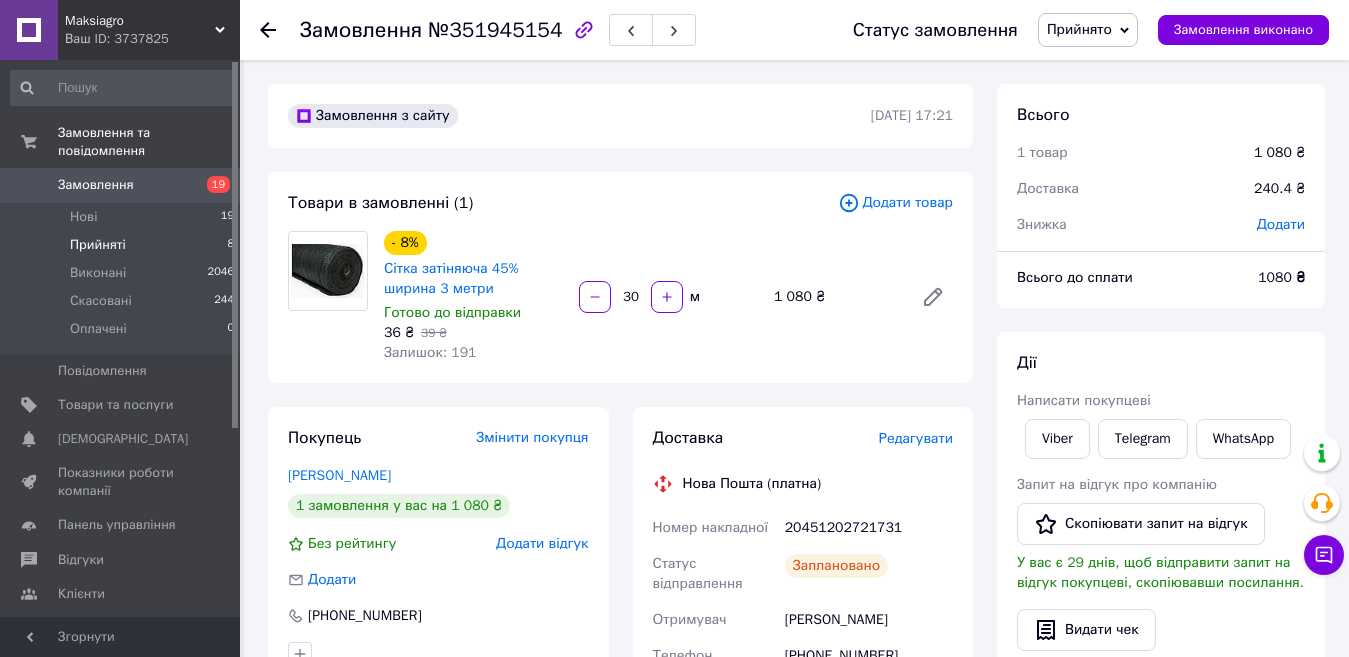 click on "Прийняті 8" at bounding box center [123, 245] 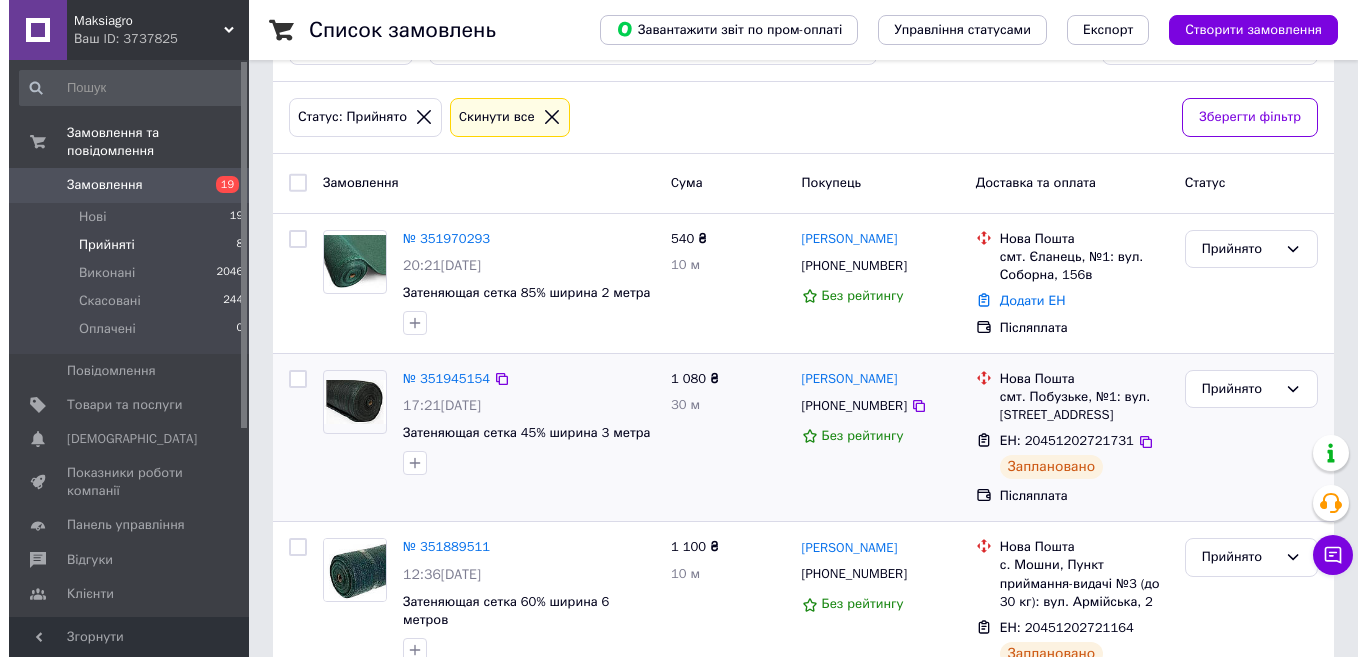 scroll, scrollTop: 200, scrollLeft: 0, axis: vertical 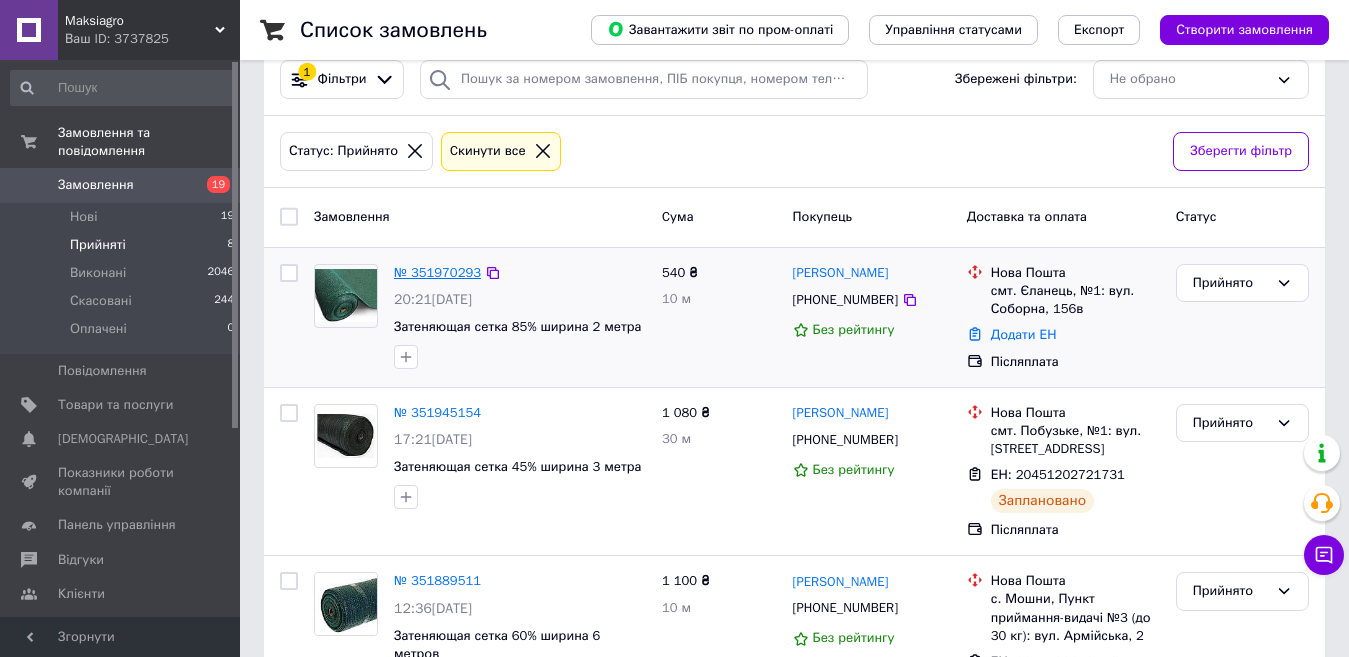 click on "№ 351970293" at bounding box center [437, 272] 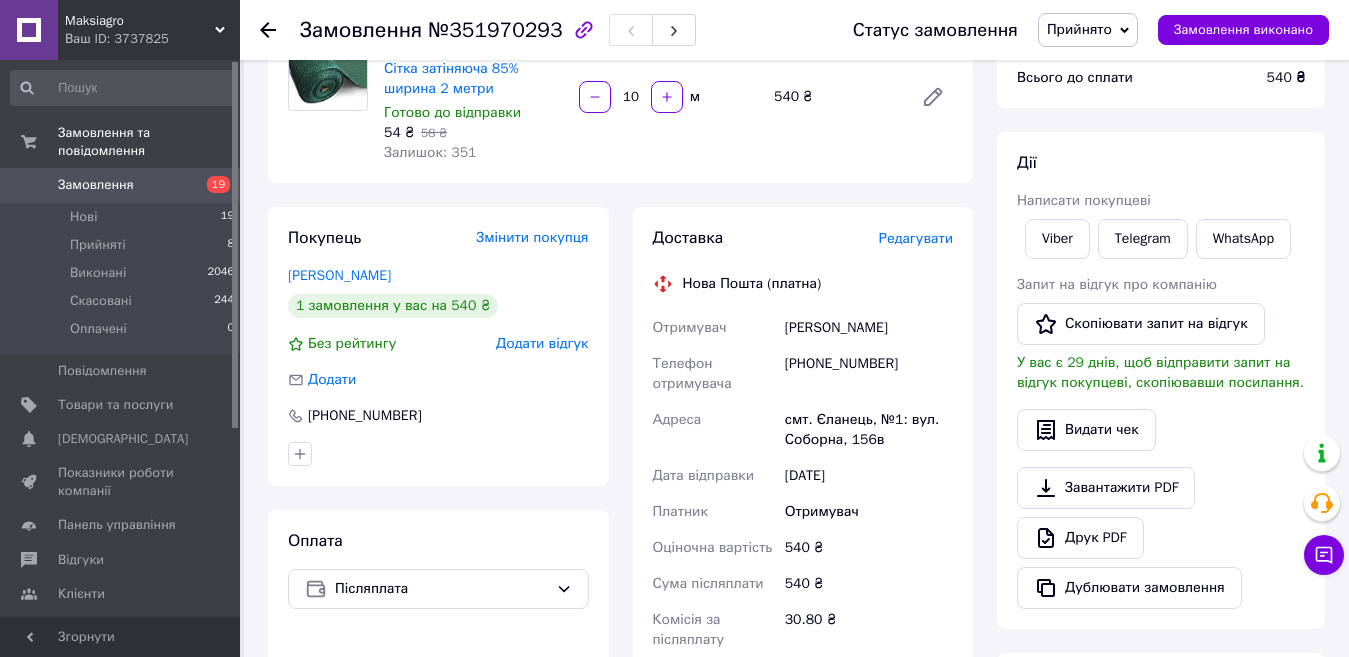 click on "Редагувати" at bounding box center (916, 238) 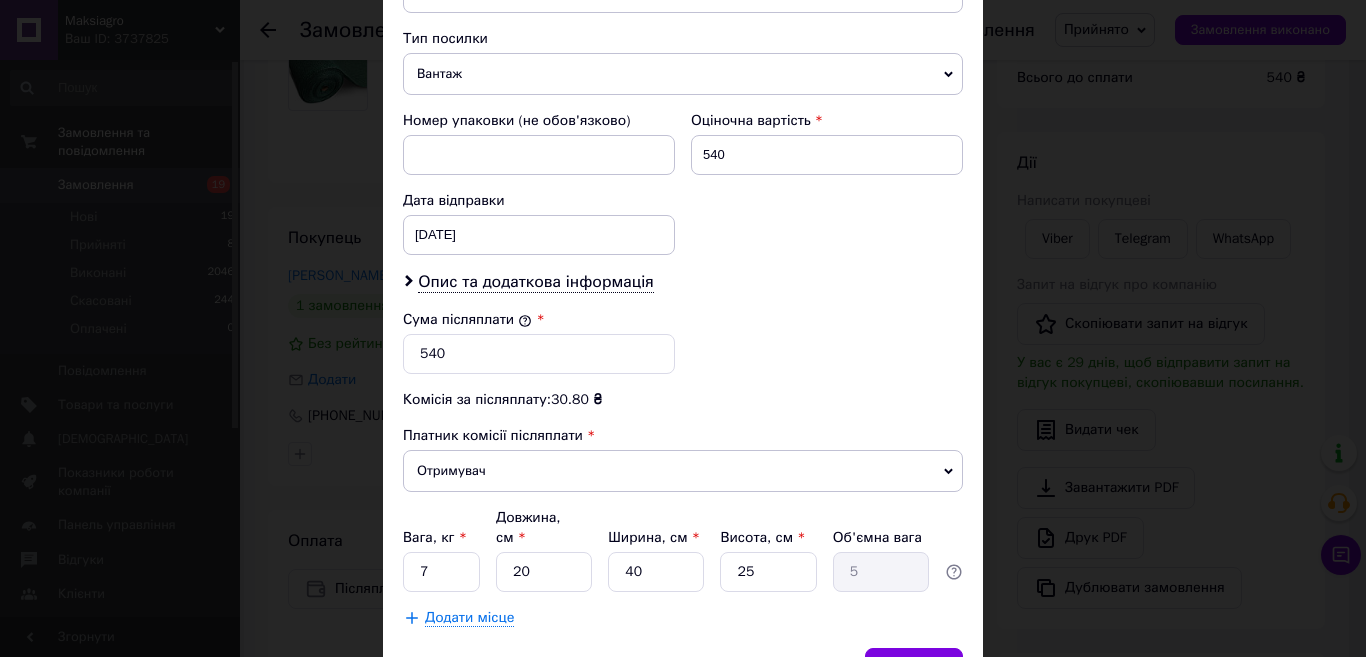 scroll, scrollTop: 889, scrollLeft: 0, axis: vertical 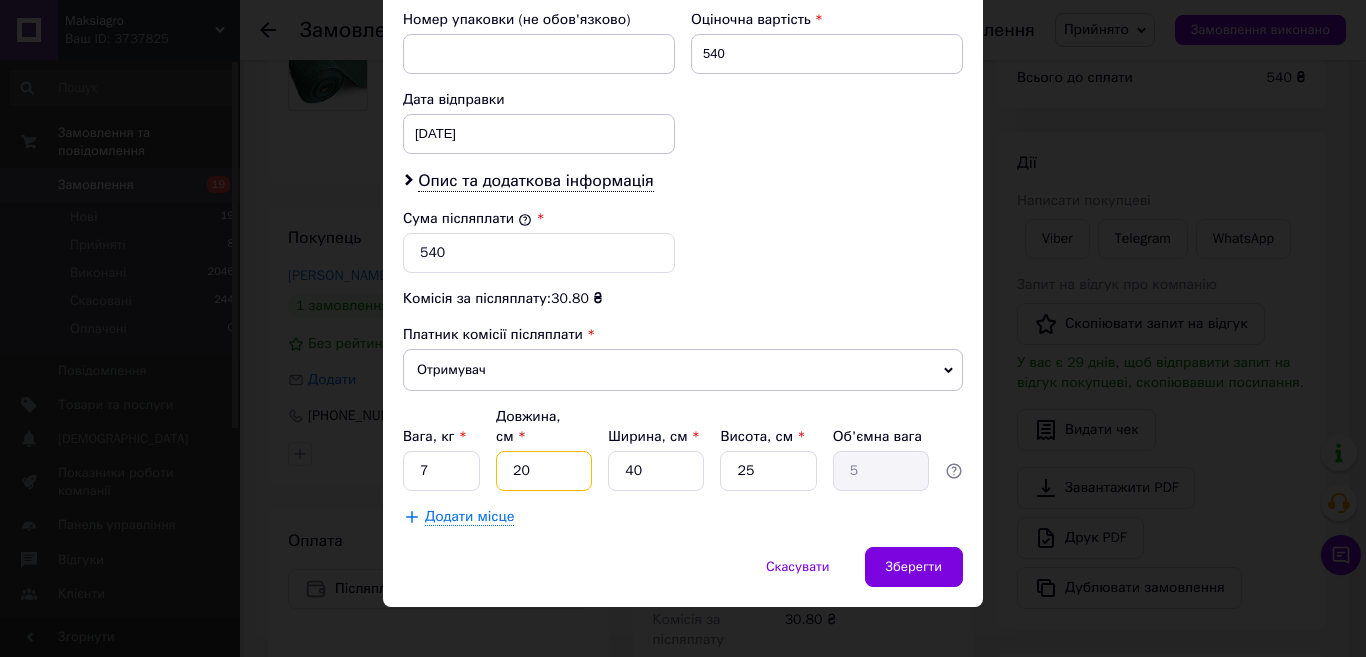 click on "20" at bounding box center (544, 471) 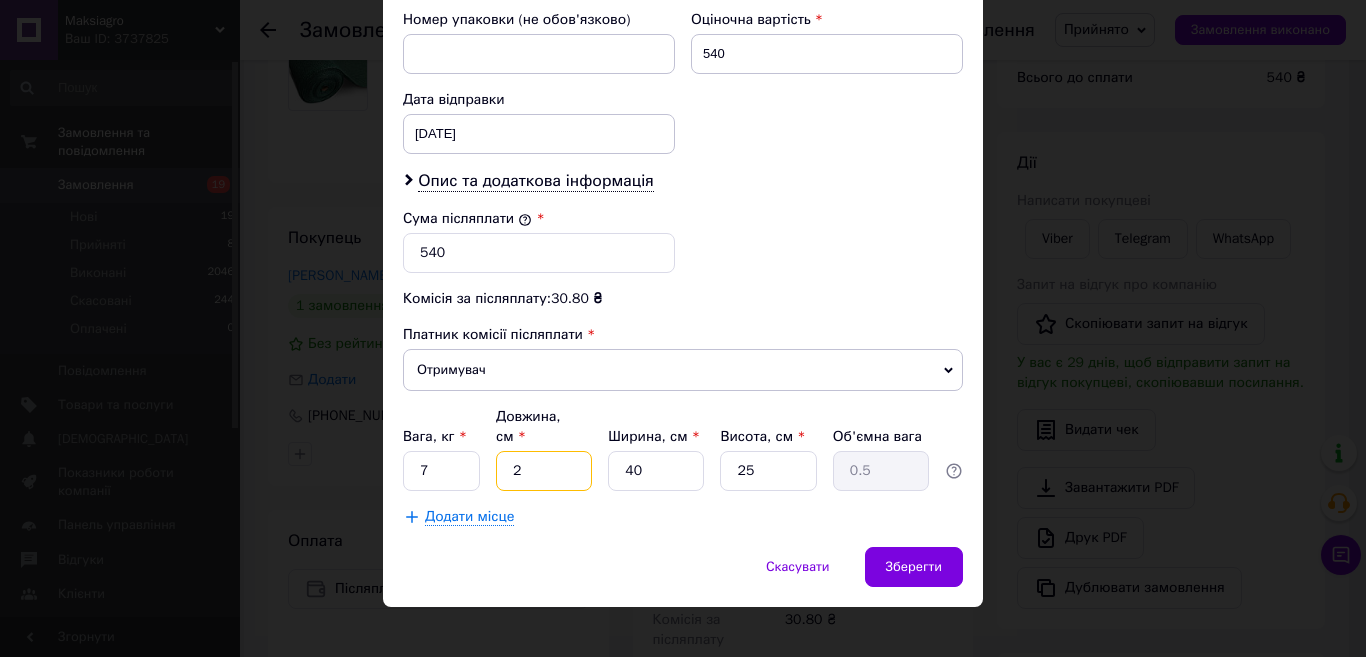 type 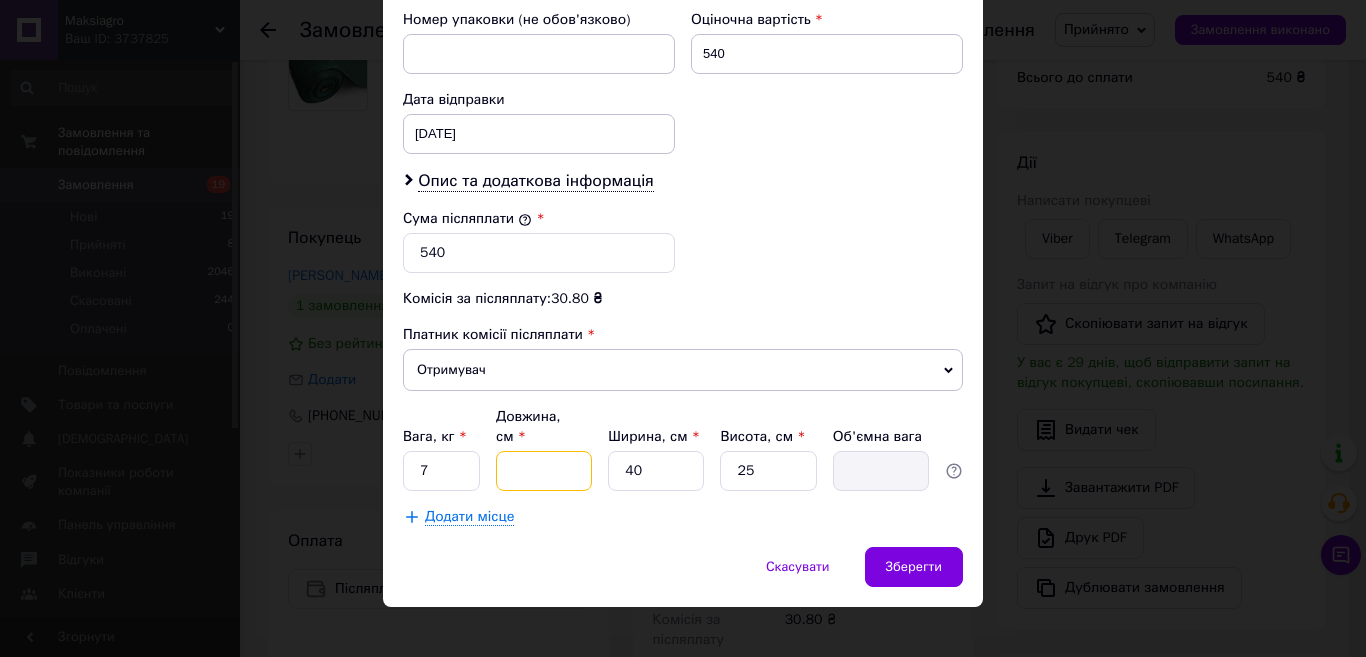 type on "3" 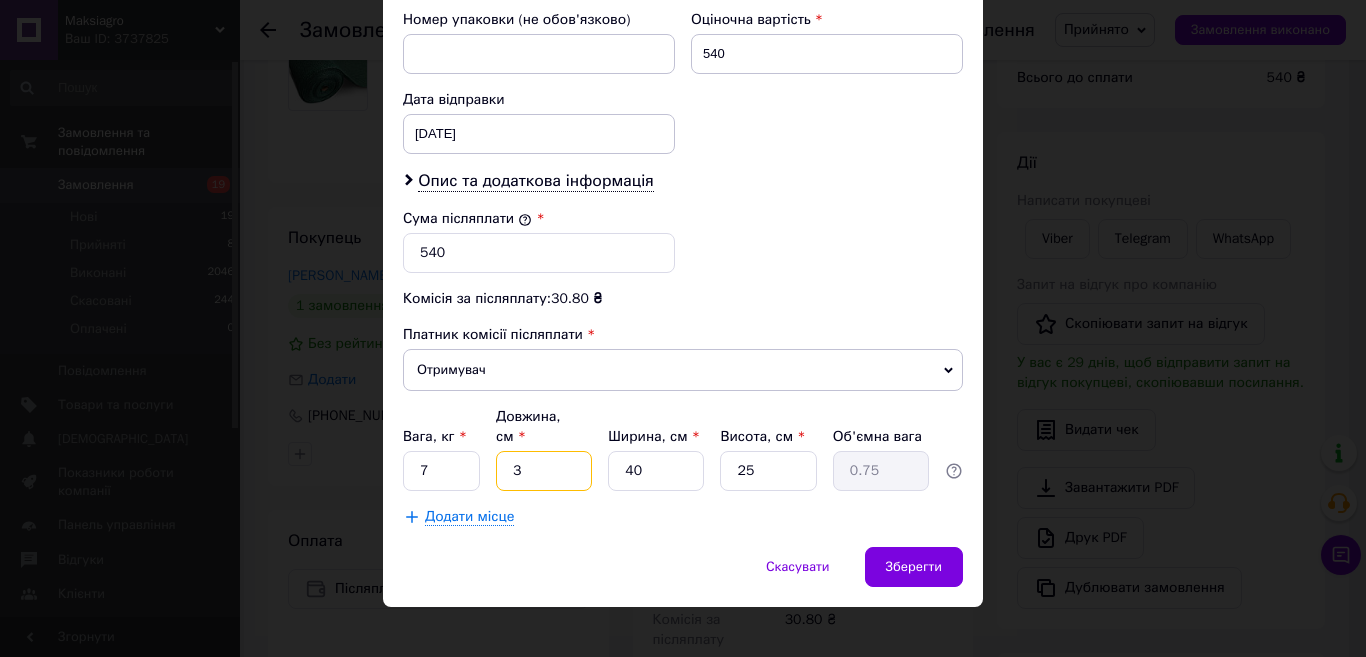 type on "30" 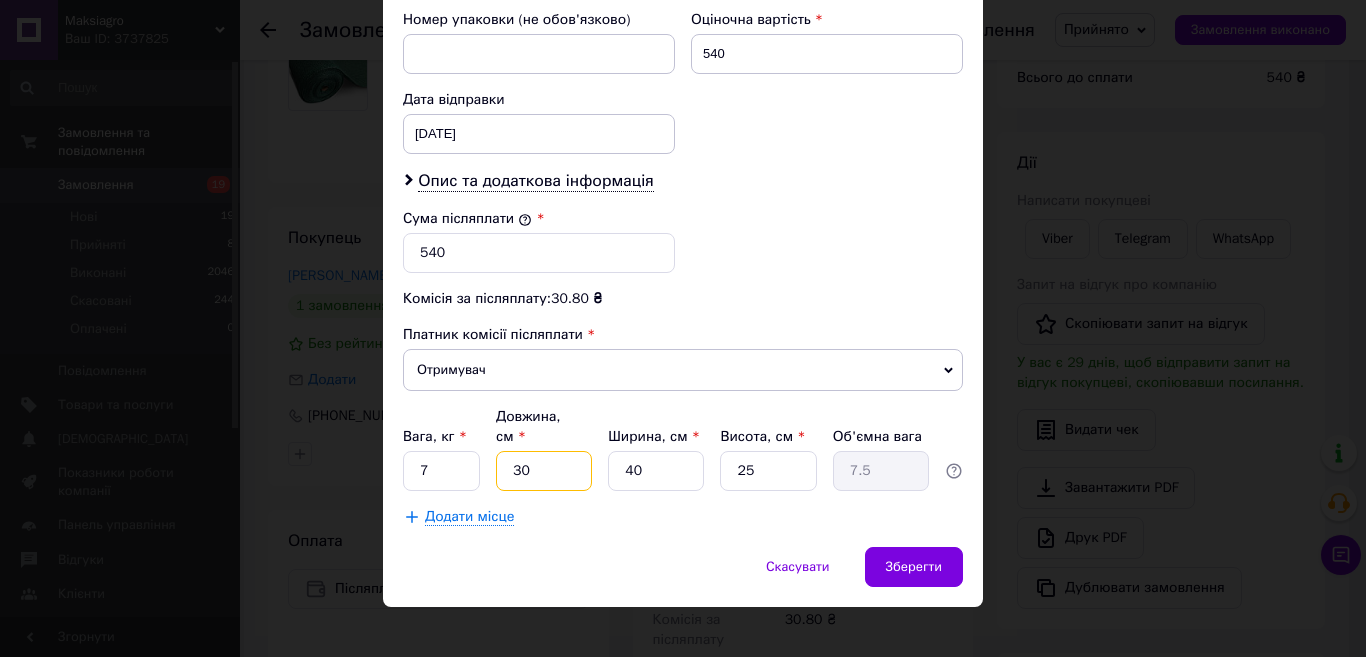 type on "30" 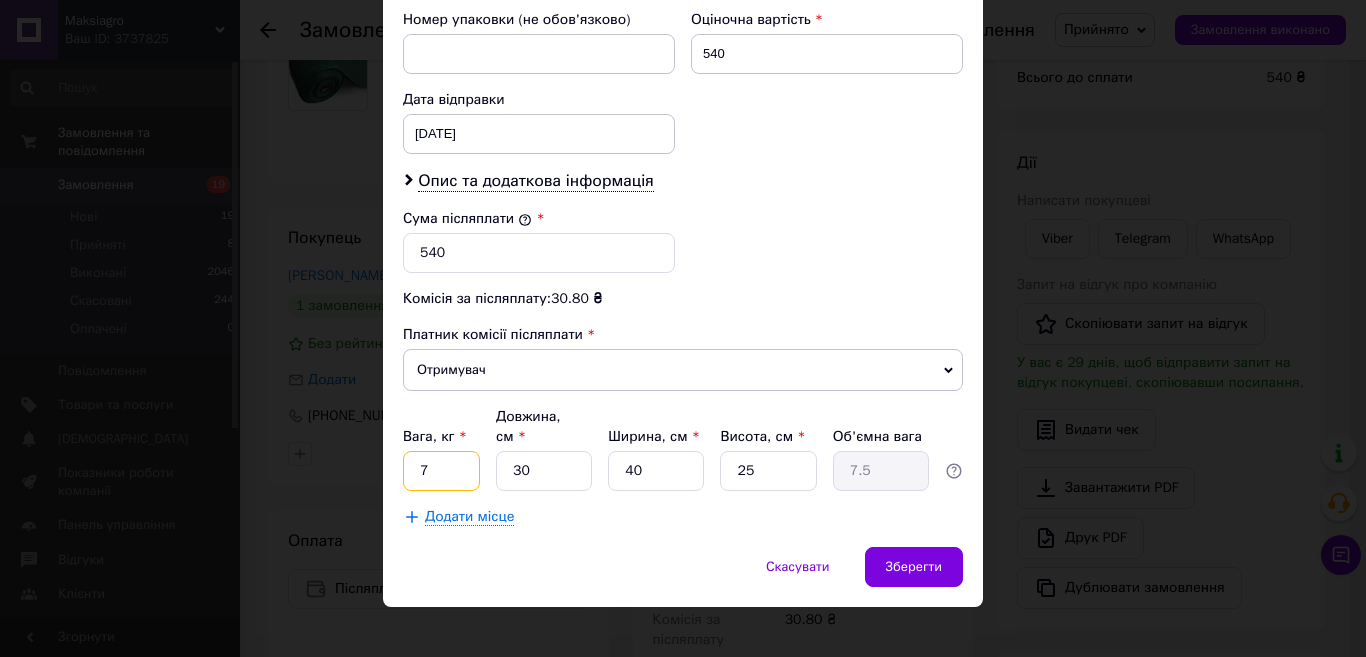 click on "7" at bounding box center [441, 471] 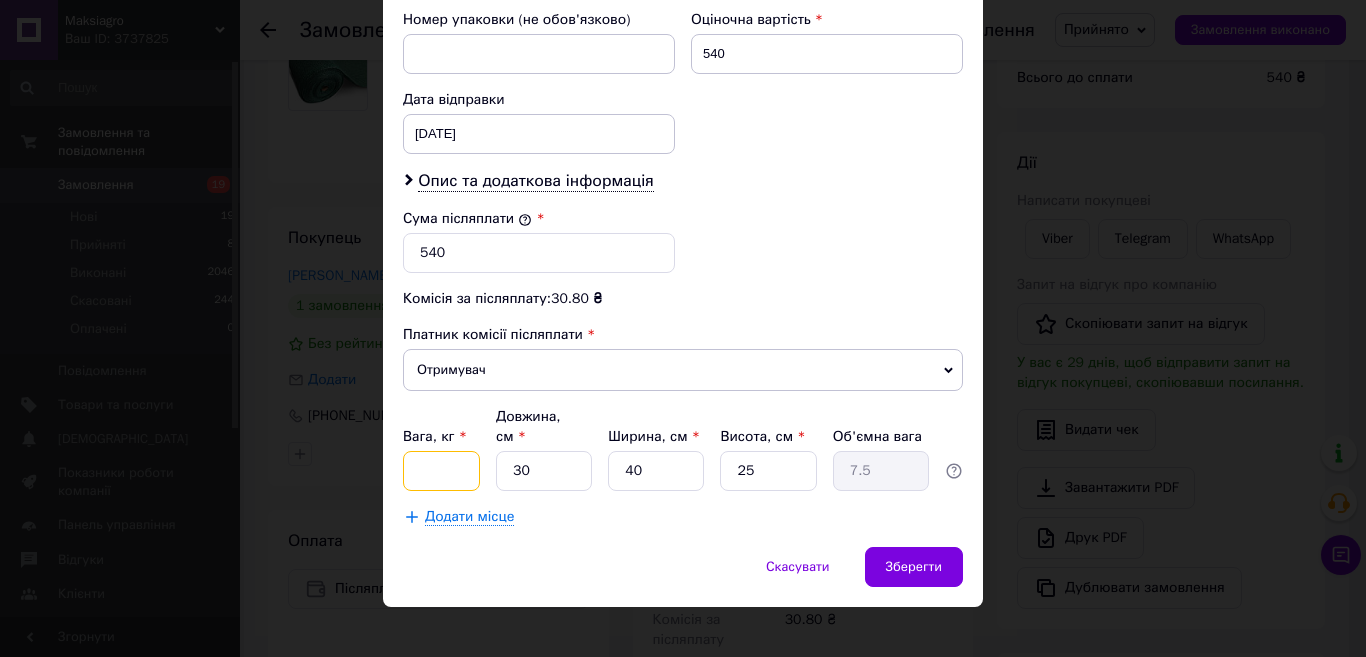 type on "5" 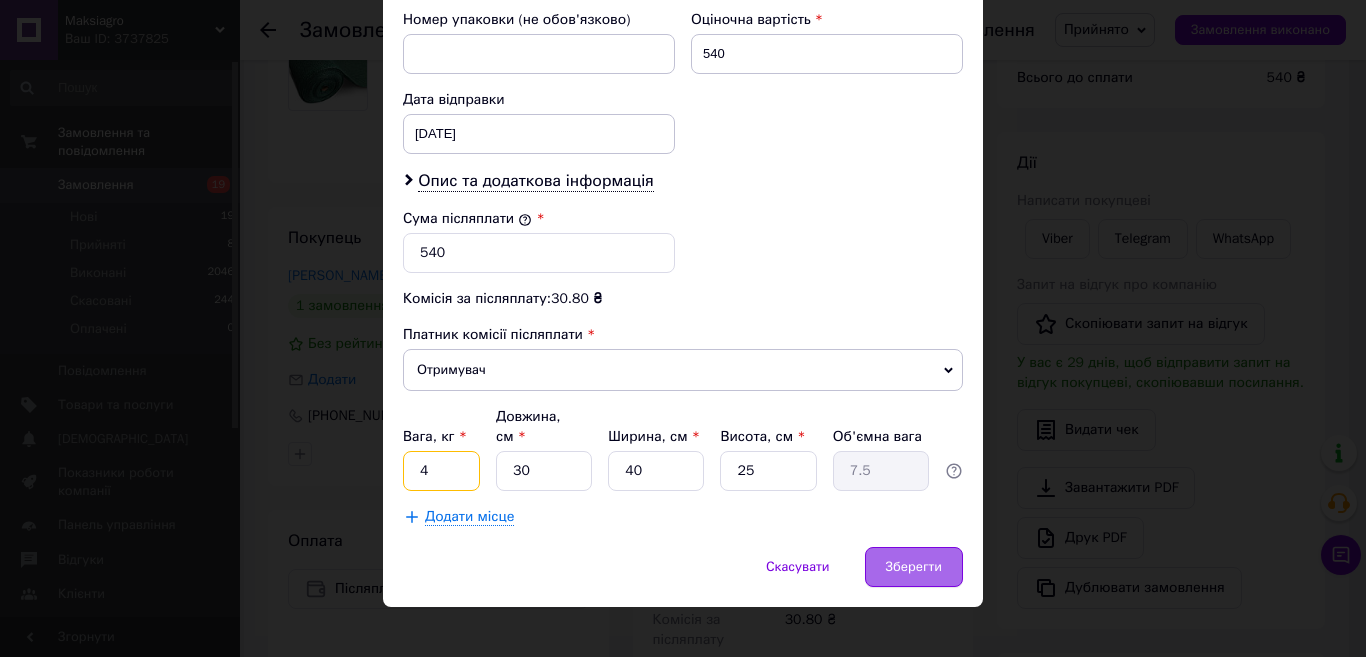 type on "4" 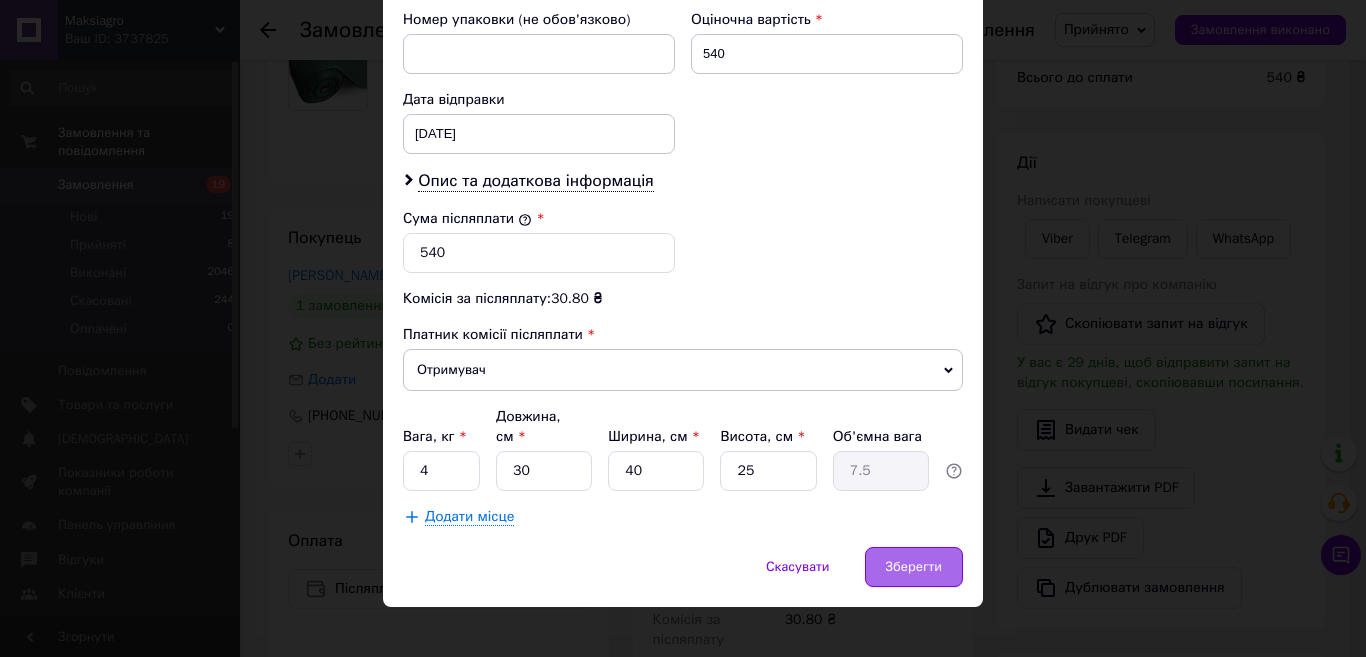 click on "Зберегти" at bounding box center (914, 567) 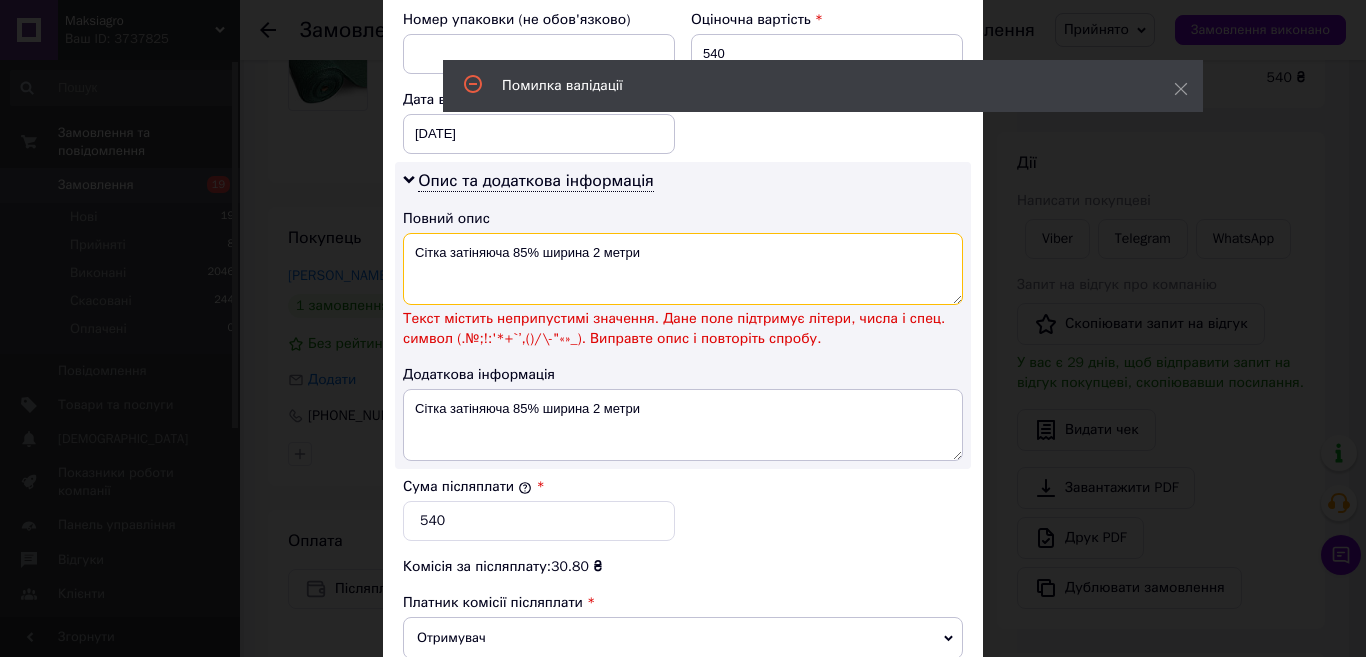 click on "Сітка затіняюча 85% ширина 2 метри" at bounding box center (683, 269) 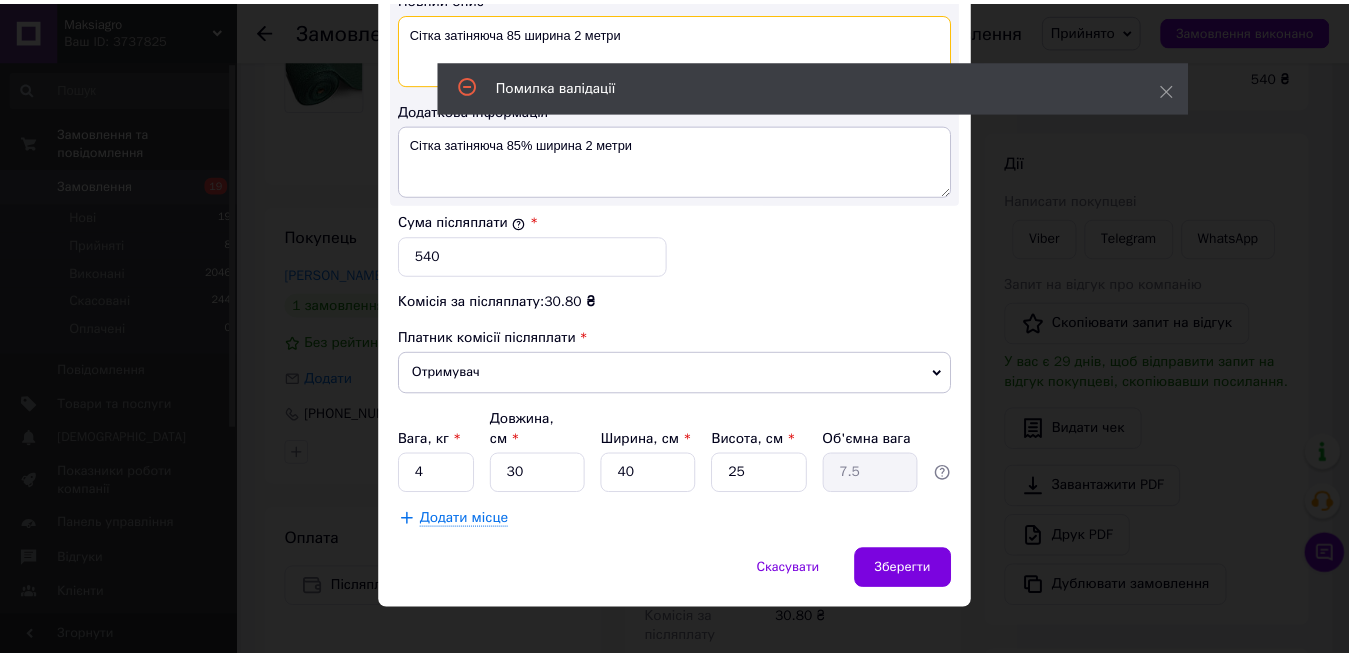 scroll, scrollTop: 1113, scrollLeft: 0, axis: vertical 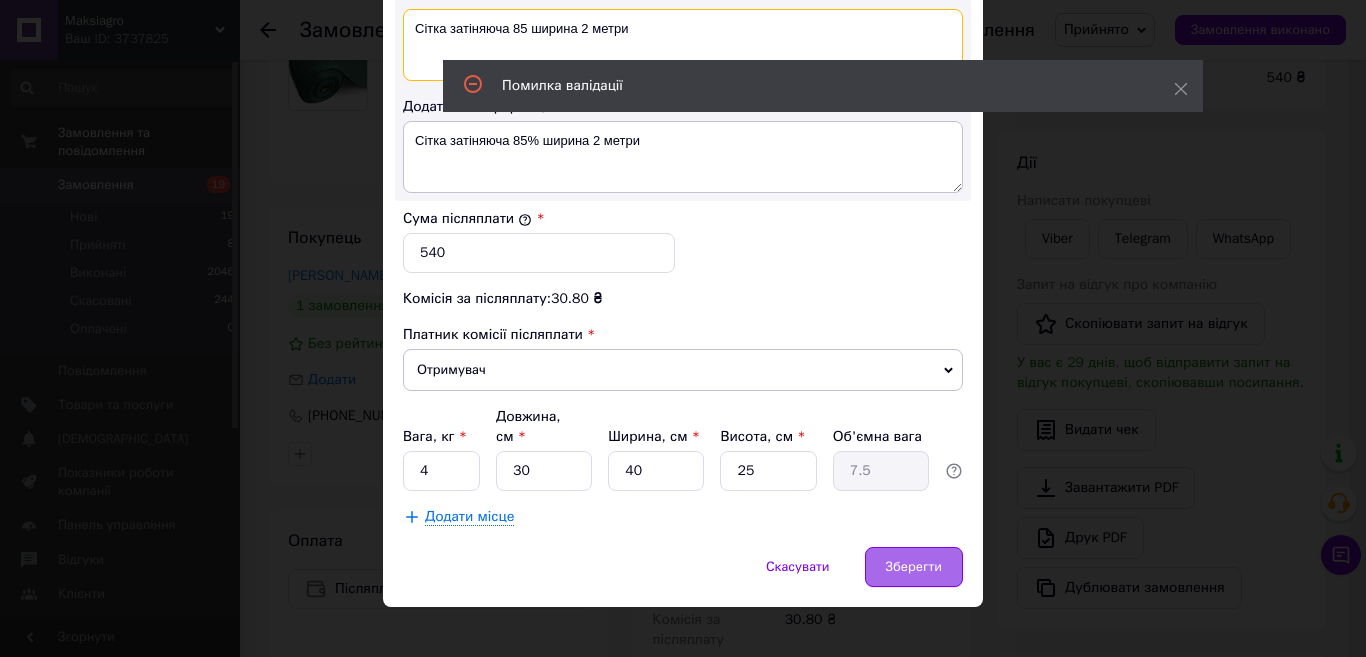 type on "Сітка затіняюча 85 ширина 2 метри" 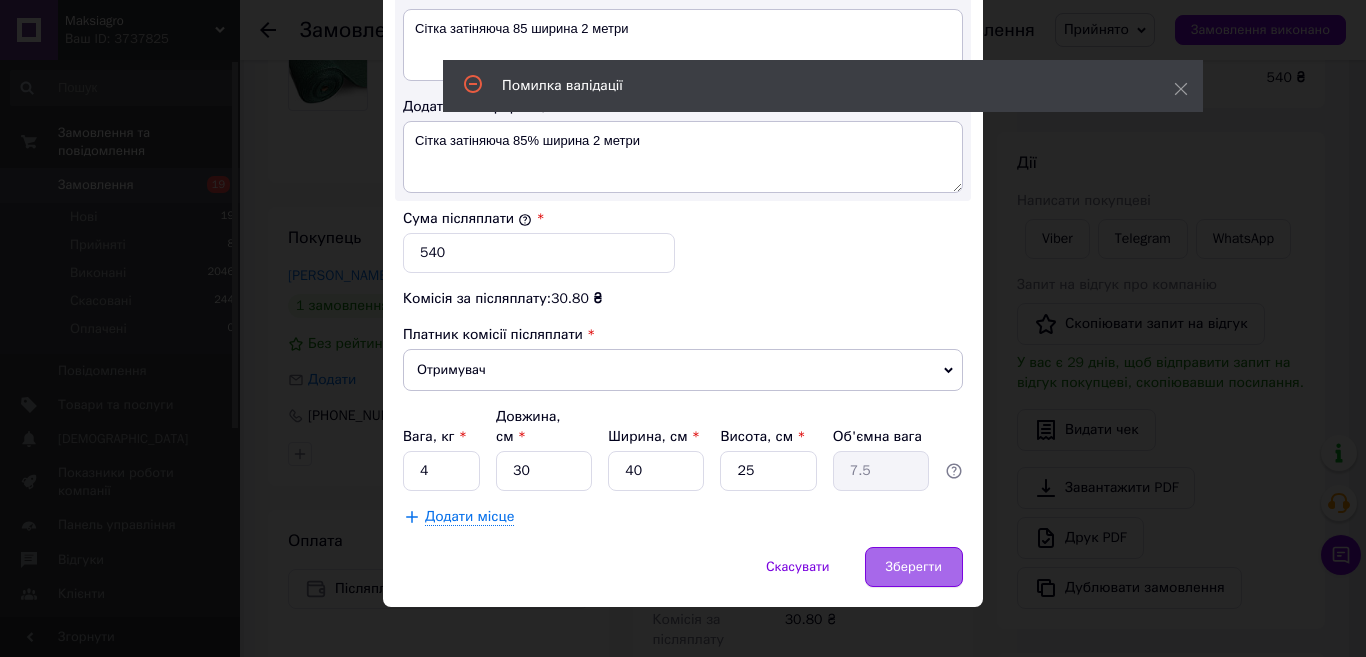 click on "Зберегти" at bounding box center [914, 567] 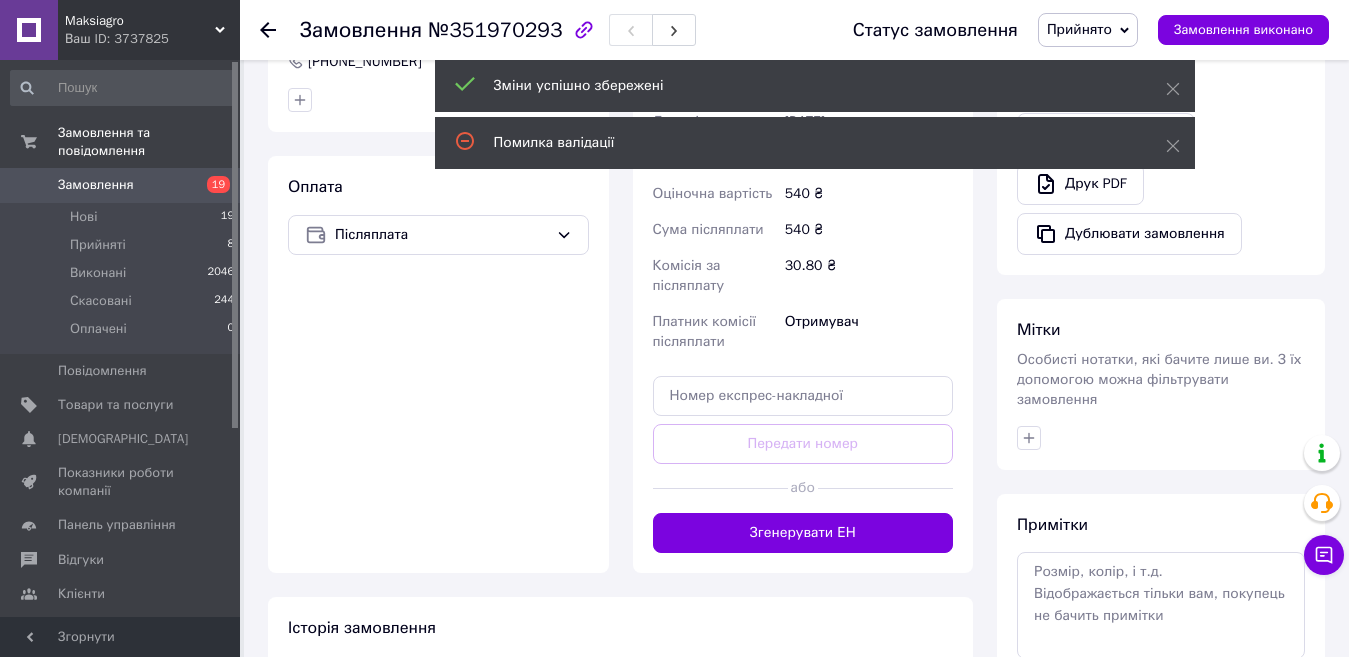 scroll, scrollTop: 600, scrollLeft: 0, axis: vertical 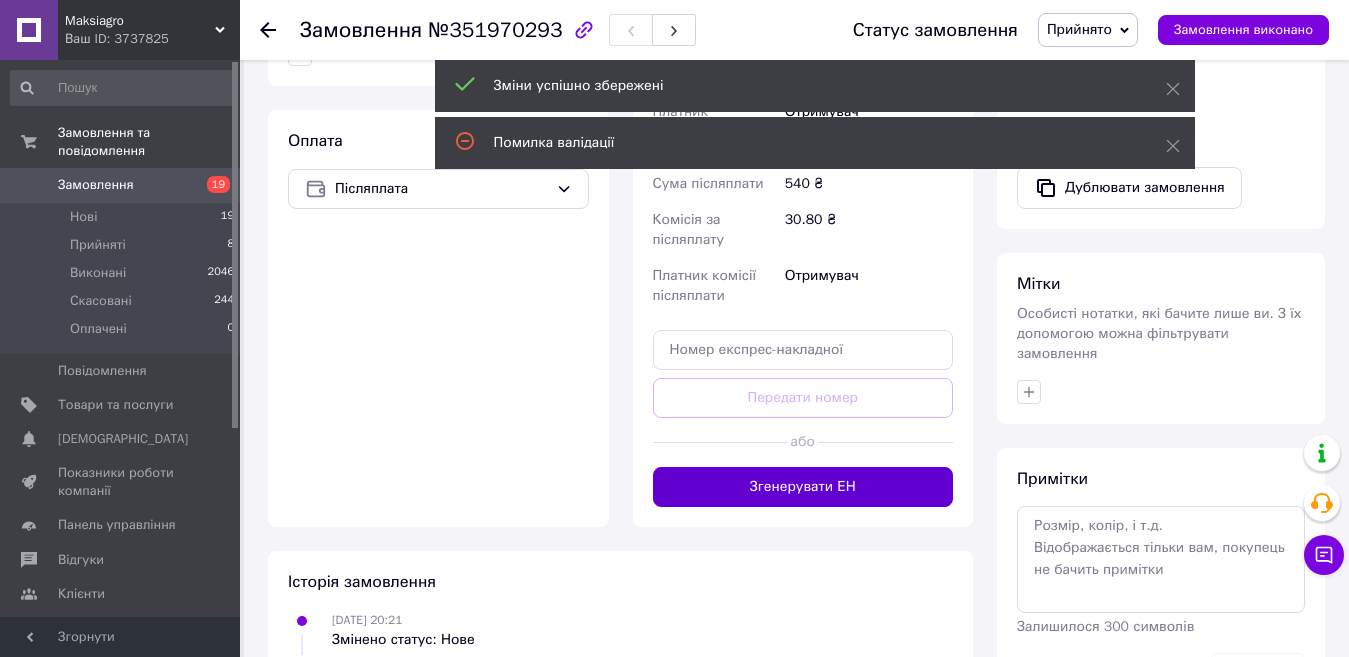 click on "Згенерувати ЕН" at bounding box center (803, 487) 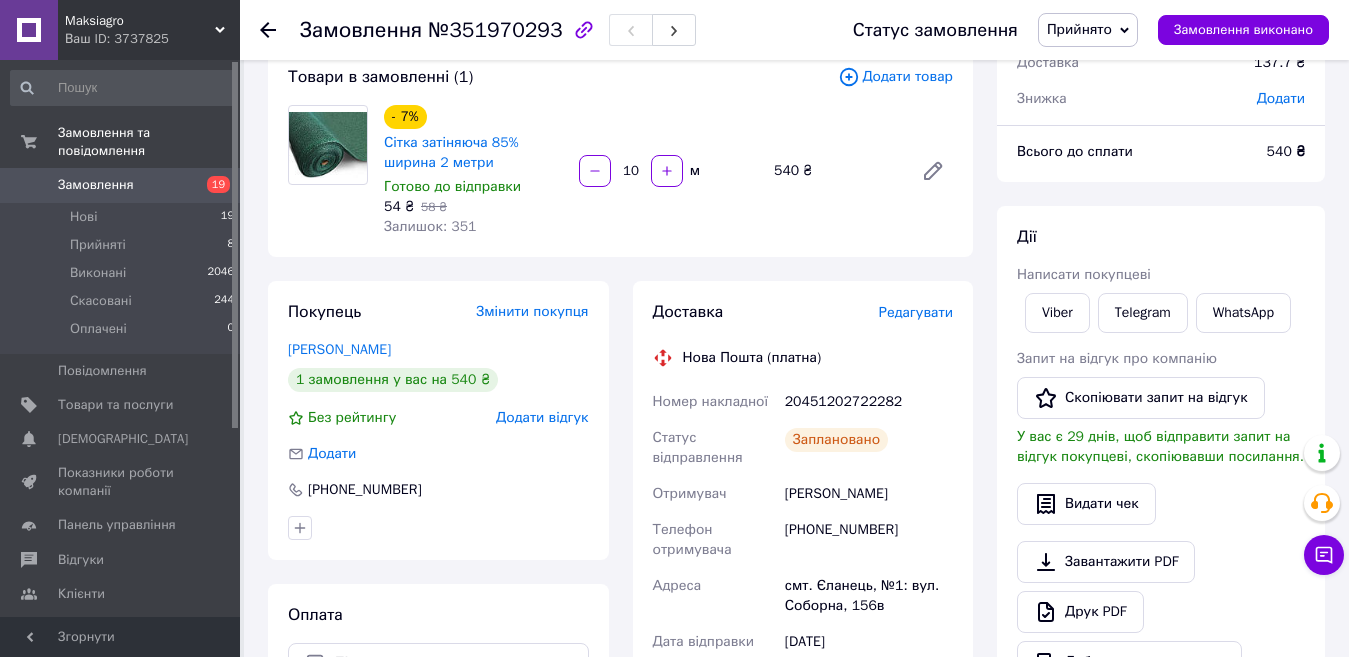 scroll, scrollTop: 0, scrollLeft: 0, axis: both 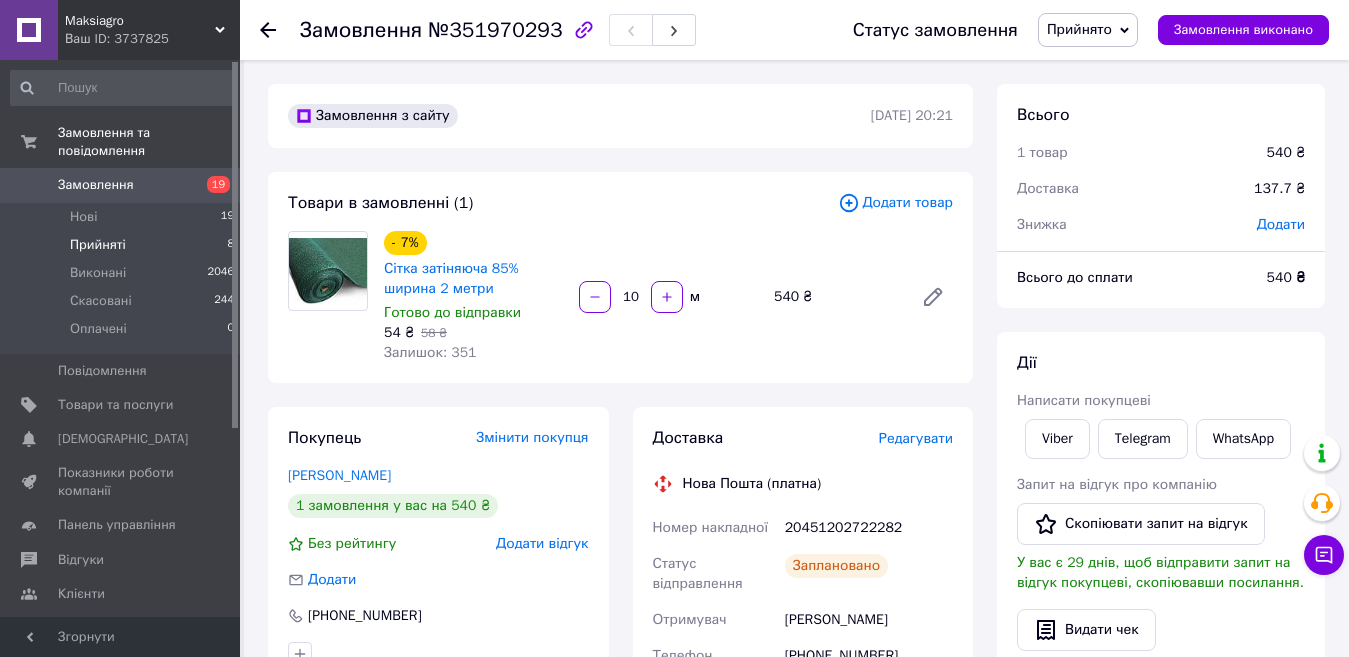 click on "Прийняті" at bounding box center (98, 245) 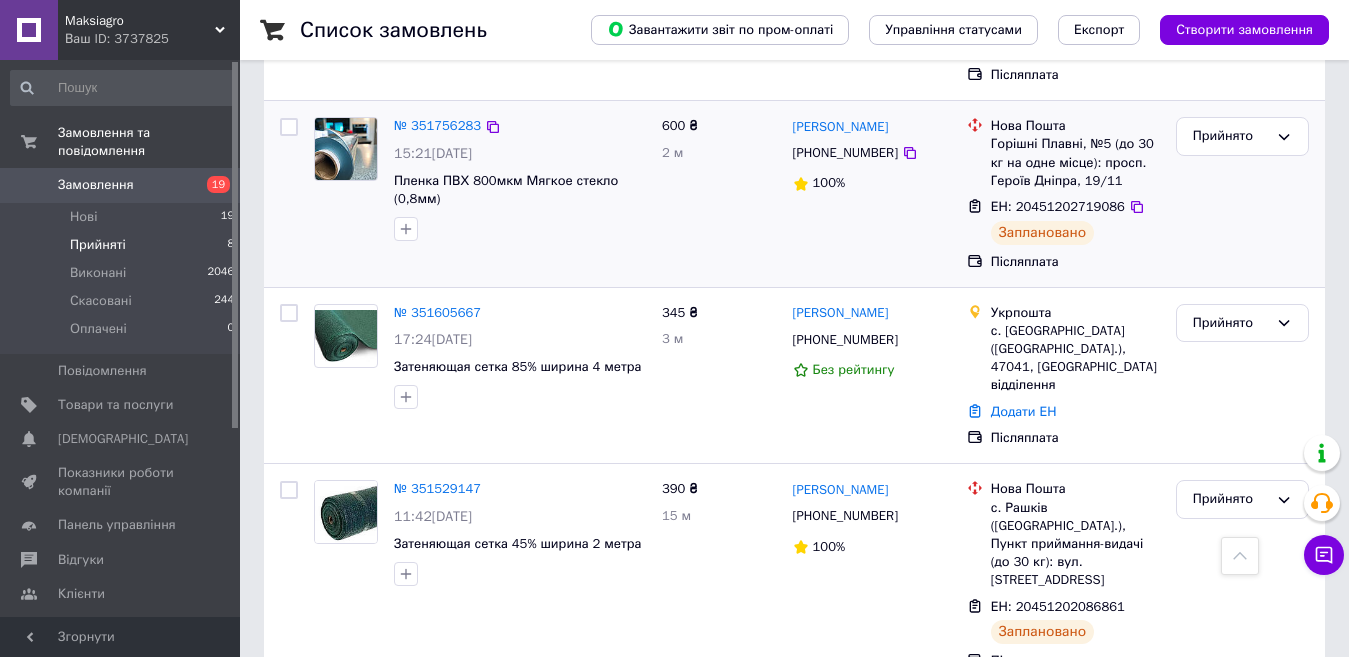 scroll, scrollTop: 1100, scrollLeft: 0, axis: vertical 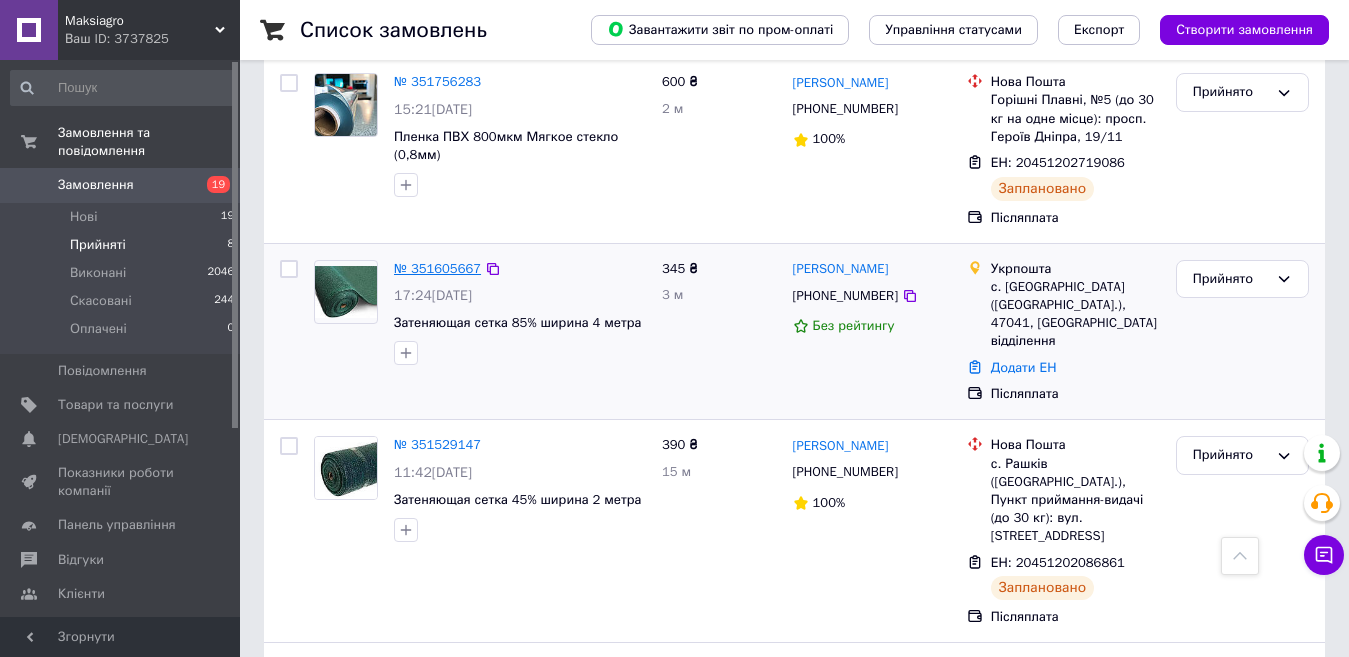 click on "№ 351605667" at bounding box center (437, 268) 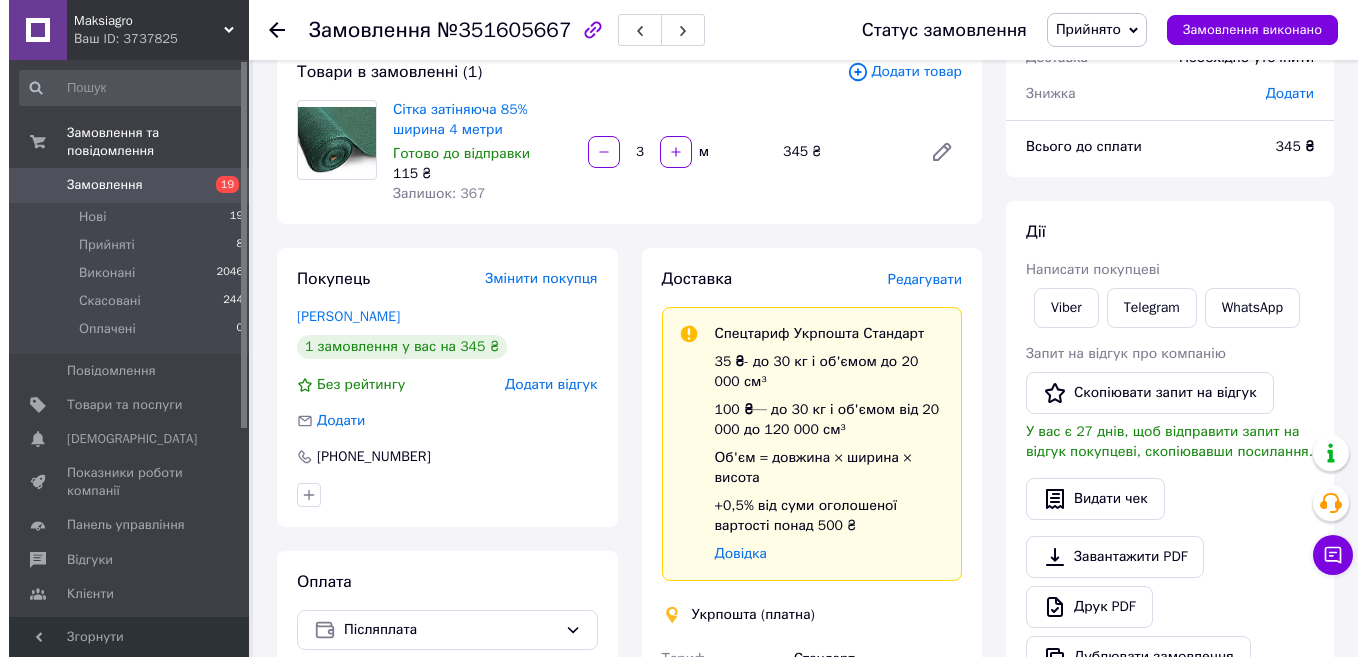 scroll, scrollTop: 95, scrollLeft: 0, axis: vertical 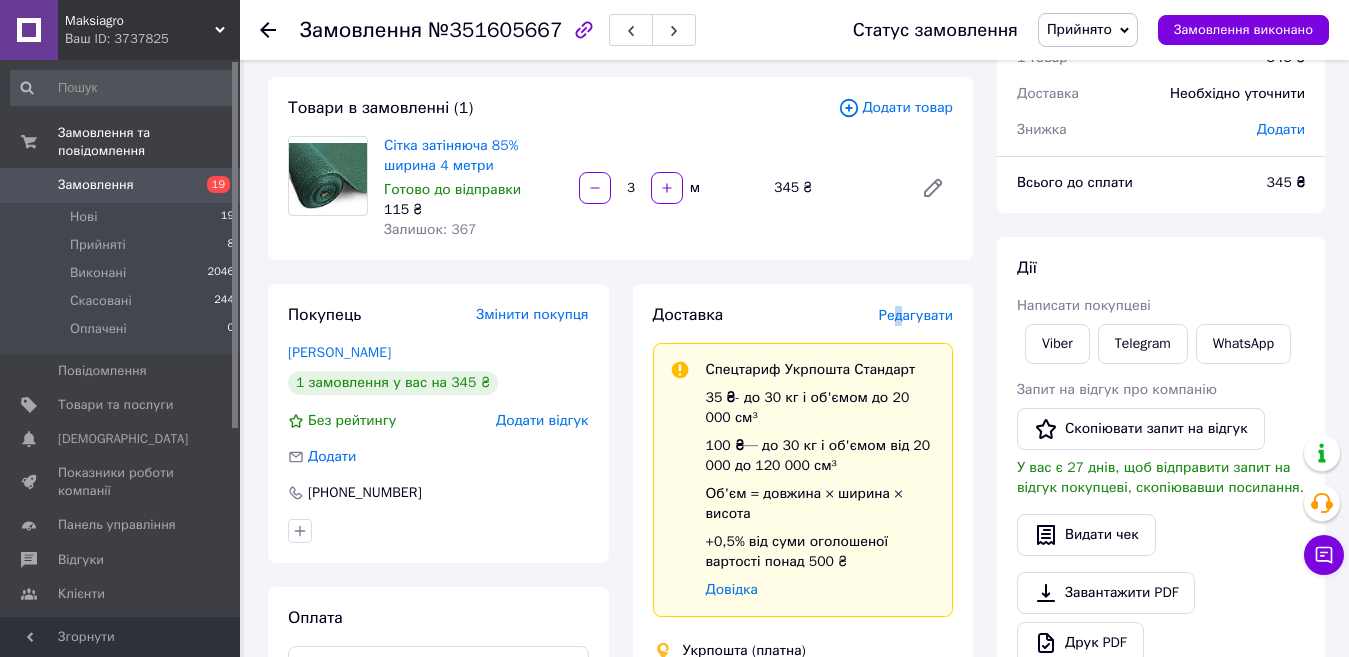 click on "Редагувати" at bounding box center (916, 315) 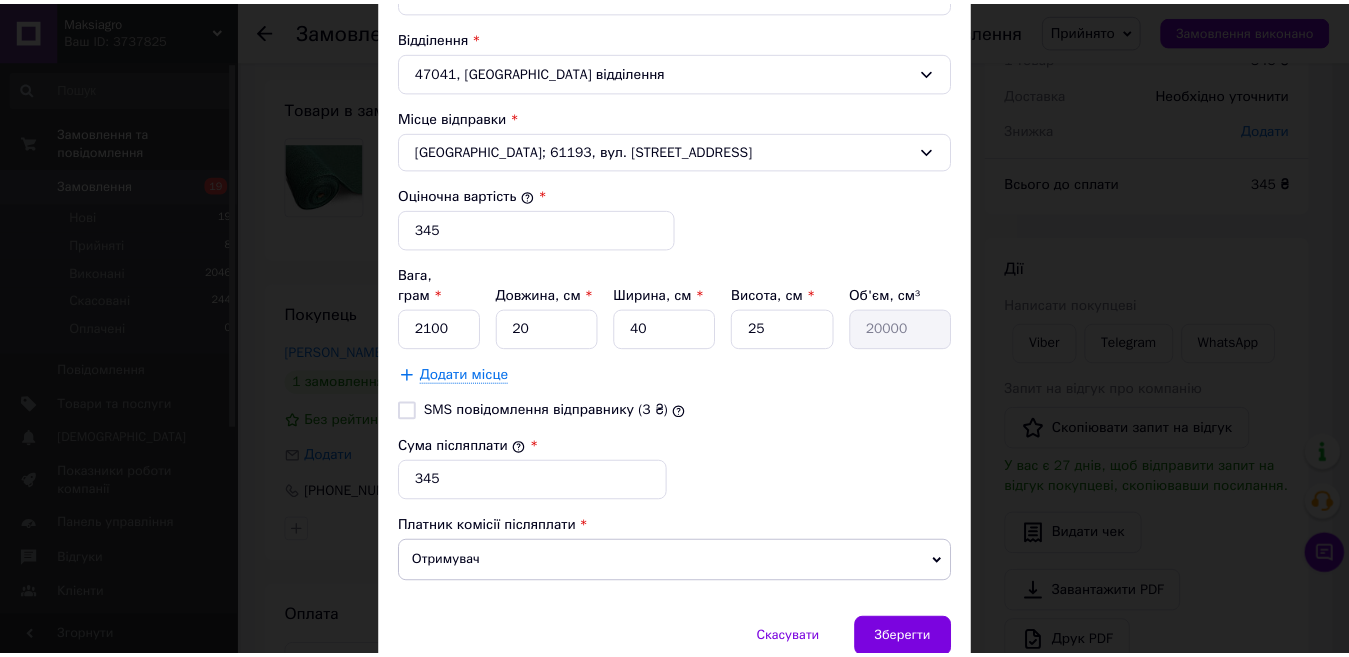 scroll, scrollTop: 756, scrollLeft: 0, axis: vertical 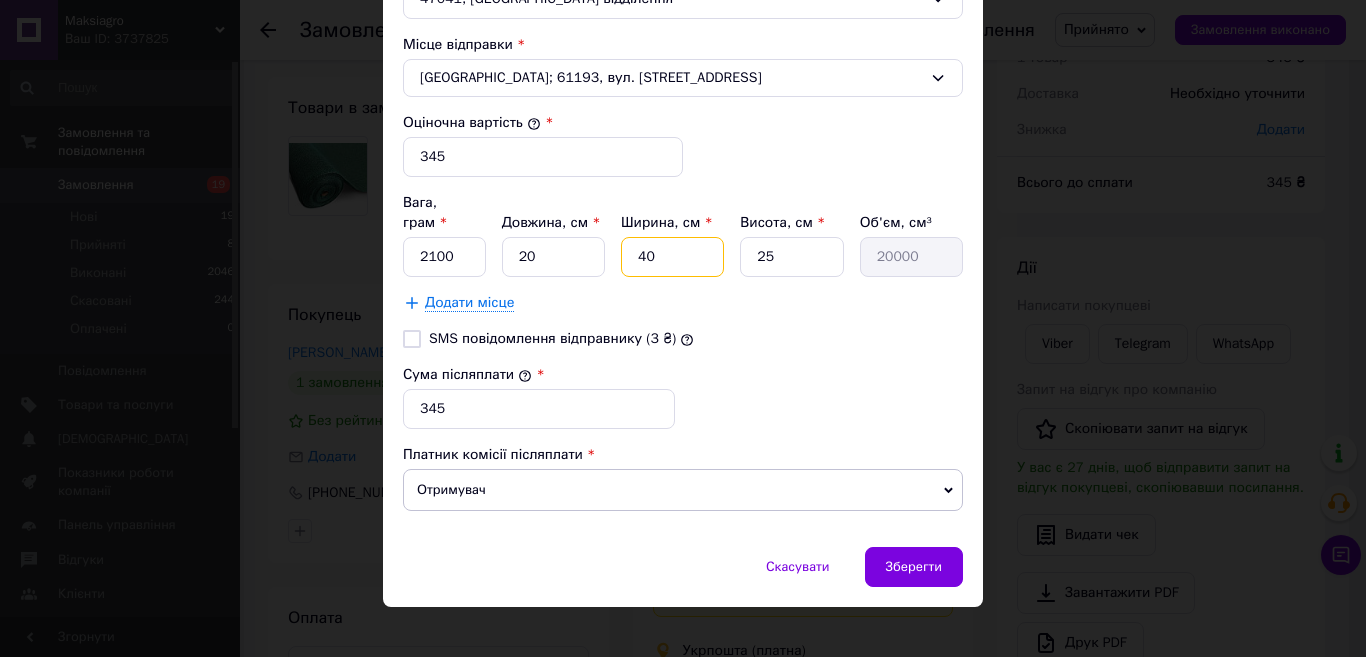 click on "40" at bounding box center (672, 257) 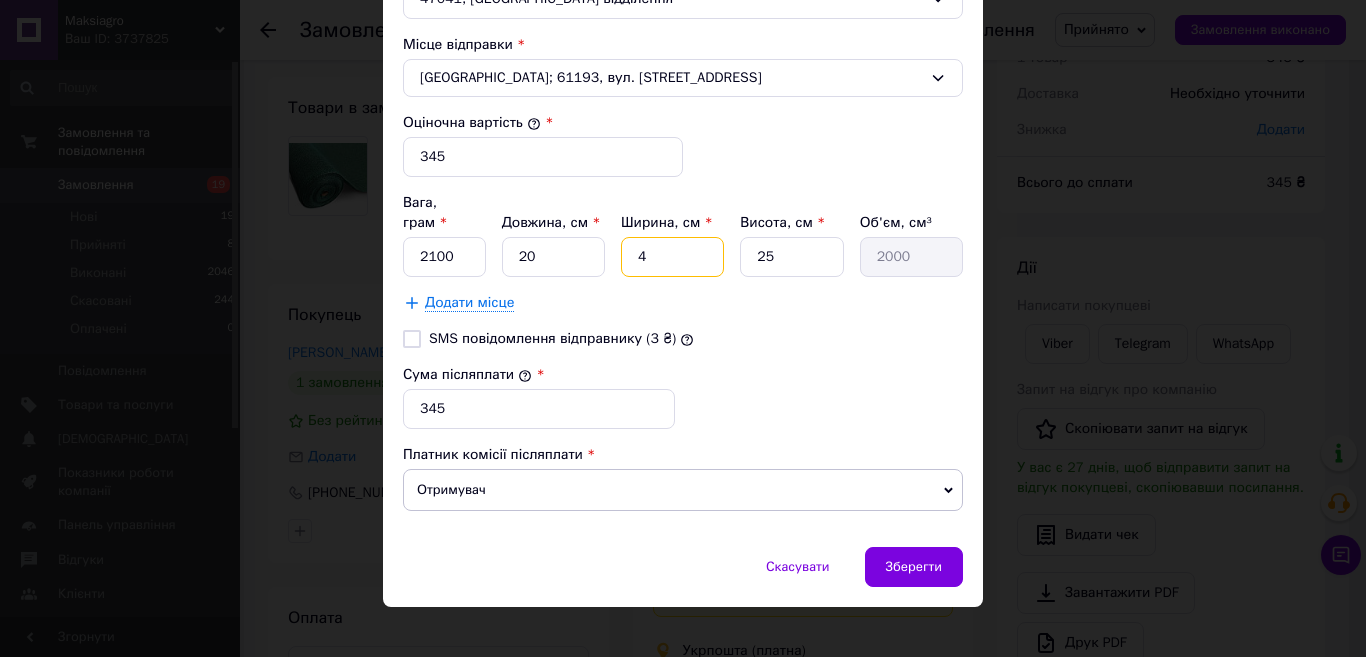 type 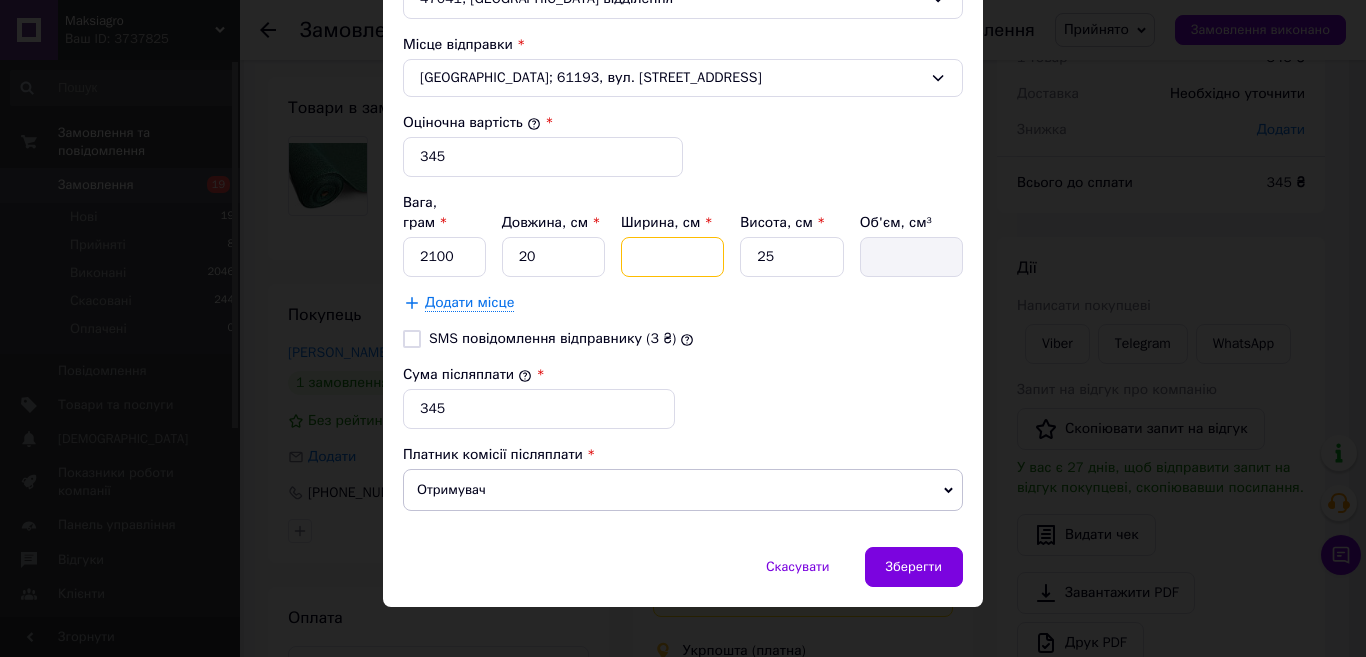 type on "2" 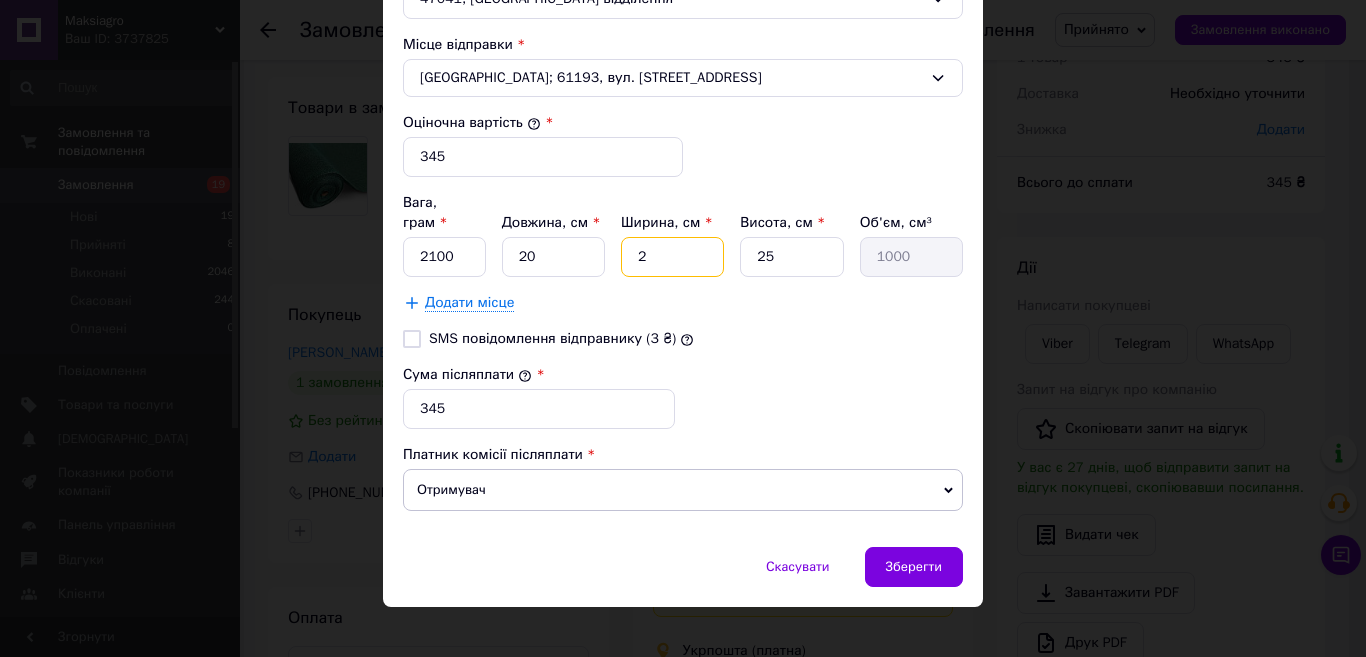 type on "20" 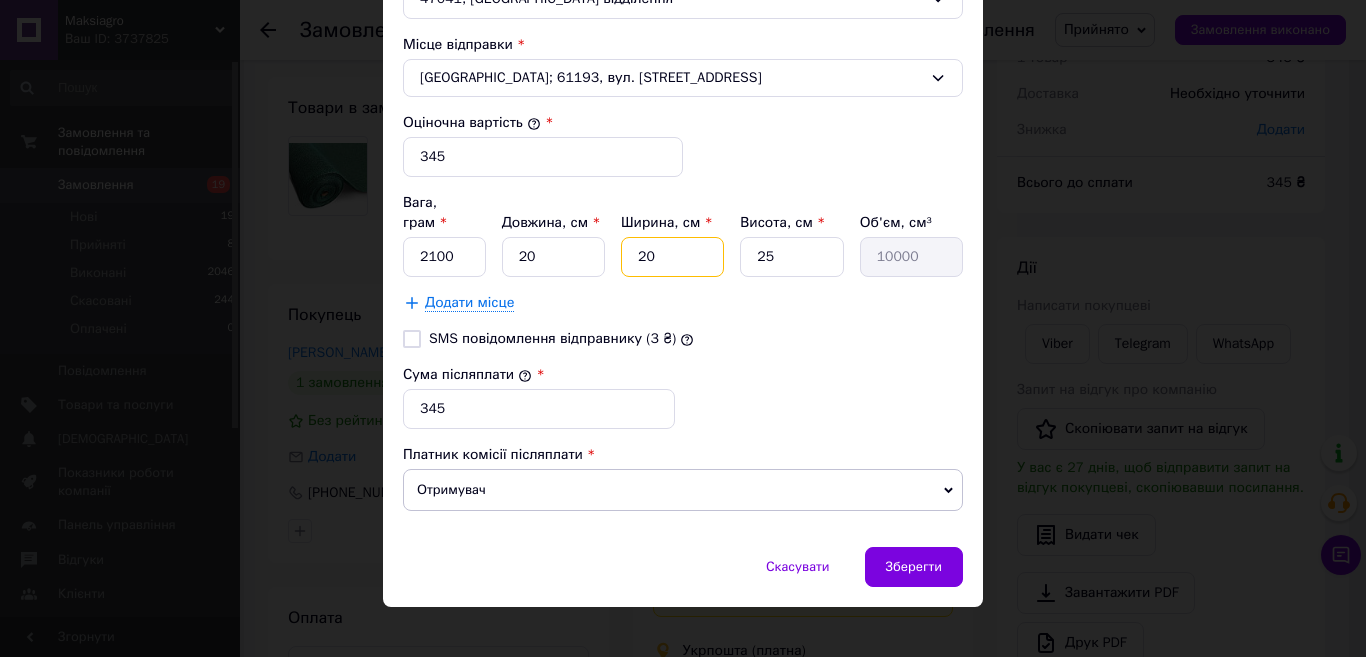 type on "20" 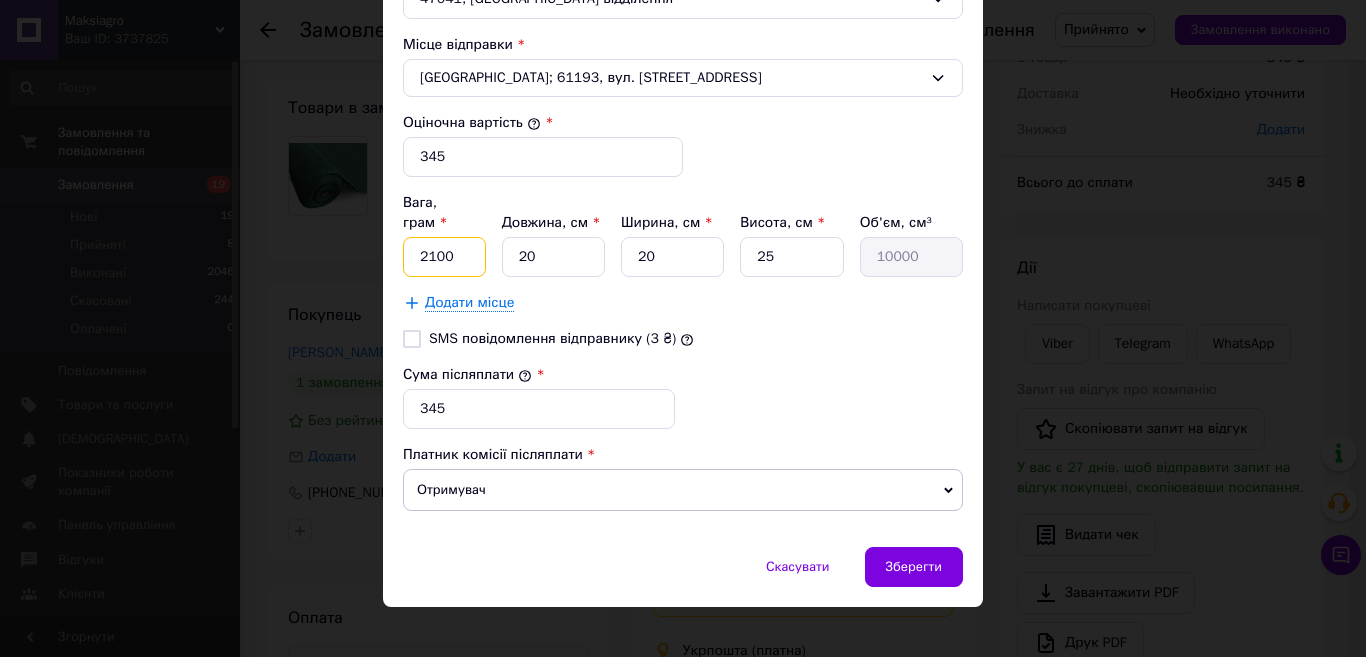 click on "2100" at bounding box center [444, 257] 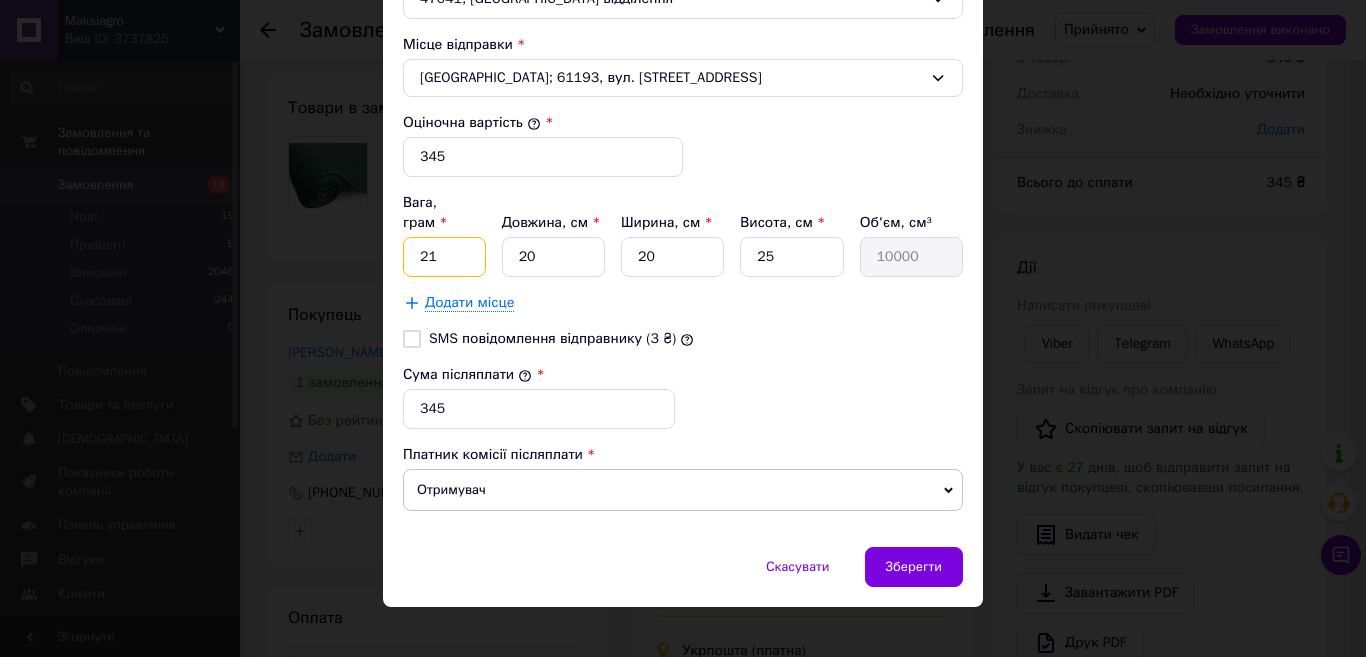 type on "2" 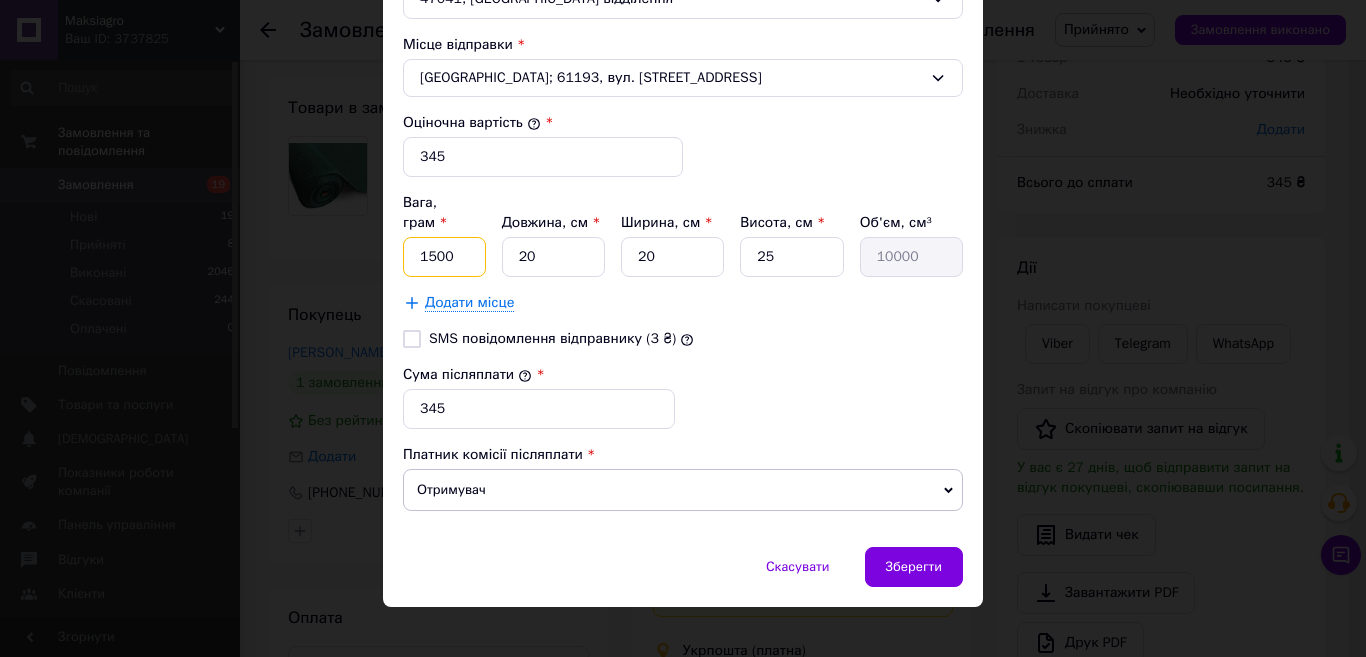 type on "1500" 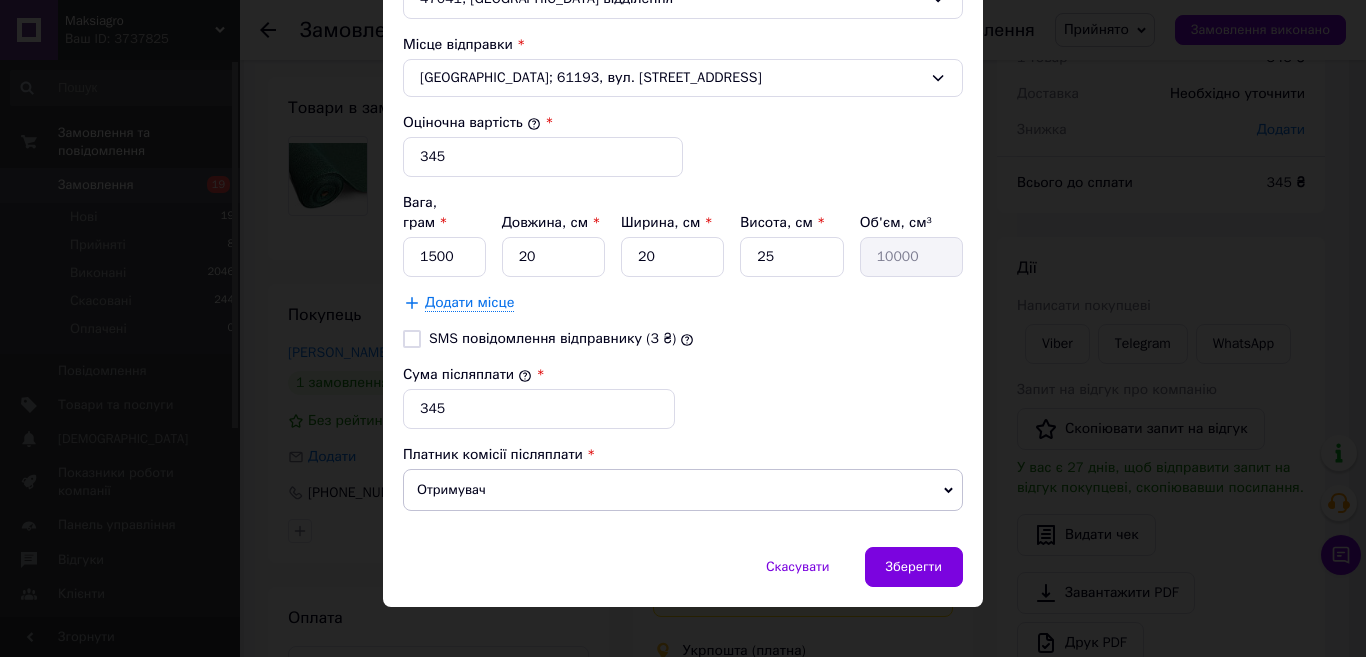 click on "SMS повідомлення відправнику (3 ₴)" at bounding box center [412, 339] 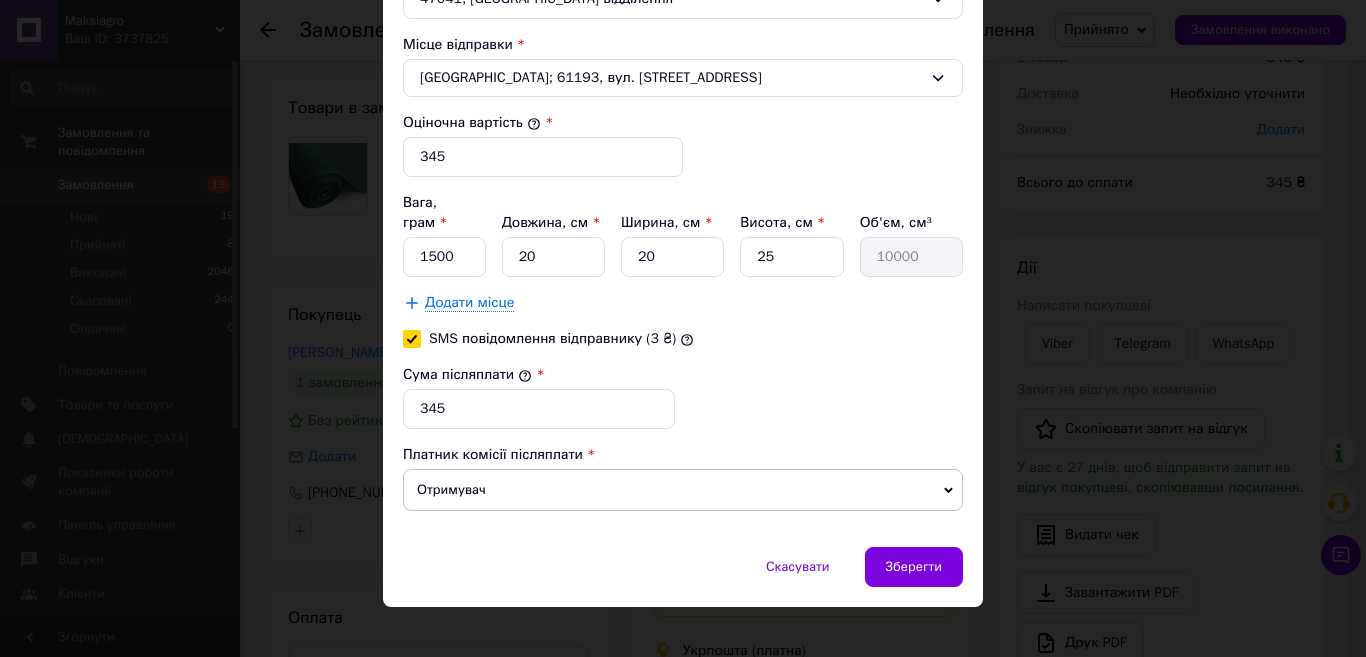 checkbox on "true" 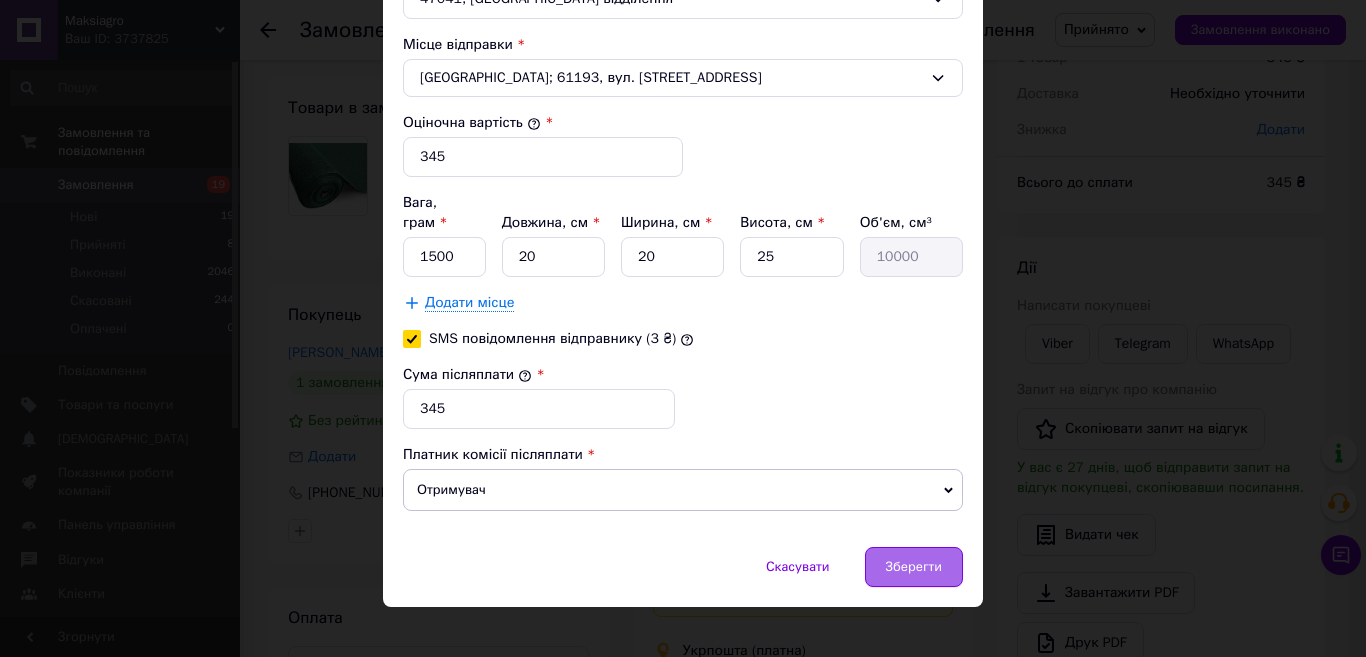 click on "Зберегти" at bounding box center (914, 567) 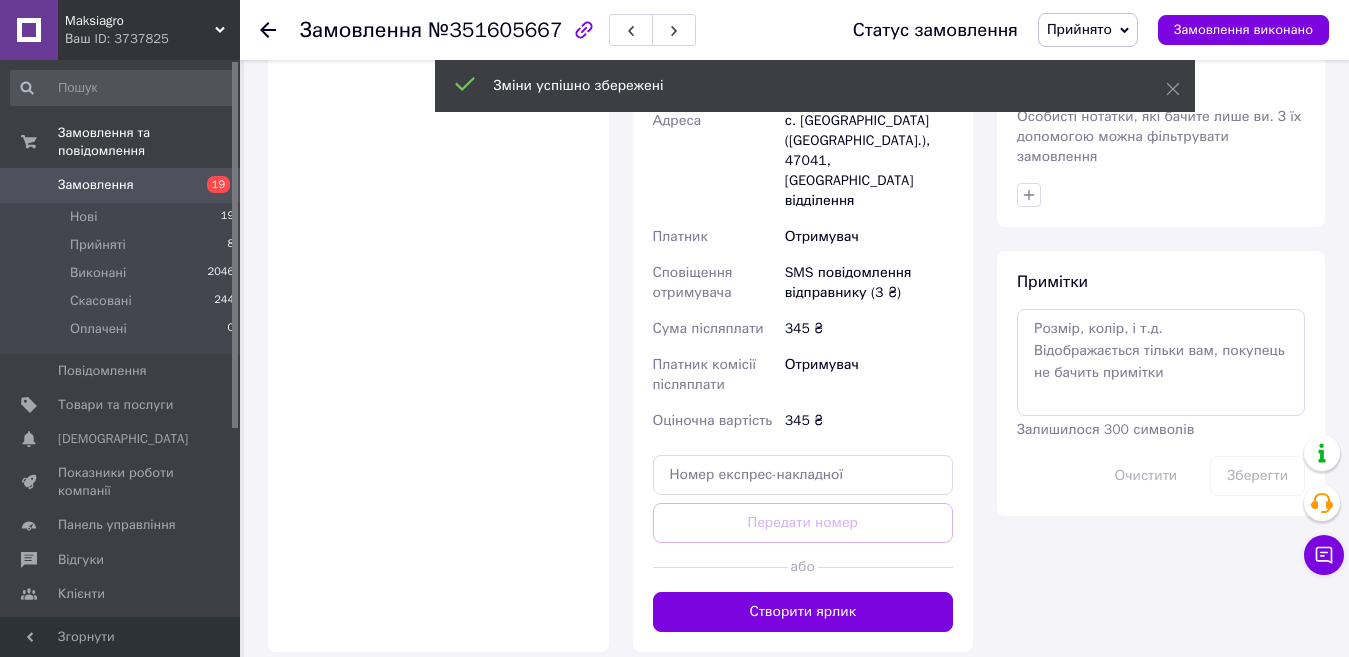 scroll, scrollTop: 795, scrollLeft: 0, axis: vertical 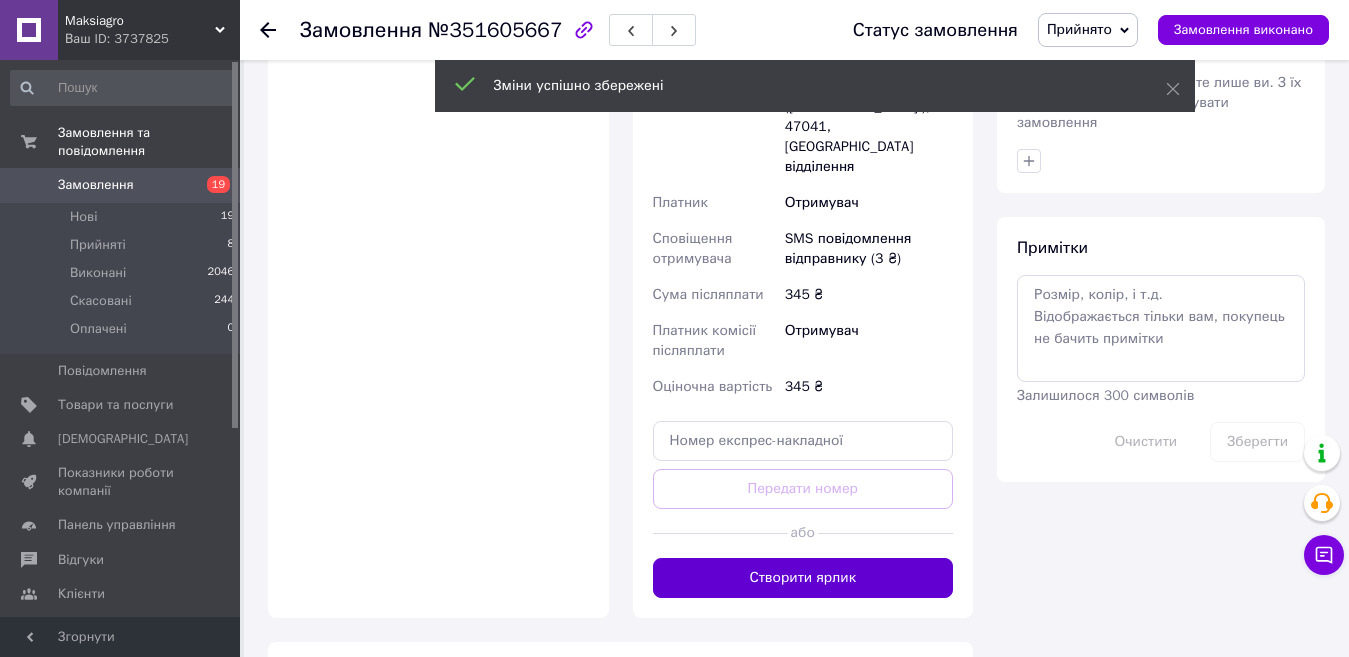 click on "Створити ярлик" at bounding box center [803, 578] 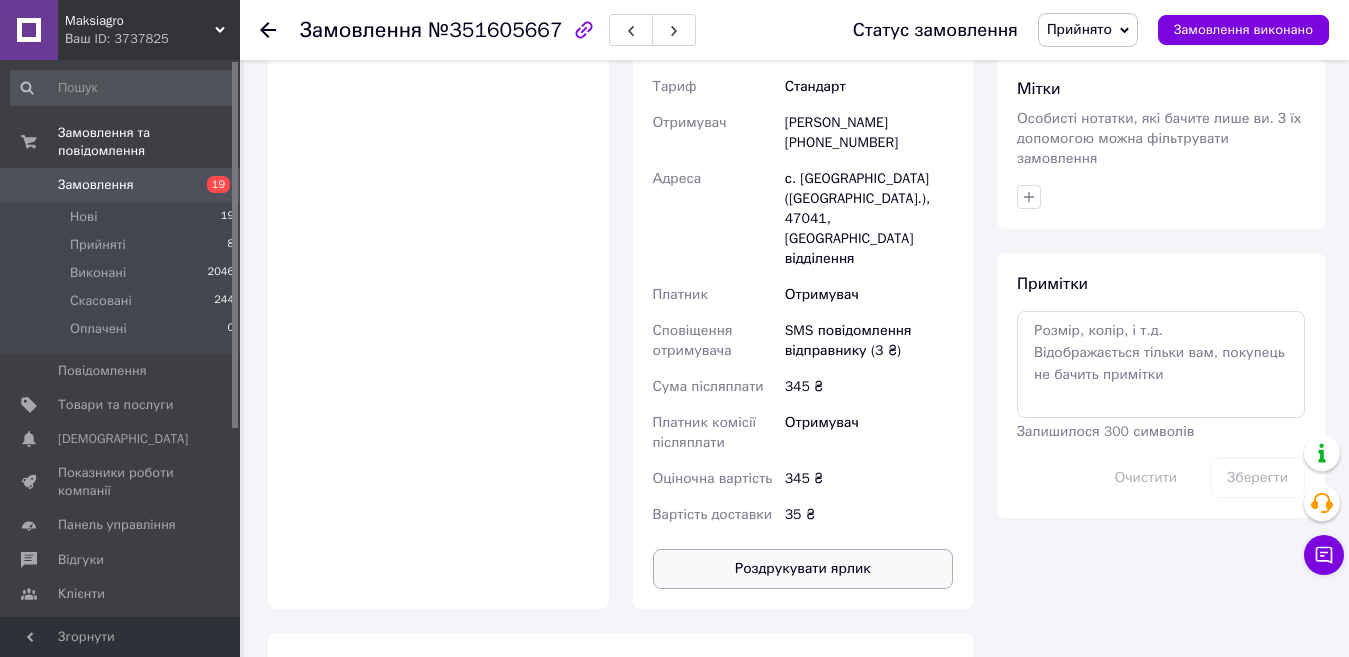click on "Роздрукувати ярлик" at bounding box center [803, 569] 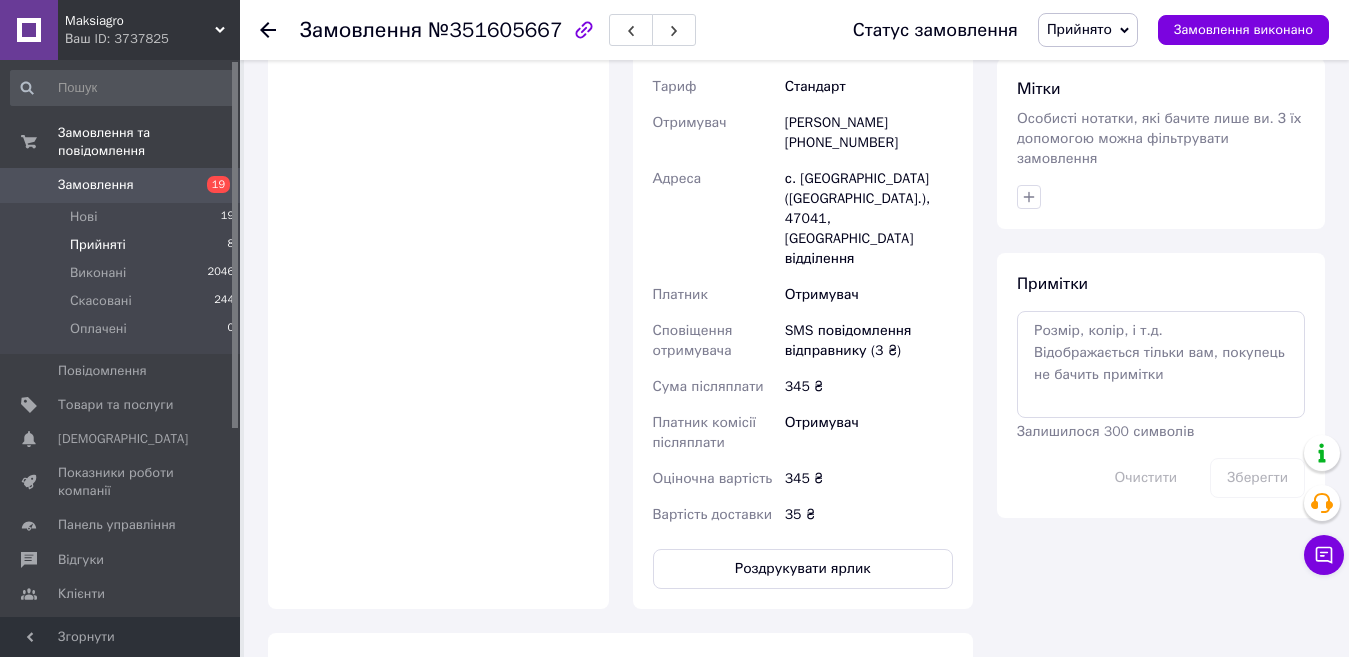 click on "Прийняті 8" at bounding box center [123, 245] 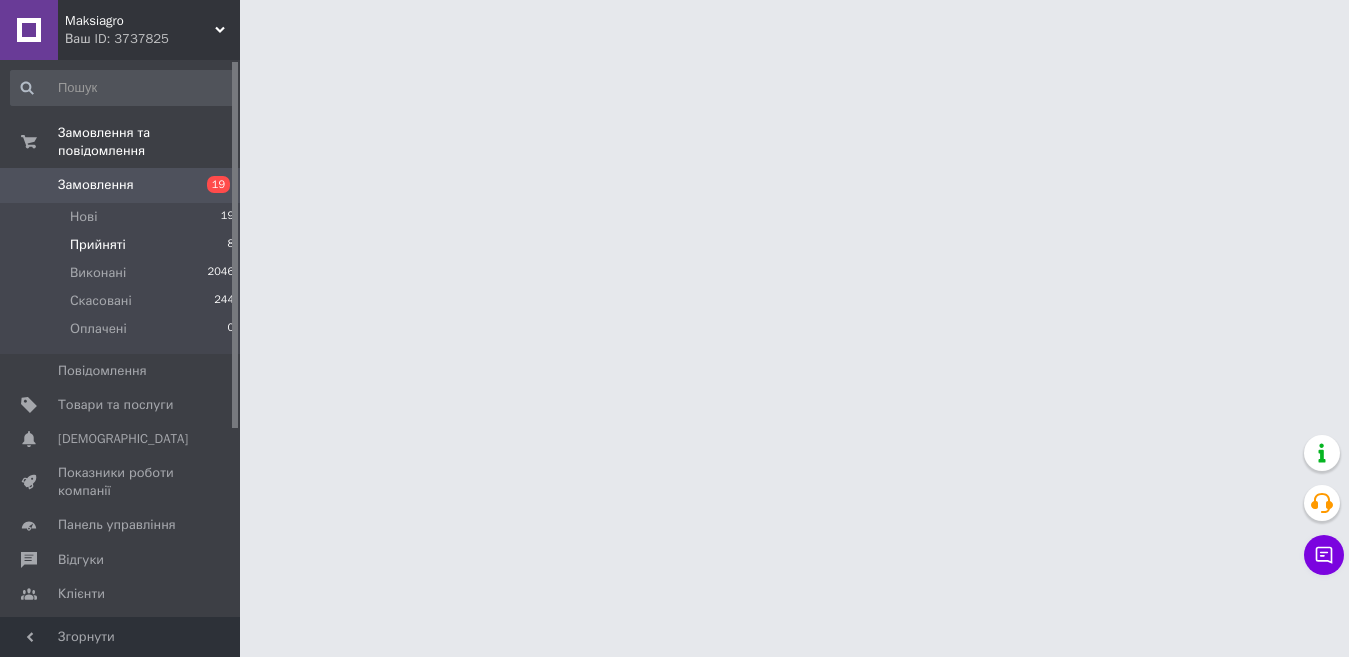 scroll, scrollTop: 0, scrollLeft: 0, axis: both 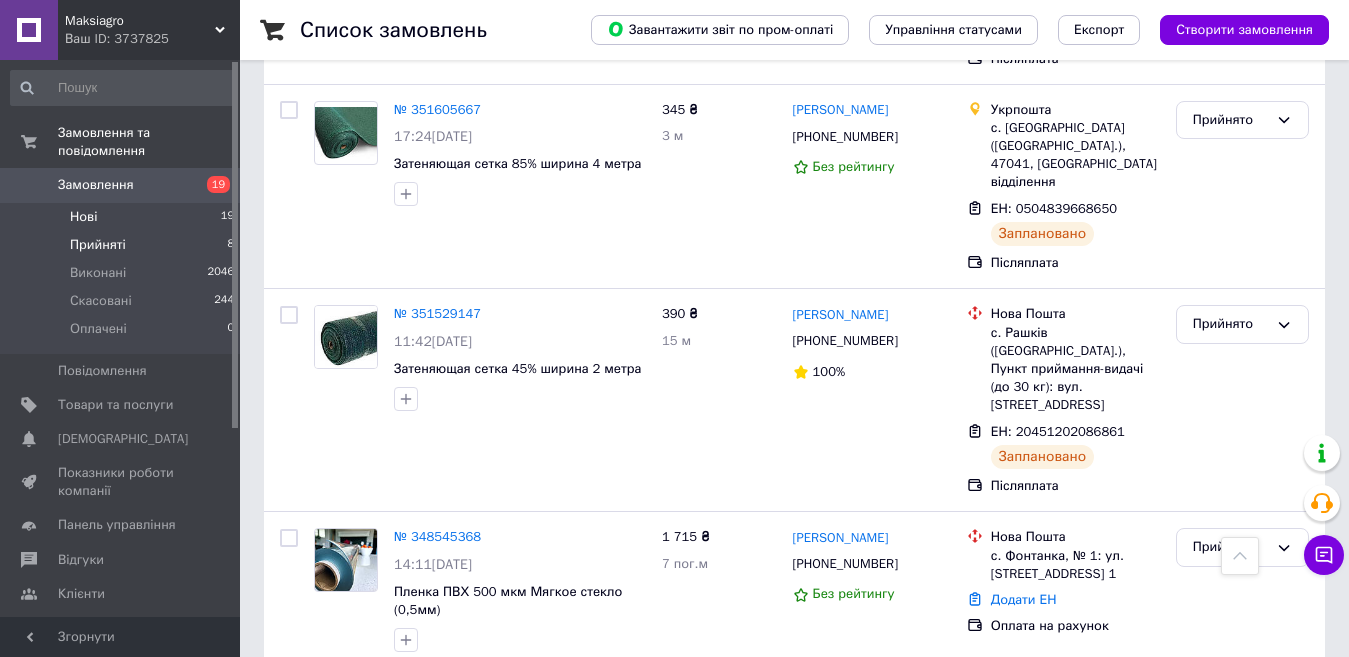 click on "Нові" at bounding box center (83, 217) 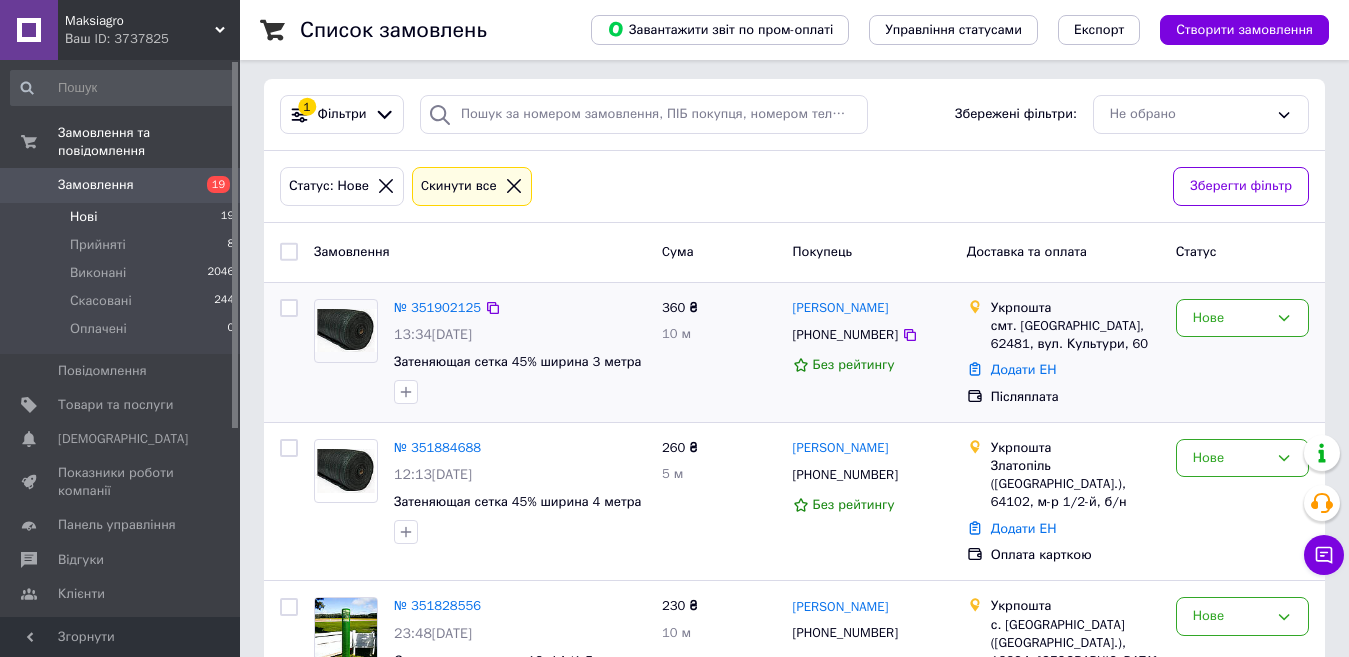scroll, scrollTop: 200, scrollLeft: 0, axis: vertical 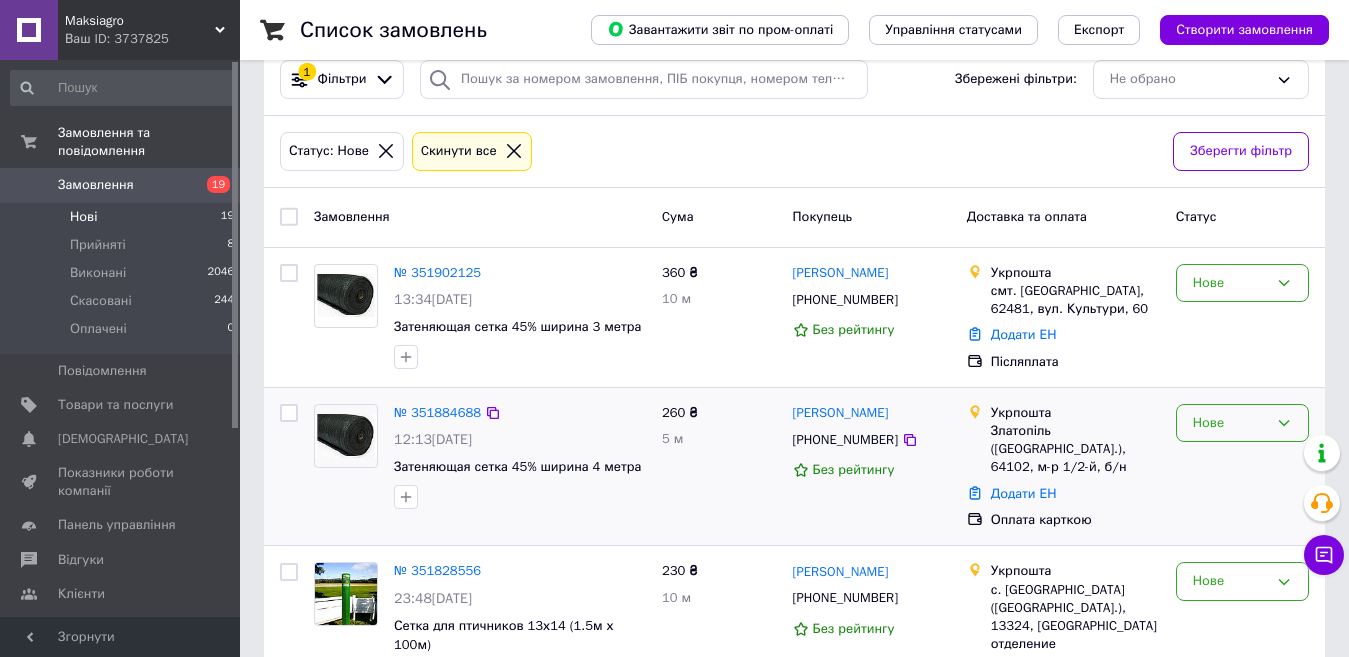 click on "Нове" at bounding box center [1230, 423] 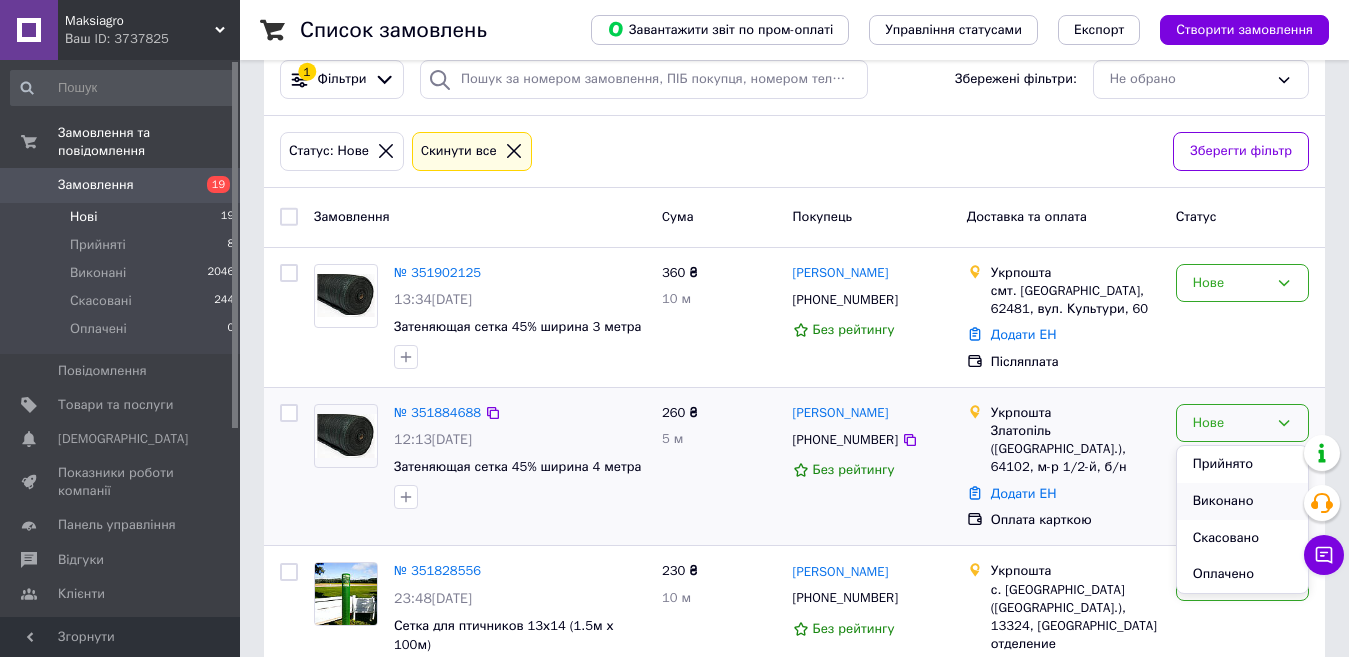 click on "Виконано" at bounding box center (1242, 501) 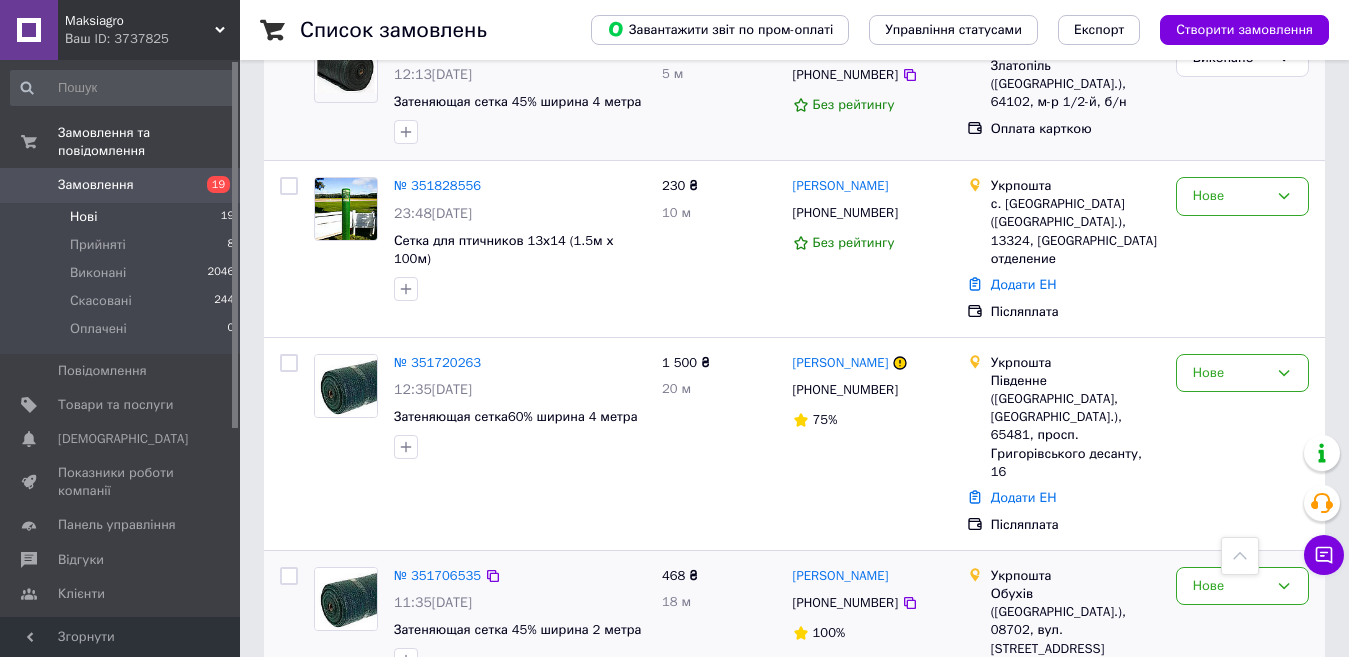 scroll, scrollTop: 600, scrollLeft: 0, axis: vertical 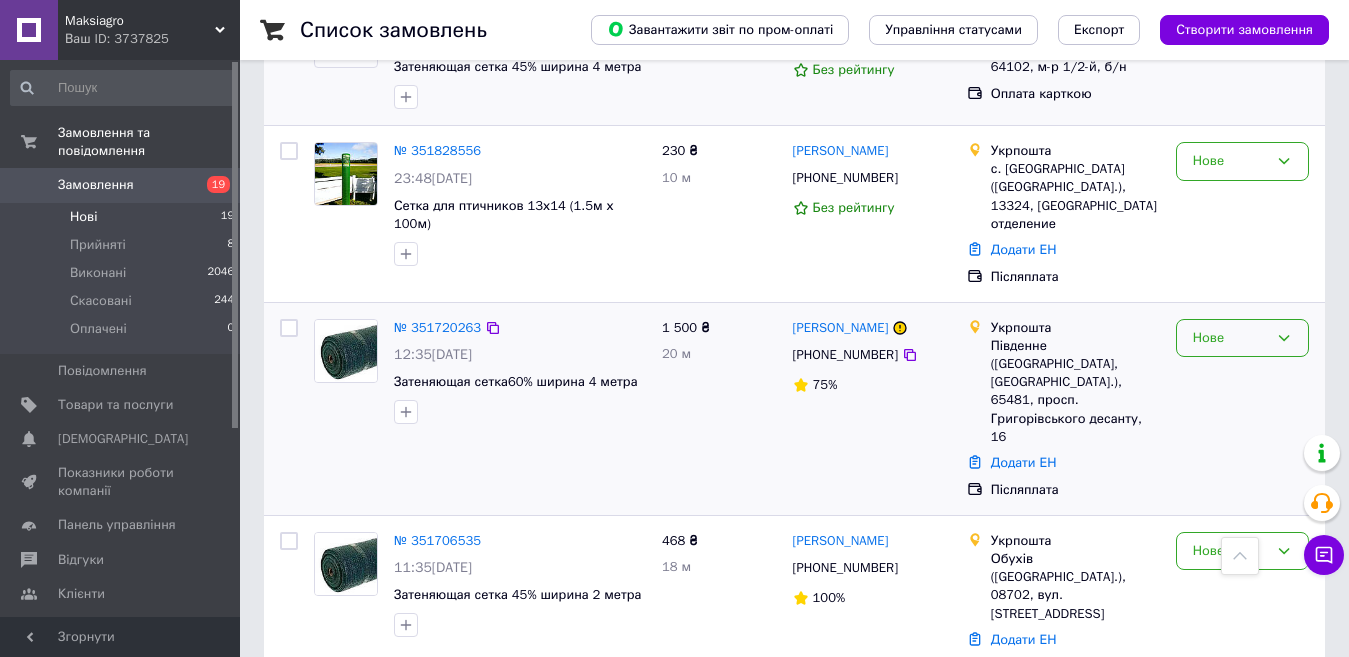 click on "Нове" at bounding box center [1230, 338] 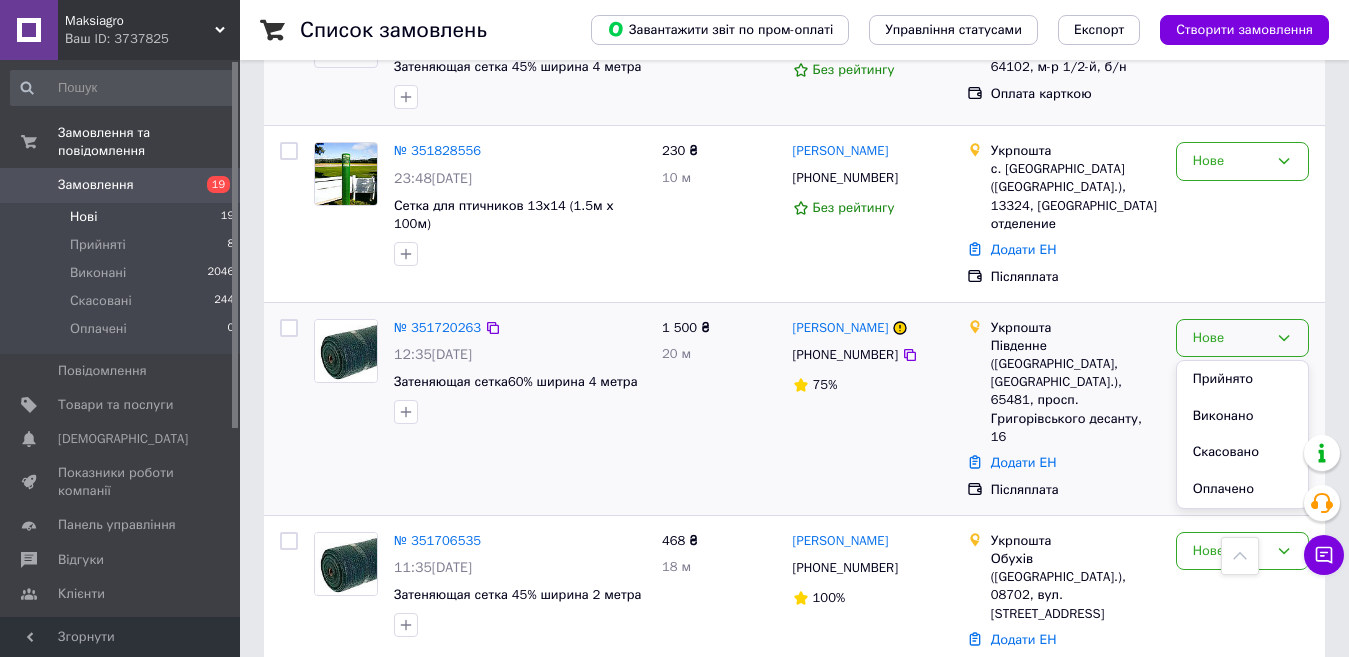 click on "Виконано" at bounding box center (1242, 416) 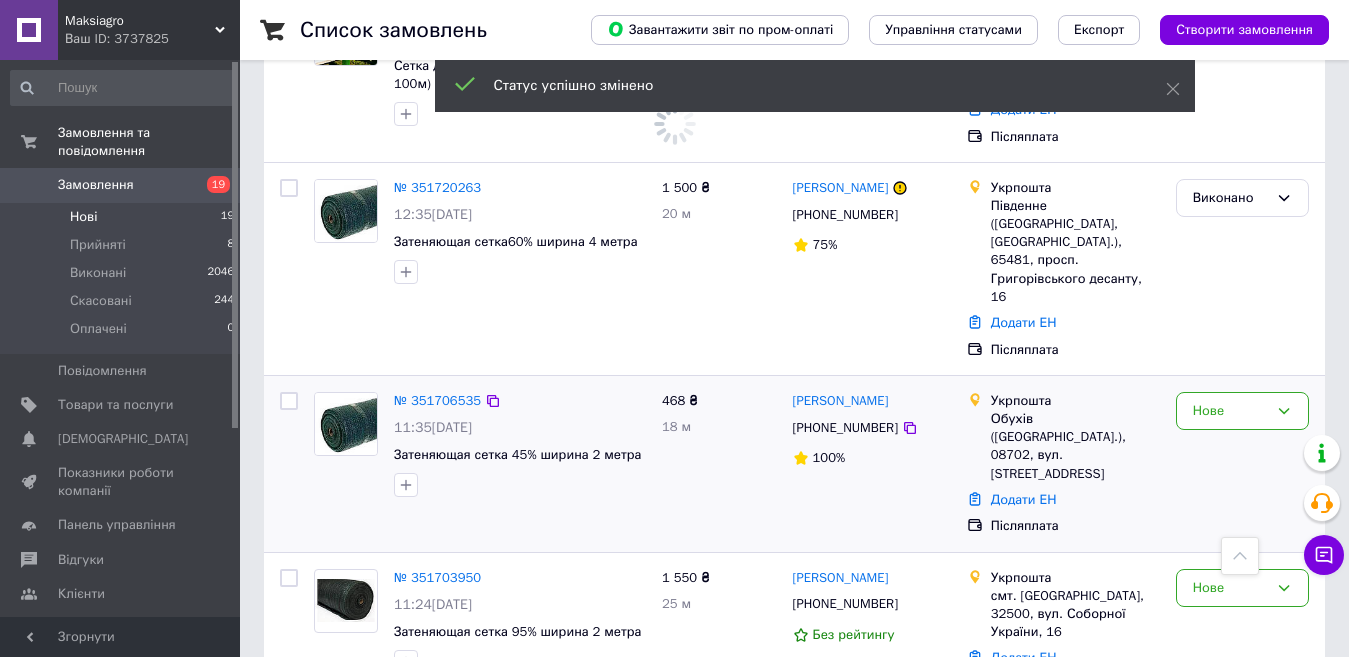 scroll, scrollTop: 800, scrollLeft: 0, axis: vertical 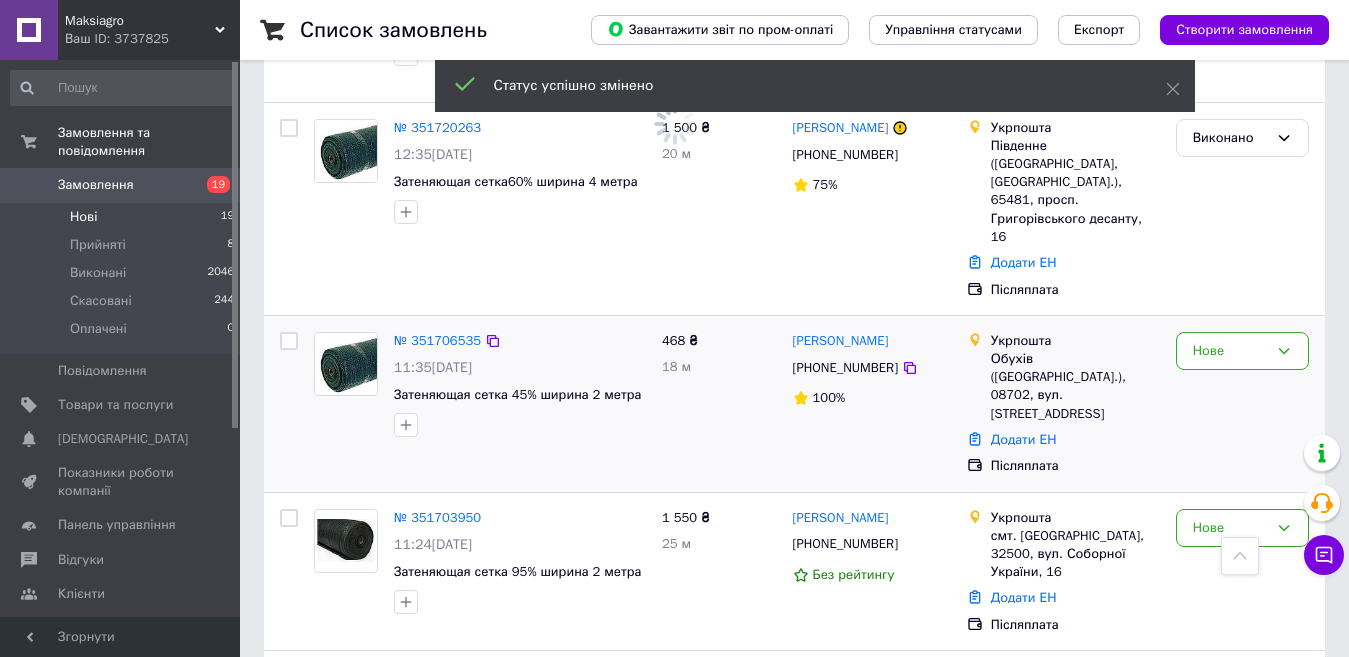 click on "Нове" at bounding box center [1242, 404] 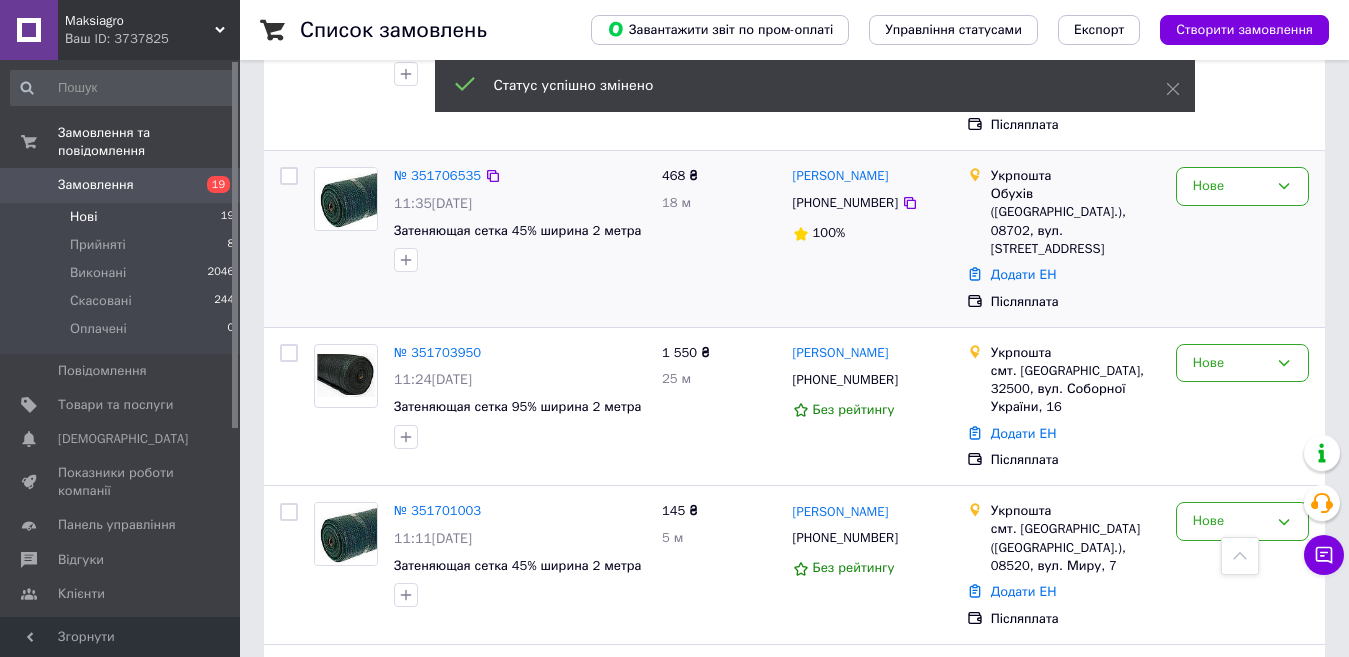 scroll, scrollTop: 662, scrollLeft: 0, axis: vertical 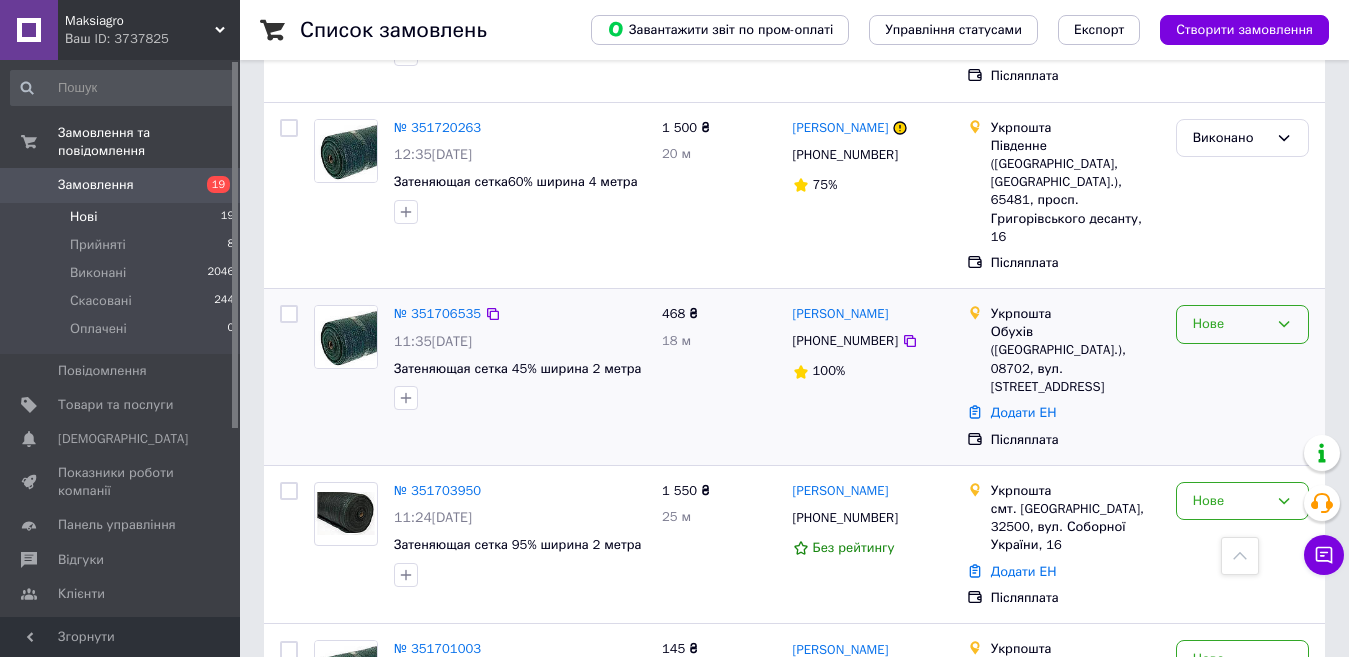 click on "Нове" at bounding box center [1230, 324] 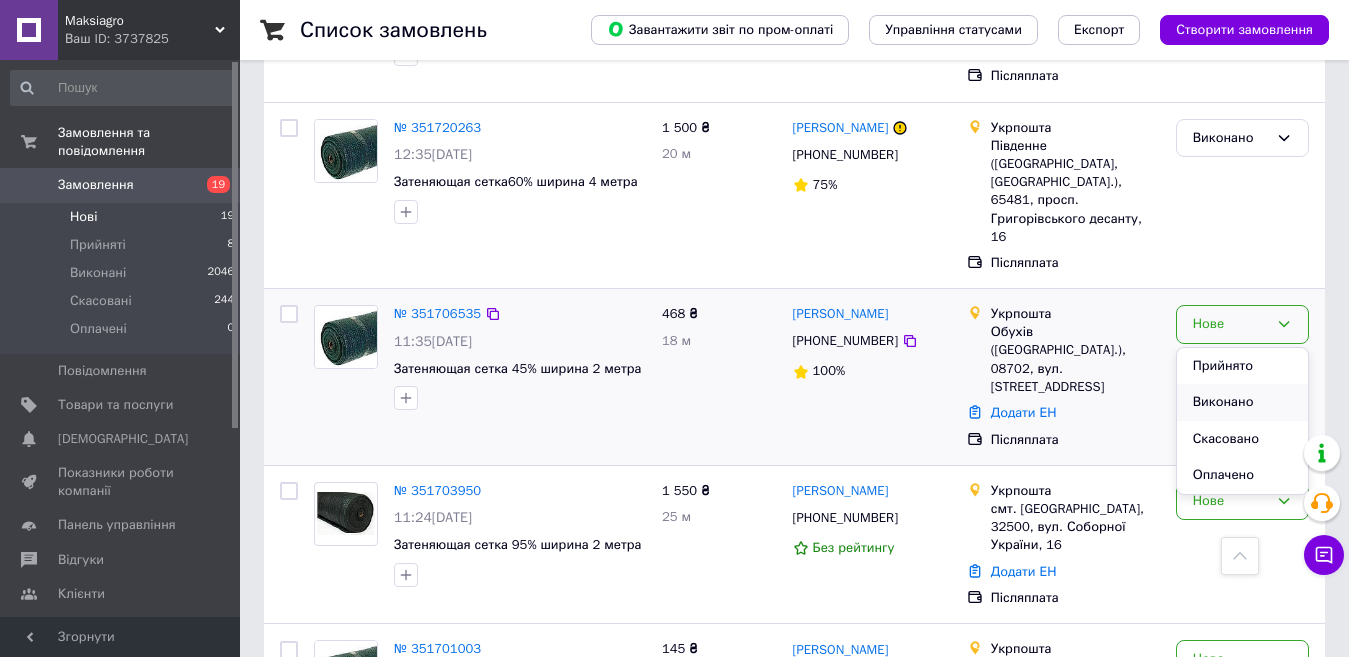 click on "Виконано" at bounding box center [1242, 402] 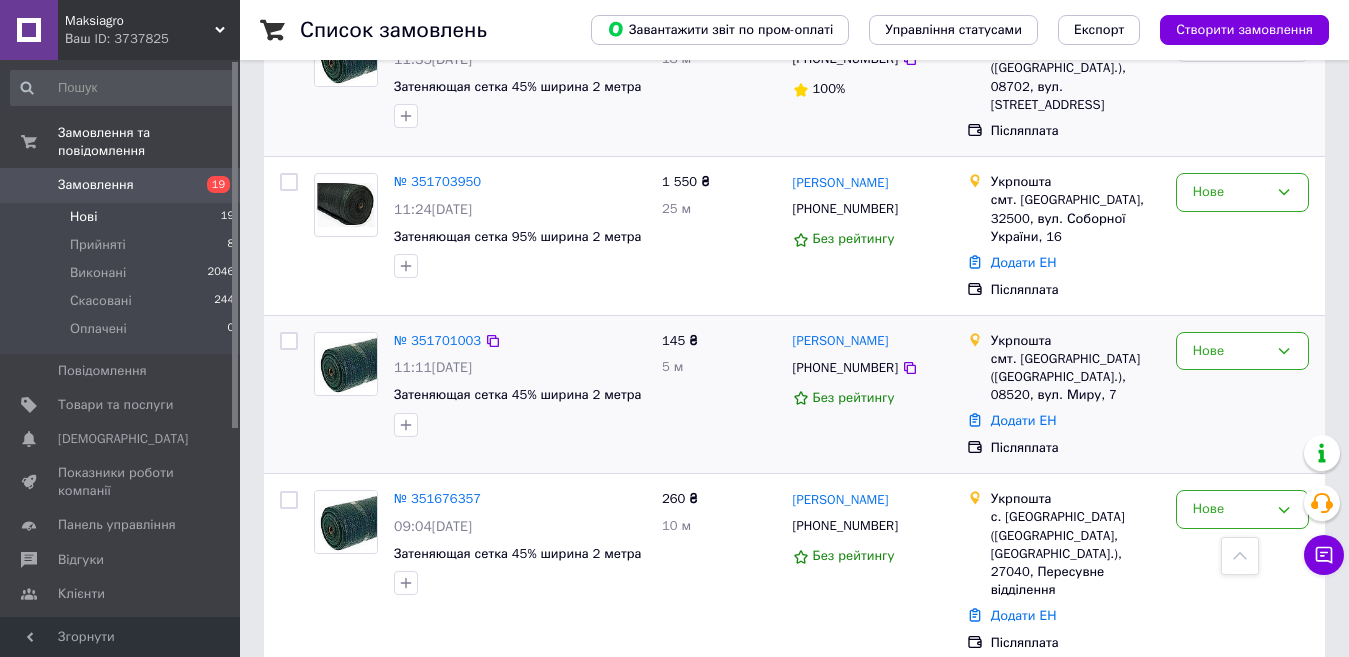 scroll, scrollTop: 962, scrollLeft: 0, axis: vertical 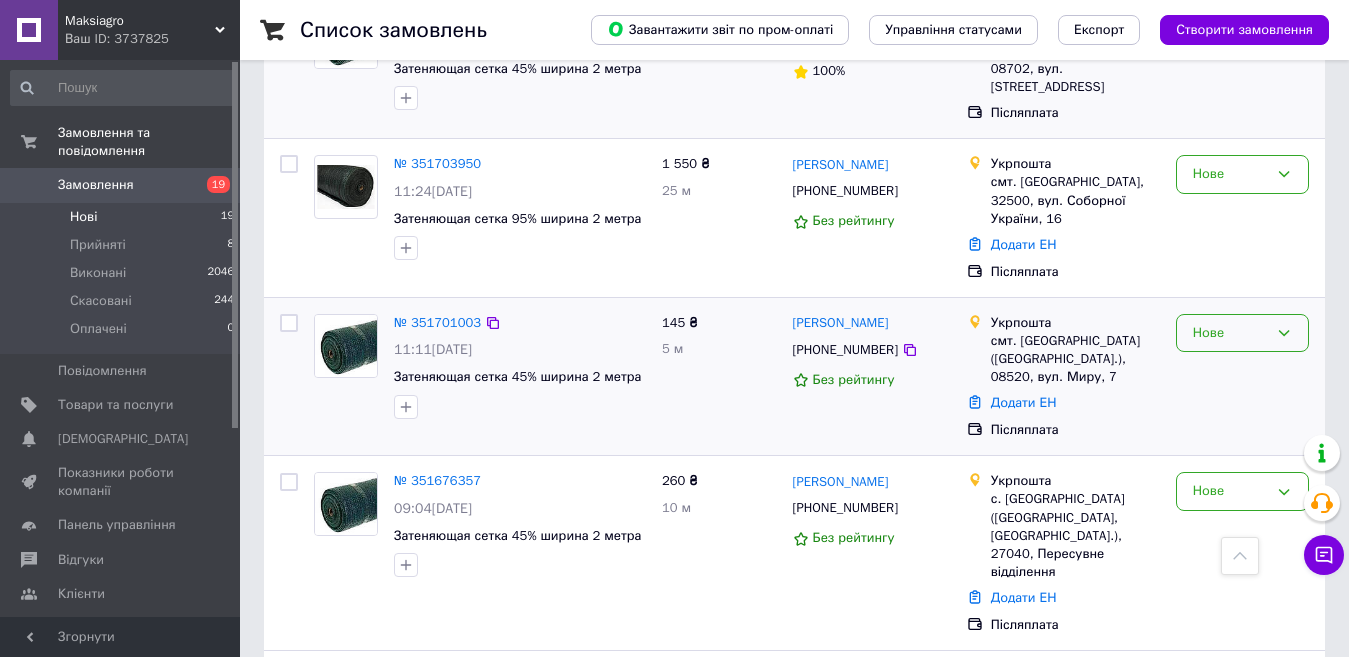 click on "Нове" at bounding box center (1230, 333) 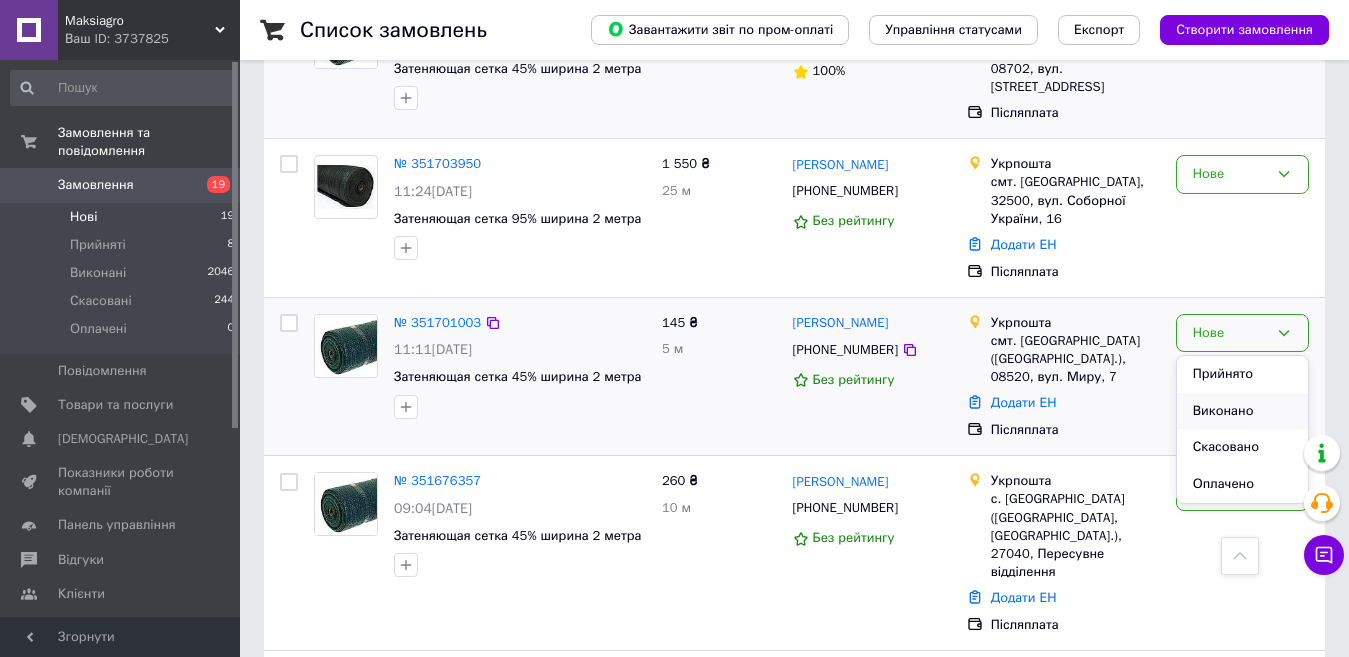 click on "Виконано" at bounding box center (1242, 411) 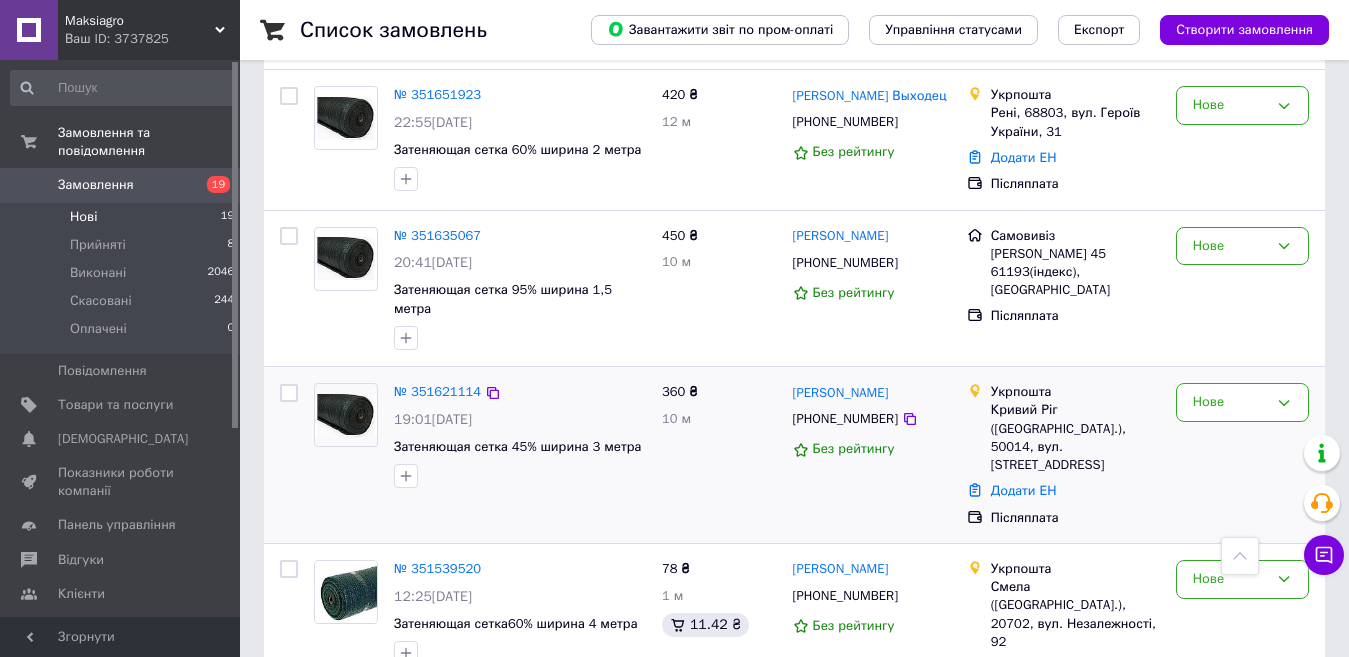 scroll, scrollTop: 1412, scrollLeft: 0, axis: vertical 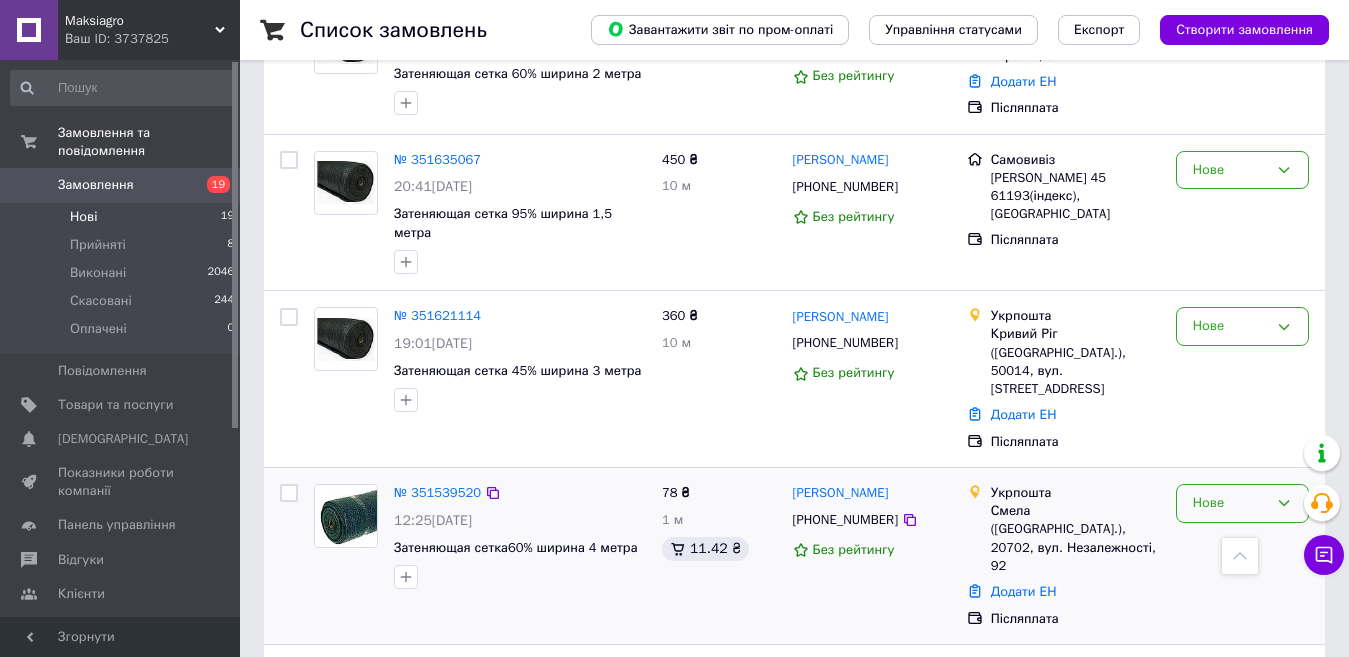 click on "Нове" at bounding box center (1230, 503) 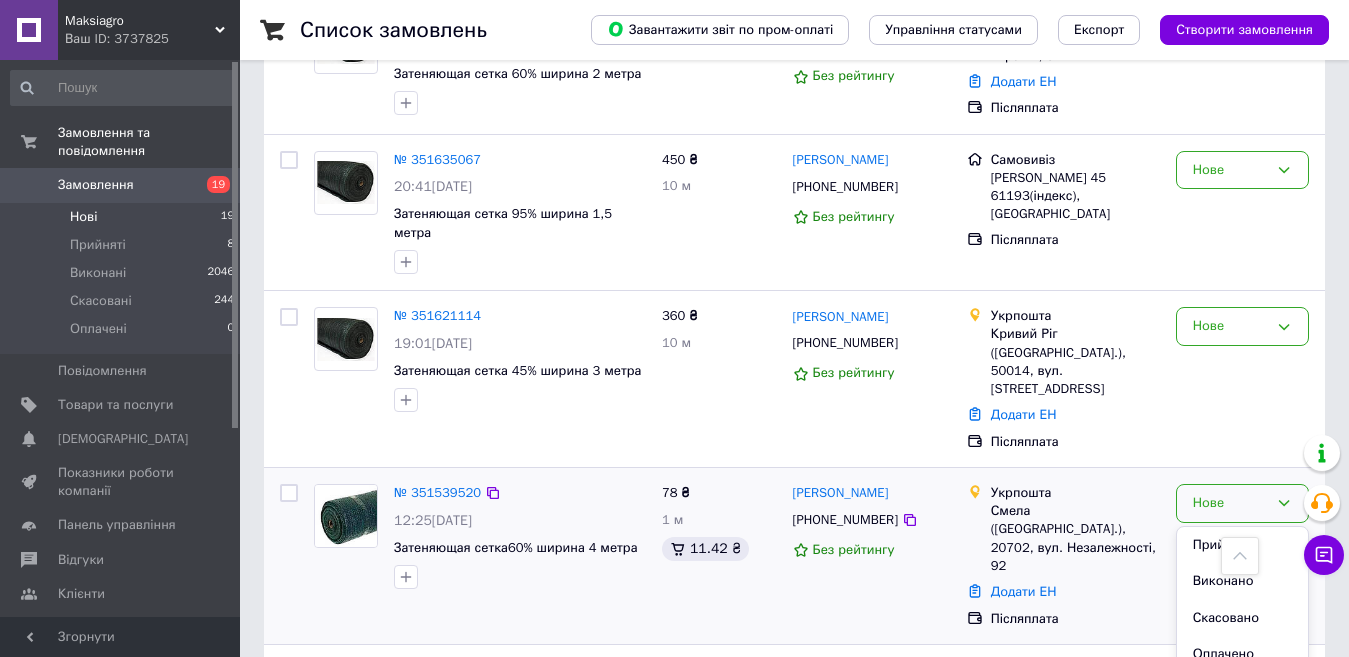 drag, startPoint x: 1209, startPoint y: 499, endPoint x: 986, endPoint y: 496, distance: 223.02017 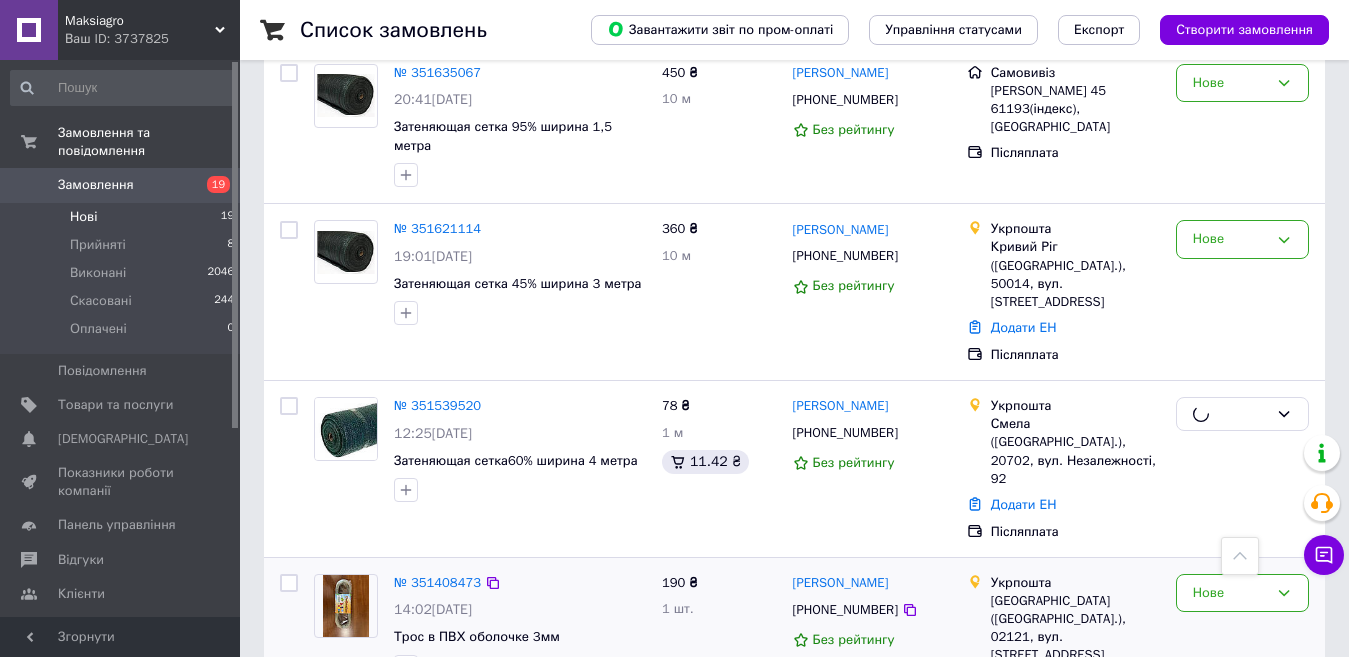 scroll, scrollTop: 1512, scrollLeft: 0, axis: vertical 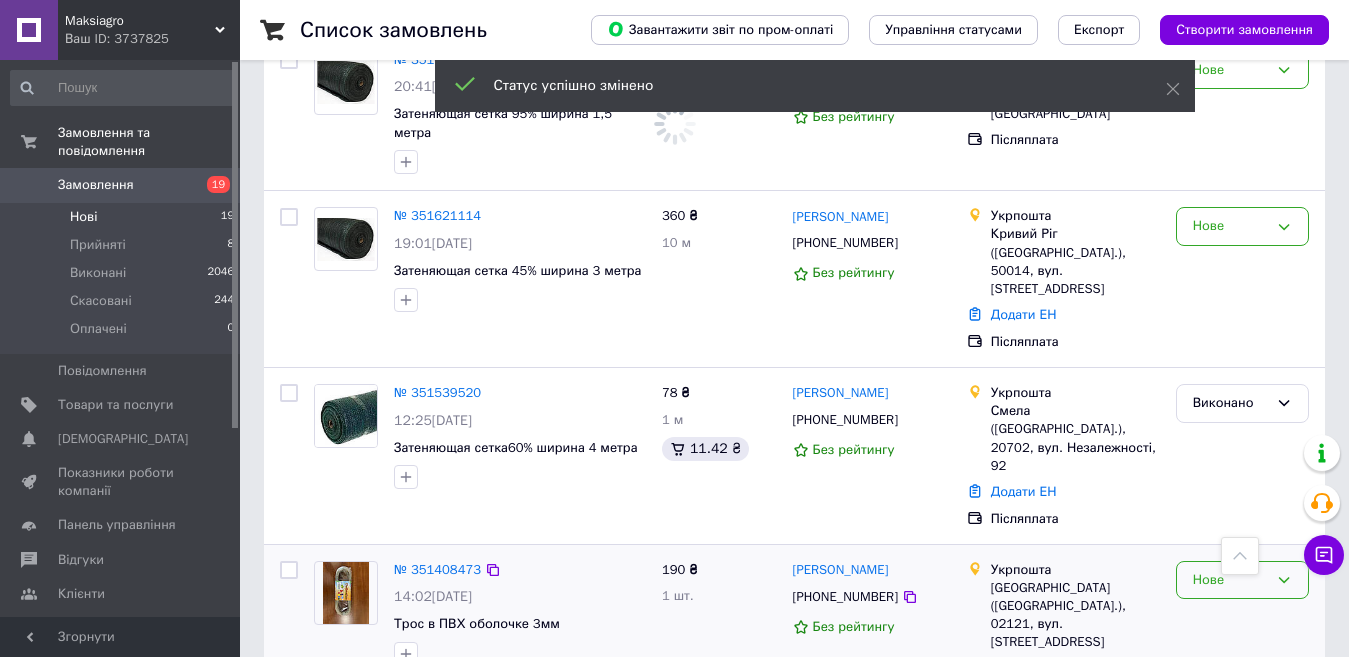 click on "Нове" at bounding box center [1242, 580] 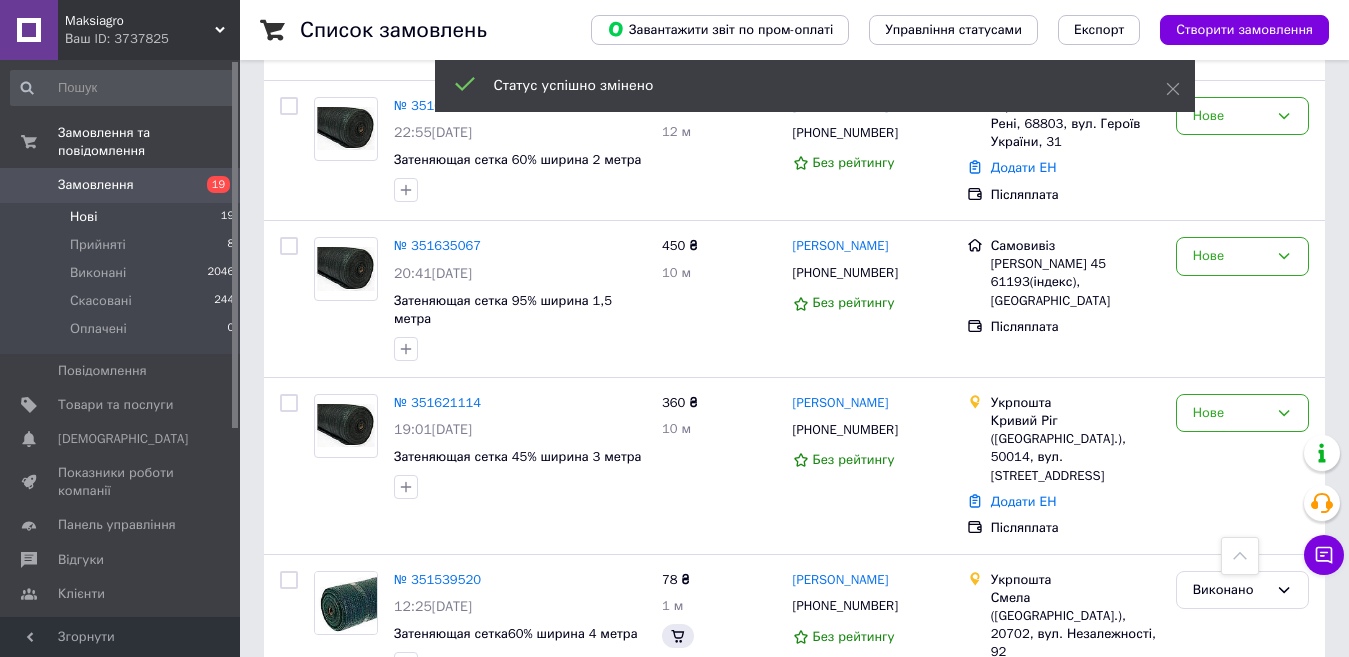 click on "Виконано" at bounding box center [1242, 818] 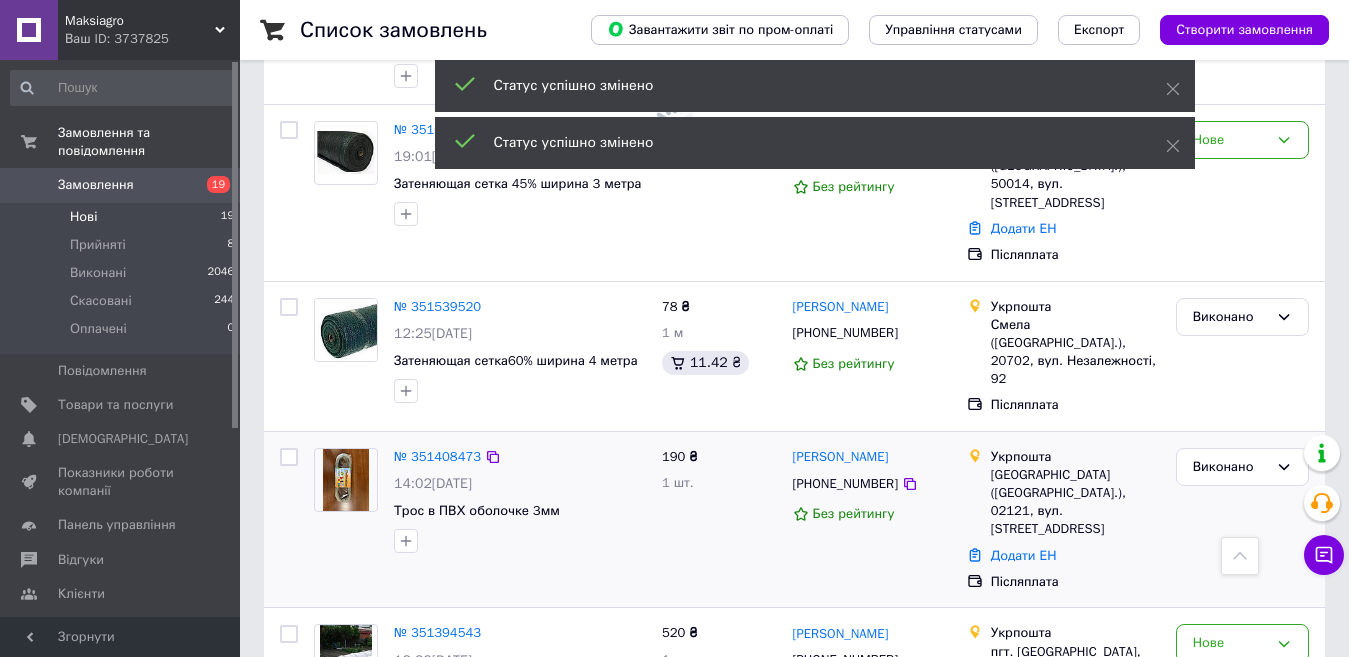 scroll, scrollTop: 1962, scrollLeft: 0, axis: vertical 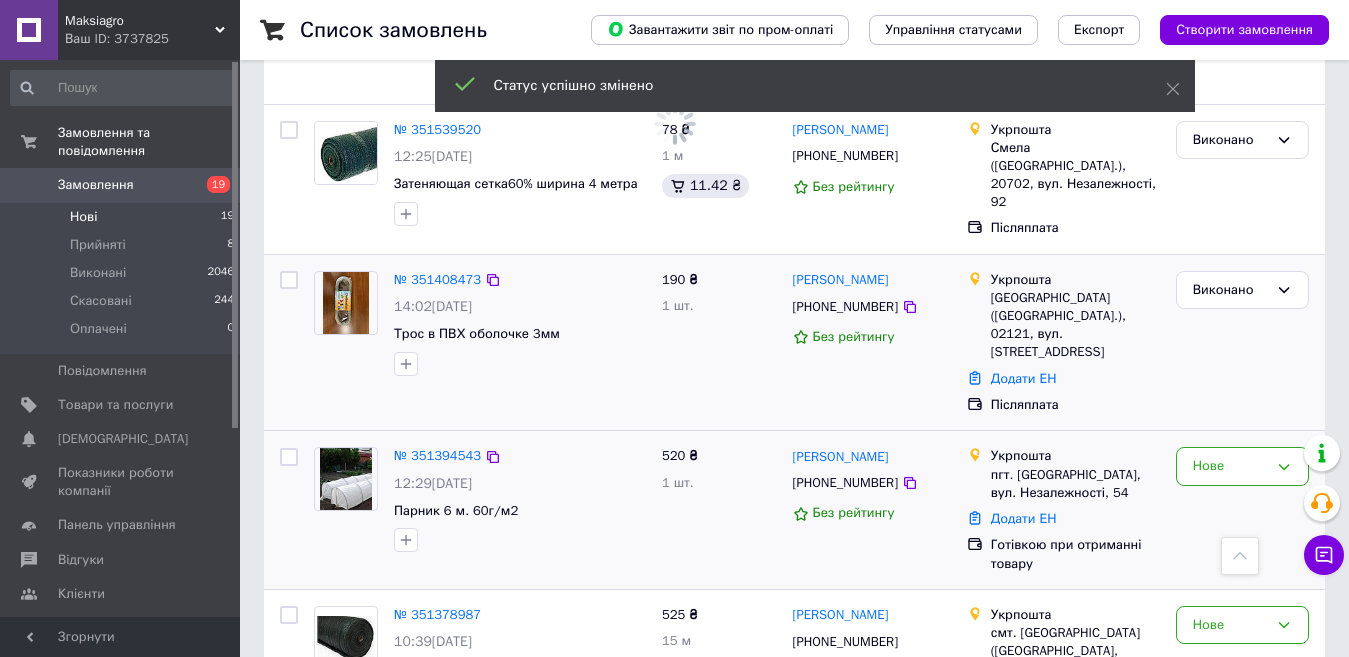 click on "Нове" at bounding box center [1242, 510] 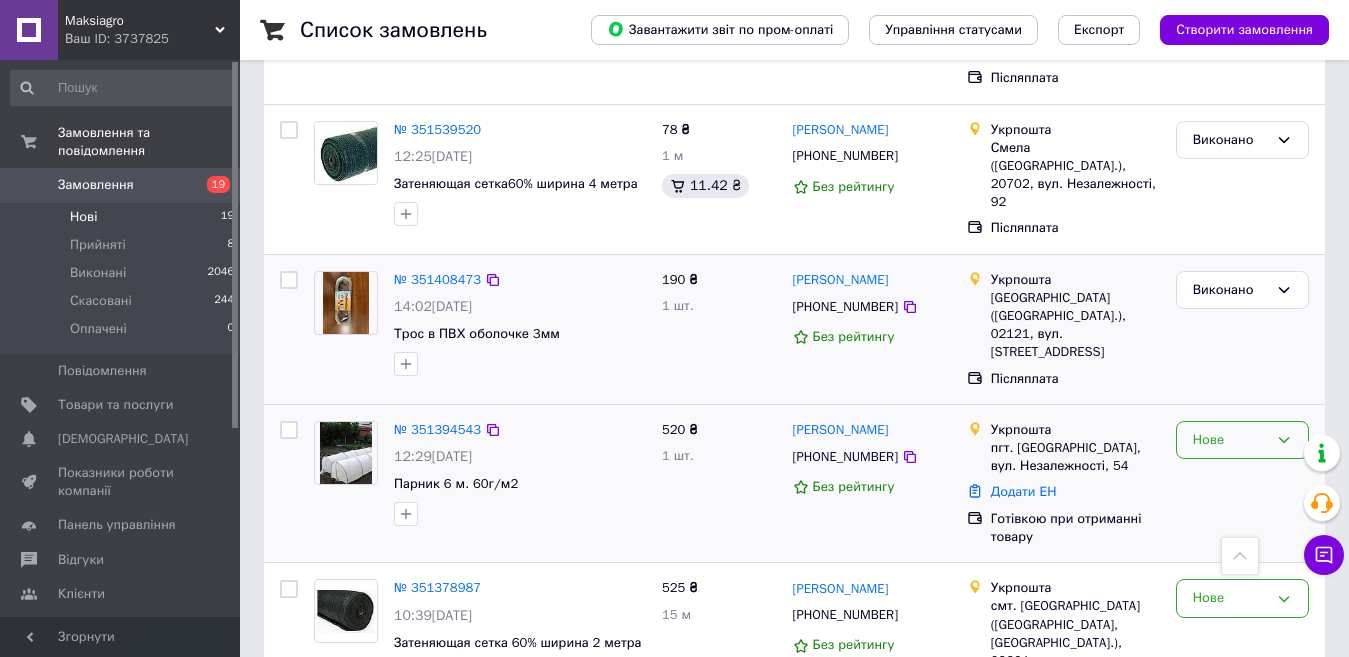 click on "Нове" at bounding box center (1230, 440) 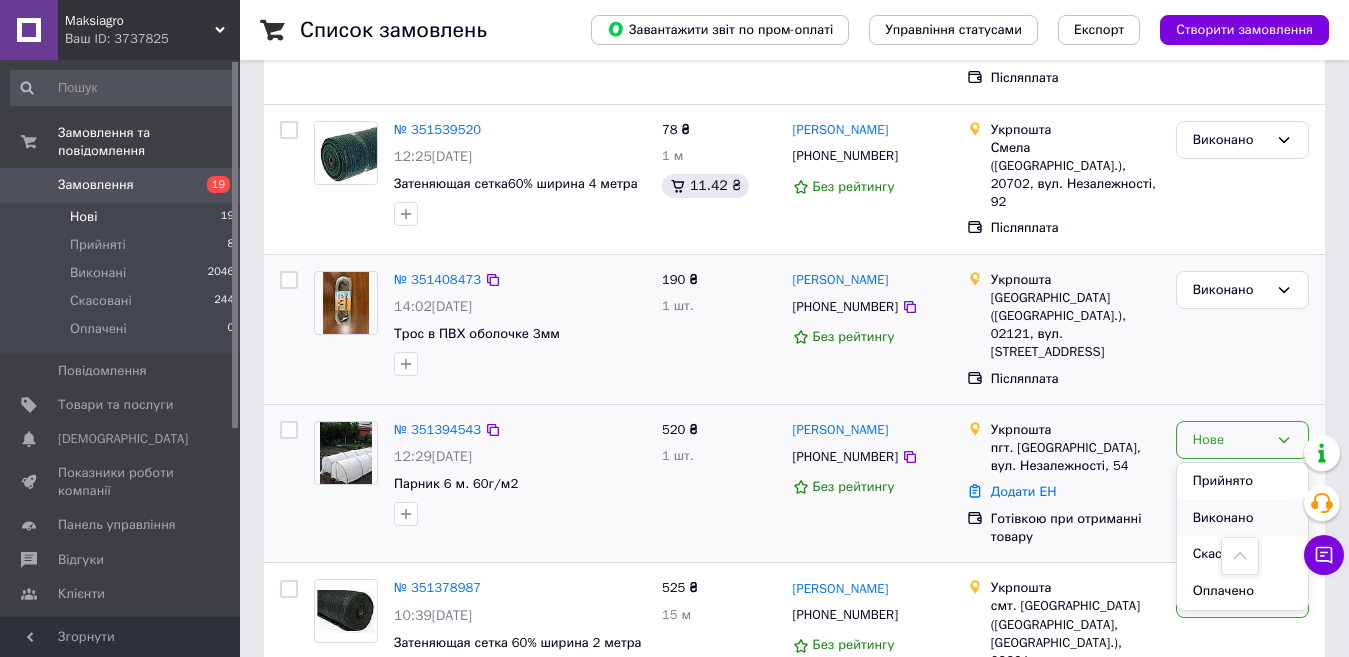 click on "Виконано" at bounding box center [1242, 518] 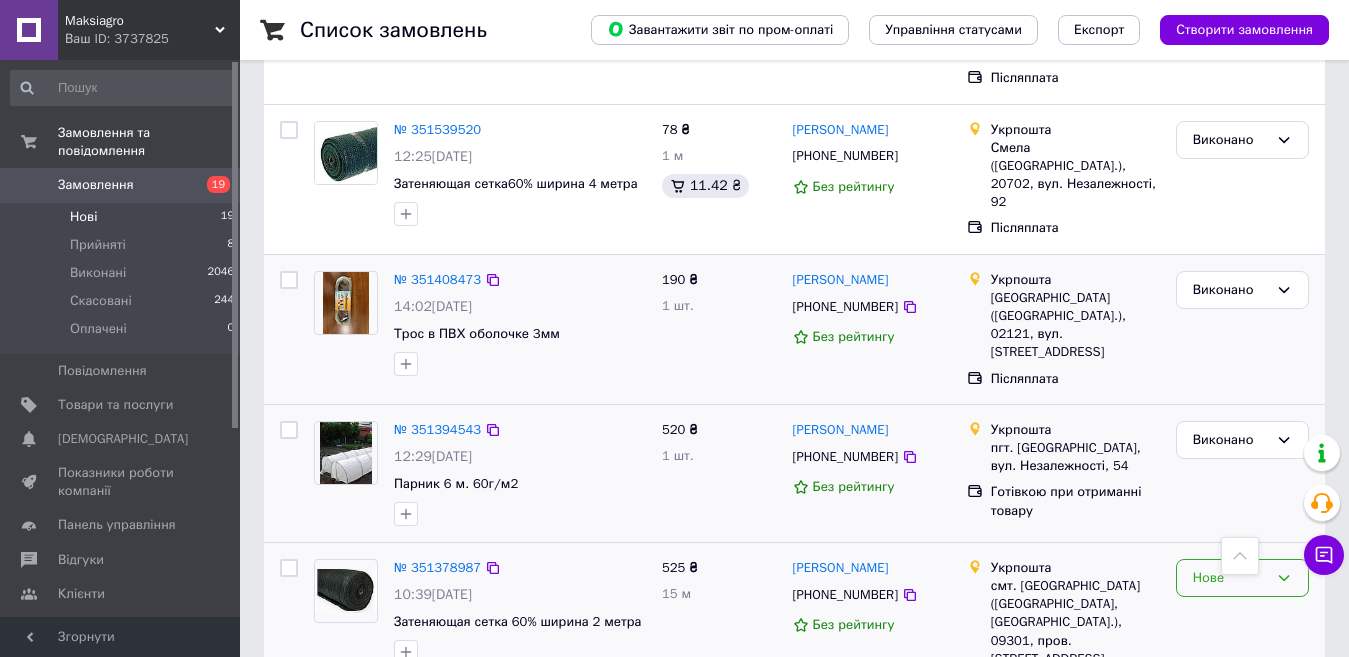 click on "Нове" at bounding box center (1230, 578) 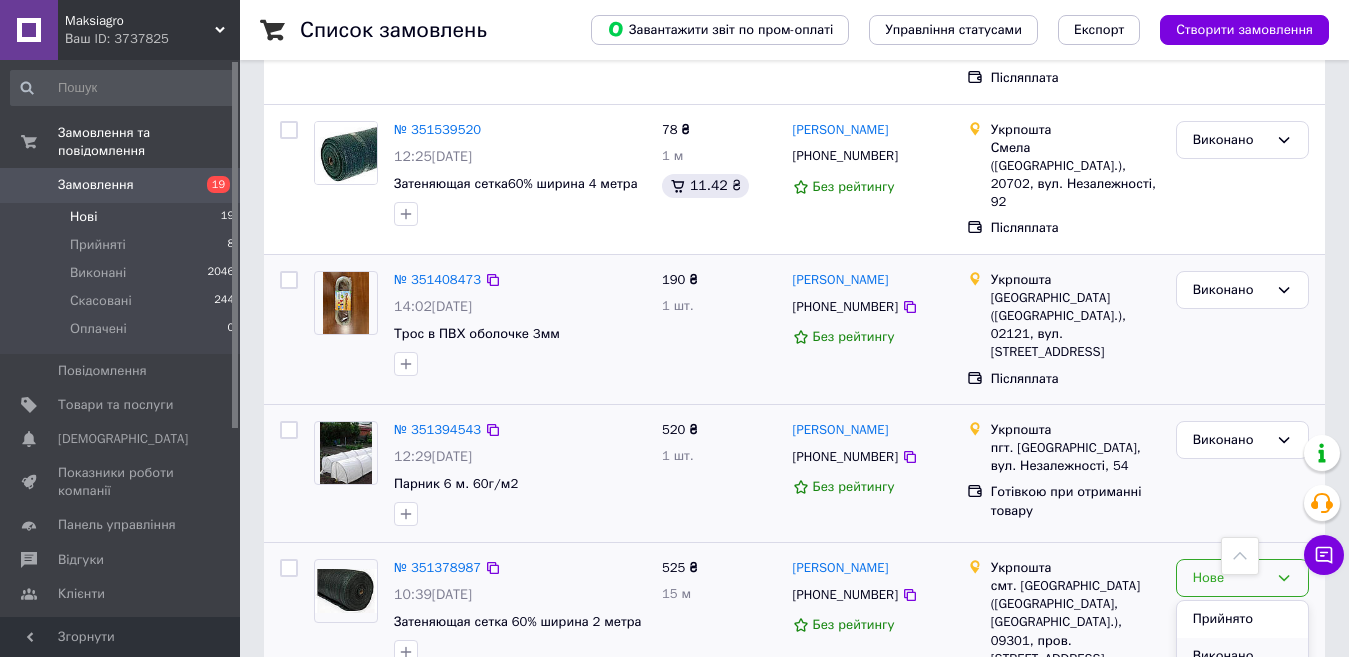 click on "Виконано" at bounding box center [1242, 656] 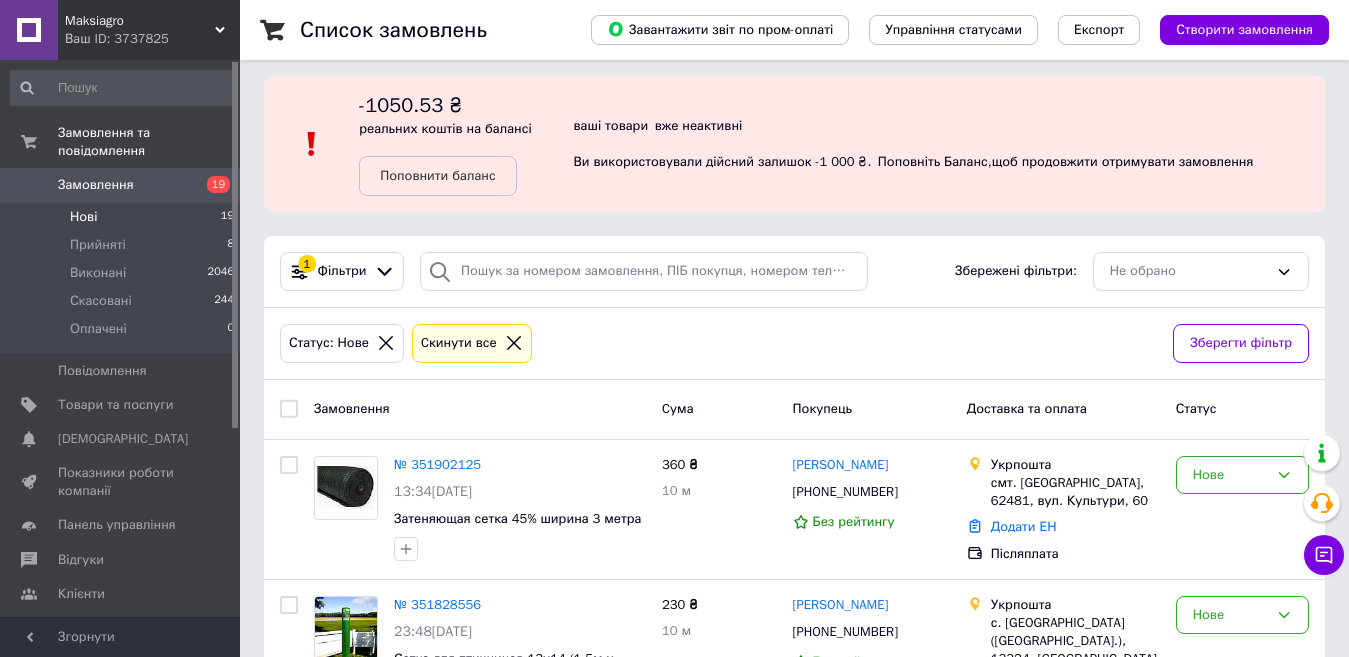scroll, scrollTop: 0, scrollLeft: 0, axis: both 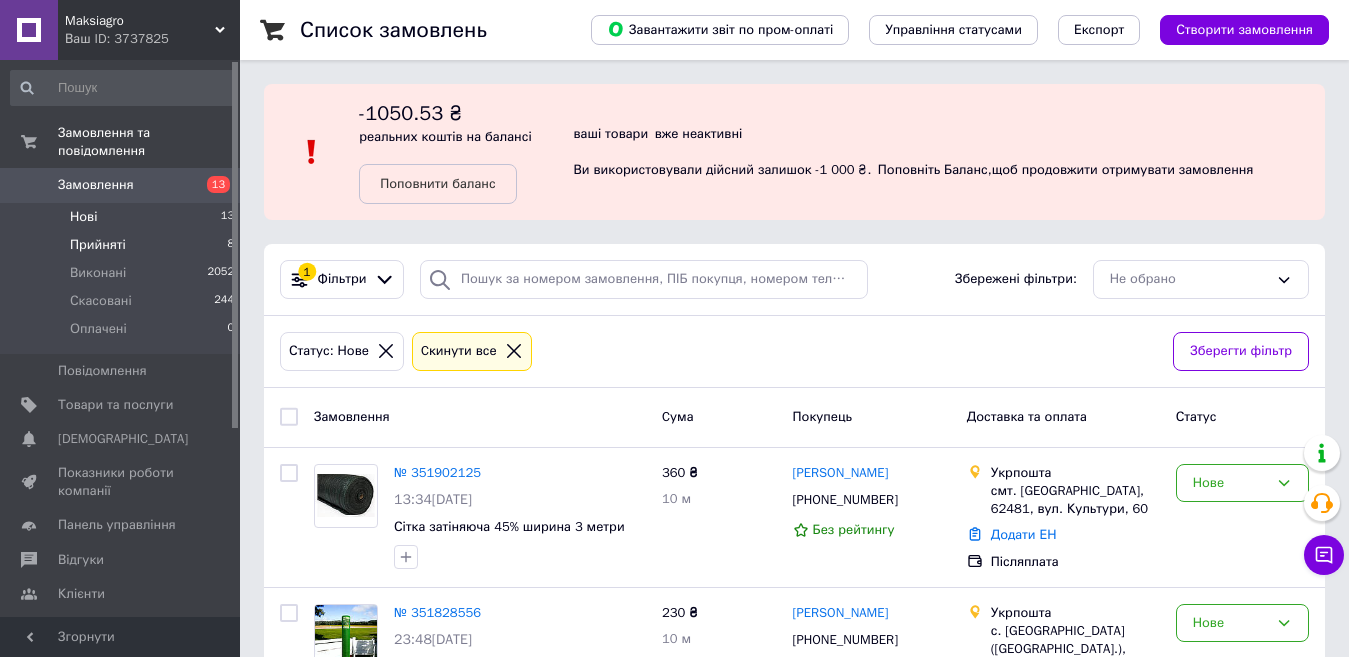 click on "Прийняті 8" at bounding box center (123, 245) 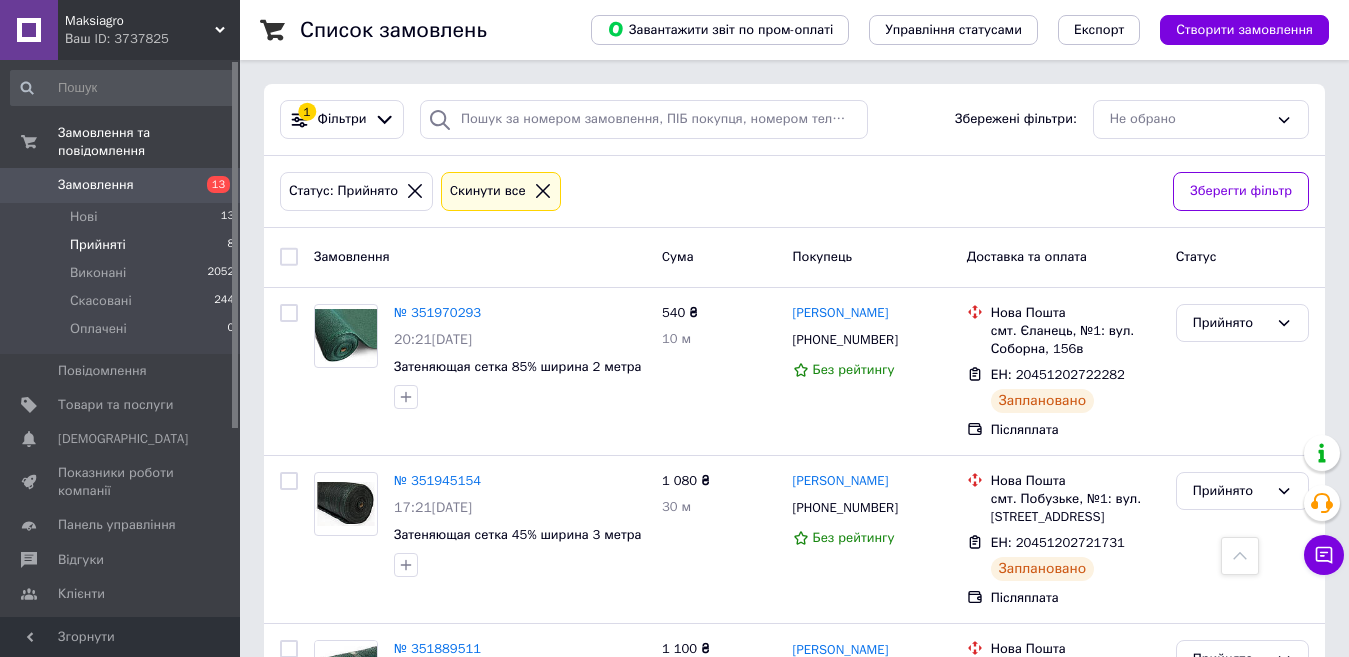 scroll, scrollTop: 159, scrollLeft: 0, axis: vertical 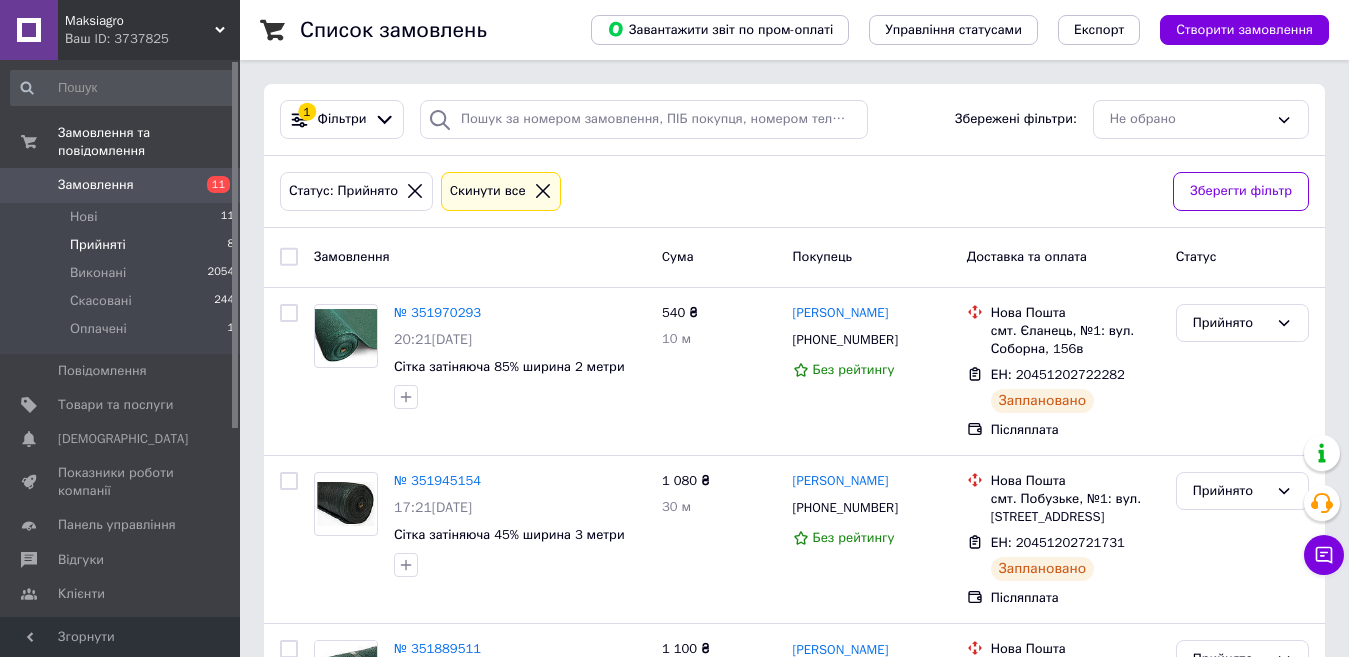 click on "Замовлення" at bounding box center (121, 185) 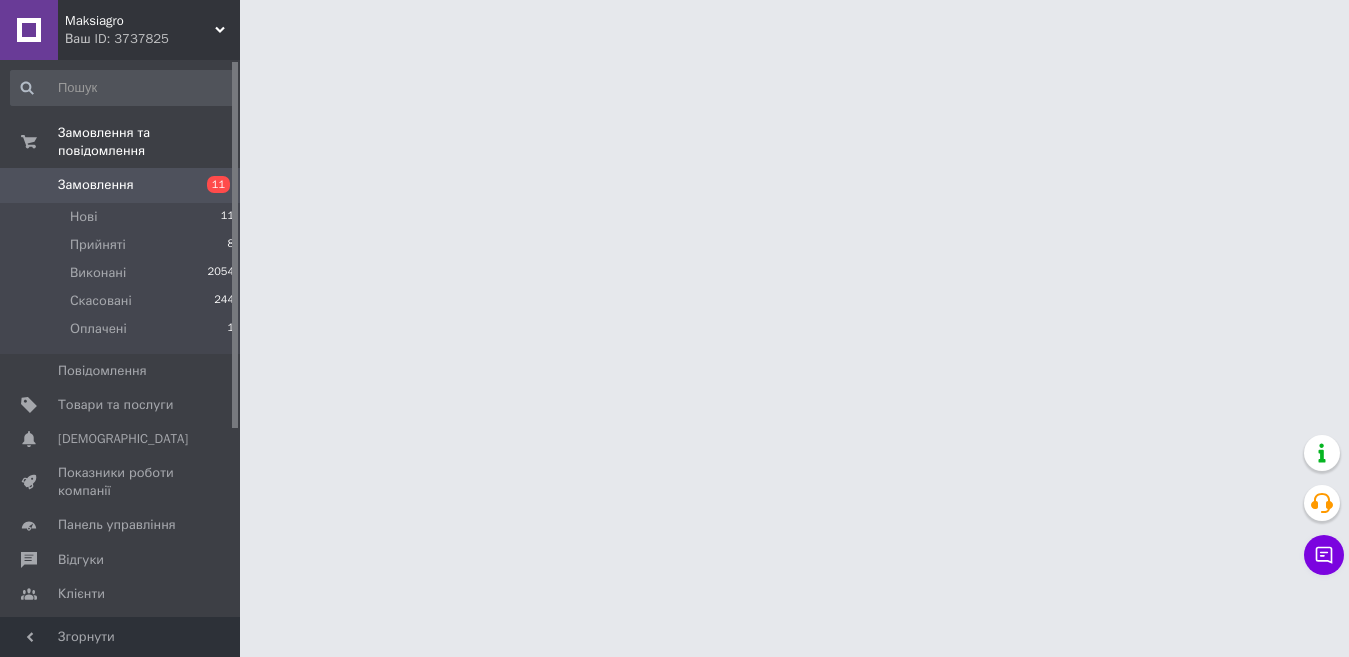 scroll, scrollTop: 0, scrollLeft: 0, axis: both 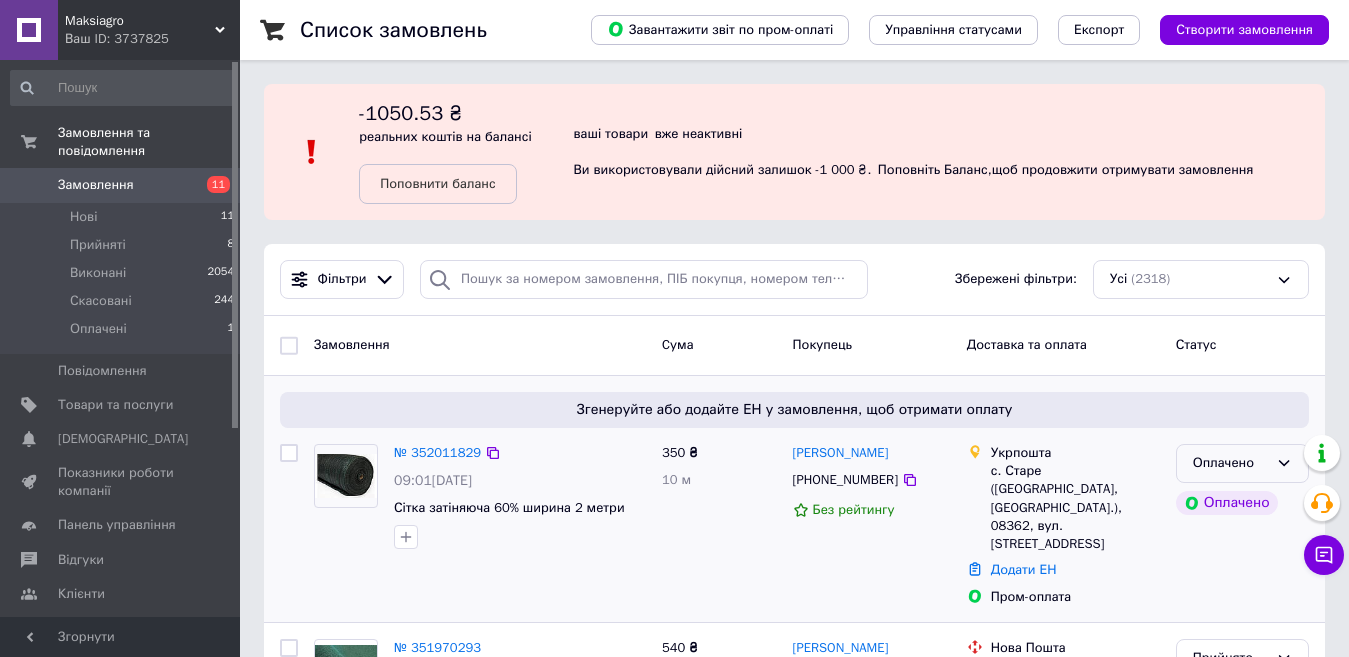 click on "Оплачено" at bounding box center [1230, 463] 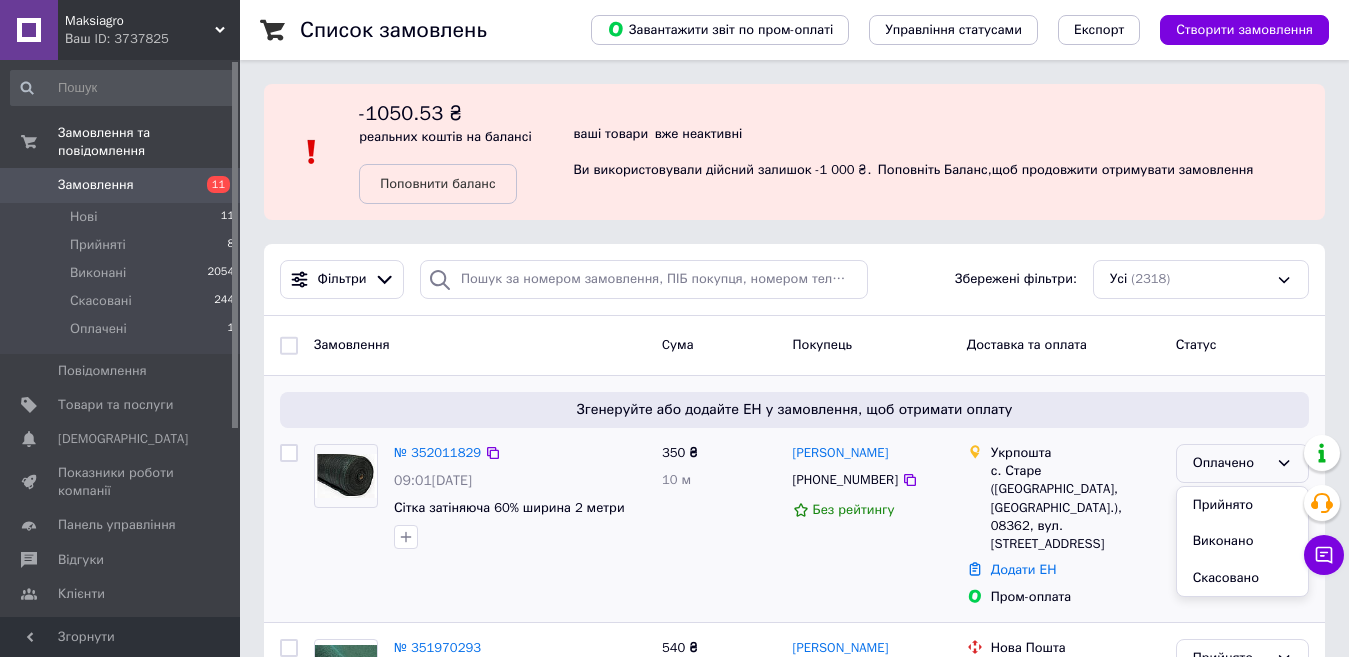 drag, startPoint x: 1222, startPoint y: 502, endPoint x: 1212, endPoint y: 496, distance: 11.661903 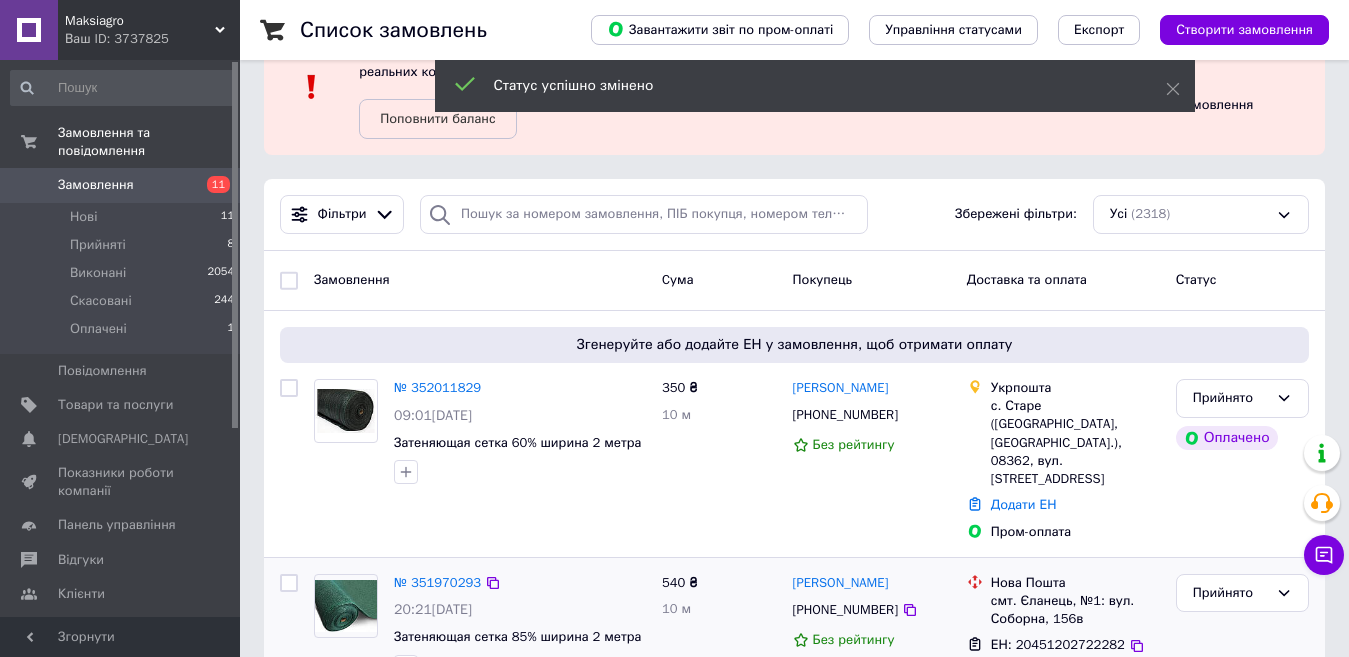 scroll, scrollTop: 200, scrollLeft: 0, axis: vertical 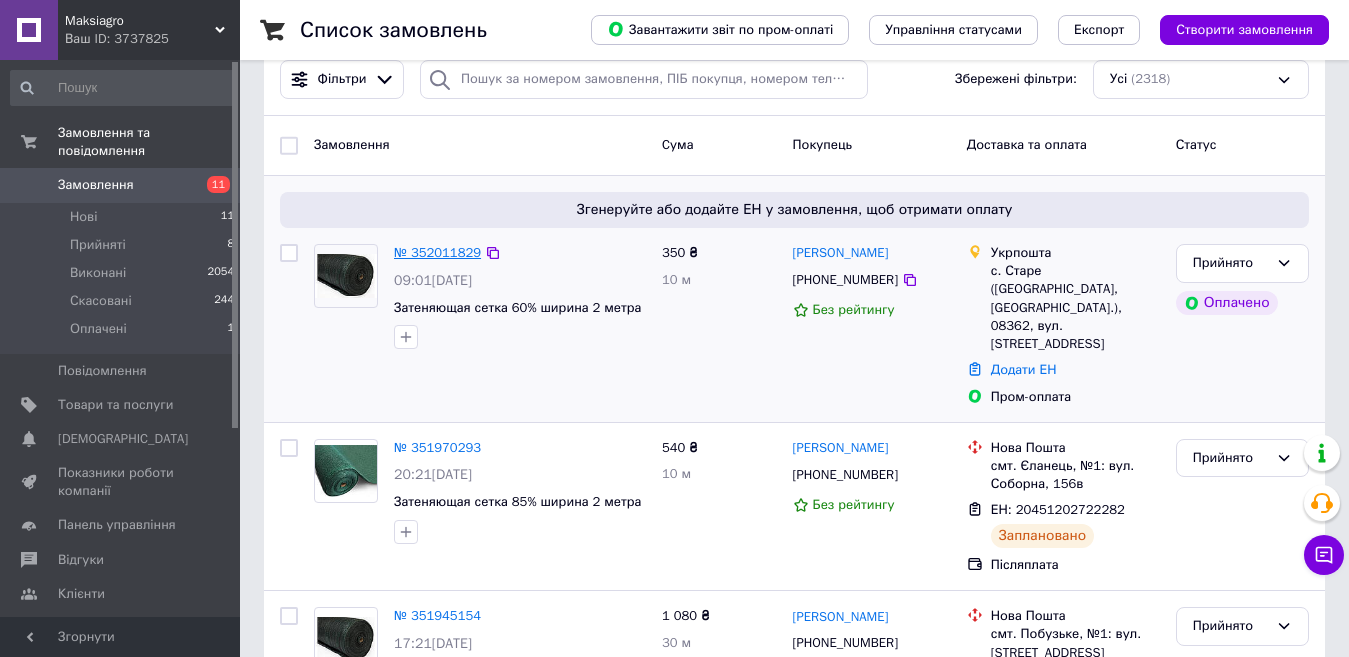 click on "№ 352011829" at bounding box center (437, 252) 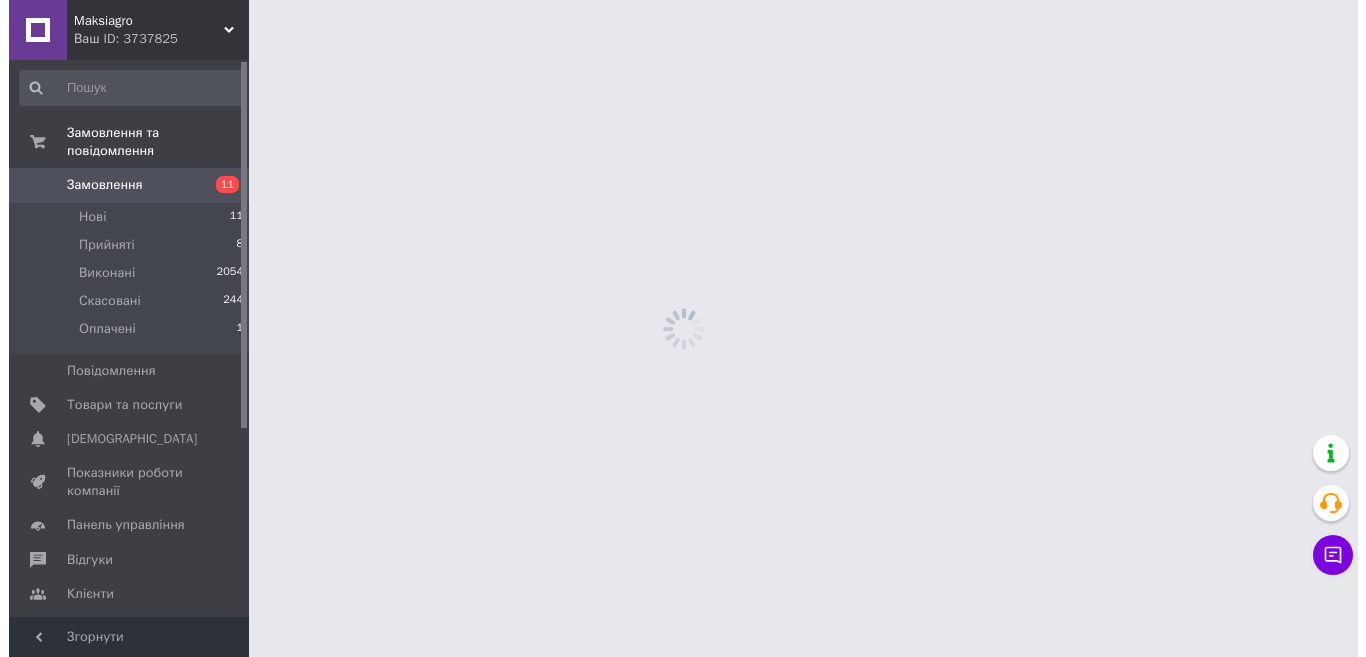 scroll, scrollTop: 0, scrollLeft: 0, axis: both 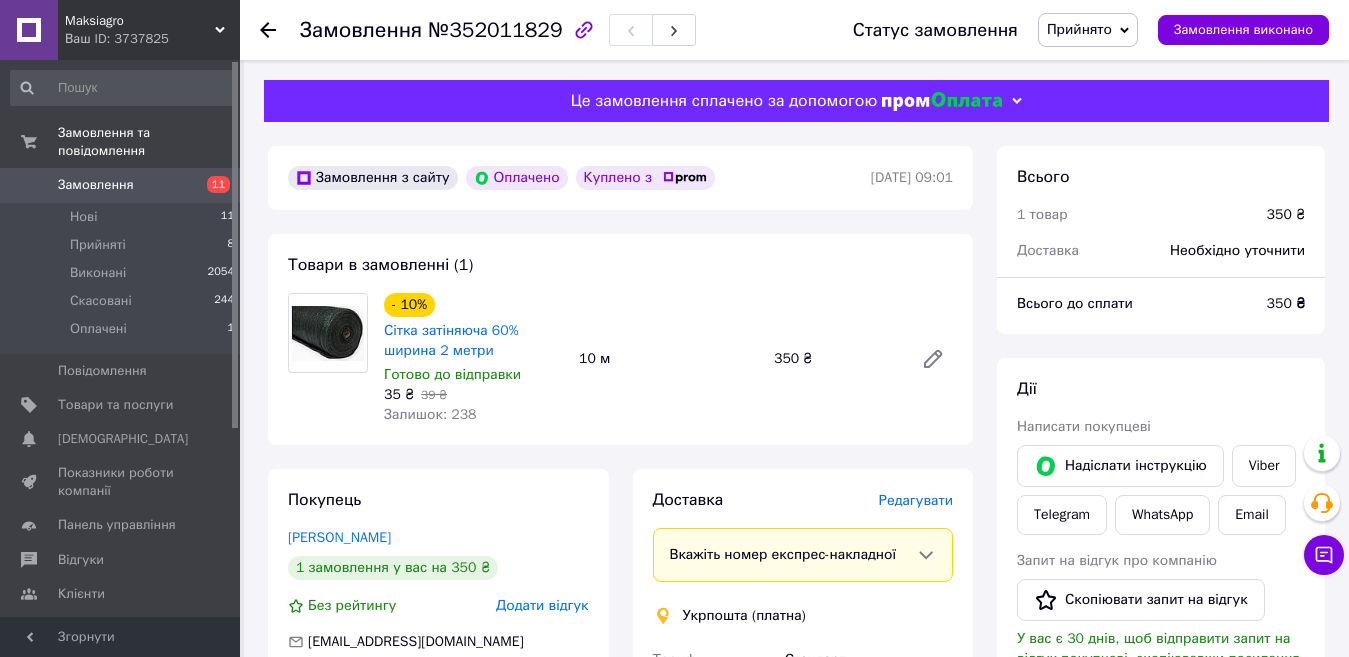 click on "Редагувати" at bounding box center (916, 500) 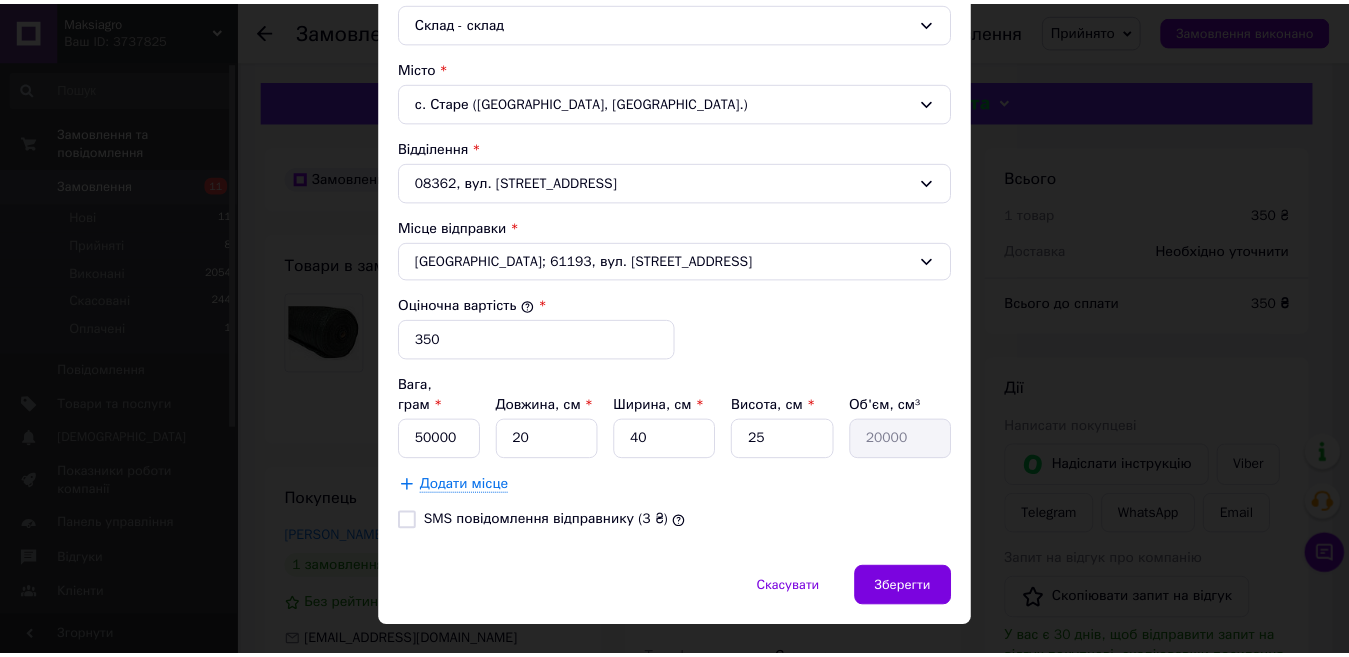 scroll, scrollTop: 594, scrollLeft: 0, axis: vertical 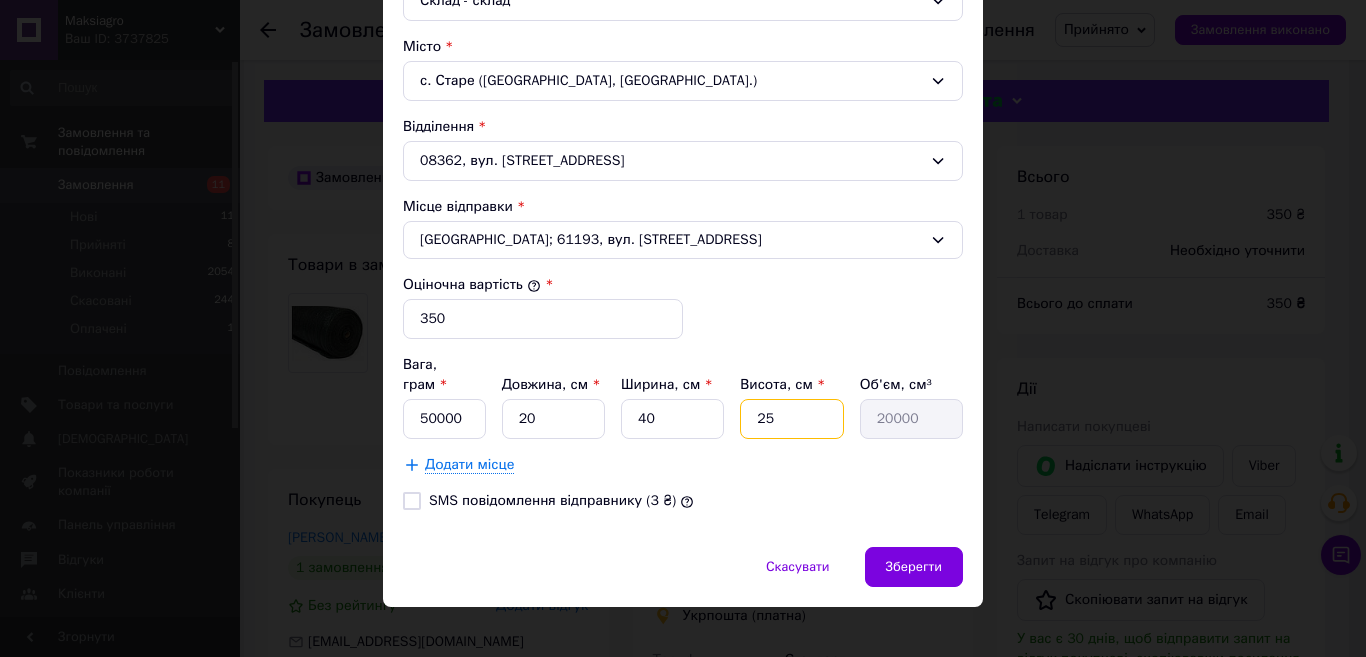 click on "25" at bounding box center [791, 419] 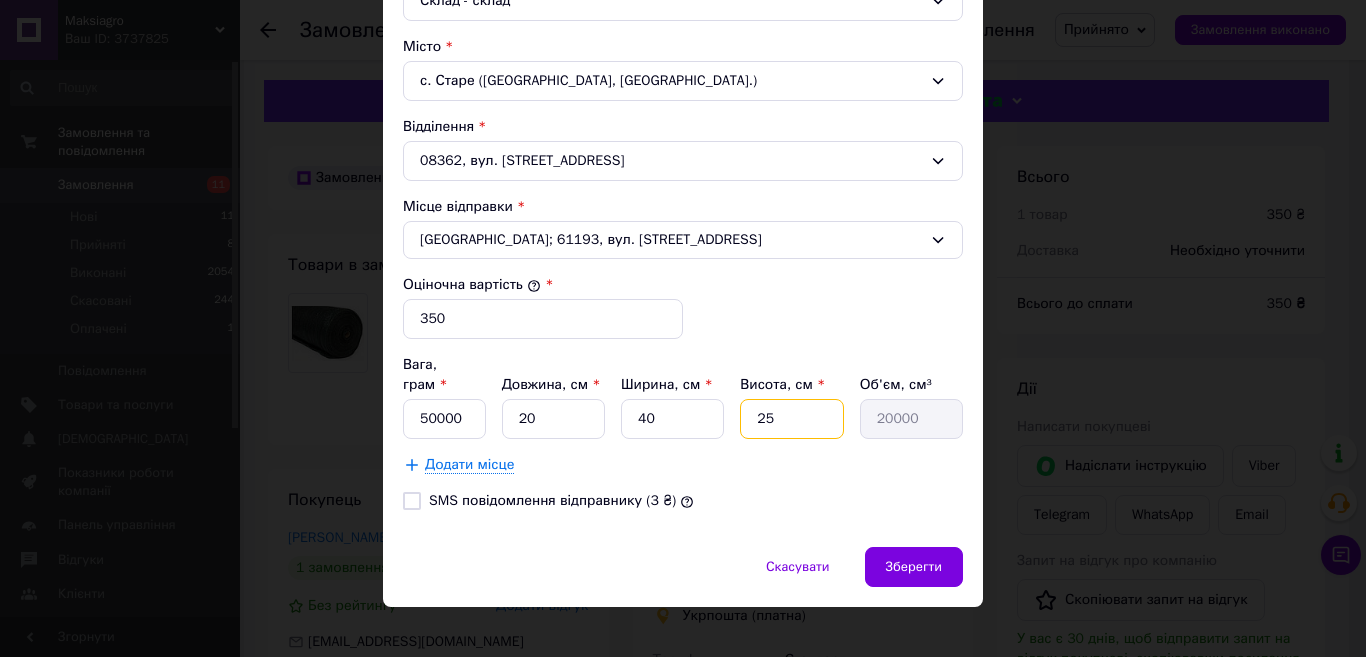 type on "2" 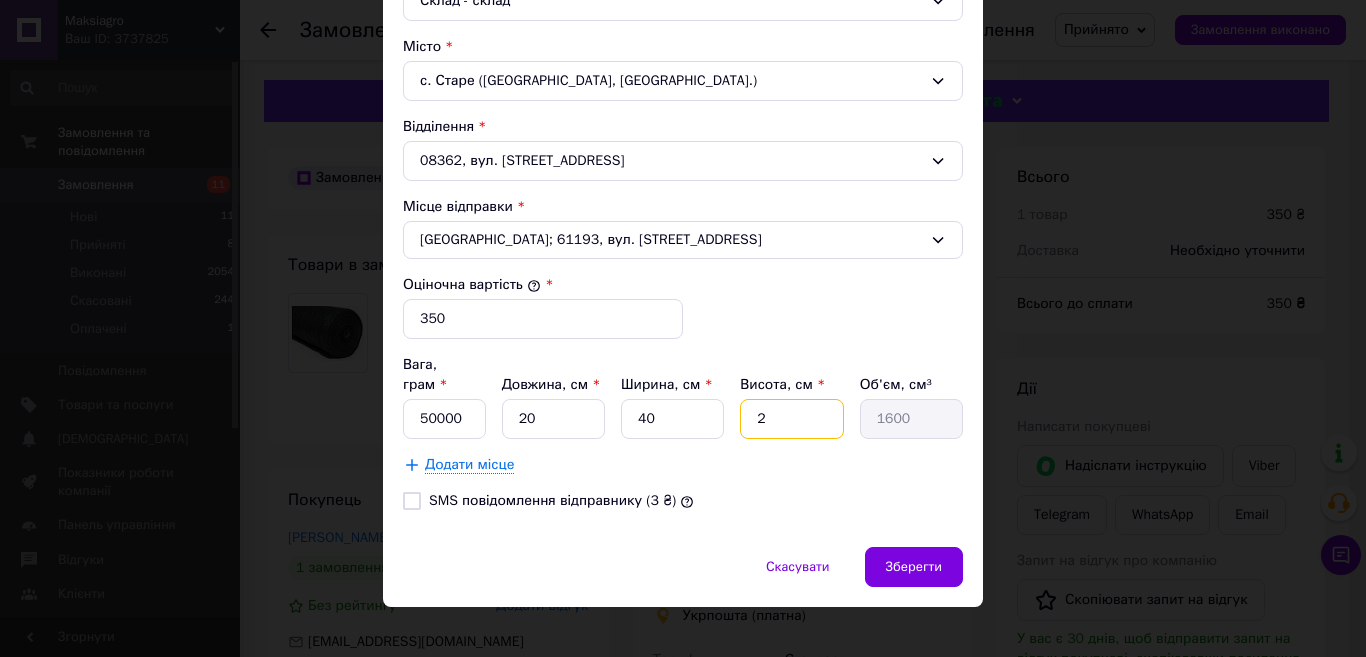 type on "20" 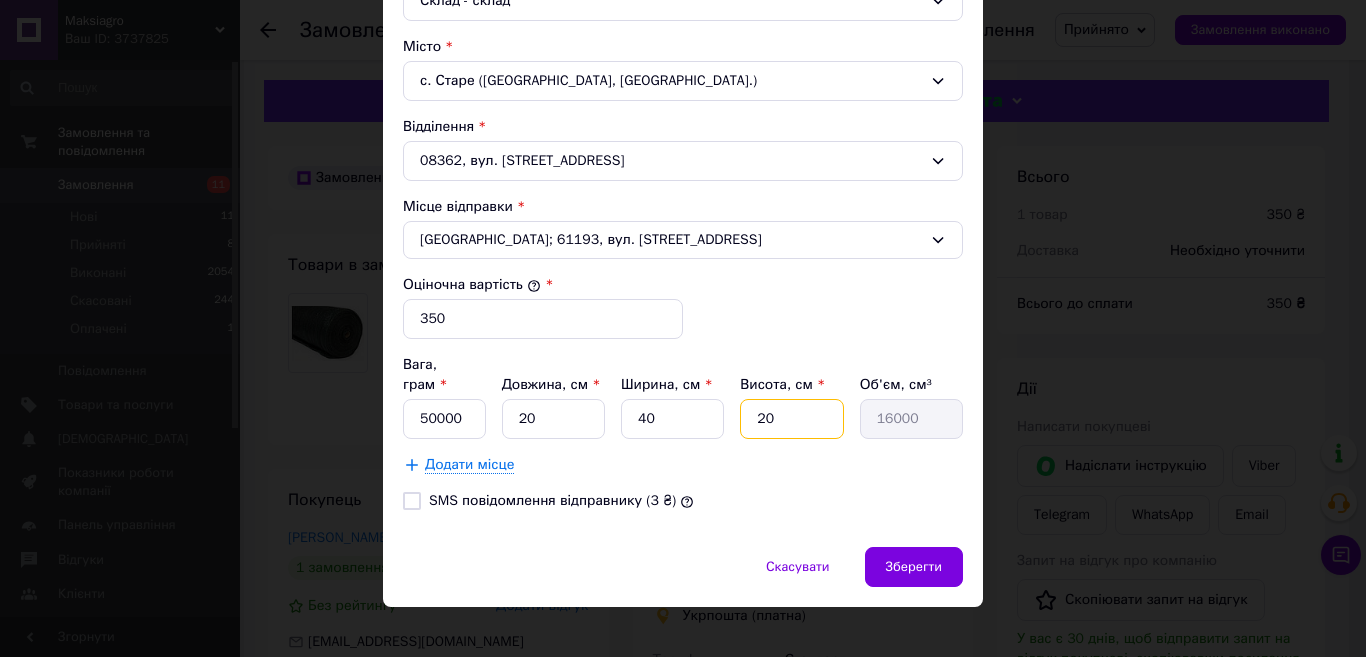 type on "20" 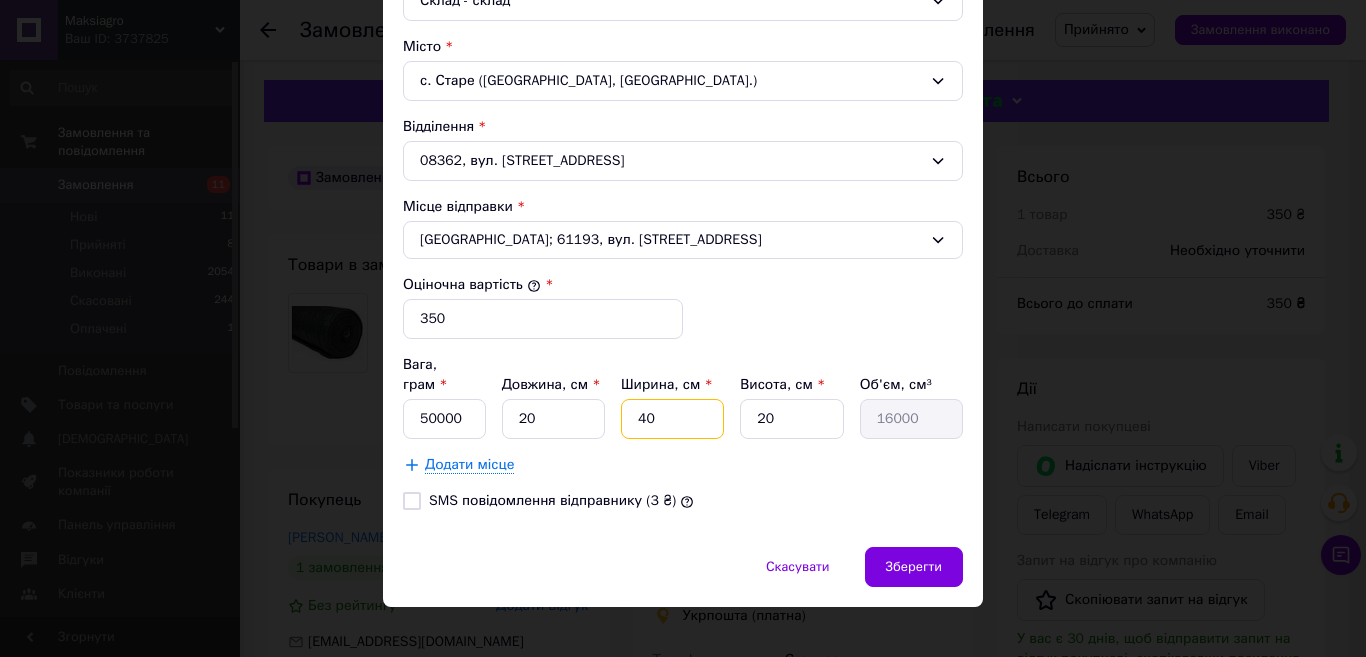 click on "40" at bounding box center (672, 419) 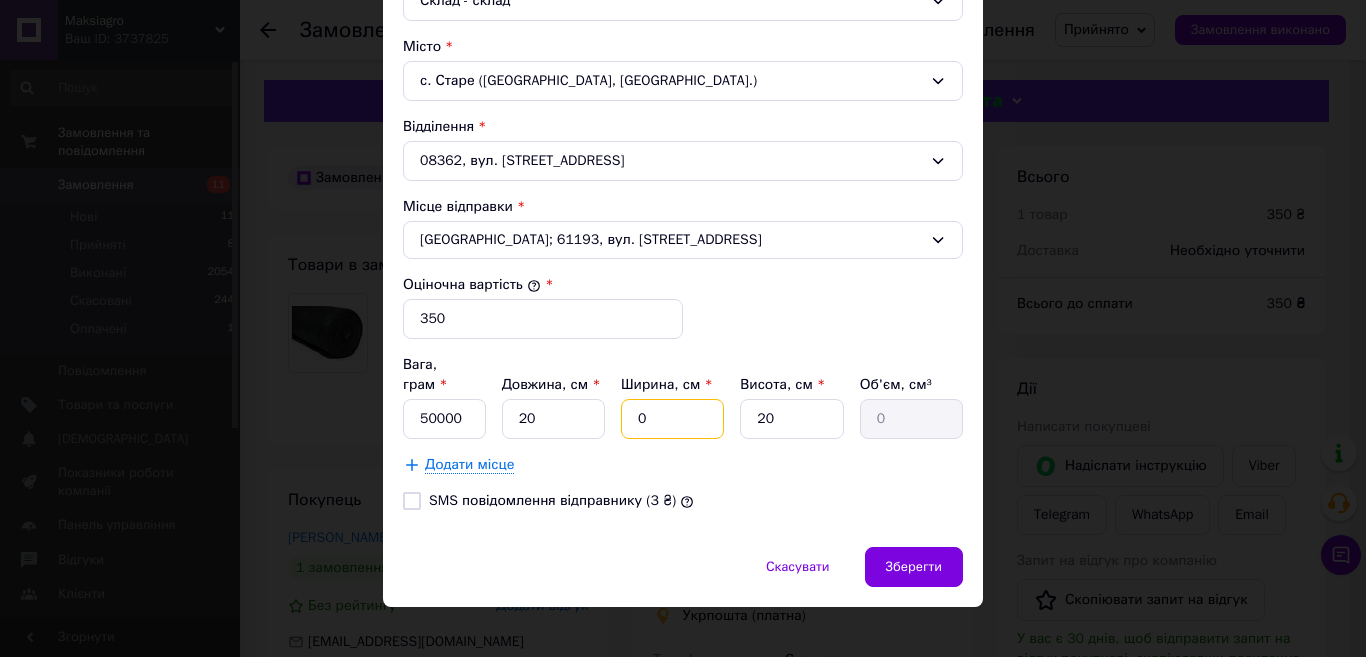 type on "30" 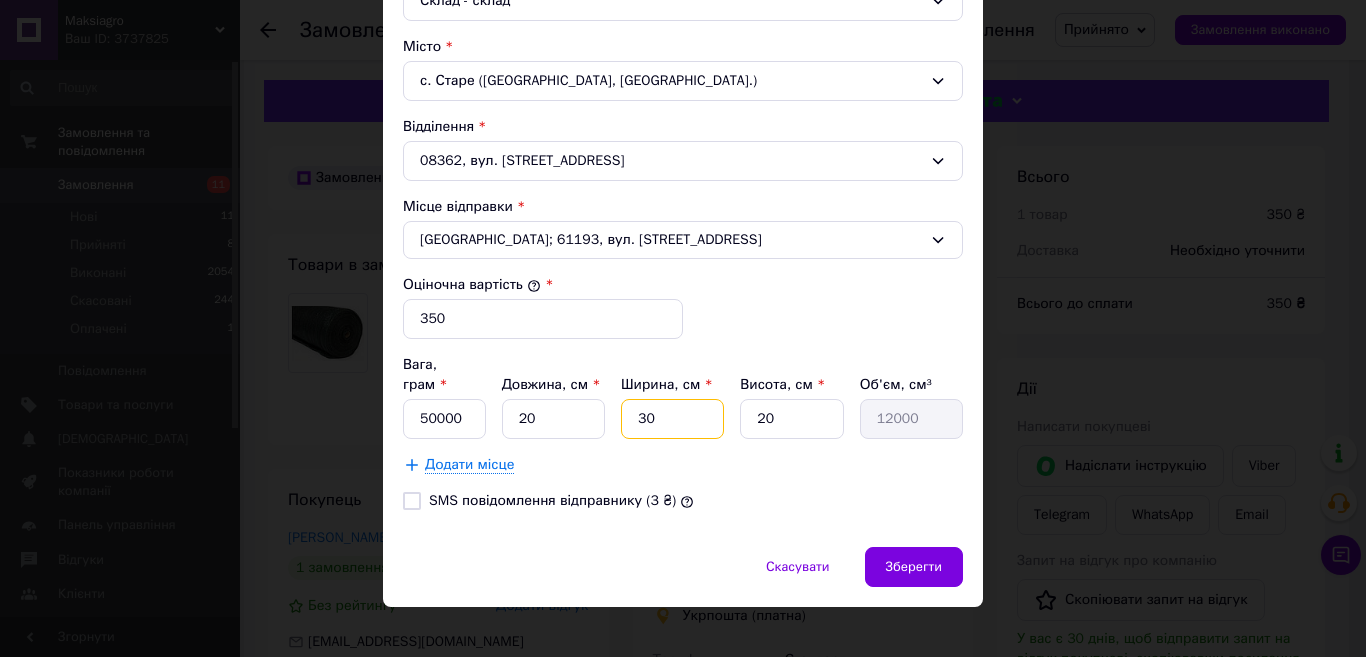 type on "30" 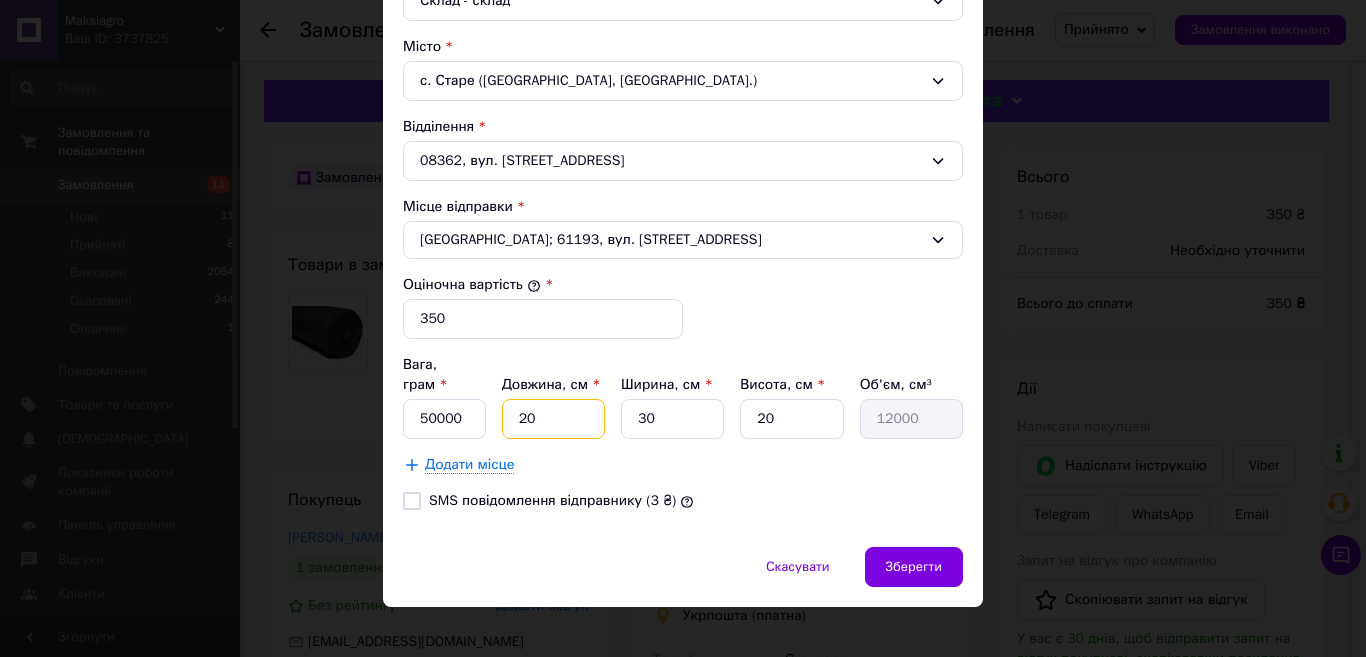 click on "20" at bounding box center (553, 419) 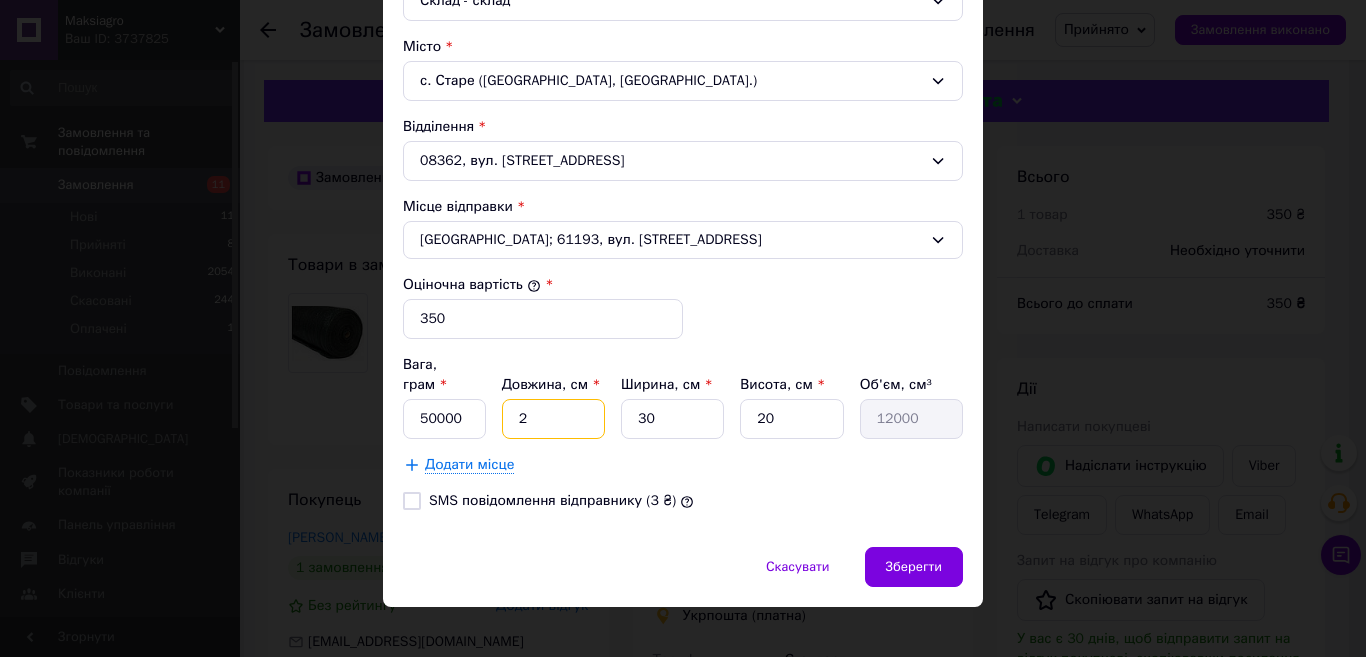 type on "1200" 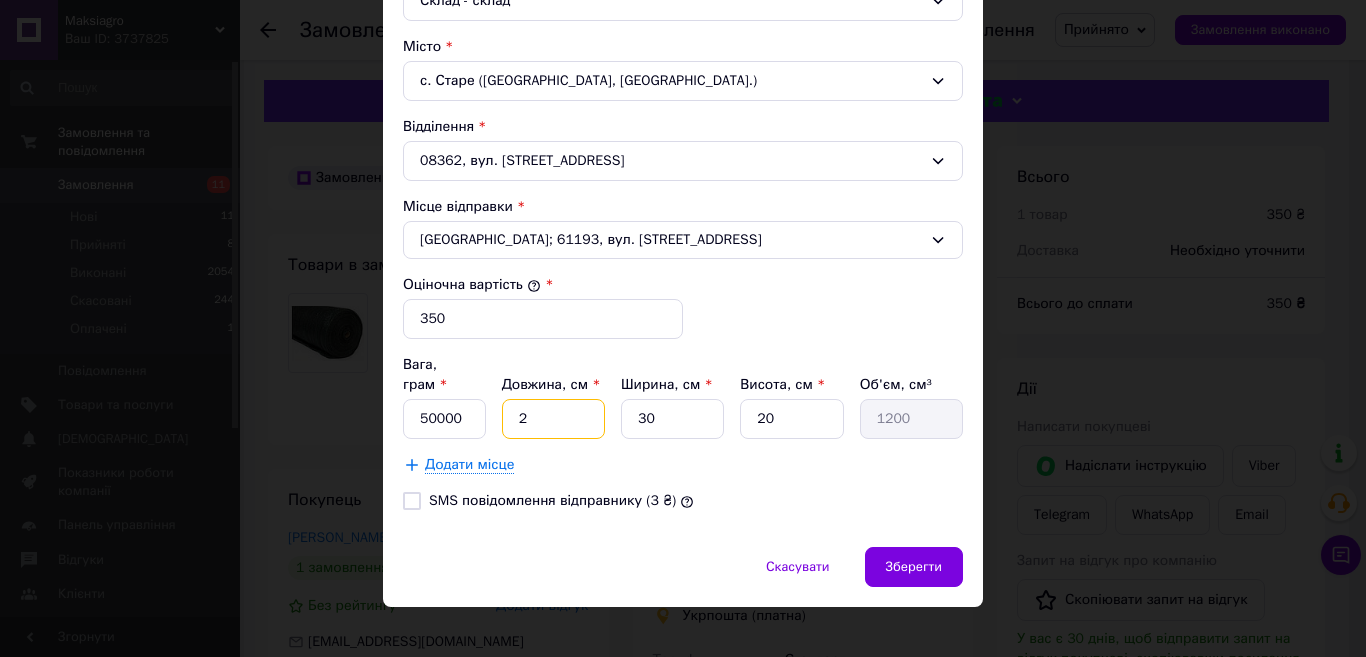 type 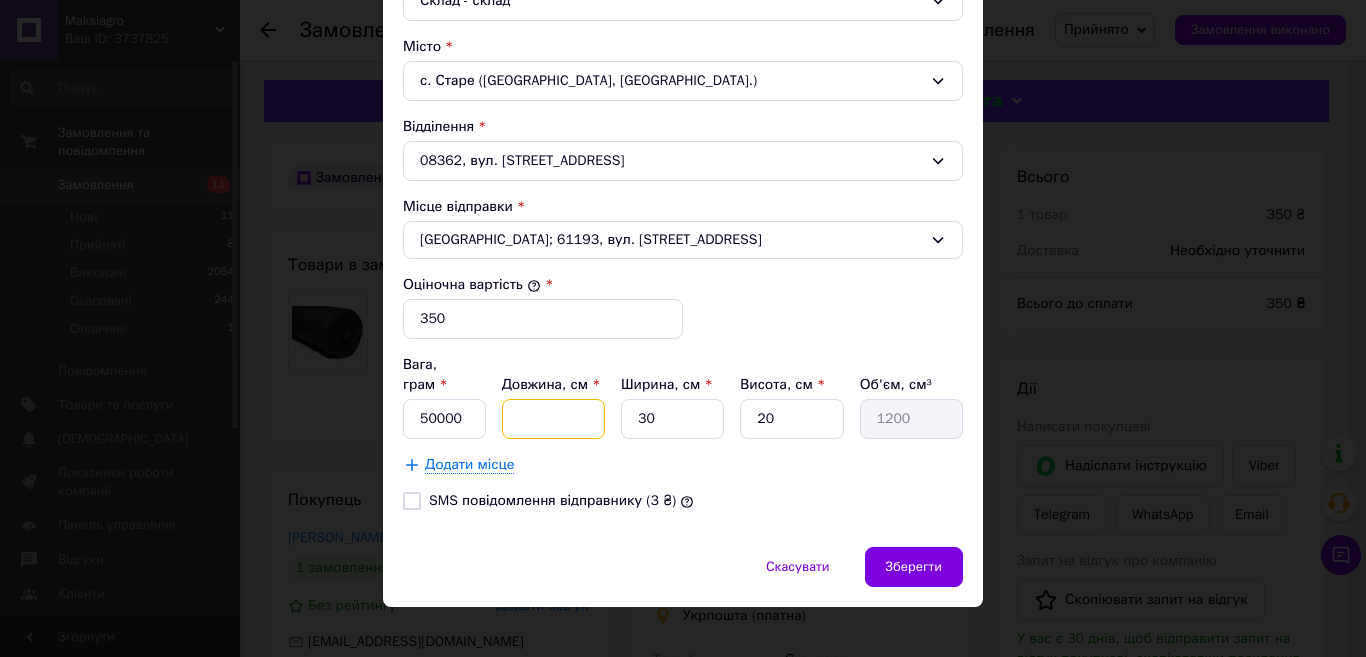 type 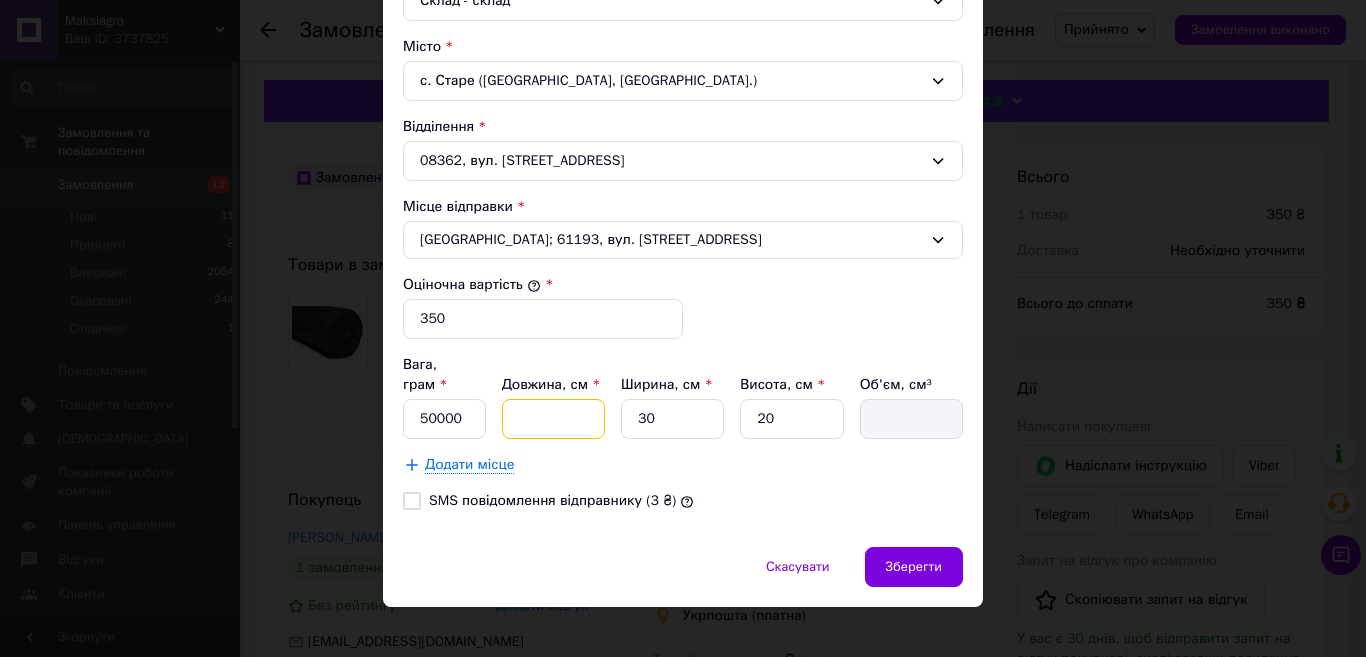 type on "3" 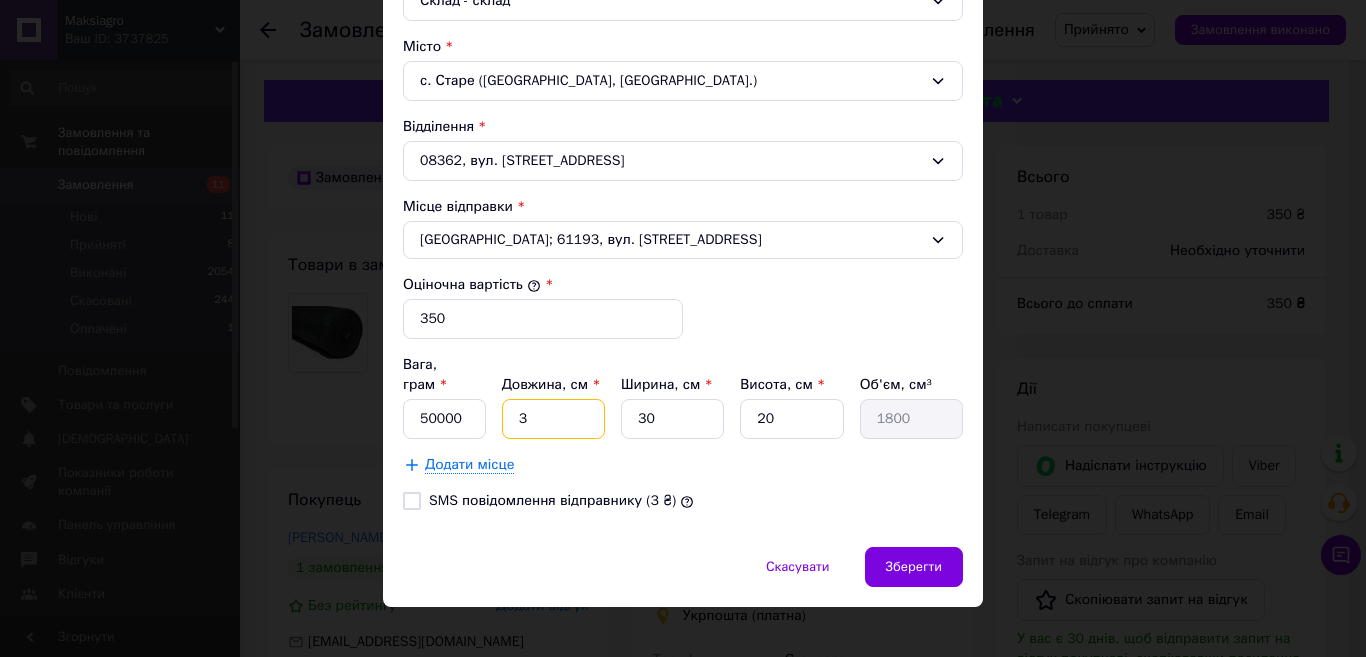 type on "30" 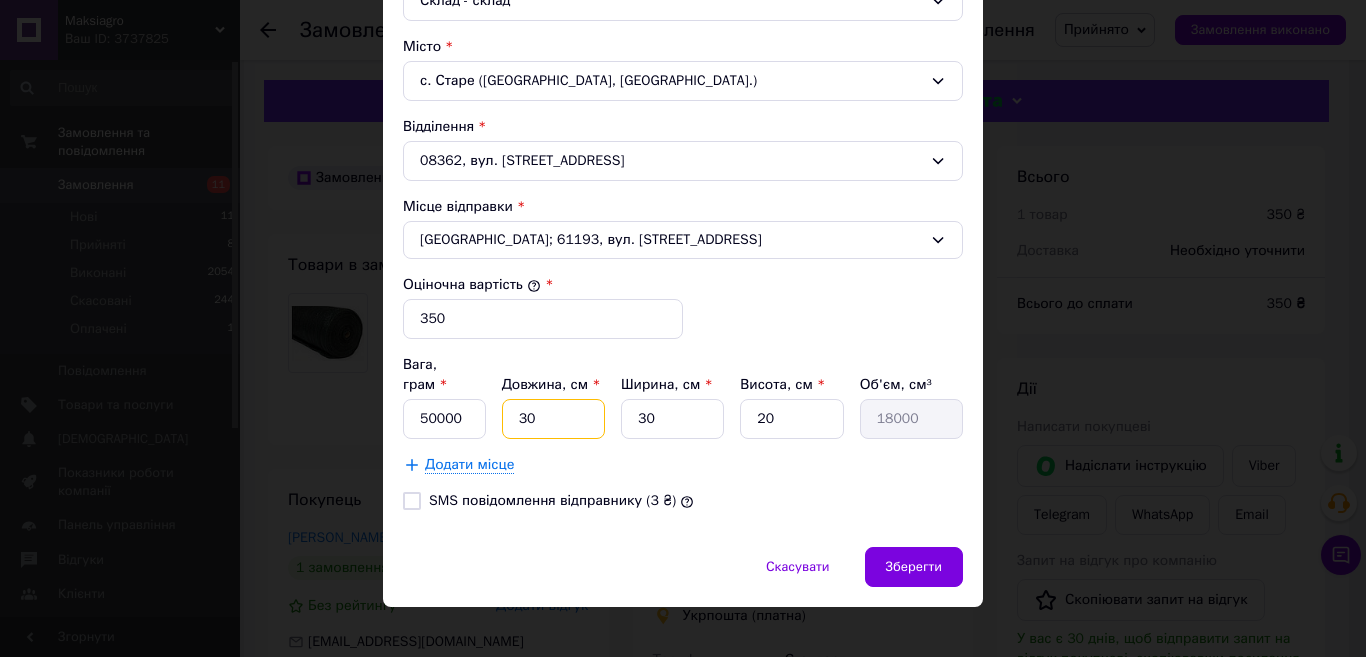 type on "30" 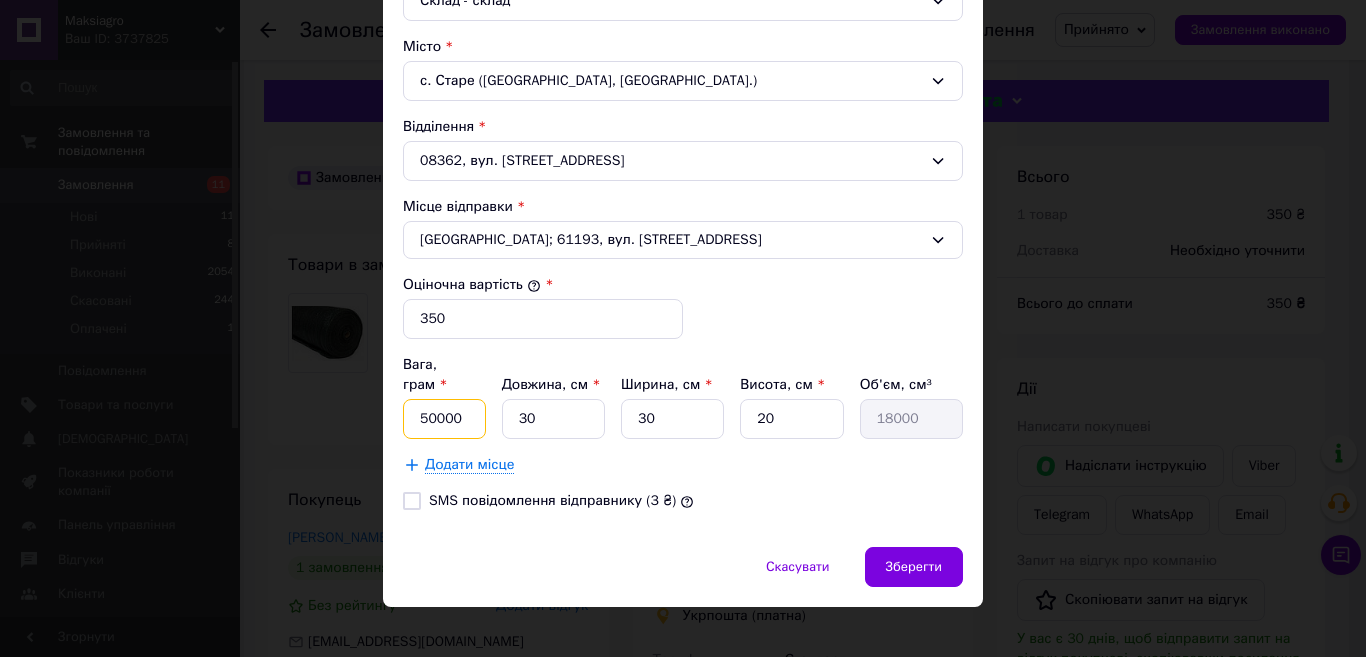 click on "50000" at bounding box center (444, 419) 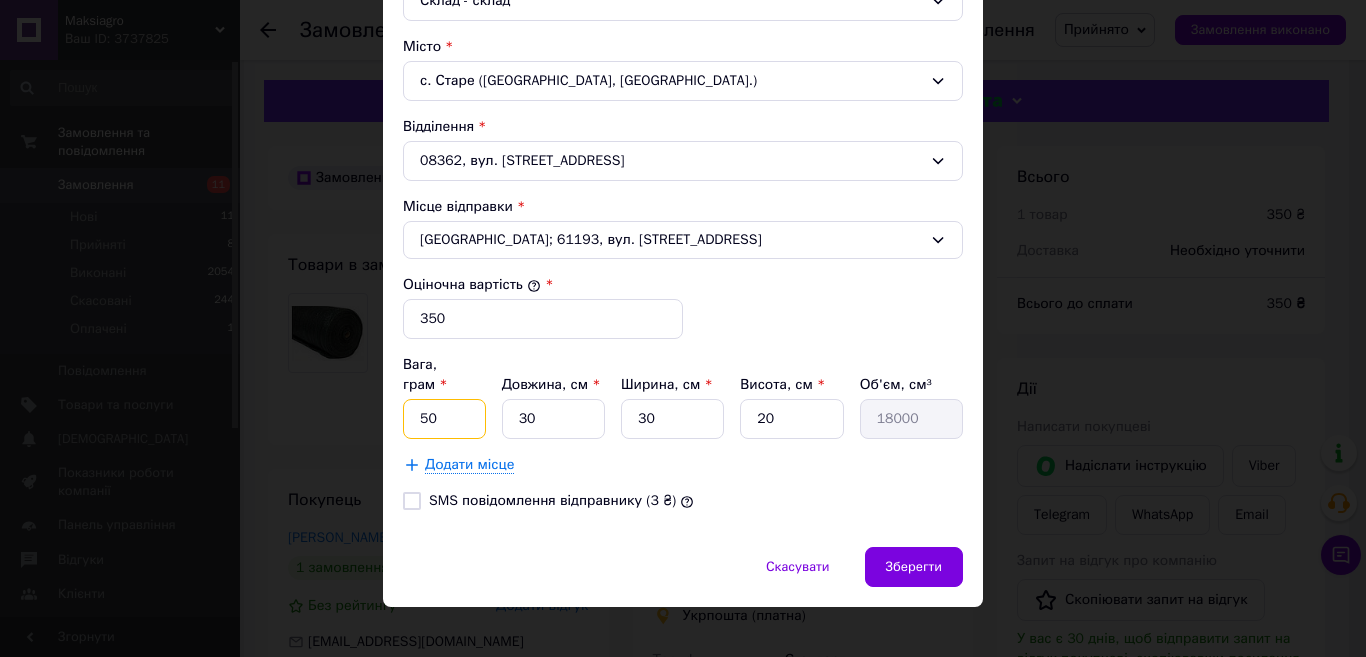type on "5" 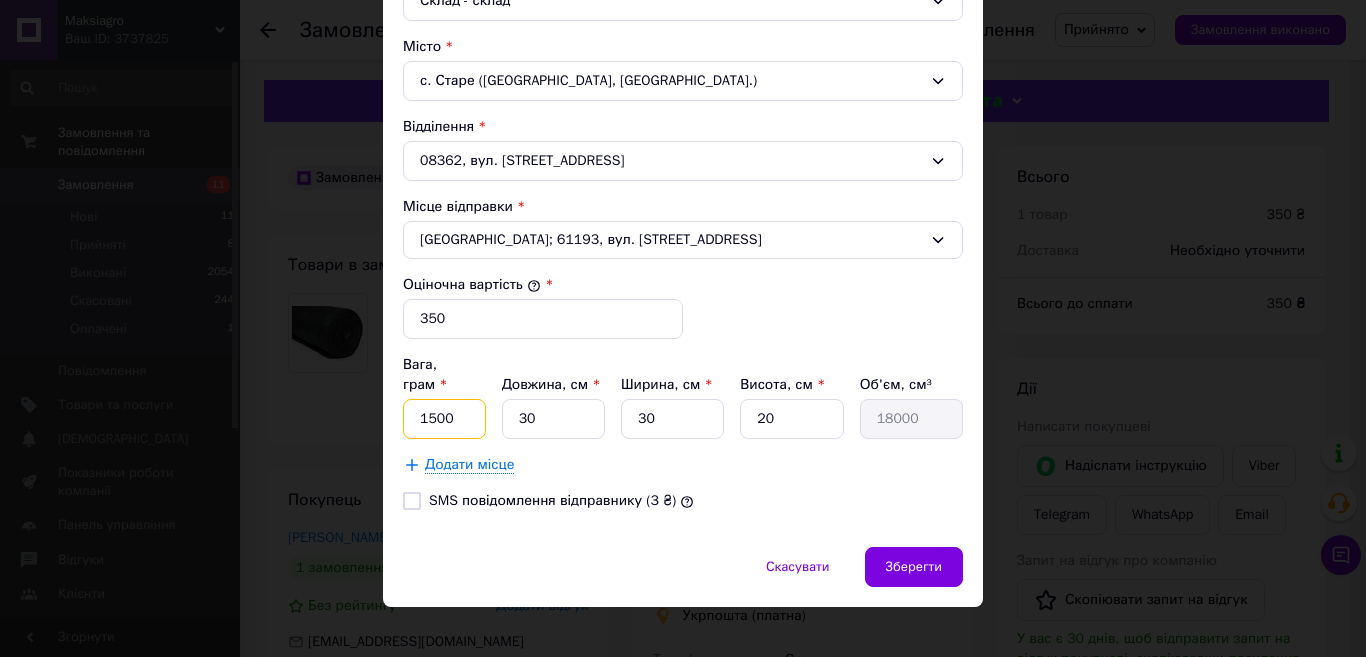 type on "1500" 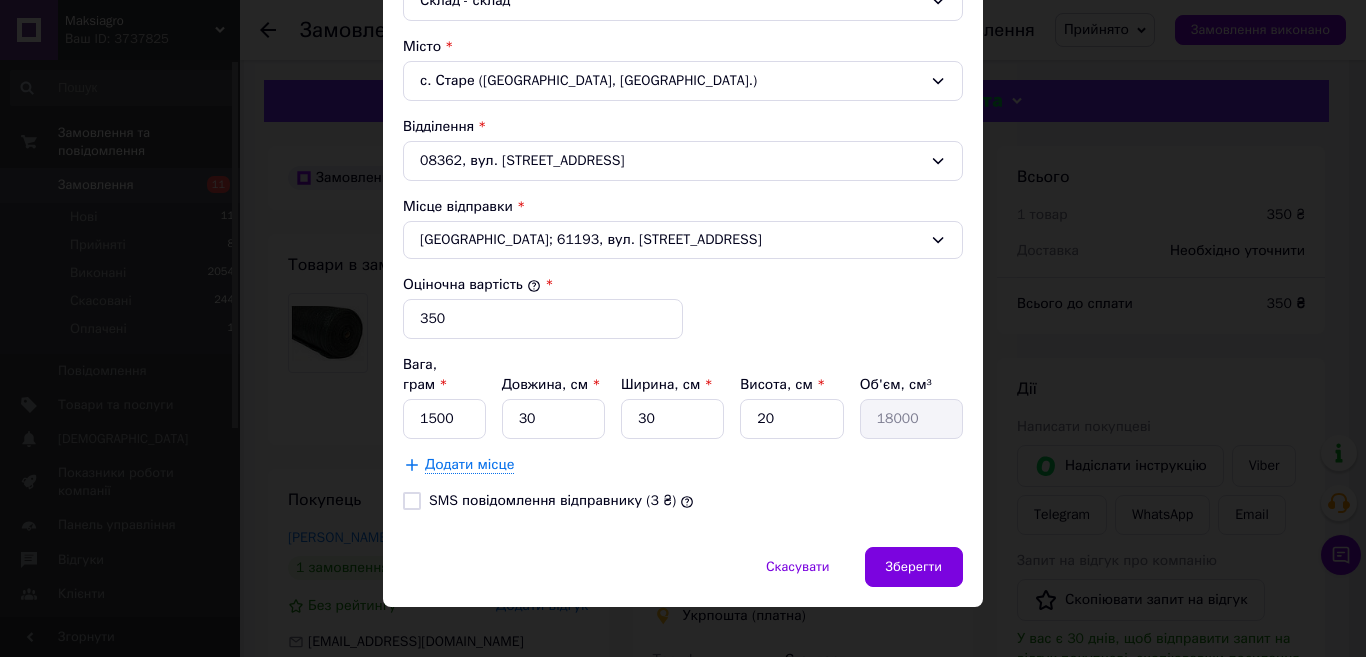 click on "SMS повідомлення відправнику (3 ₴)" at bounding box center [412, 501] 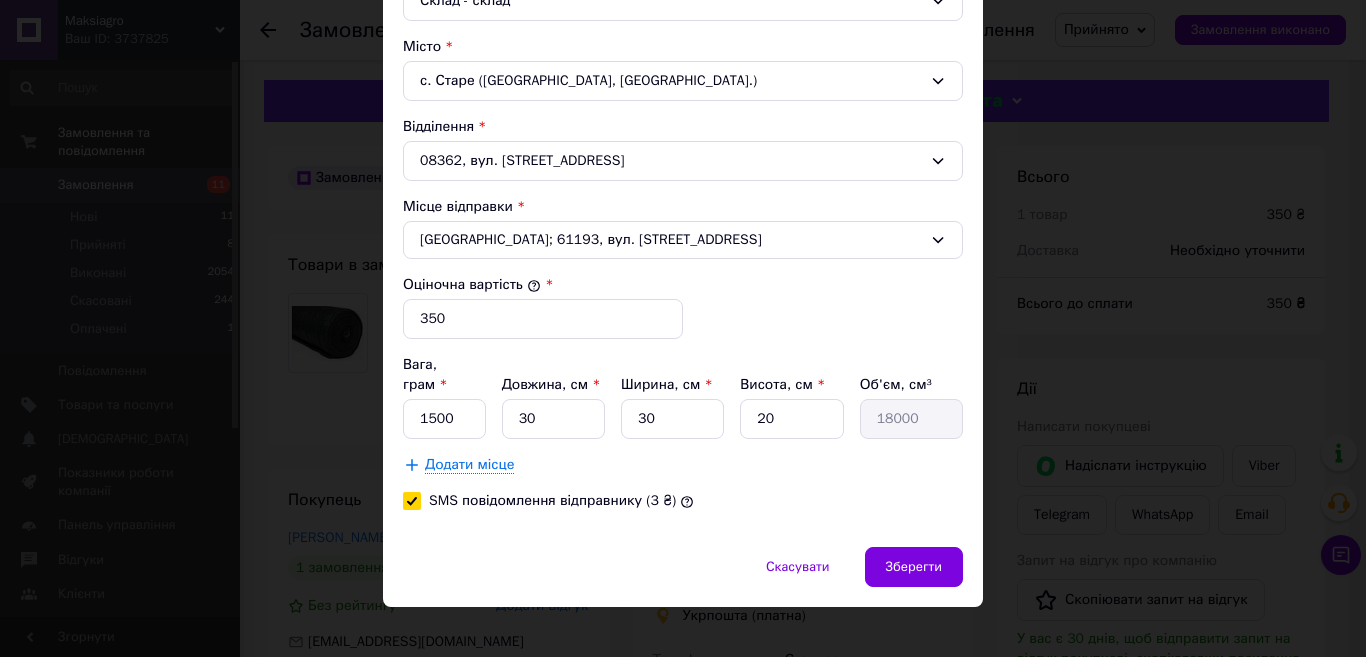 checkbox on "true" 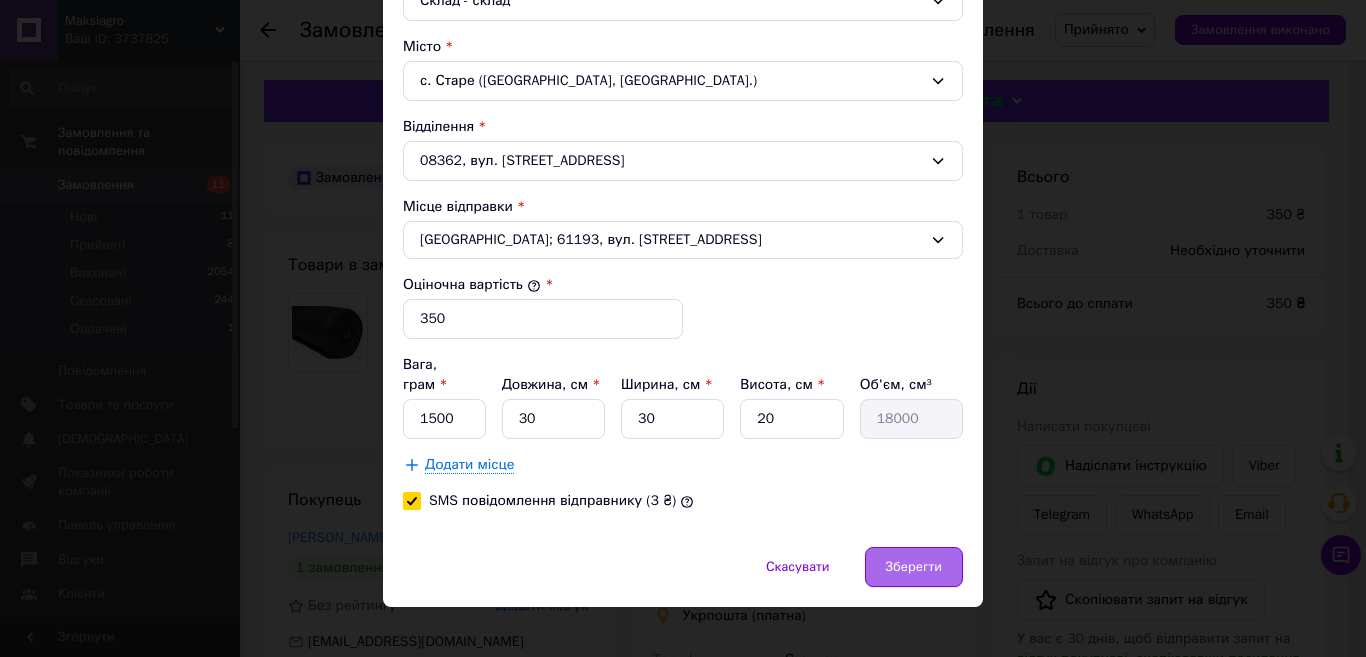 click on "Зберегти" at bounding box center [914, 567] 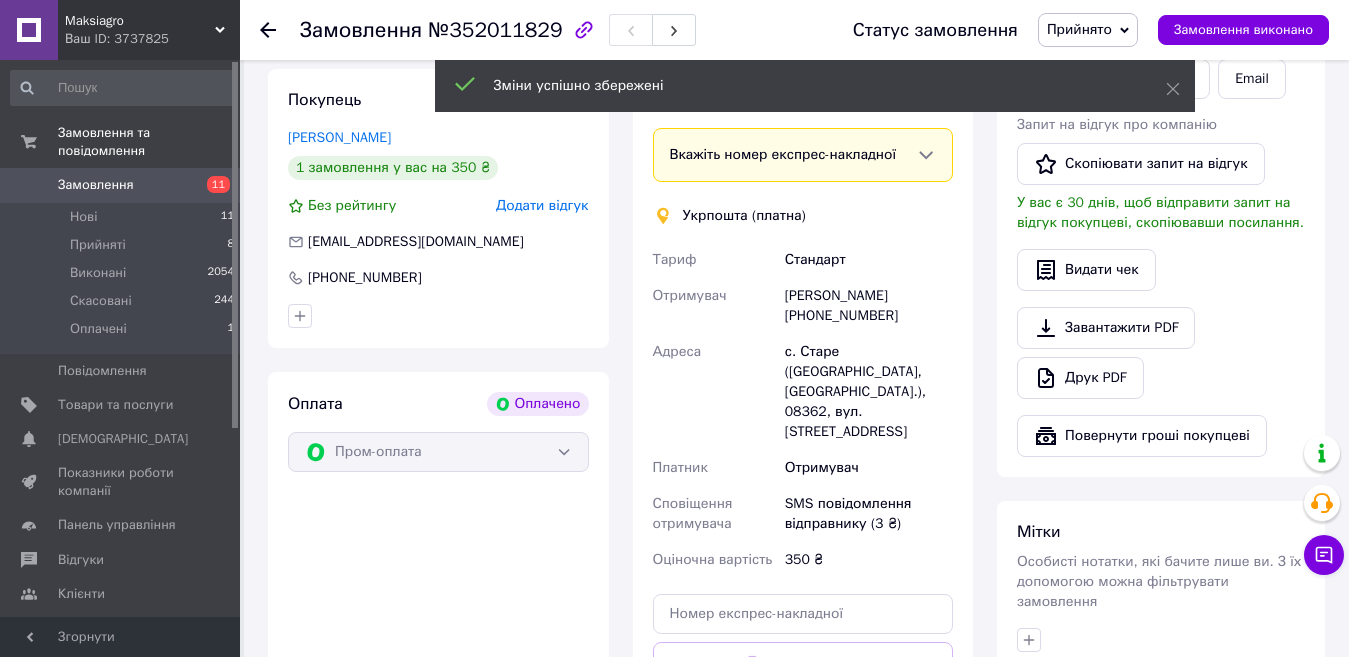 scroll, scrollTop: 600, scrollLeft: 0, axis: vertical 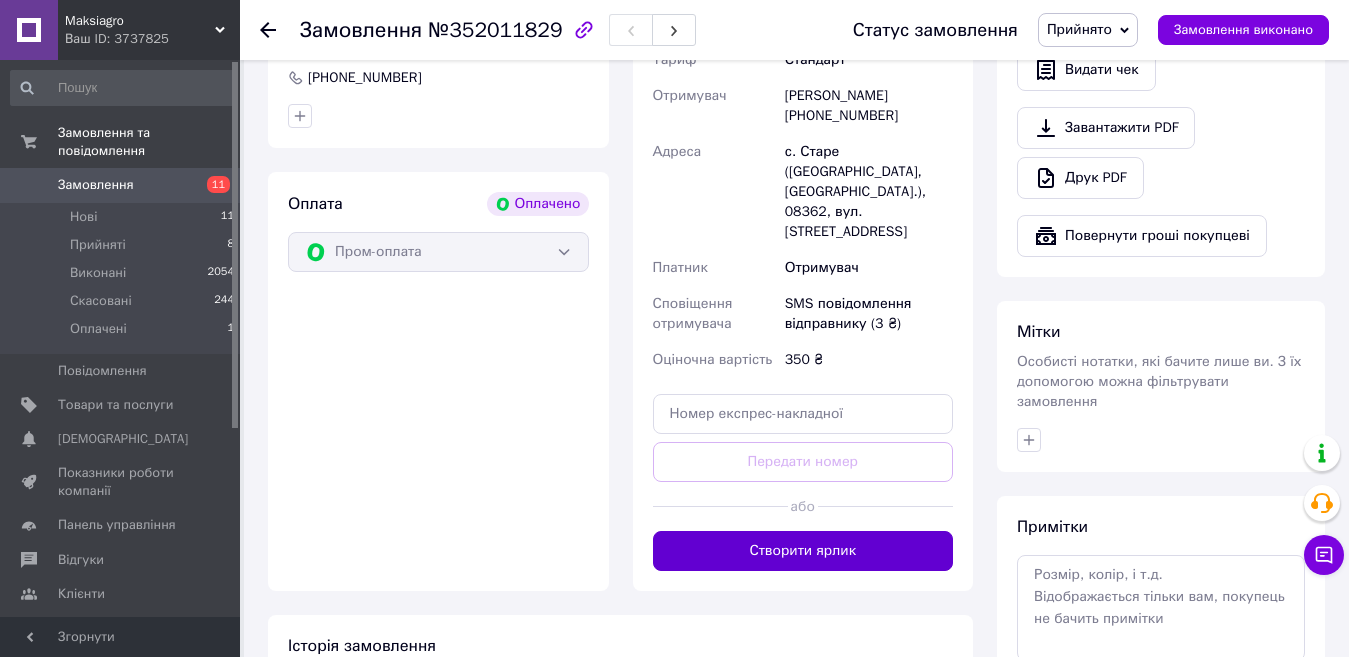 click on "Створити ярлик" at bounding box center (803, 551) 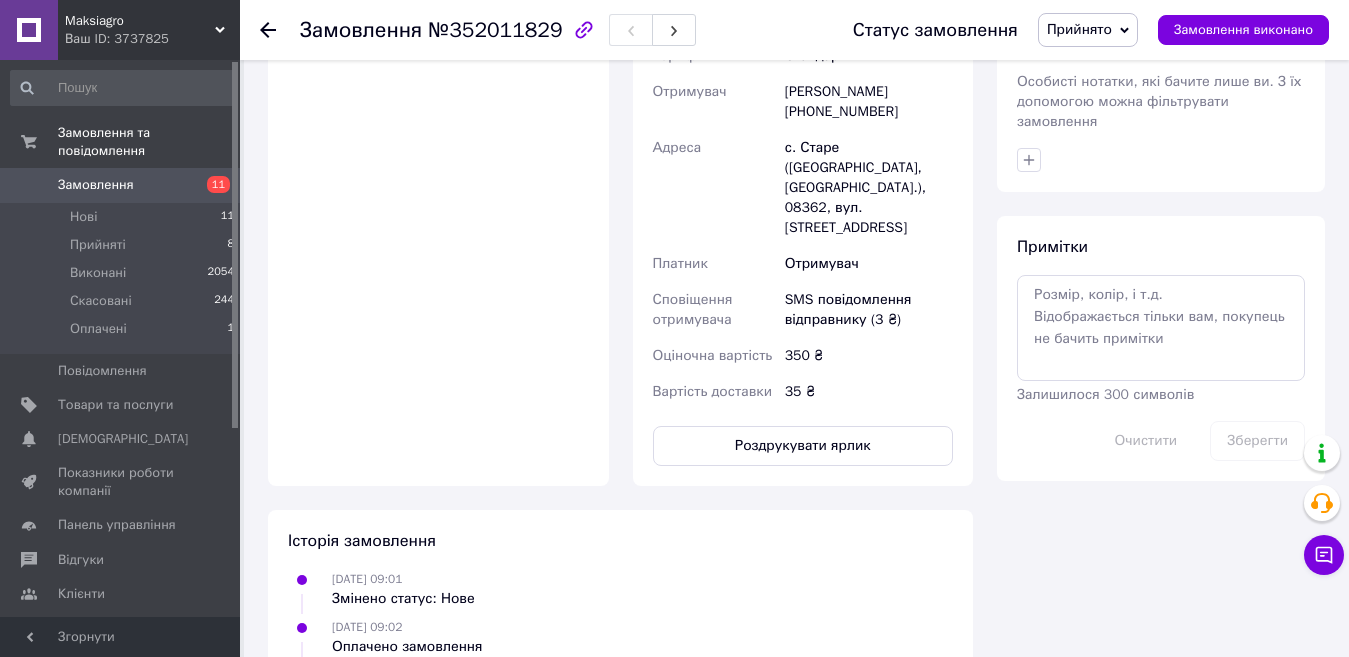 scroll, scrollTop: 1000, scrollLeft: 0, axis: vertical 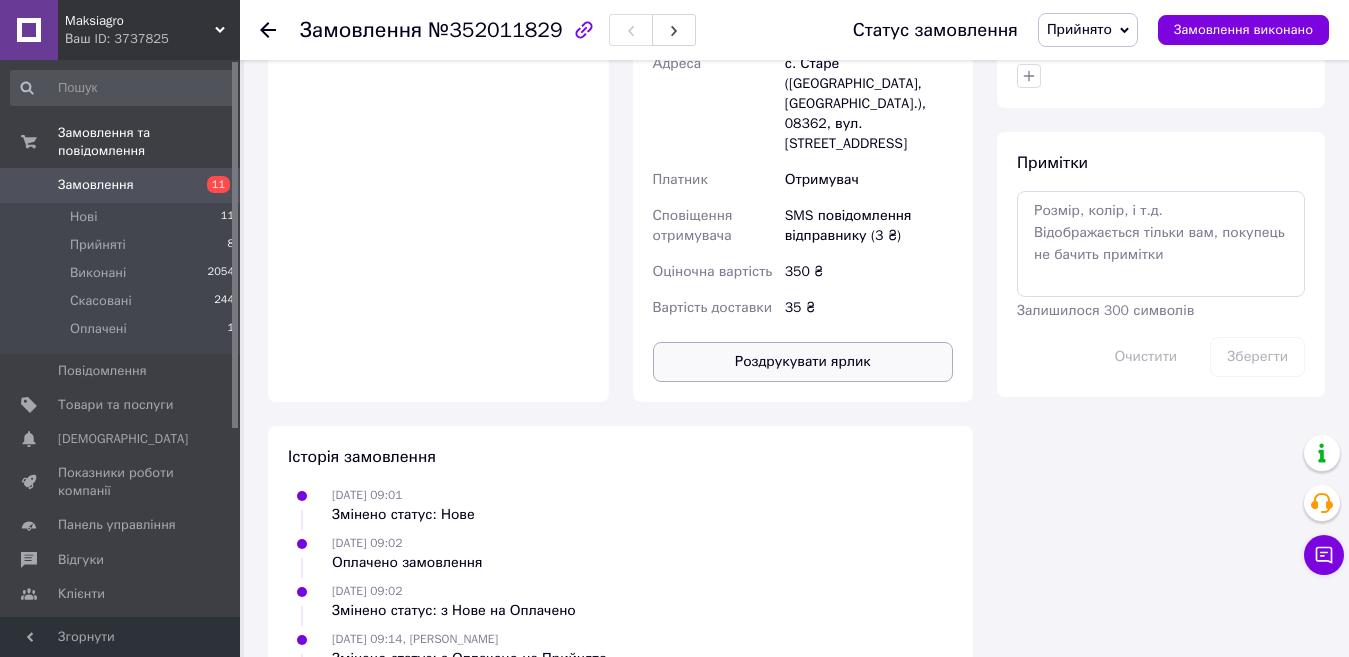 click on "Роздрукувати ярлик" at bounding box center [803, 362] 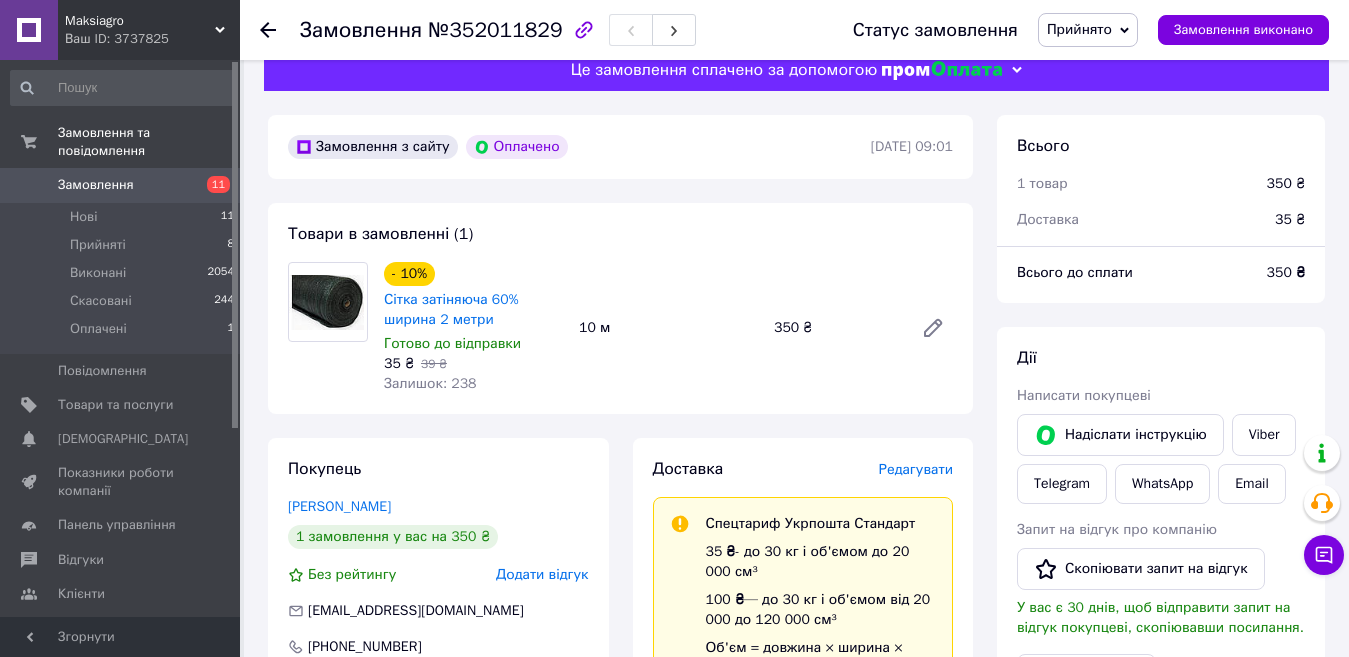 scroll, scrollTop: 0, scrollLeft: 0, axis: both 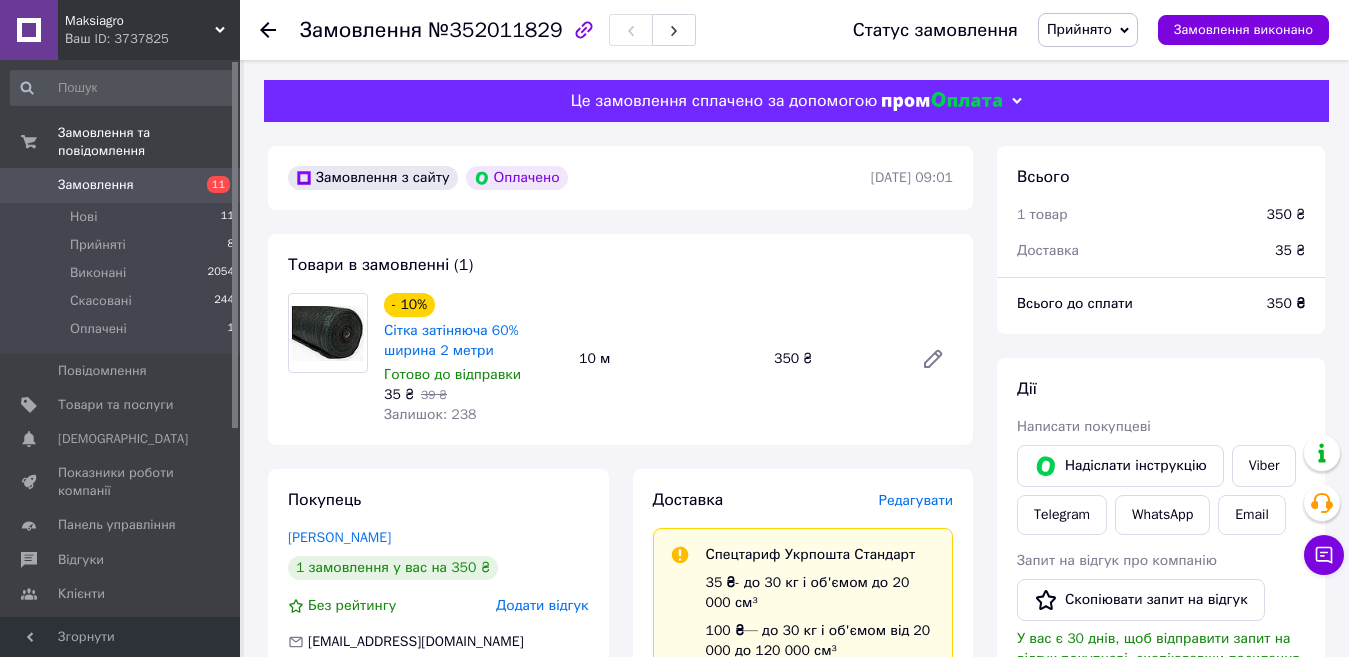 click on "Замовлення" at bounding box center [96, 185] 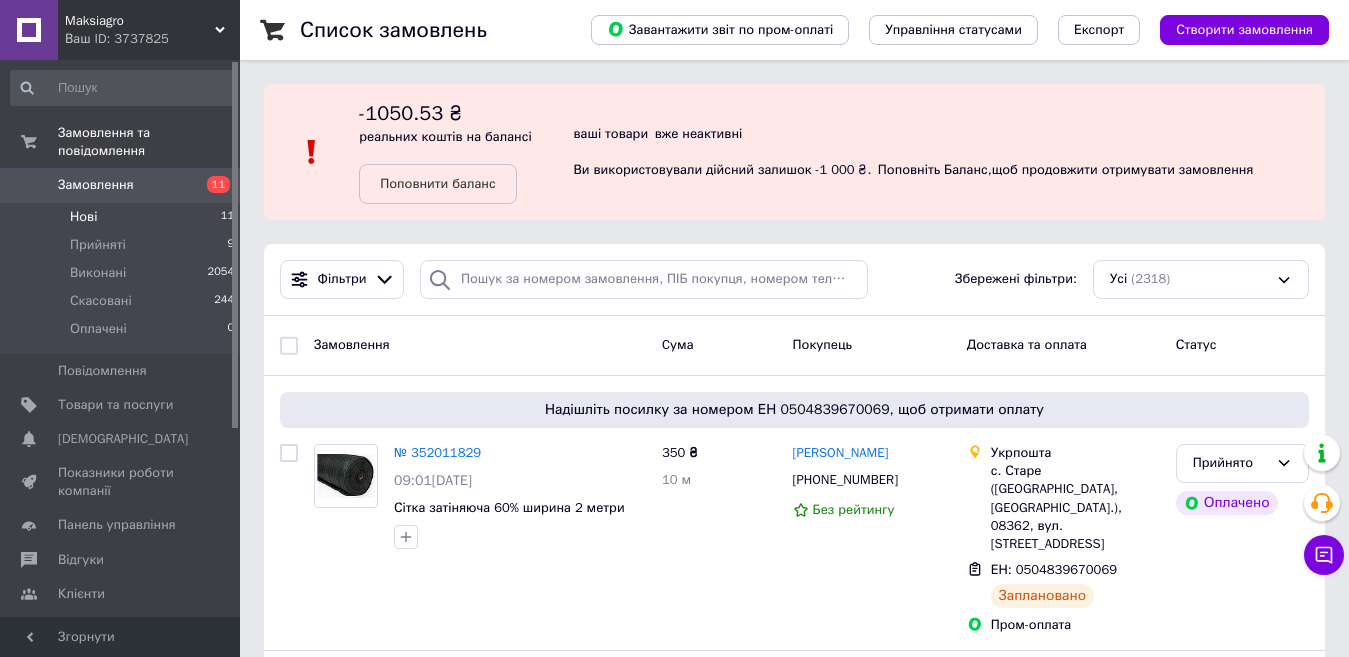 click on "Нові 11" at bounding box center (123, 217) 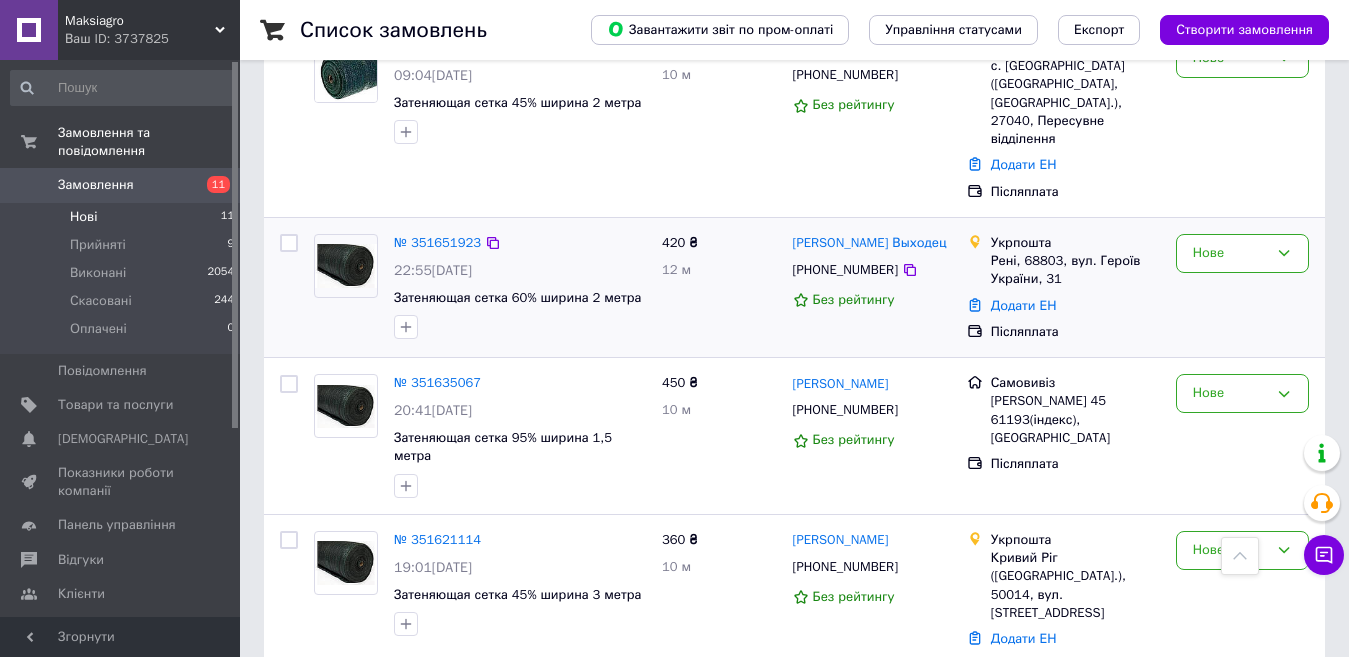 scroll, scrollTop: 1000, scrollLeft: 0, axis: vertical 